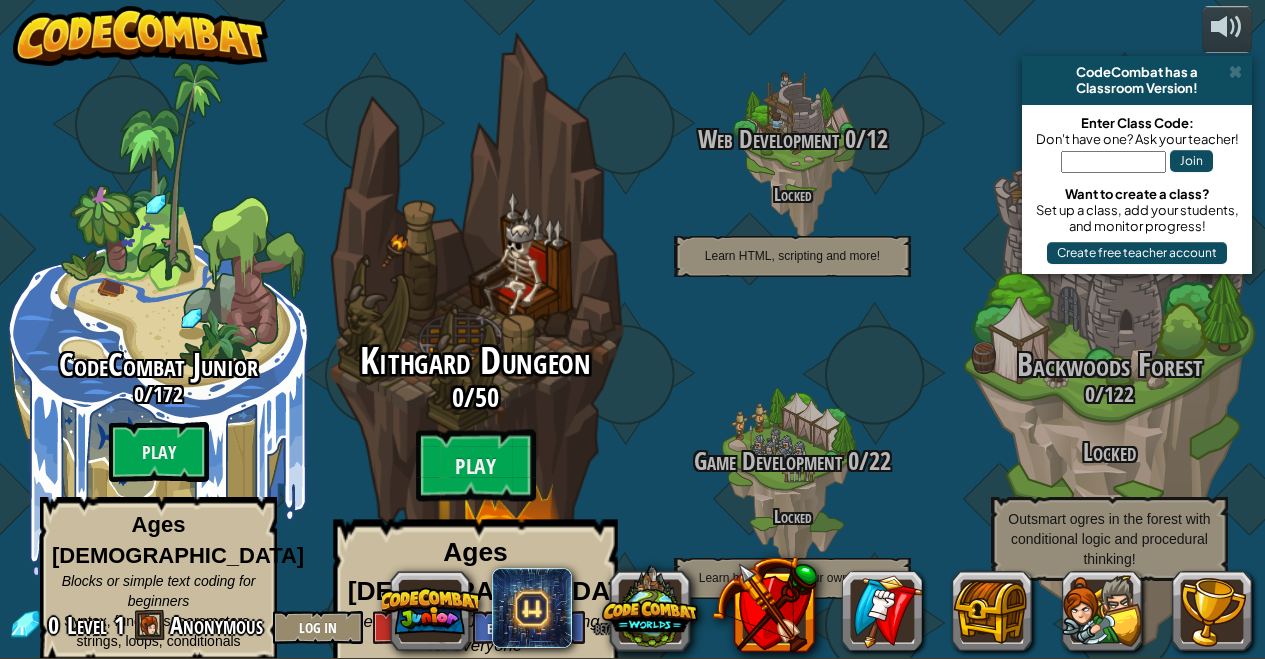 scroll, scrollTop: 0, scrollLeft: 0, axis: both 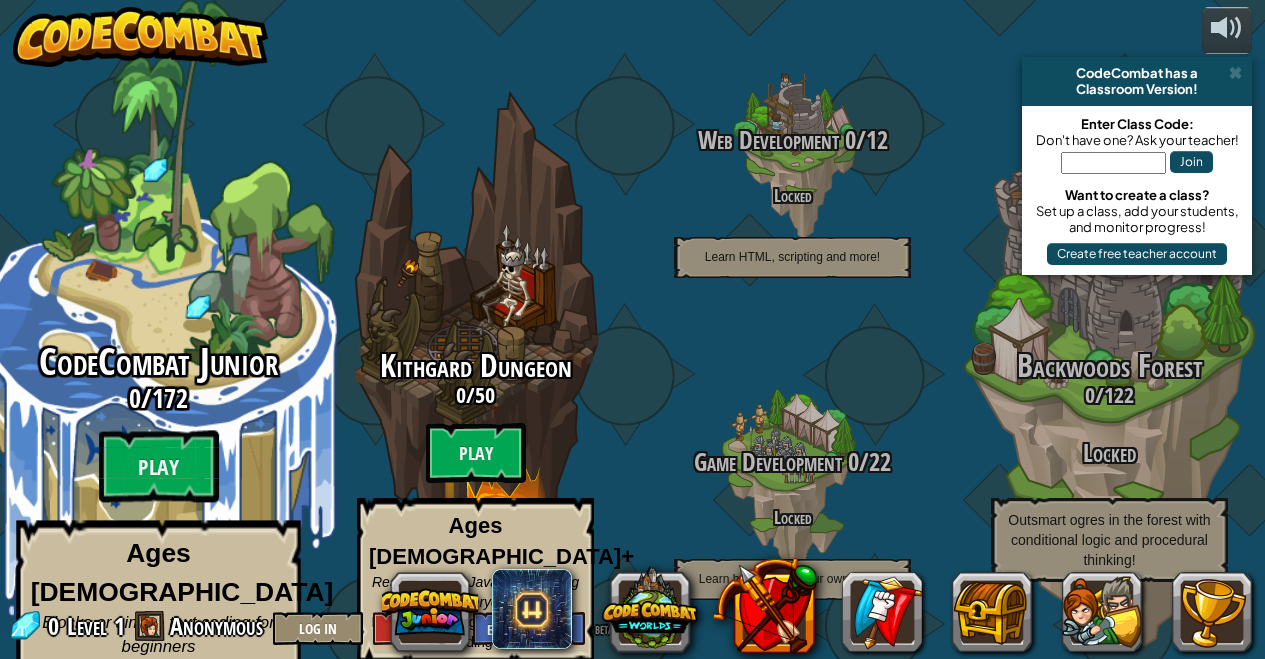 click on "0 / 172" at bounding box center [158, 398] 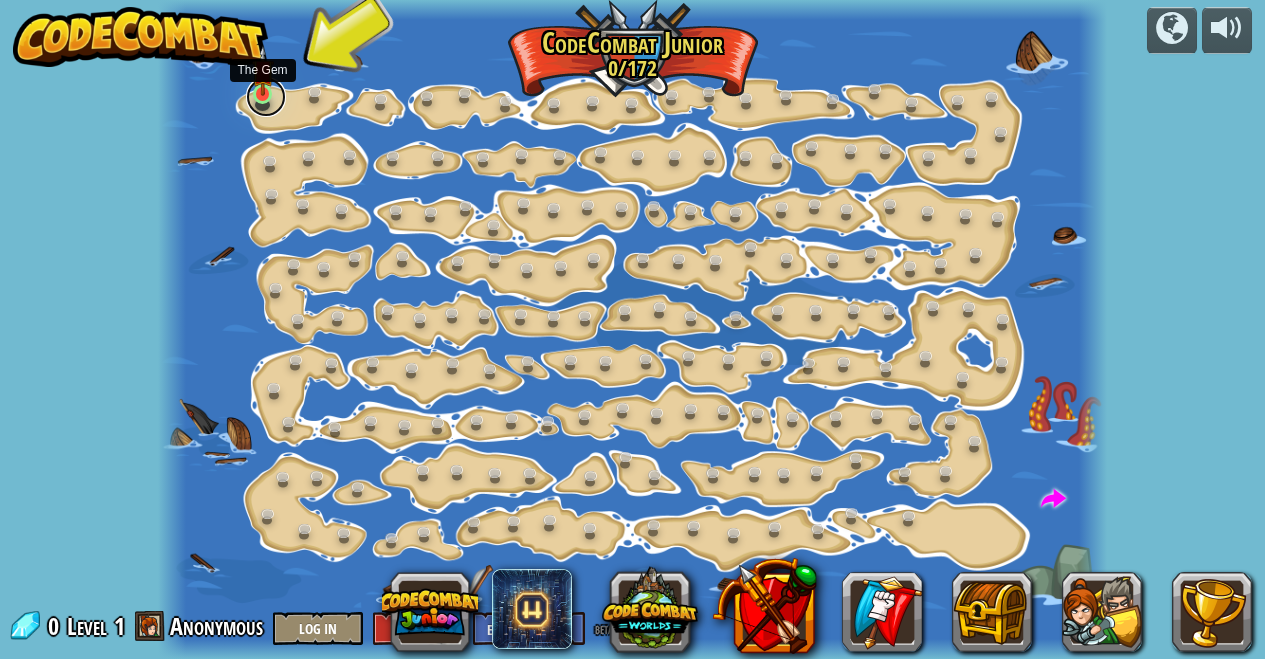 click at bounding box center [266, 97] 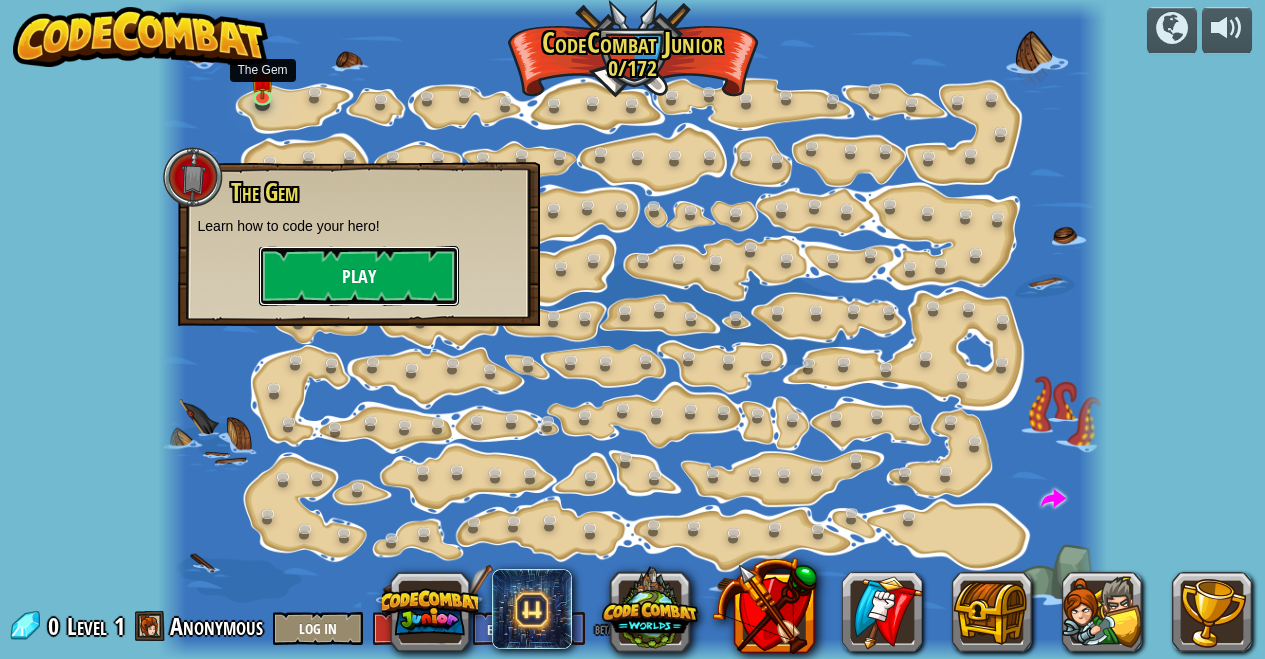 click on "Play" at bounding box center (359, 276) 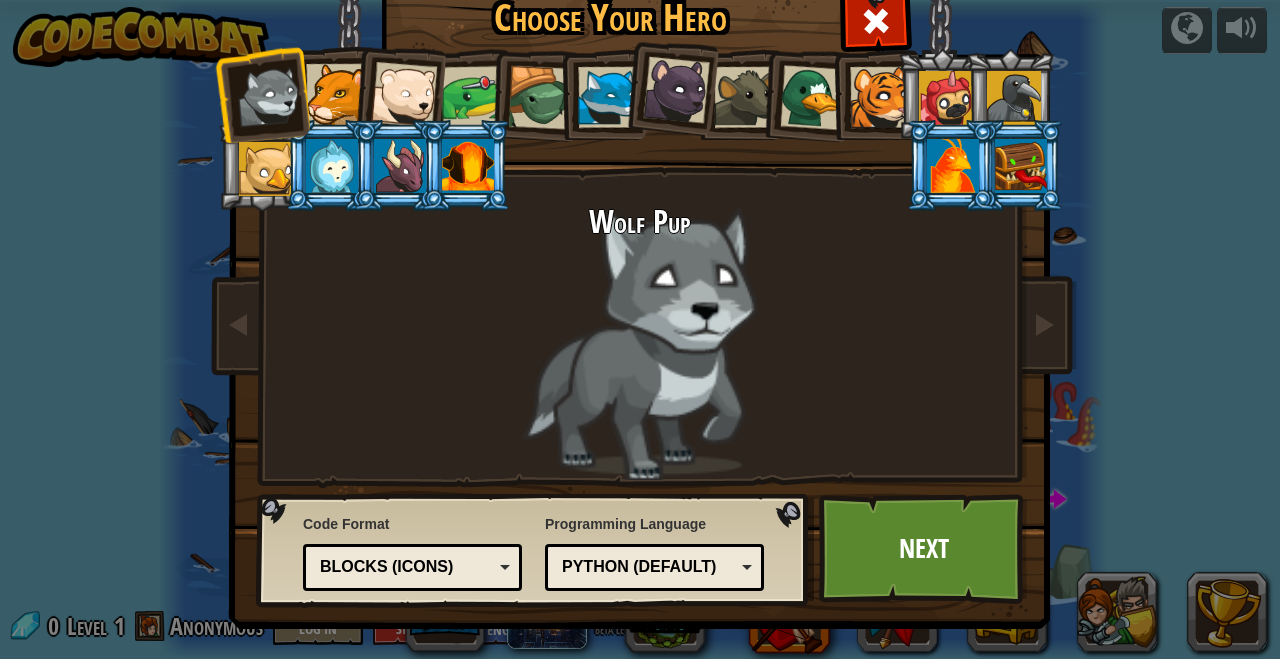 click at bounding box center [468, 166] 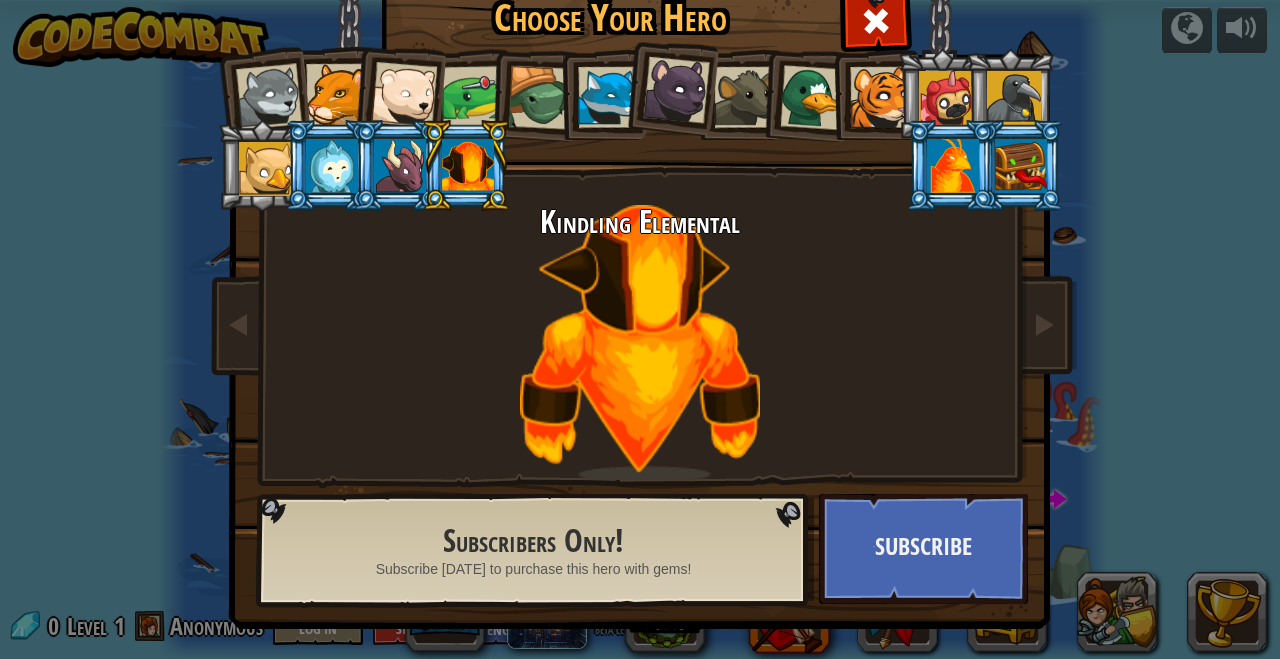 click at bounding box center [540, 98] 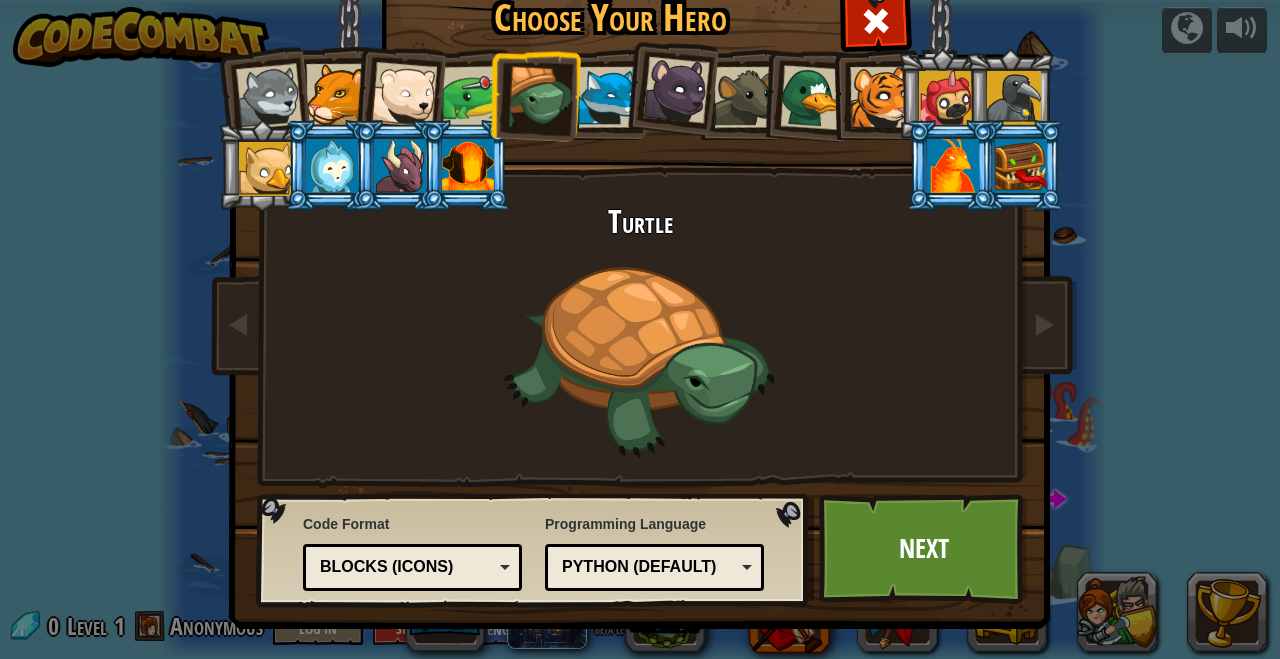 click on "Python (Default)" at bounding box center [648, 567] 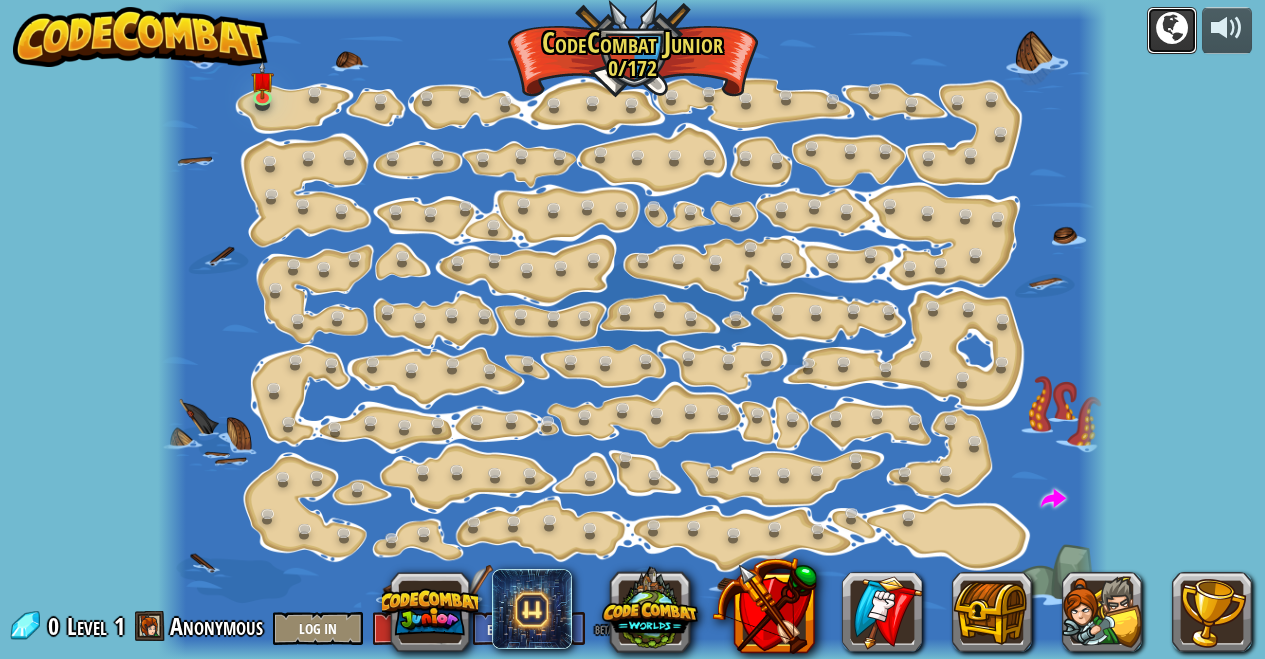click at bounding box center (1172, 30) 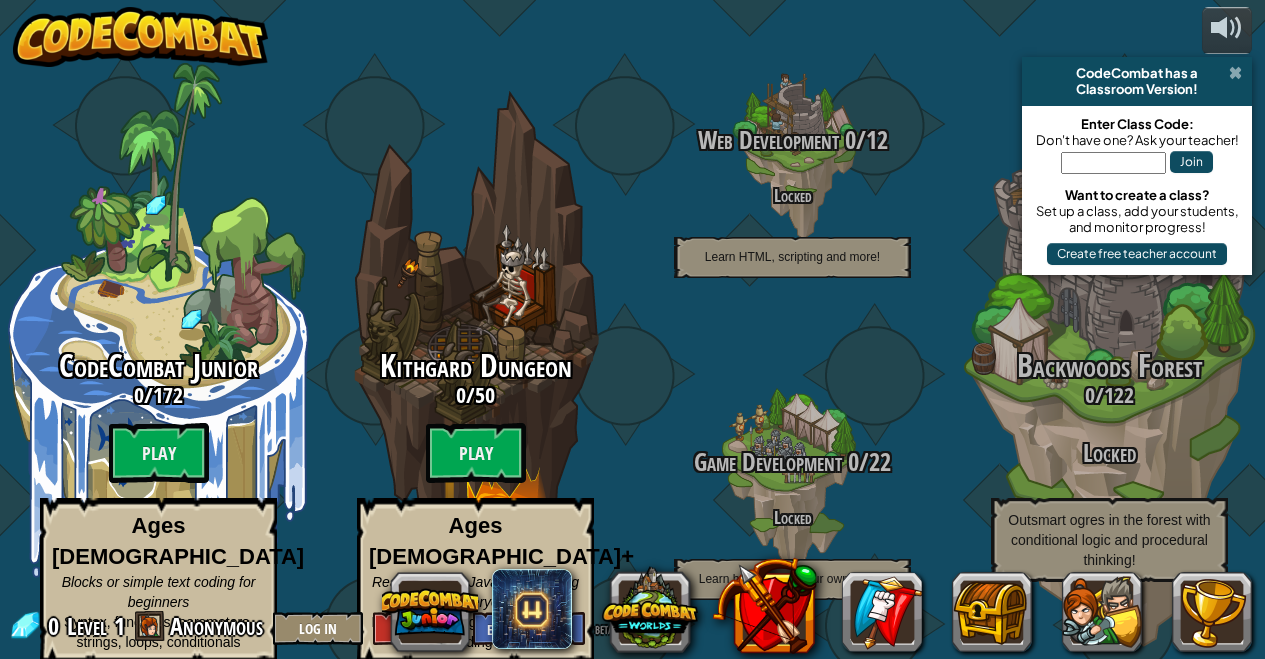 click at bounding box center [1235, 73] 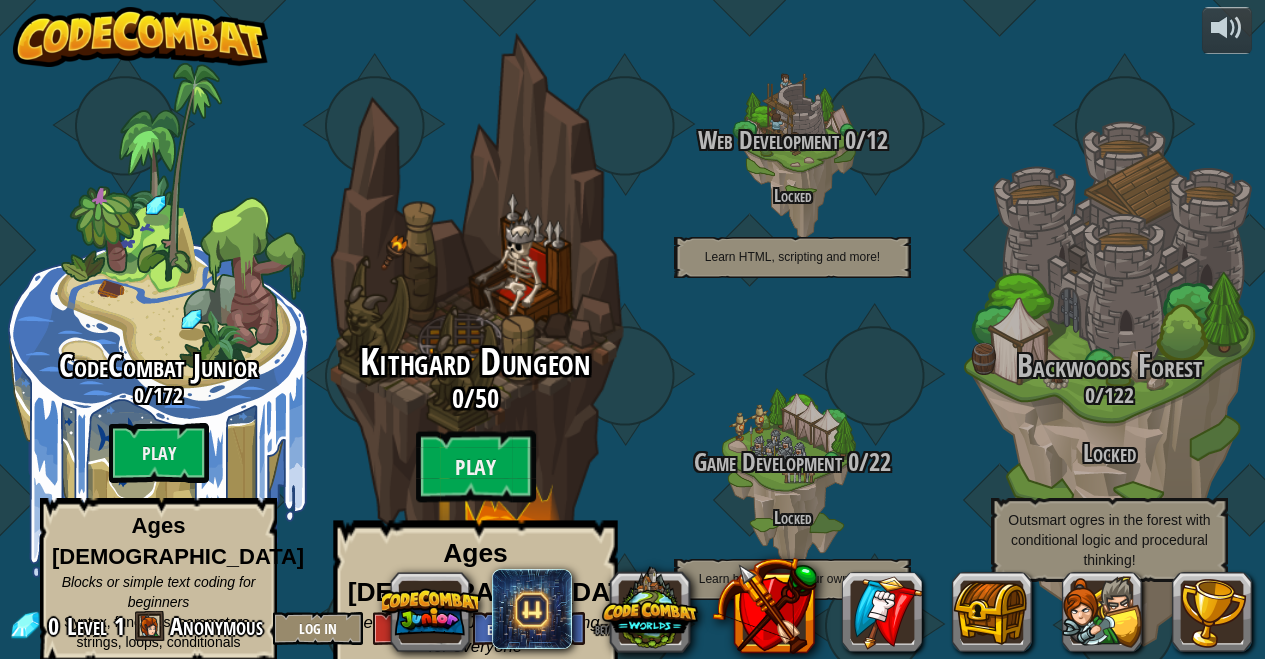 scroll, scrollTop: 1, scrollLeft: 0, axis: vertical 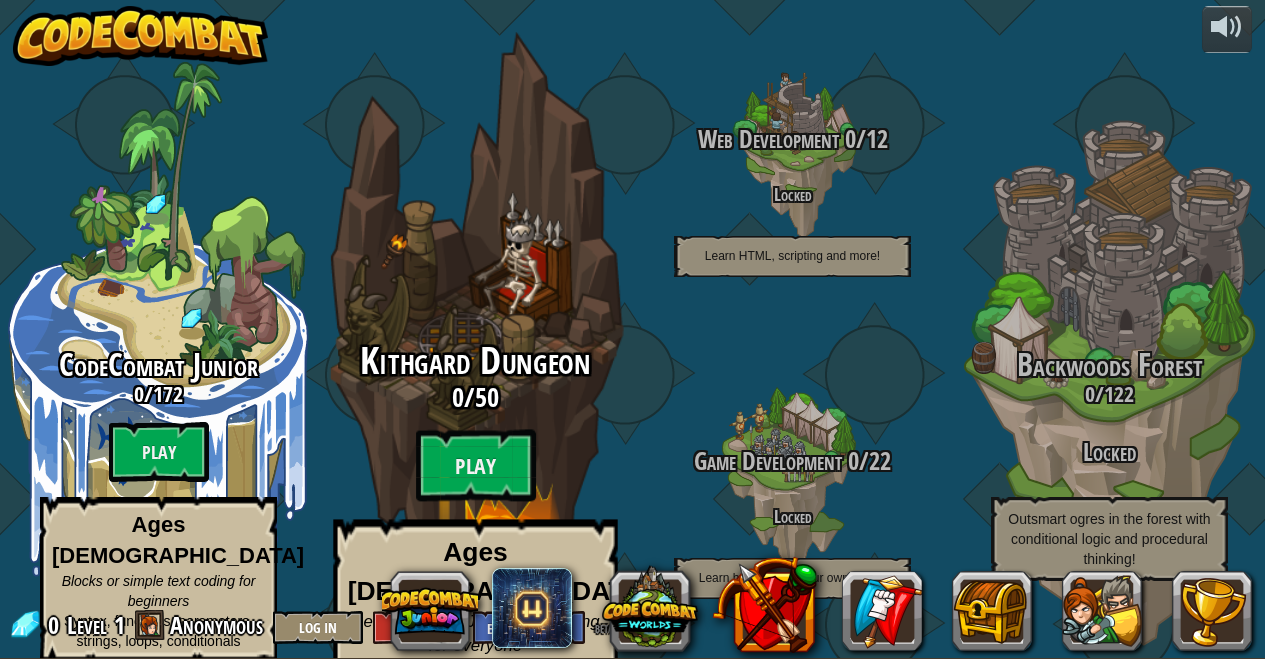 click on "0 / 50" at bounding box center [475, 397] 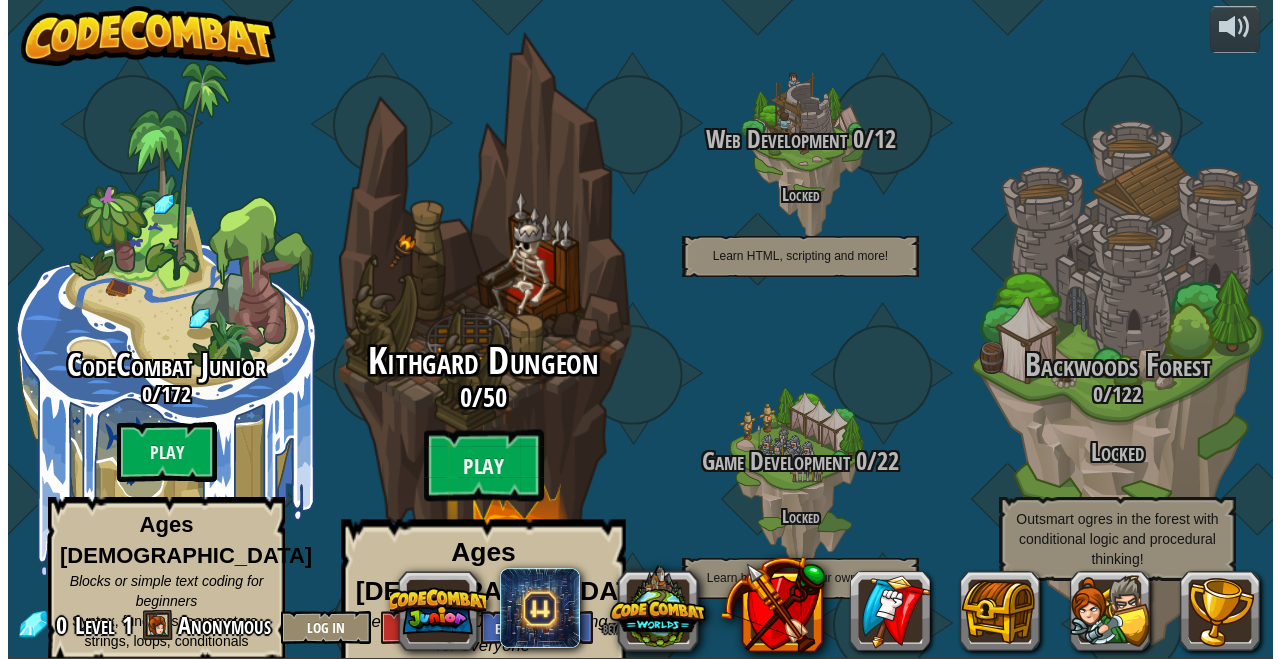 scroll, scrollTop: 0, scrollLeft: 0, axis: both 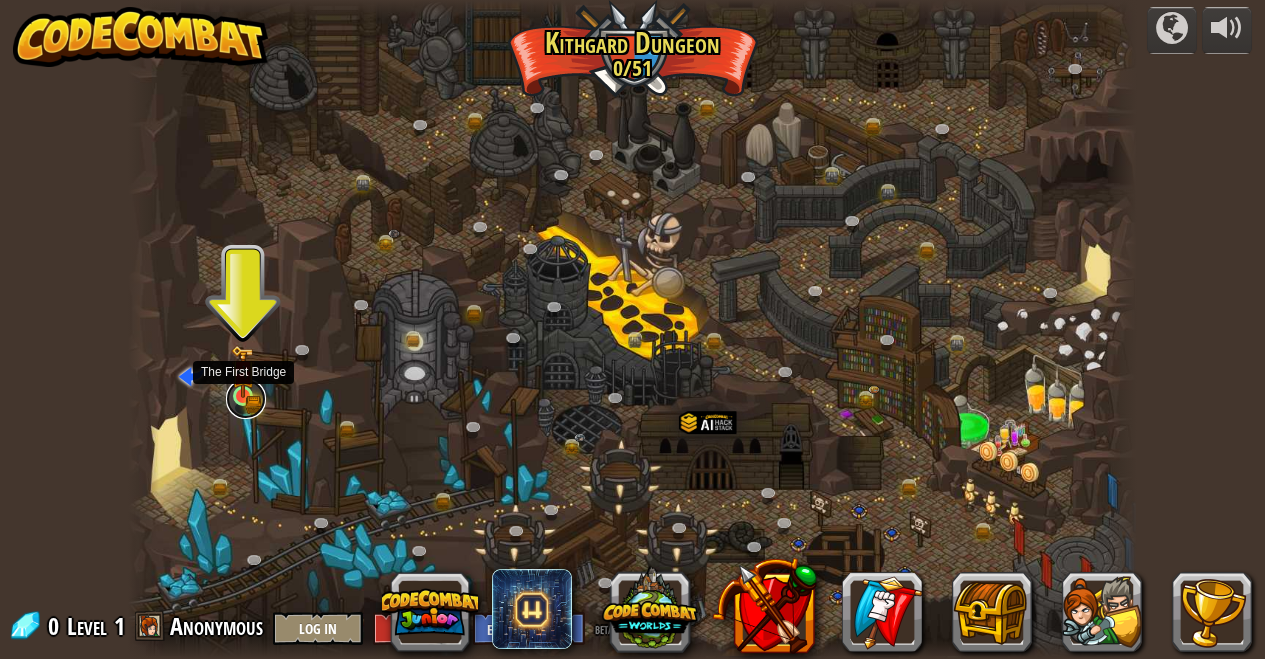 click at bounding box center [246, 399] 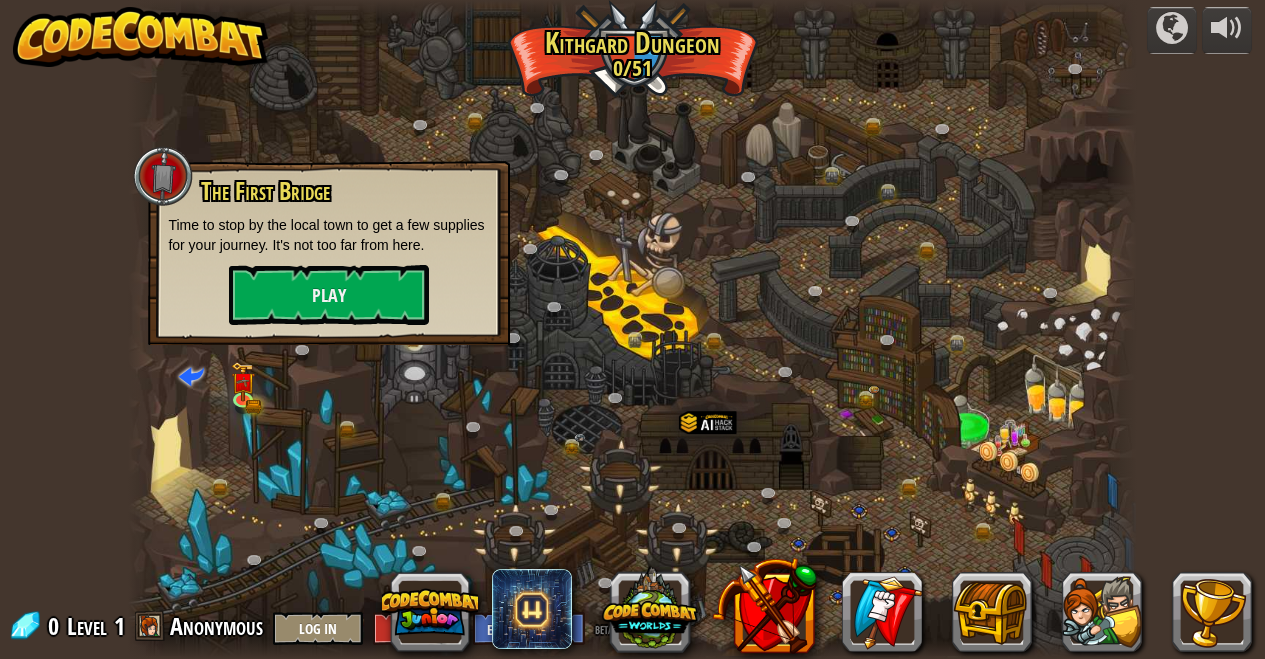 click on "Anonymous" at bounding box center [216, 626] 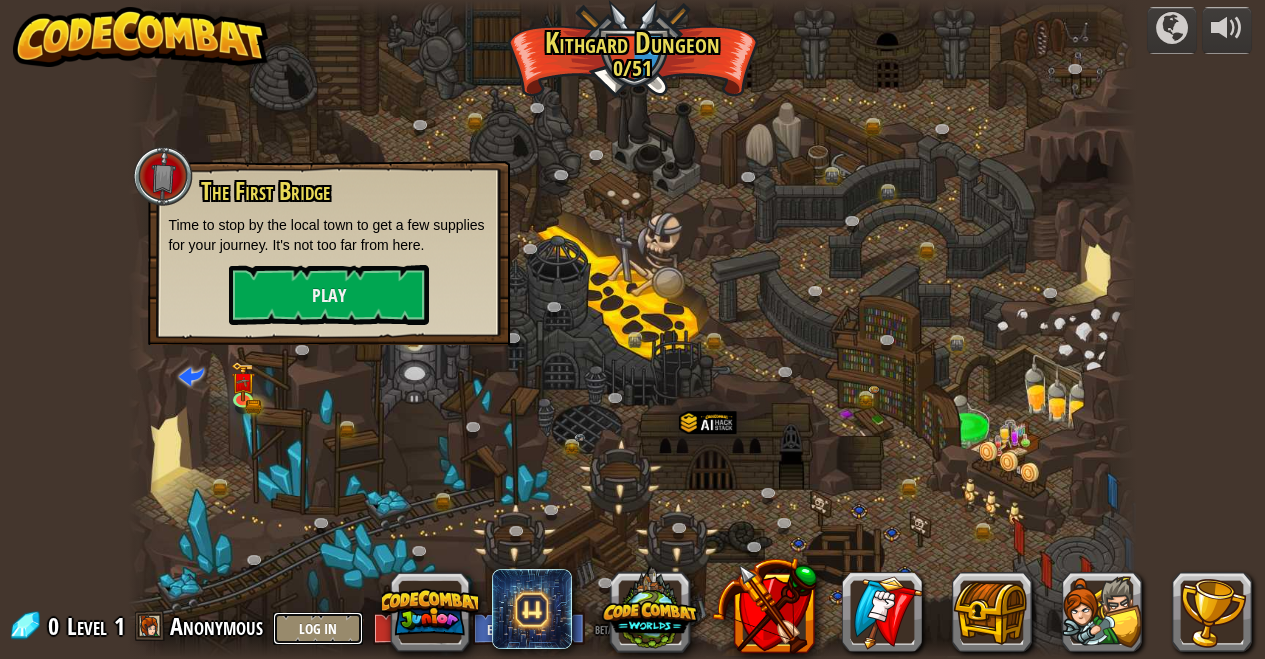 click on "Log In" at bounding box center [318, 628] 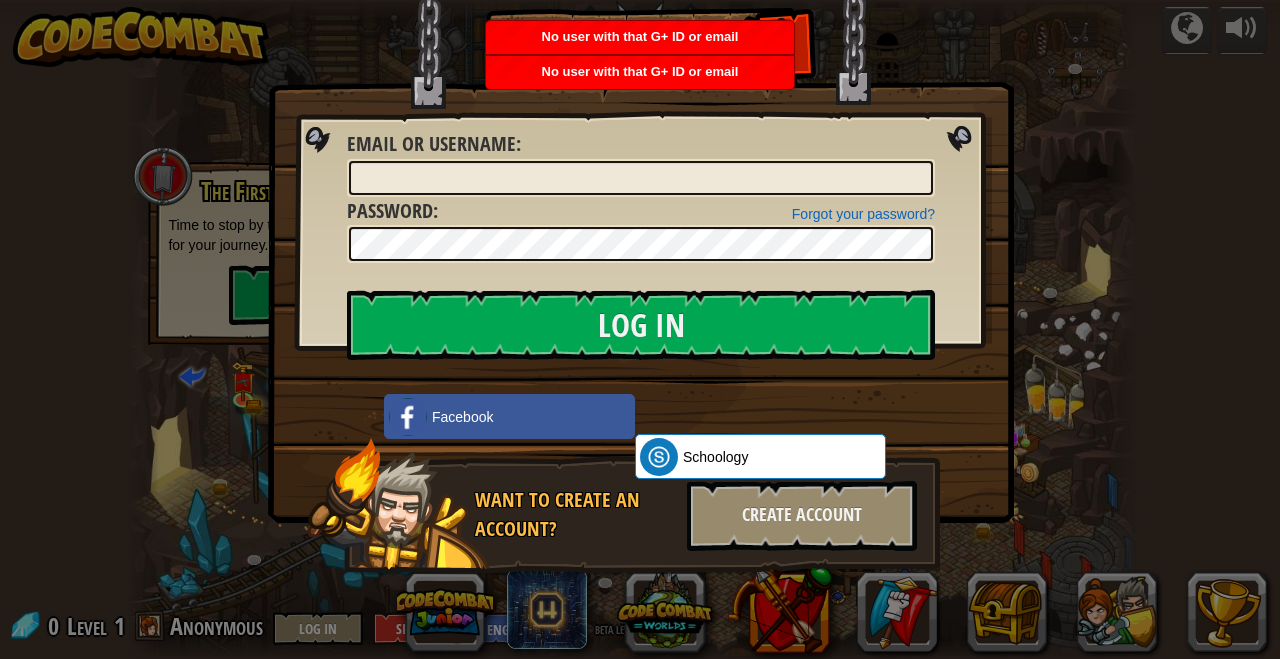 click at bounding box center (641, 232) 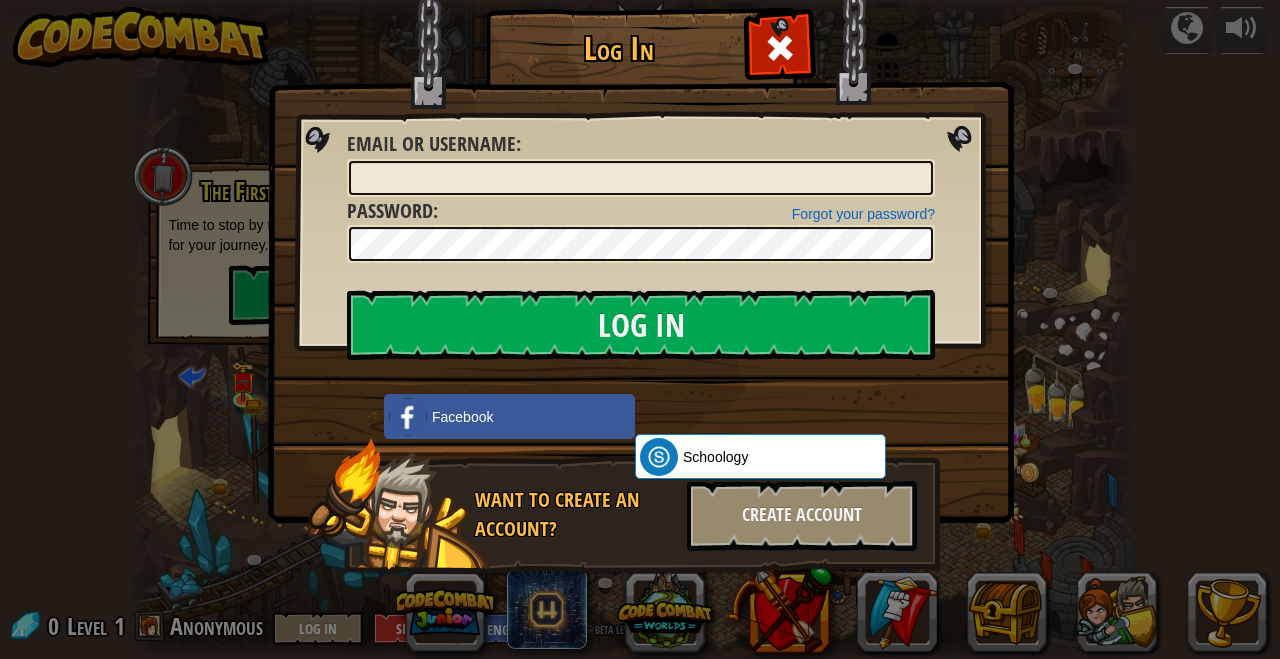 click on "Log In Unknown Error Email or Username : Forgot your password? Password : Log In Logging In Facebook Schoology ClassLink Want to create an account? Create Account" at bounding box center [640, 321] 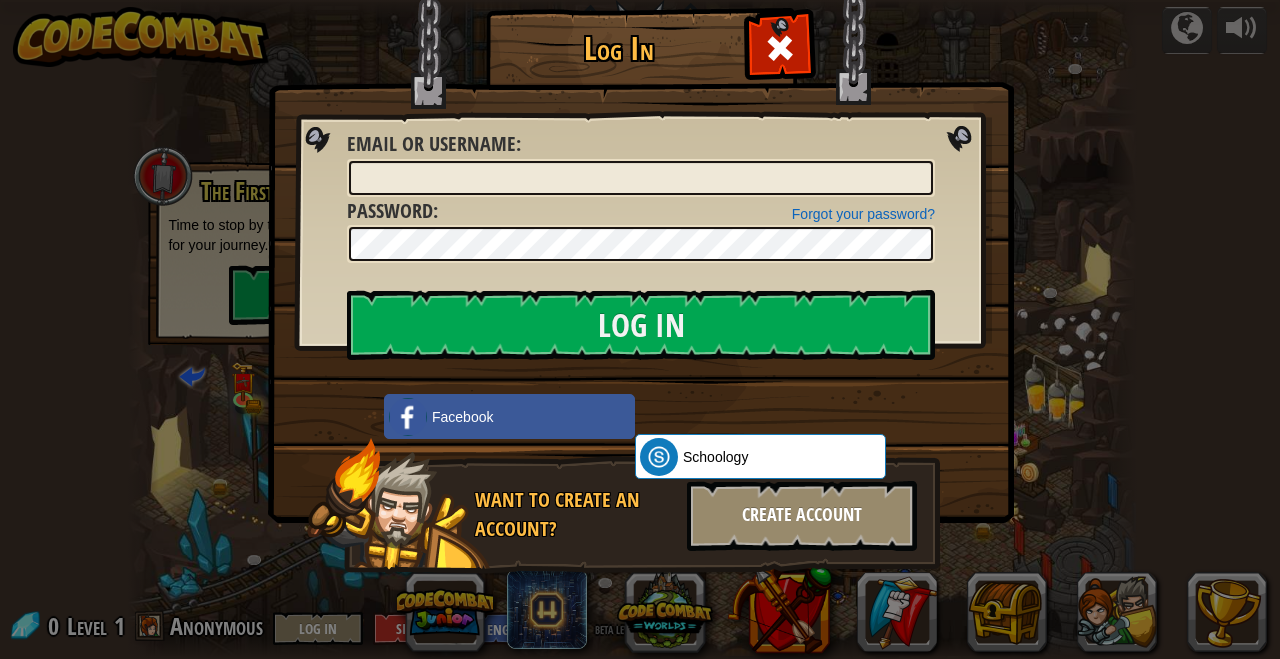 click on "Want to create an account? Create Account" at bounding box center (623, 507) 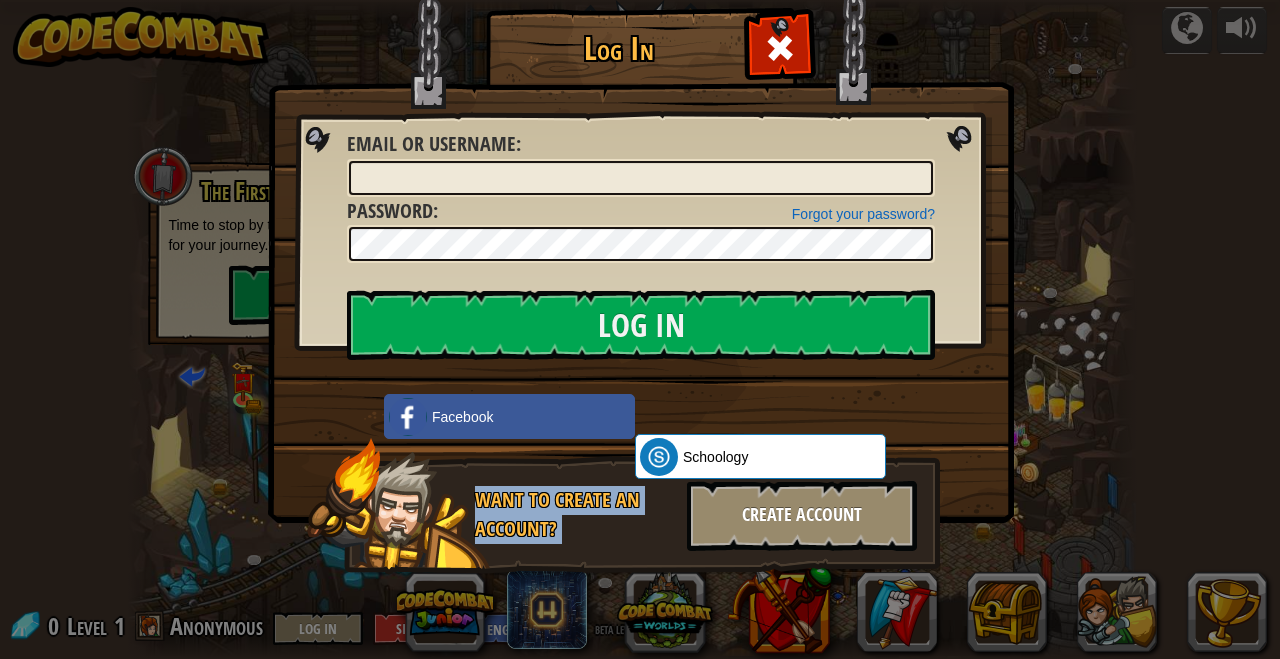 click on "Create Account" at bounding box center (802, 516) 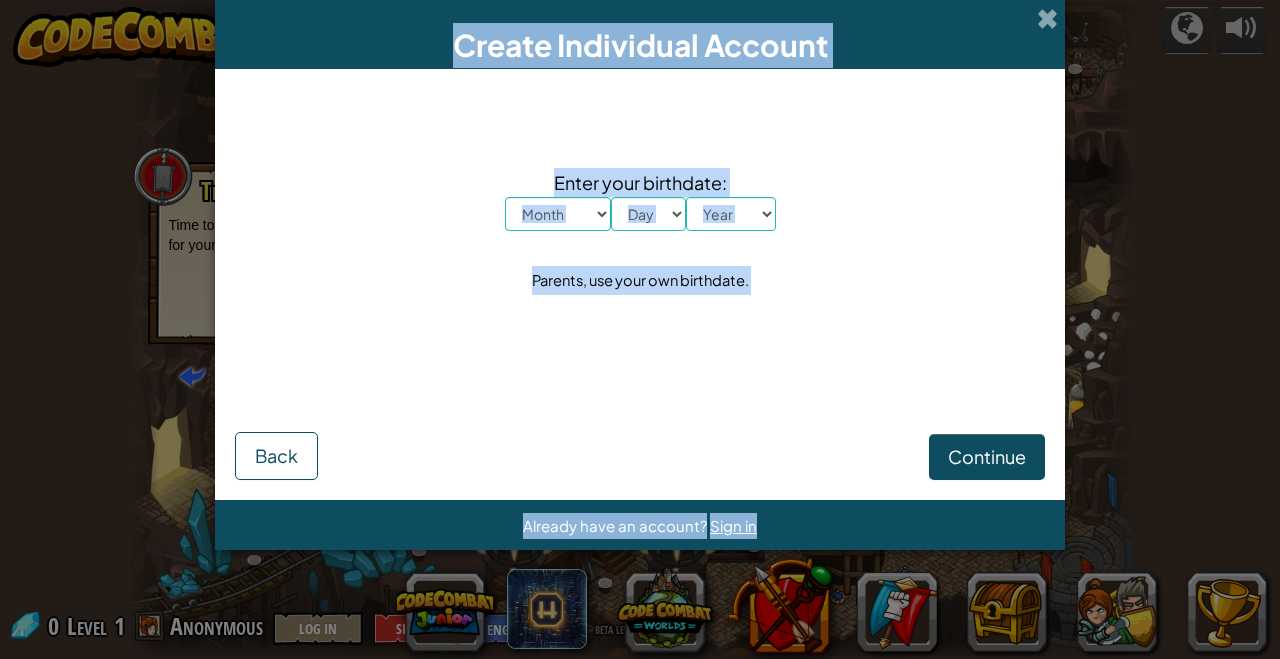 click on "Continue Back" at bounding box center [640, 426] 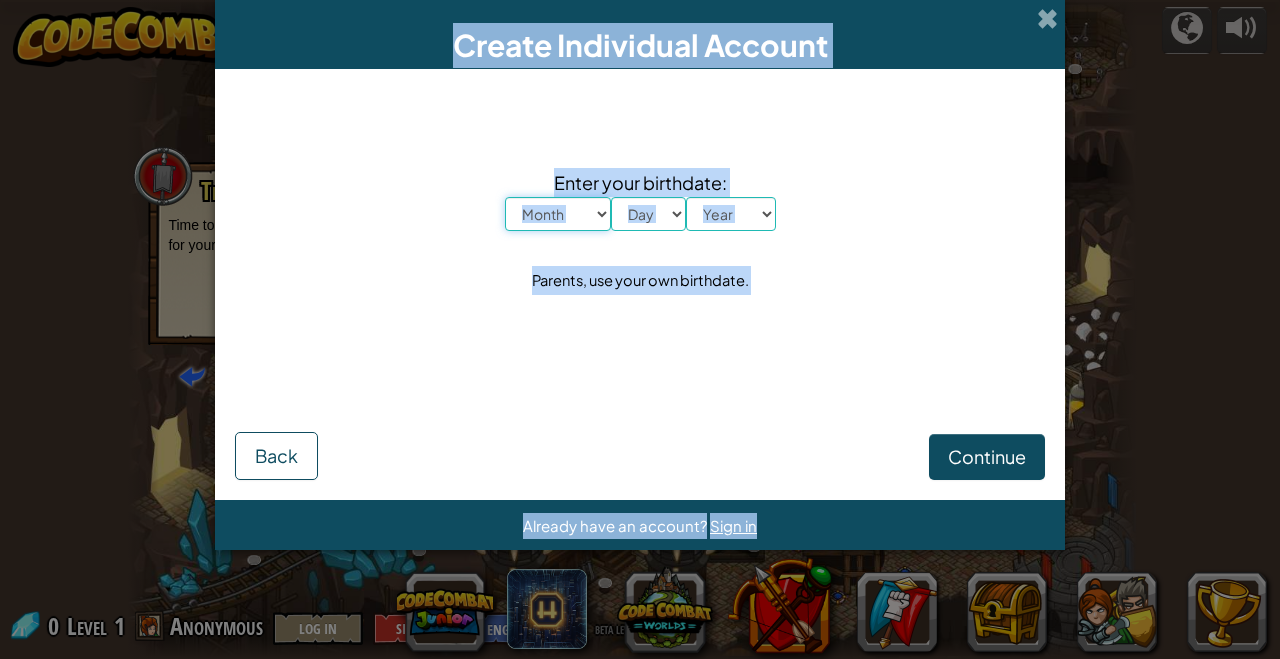 select on "5" 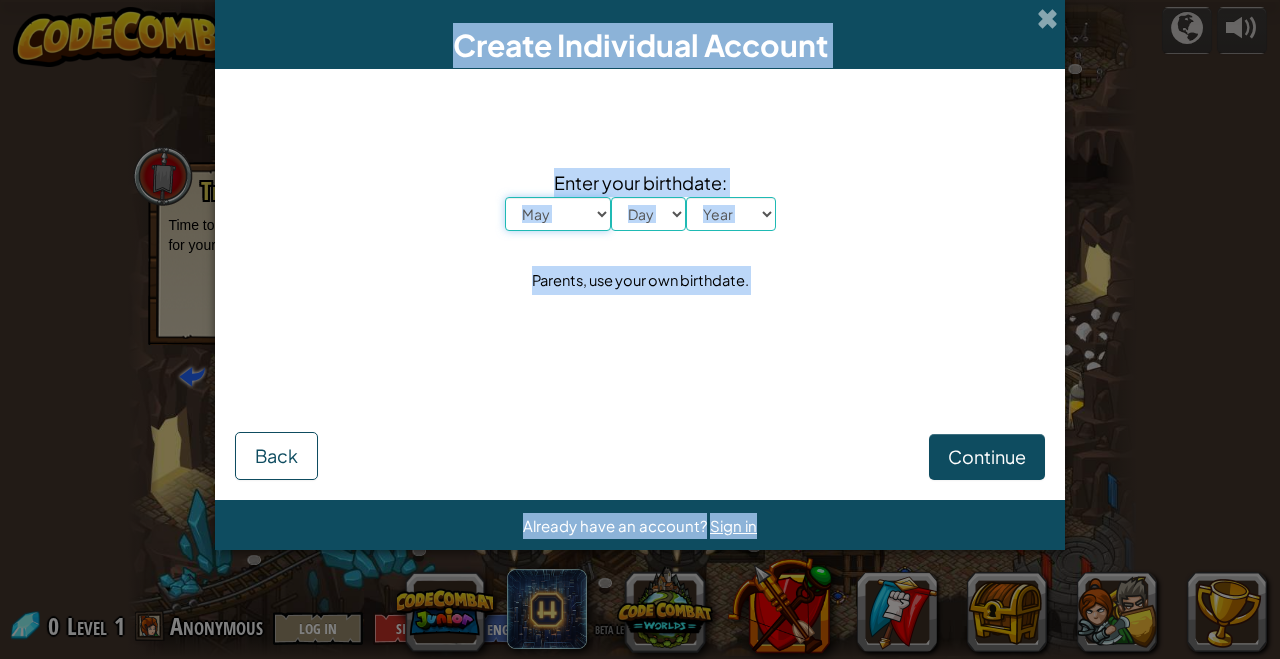 click on "Month January February March April May June July August September October November December" at bounding box center (558, 214) 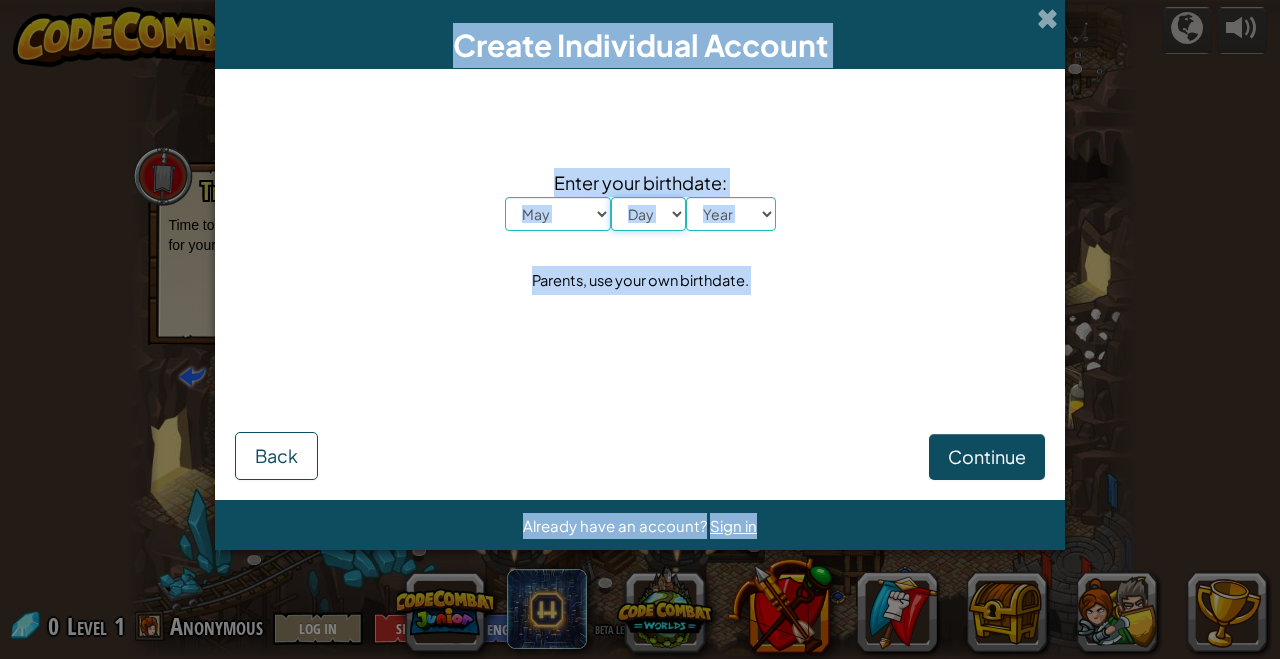 select on "25" 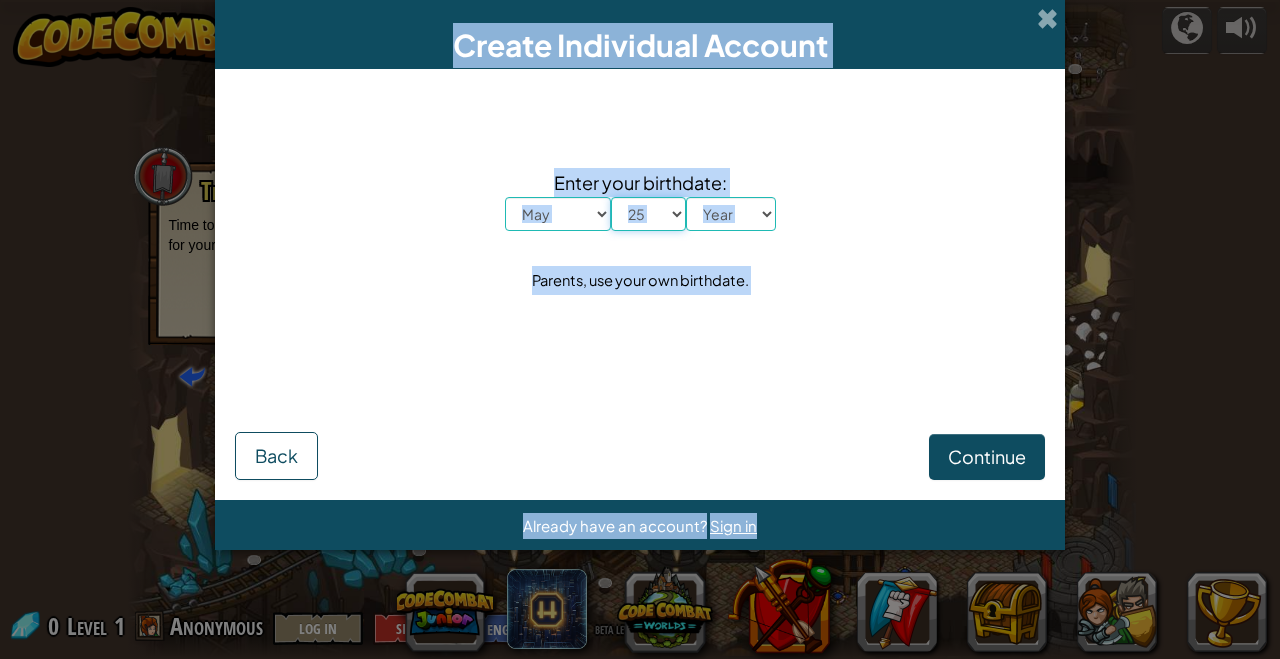 click on "Day 1 2 3 4 5 6 7 8 9 10 11 12 13 14 15 16 17 18 19 20 21 22 23 24 25 26 27 28 29 30 31" at bounding box center [648, 214] 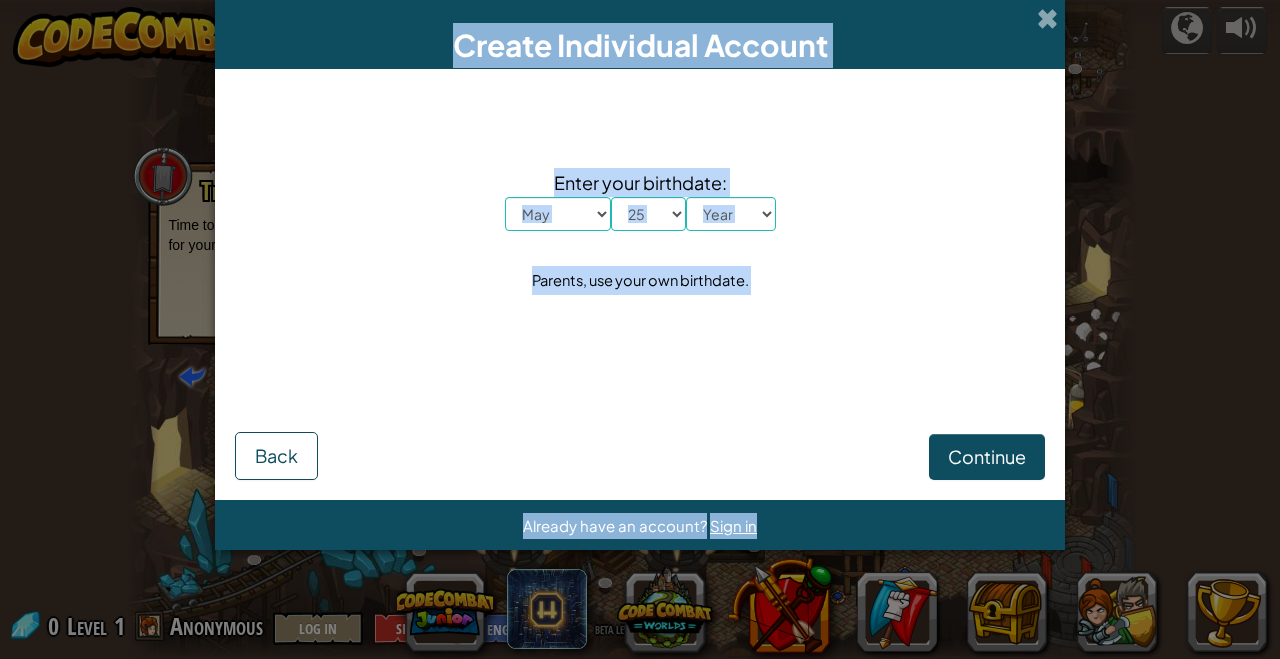 click on "Enter your birthdate: Month January February March April May June July August September October November December Day 1 2 3 4 5 6 7 8 9 10 11 12 13 14 15 16 17 18 19 20 21 22 23 24 25 26 27 28 29 30 31 Year 2025 2024 2023 2022 2021 2020 2019 2018 2017 2016 2015 2014 2013 2012 2011 2010 2009 2008 2007 2006 2005 2004 2003 2002 2001 2000 1999 1998 1997 1996 1995 1994 1993 1992 1991 1990 1989 1988 1987 1986 1985 1984 1983 1982 1981 1980 1979 1978 1977 1976 1975 1974 1973 1972 1971 1970 1969 1968 1967 1966 1965 1964 1963 1962 1961 1960 1959 1958 1957 1956 1955 1954 1953 1952 1951 1950 1949 1948 1947 1946 1945 1944 1943 1942 1941 1940 1939 1938 1937 1936 1935 1934 1933 1932 1931 1930 1929 1928 1927 1926 Parents, use your own birthdate." at bounding box center [640, 231] 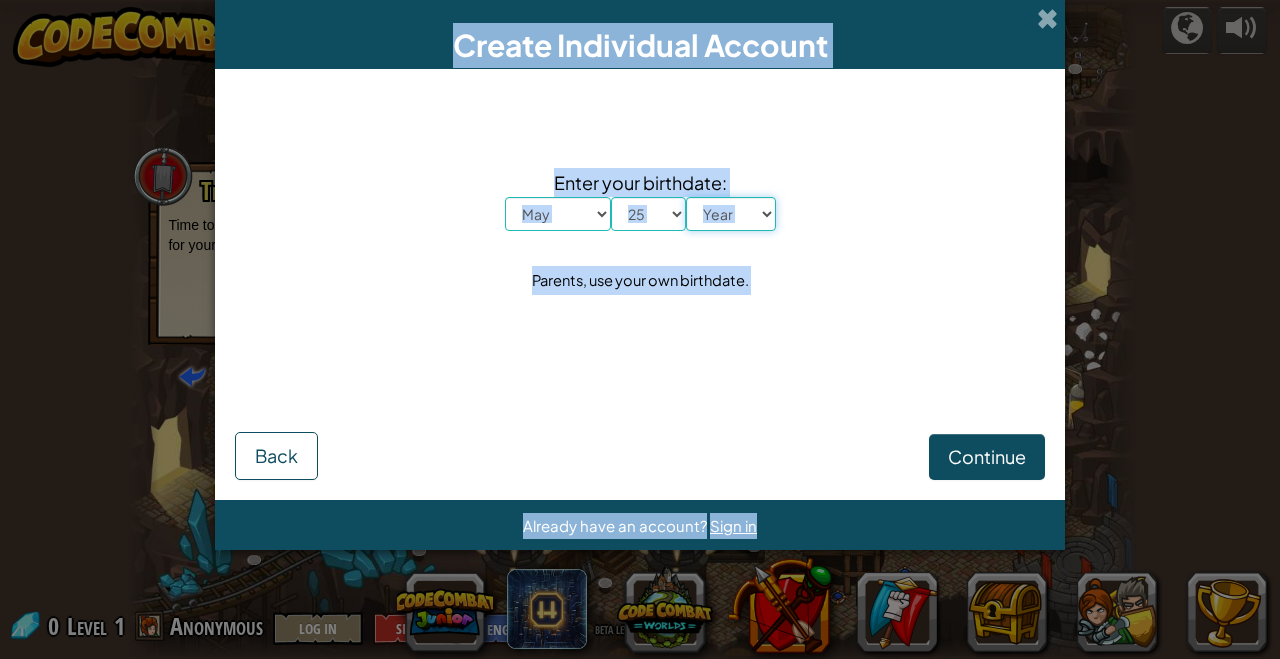 select on "1998" 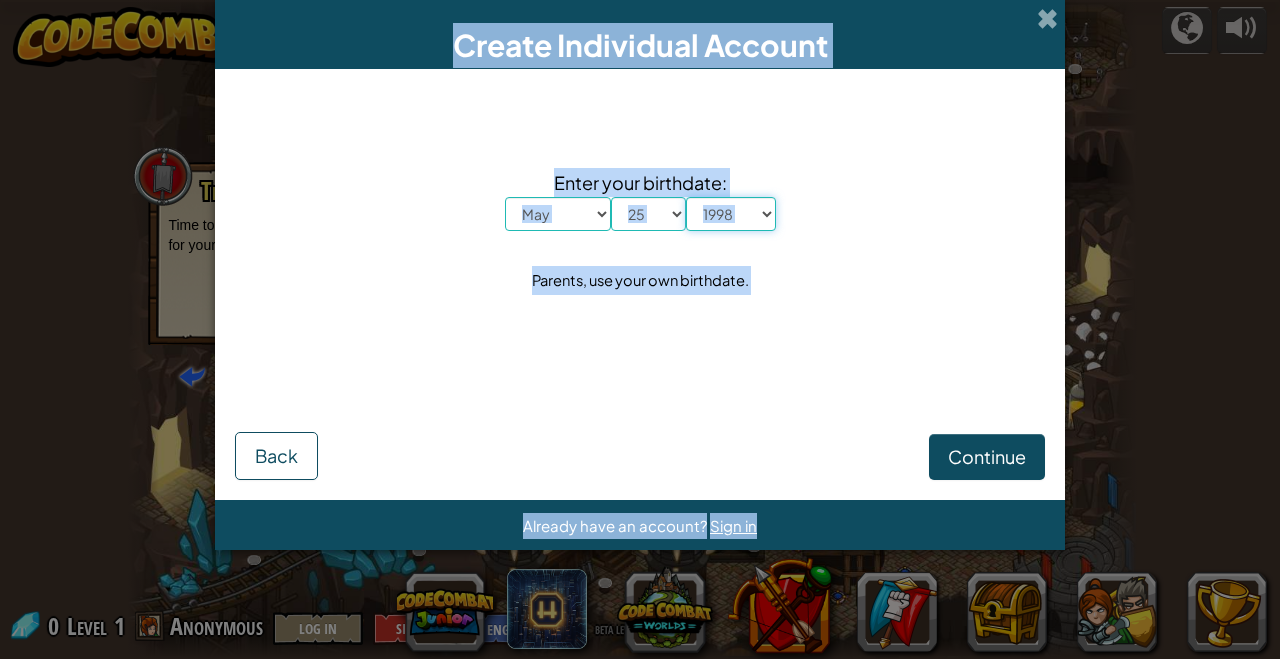 click on "Year 2025 2024 2023 2022 2021 2020 2019 2018 2017 2016 2015 2014 2013 2012 2011 2010 2009 2008 2007 2006 2005 2004 2003 2002 2001 2000 1999 1998 1997 1996 1995 1994 1993 1992 1991 1990 1989 1988 1987 1986 1985 1984 1983 1982 1981 1980 1979 1978 1977 1976 1975 1974 1973 1972 1971 1970 1969 1968 1967 1966 1965 1964 1963 1962 1961 1960 1959 1958 1957 1956 1955 1954 1953 1952 1951 1950 1949 1948 1947 1946 1945 1944 1943 1942 1941 1940 1939 1938 1937 1936 1935 1934 1933 1932 1931 1930 1929 1928 1927 1926" at bounding box center [731, 214] 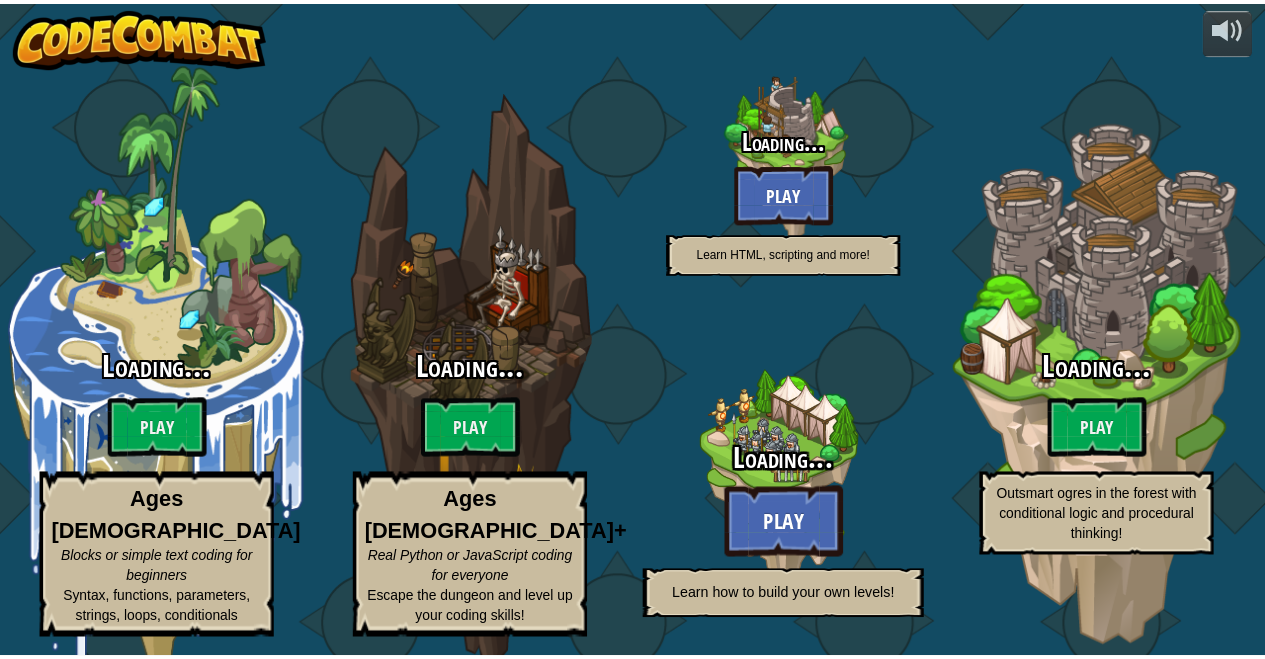 scroll, scrollTop: 0, scrollLeft: 0, axis: both 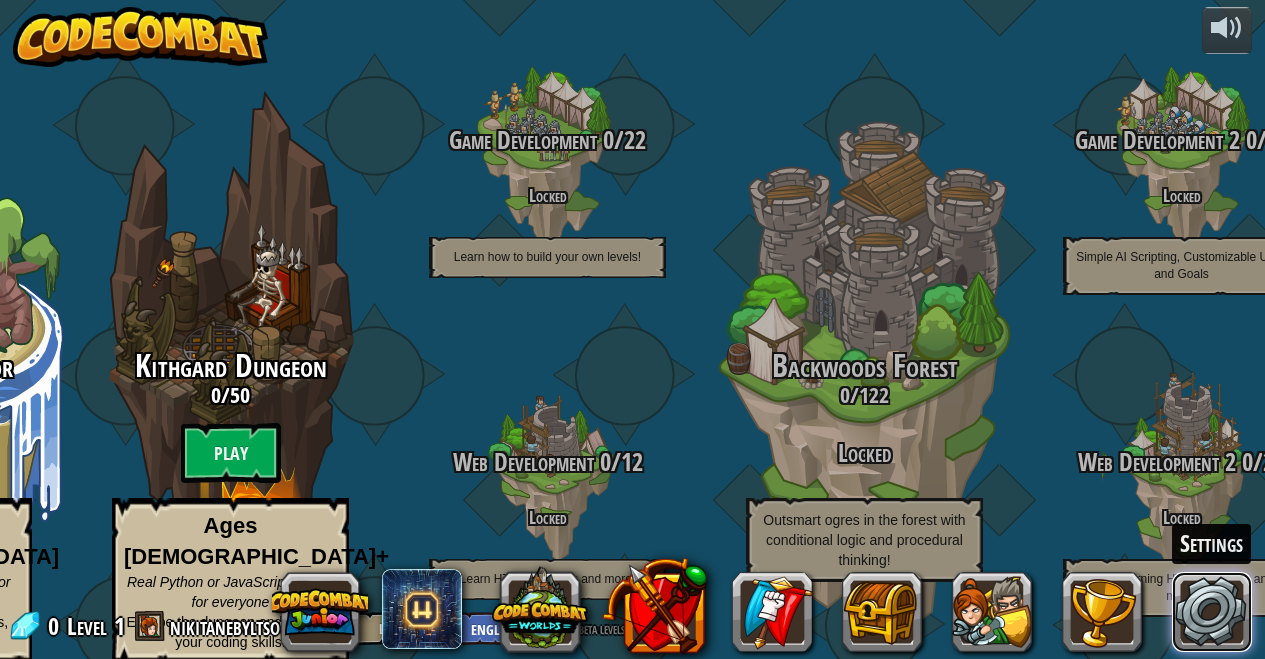 click at bounding box center (1212, 612) 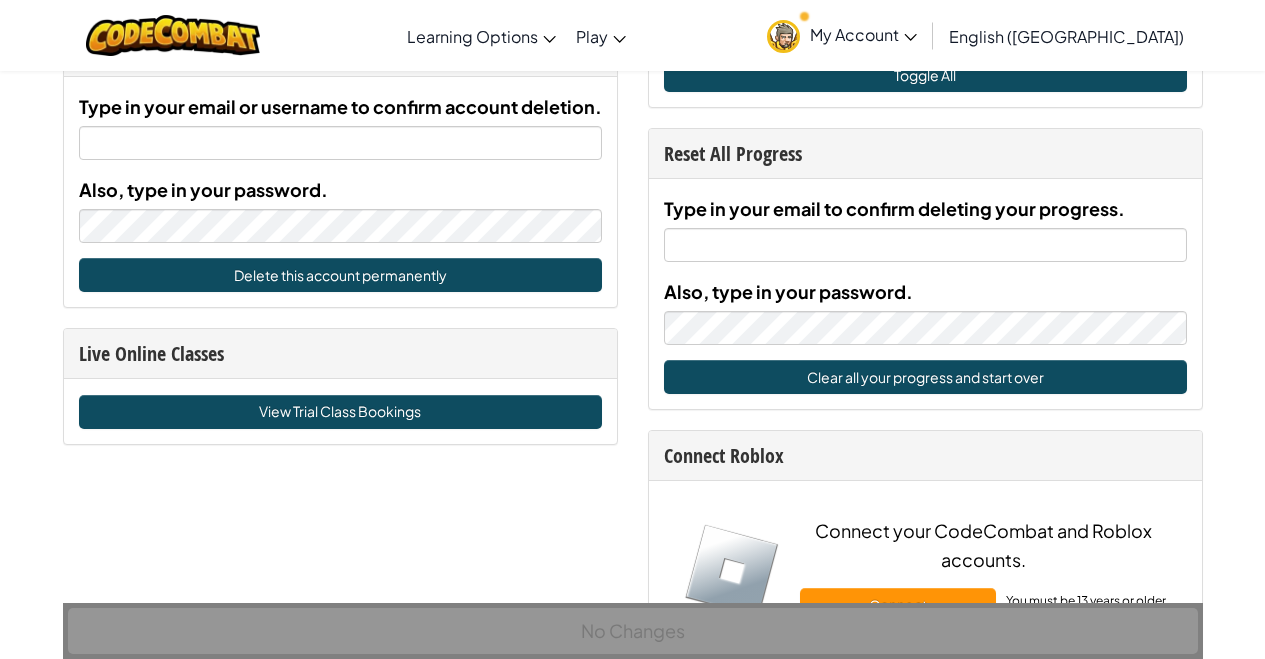 scroll, scrollTop: 1040, scrollLeft: 0, axis: vertical 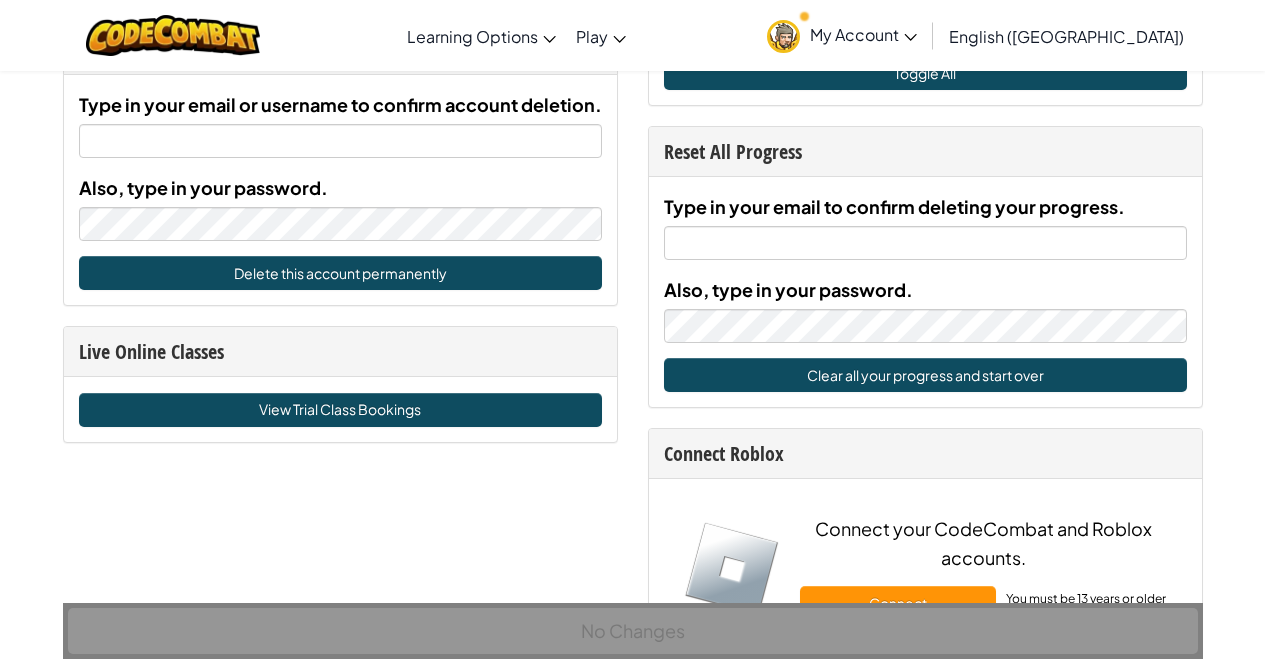 click on "English ([GEOGRAPHIC_DATA])" at bounding box center (1066, 36) 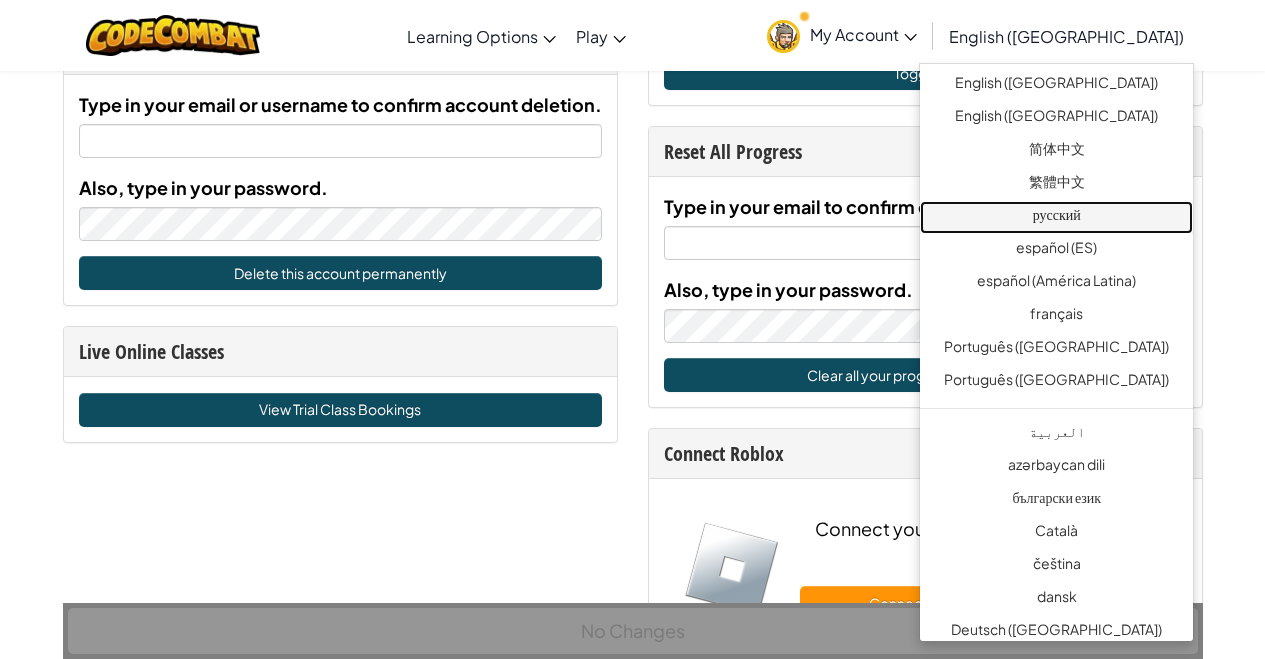 click on "русский" at bounding box center (1056, 217) 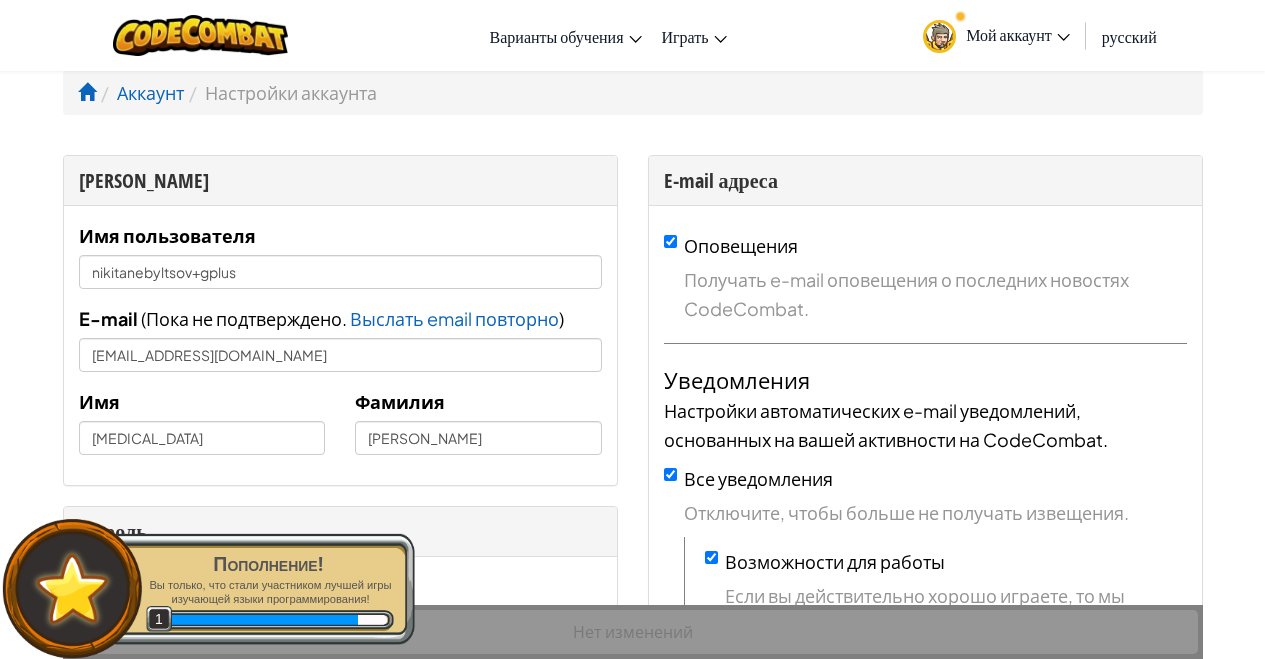 scroll, scrollTop: 1040, scrollLeft: 0, axis: vertical 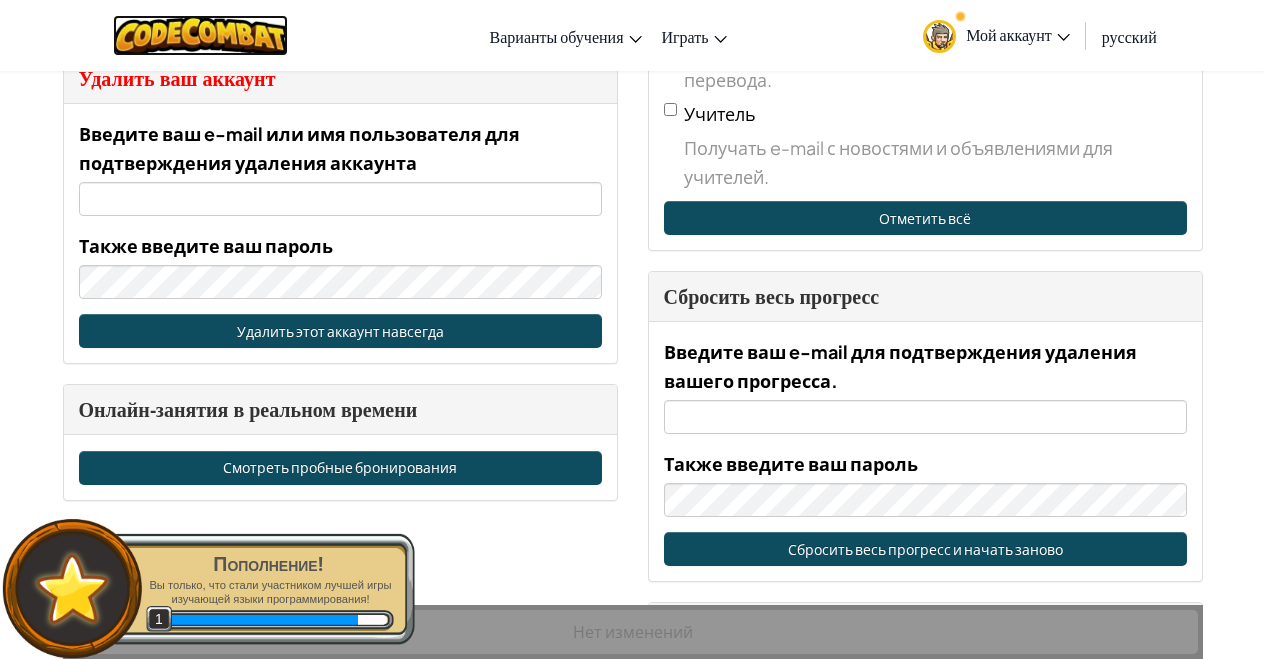 click at bounding box center (200, 35) 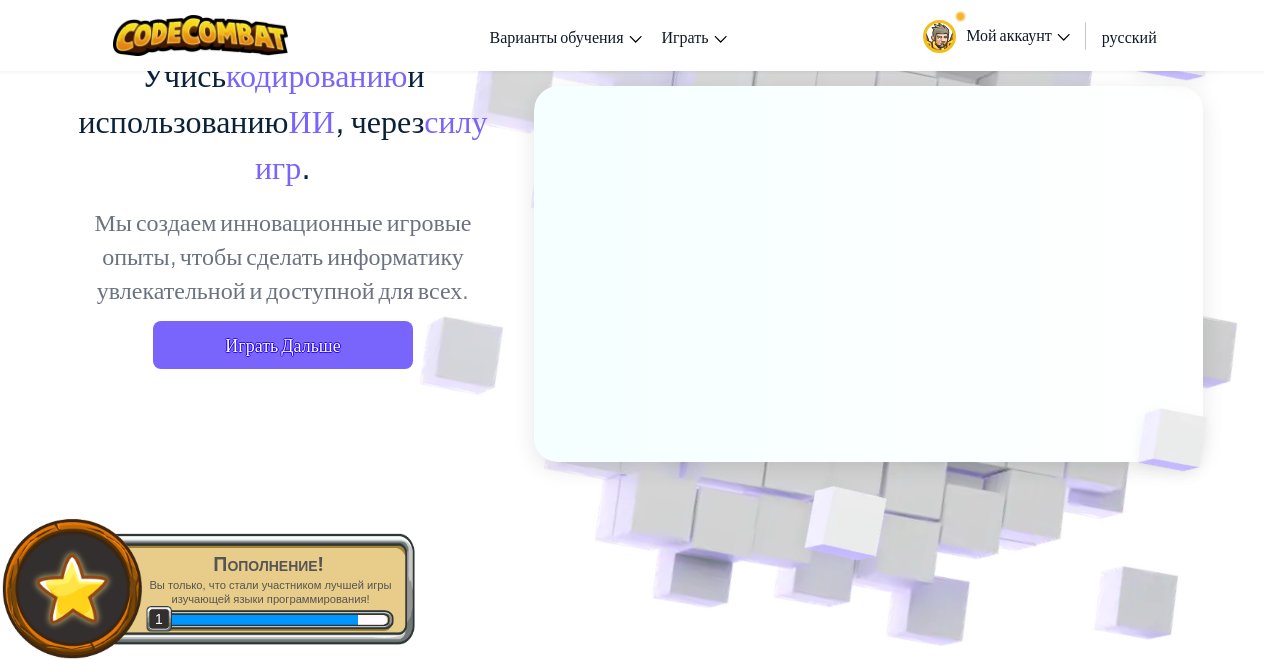 scroll, scrollTop: 200, scrollLeft: 0, axis: vertical 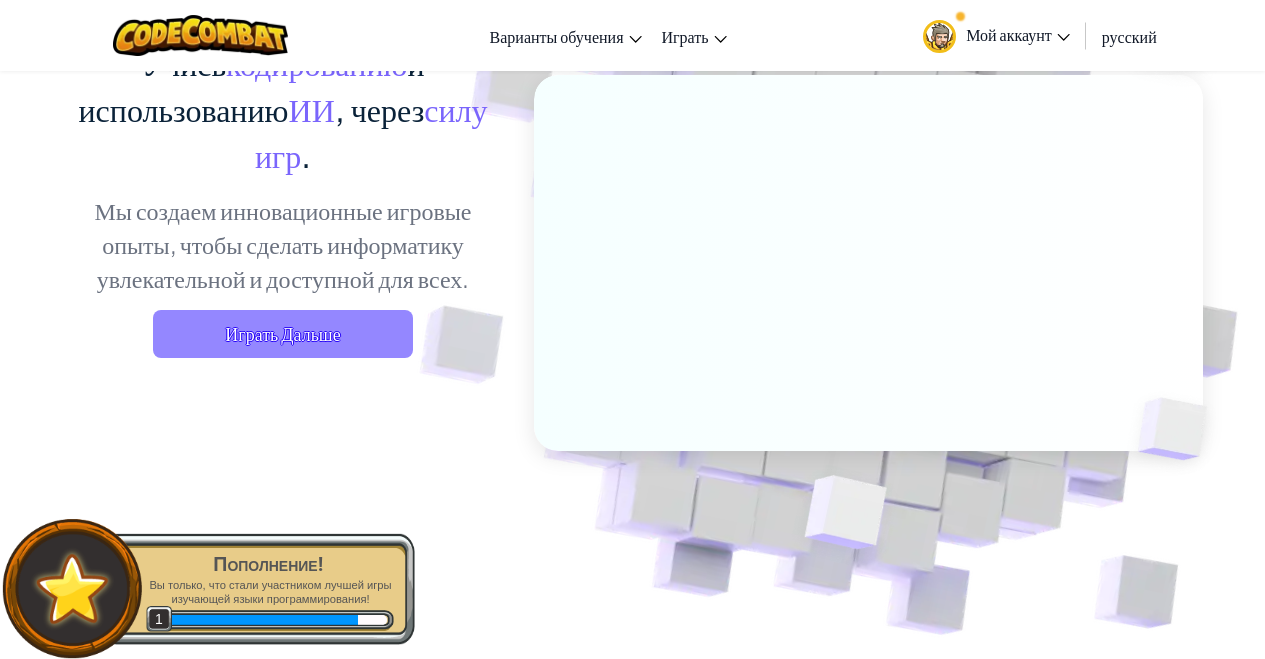click on "Играть Дальше" at bounding box center [283, 334] 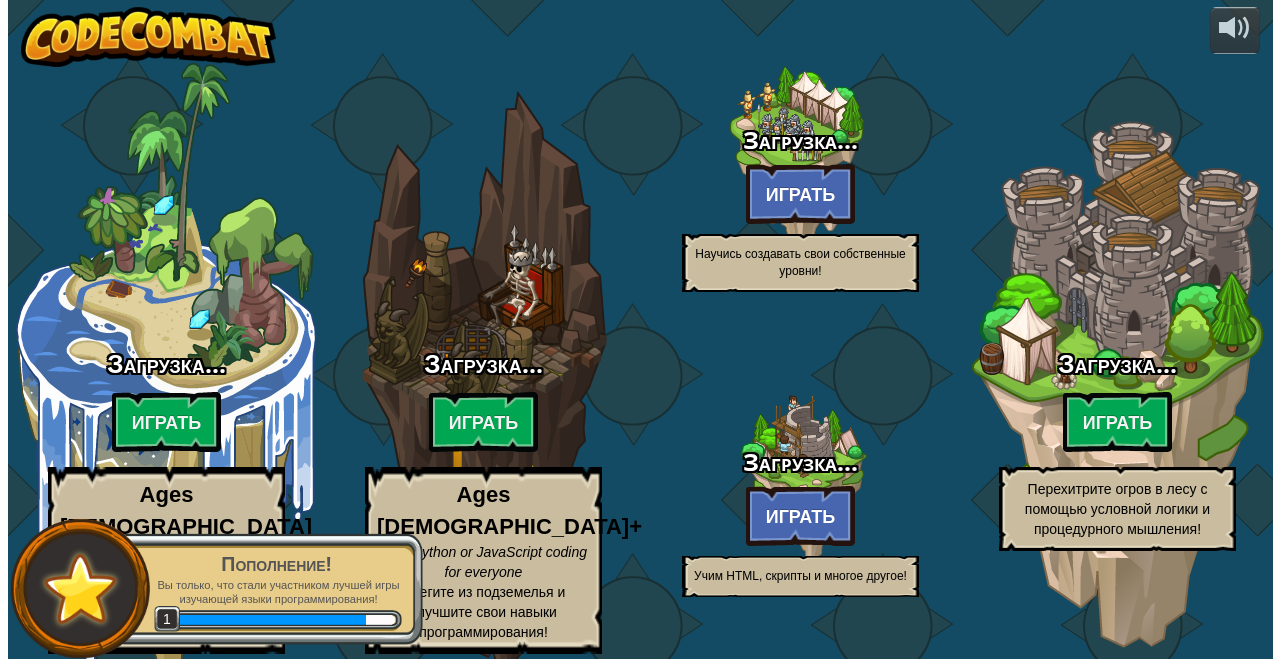 scroll, scrollTop: 0, scrollLeft: 0, axis: both 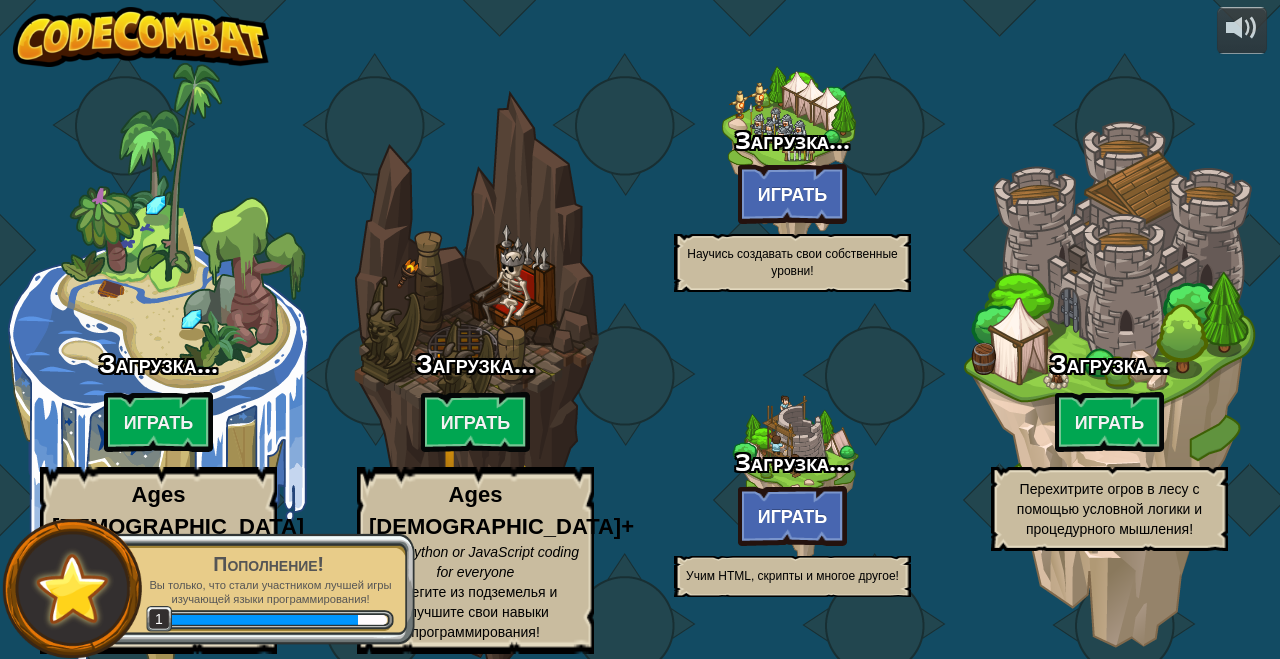 select on "ru" 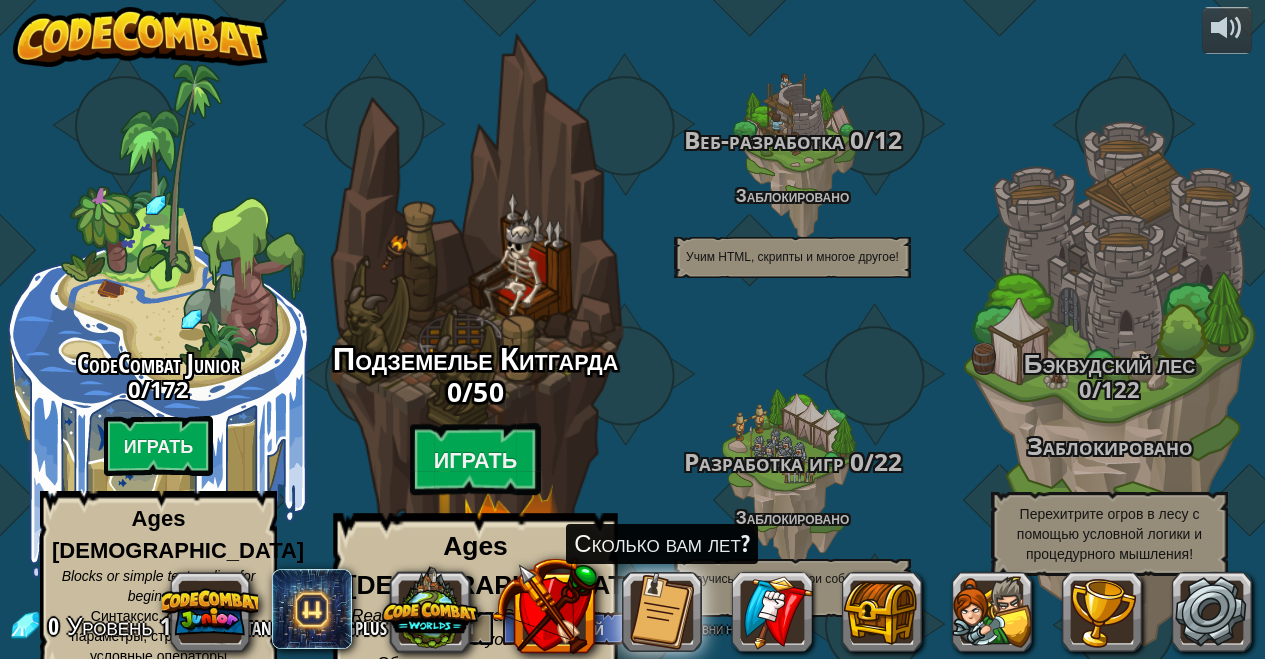 click on "Подземелье Китгарда 0 / 50 Играть Ages [DEMOGRAPHIC_DATA]+ Real Python or JavaScript coding for everyone Сбегите из подземелья и улучшите свои навыки программирования!" at bounding box center (475, 380) 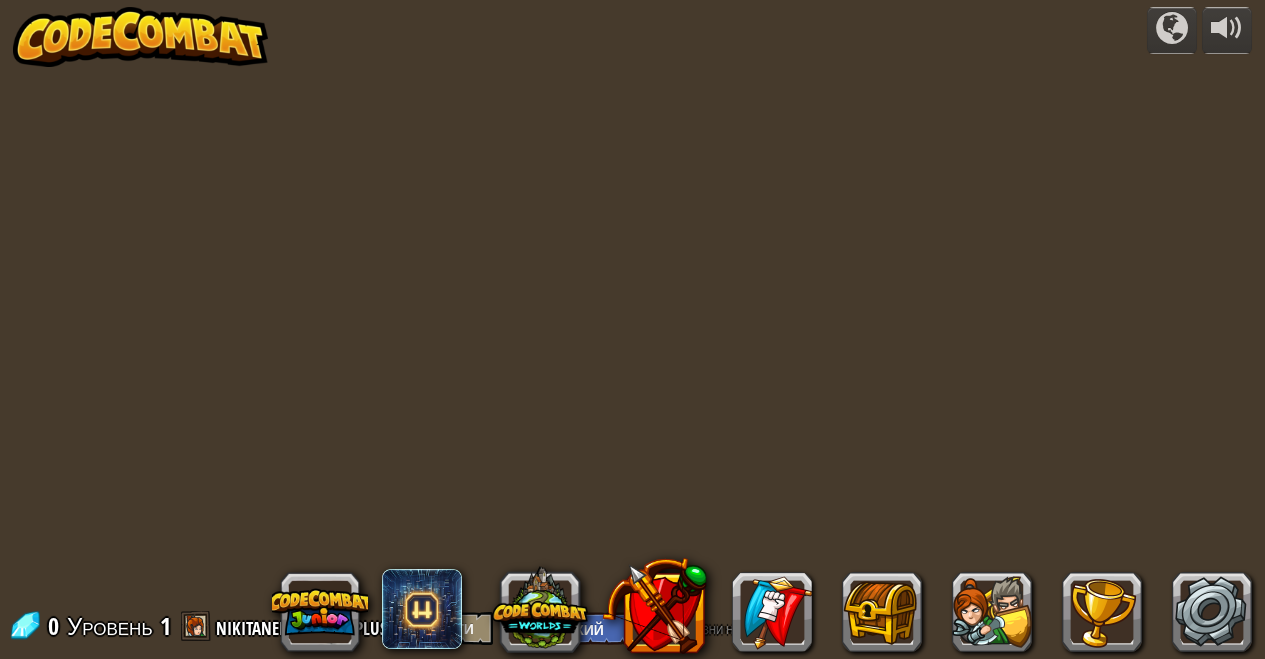 select on "ru" 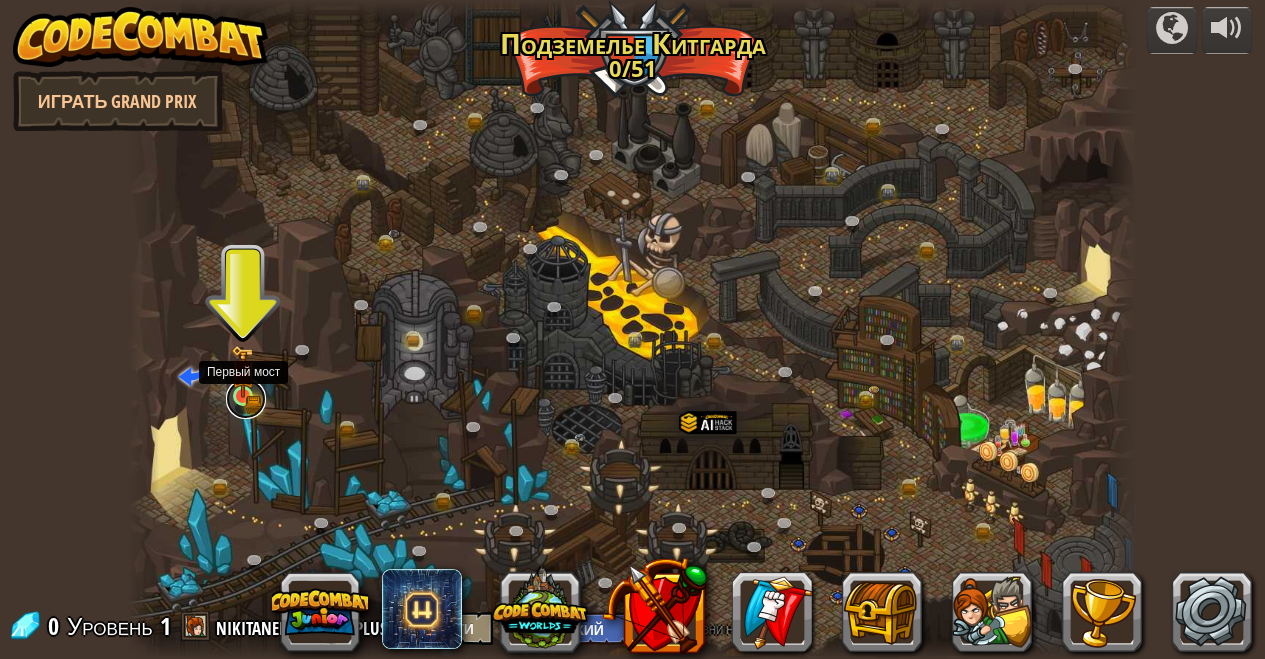 click at bounding box center [246, 399] 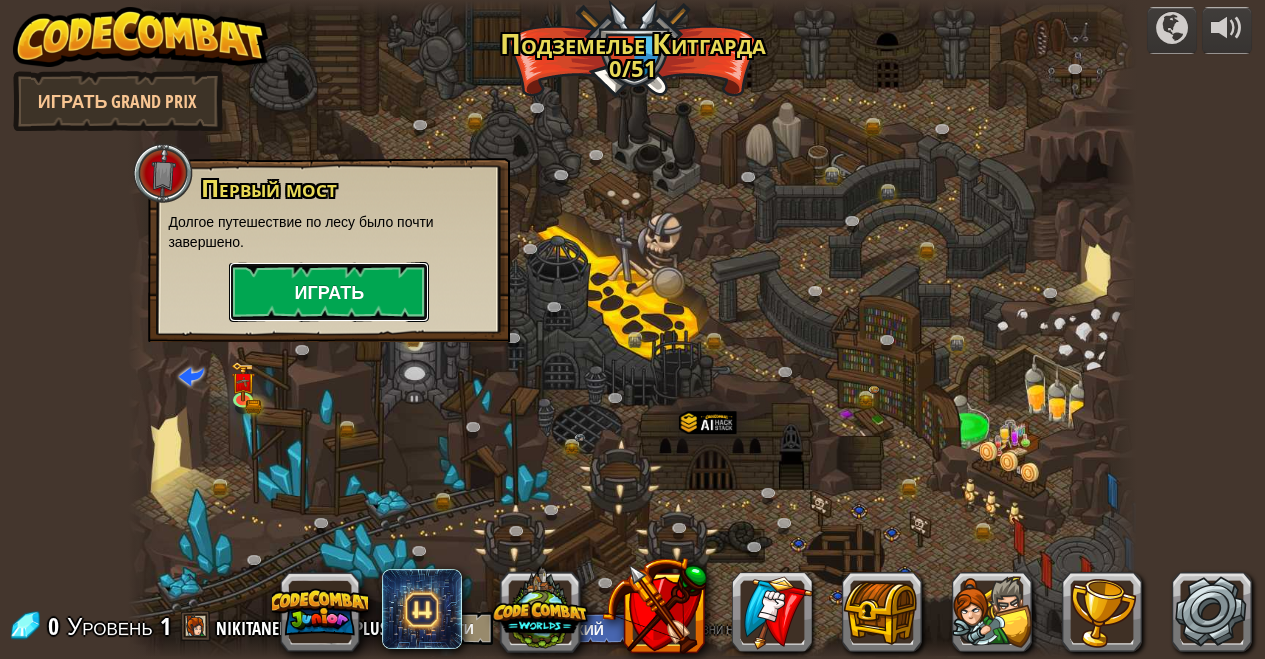 click on "Играть" at bounding box center [329, 292] 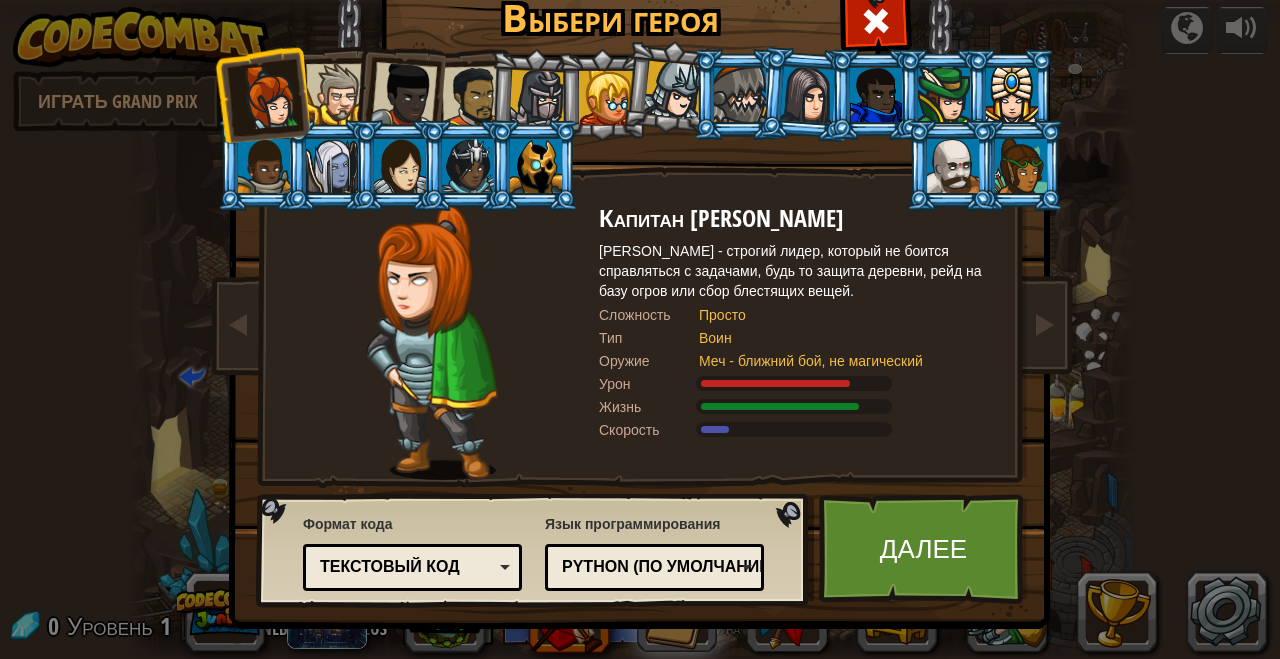 click at bounding box center [537, 98] 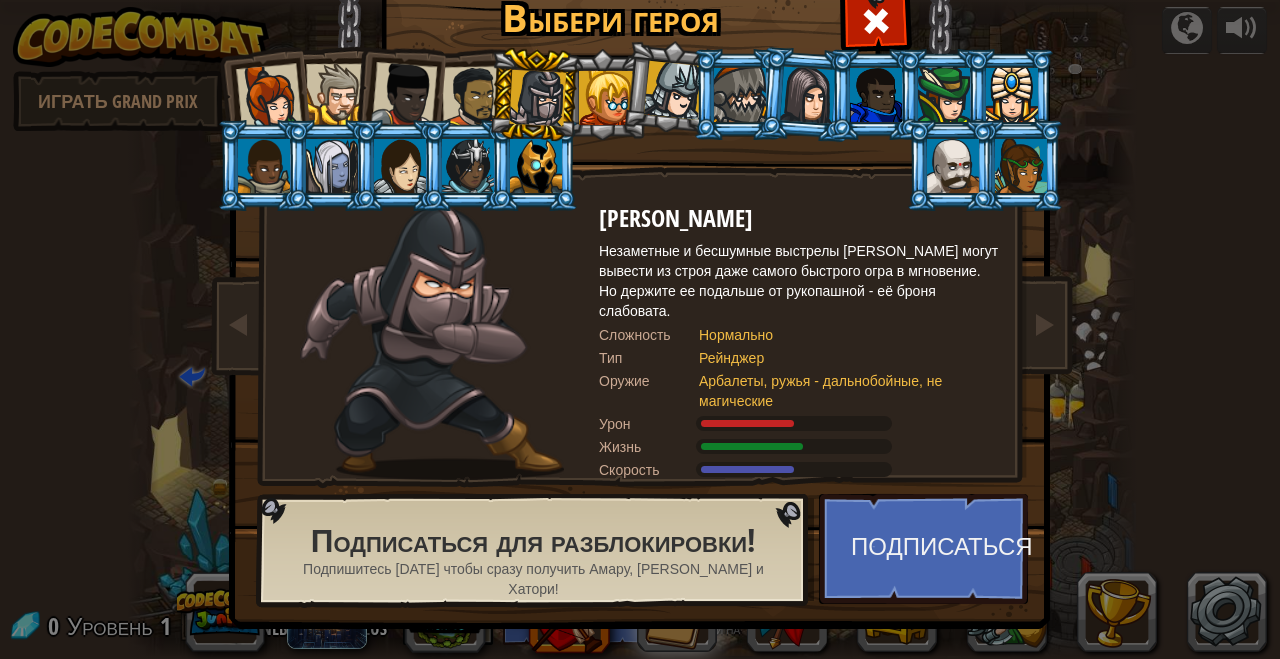 click at bounding box center (673, 90) 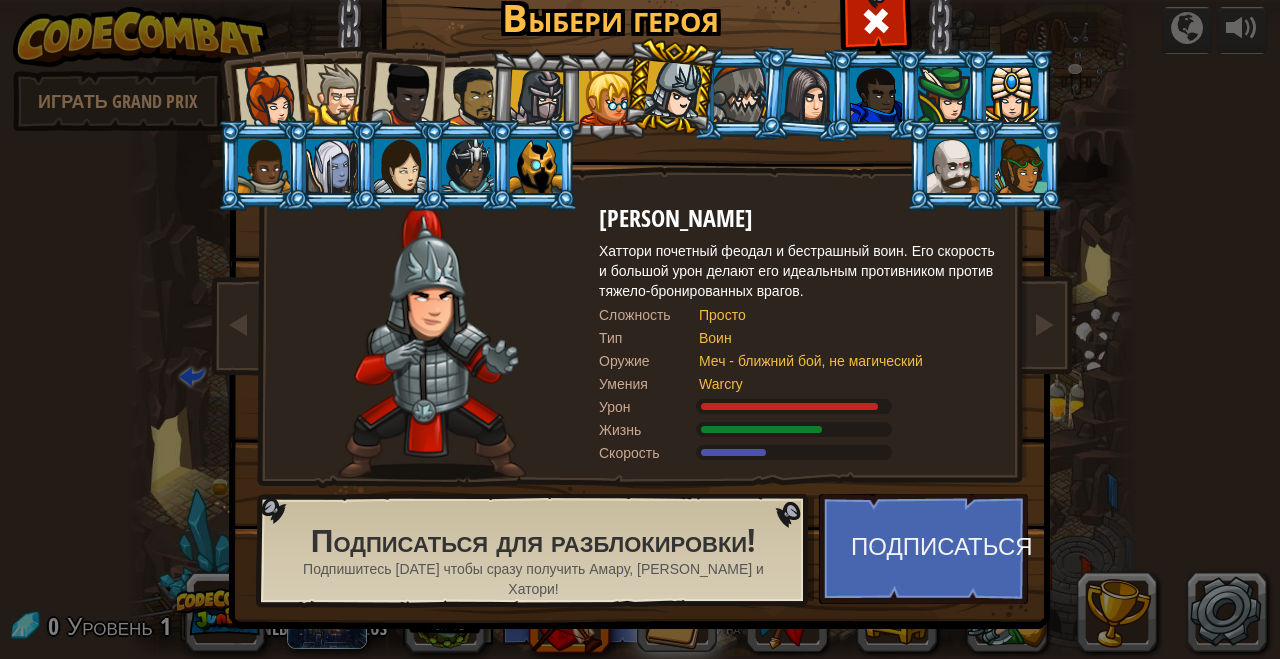 click at bounding box center (537, 98) 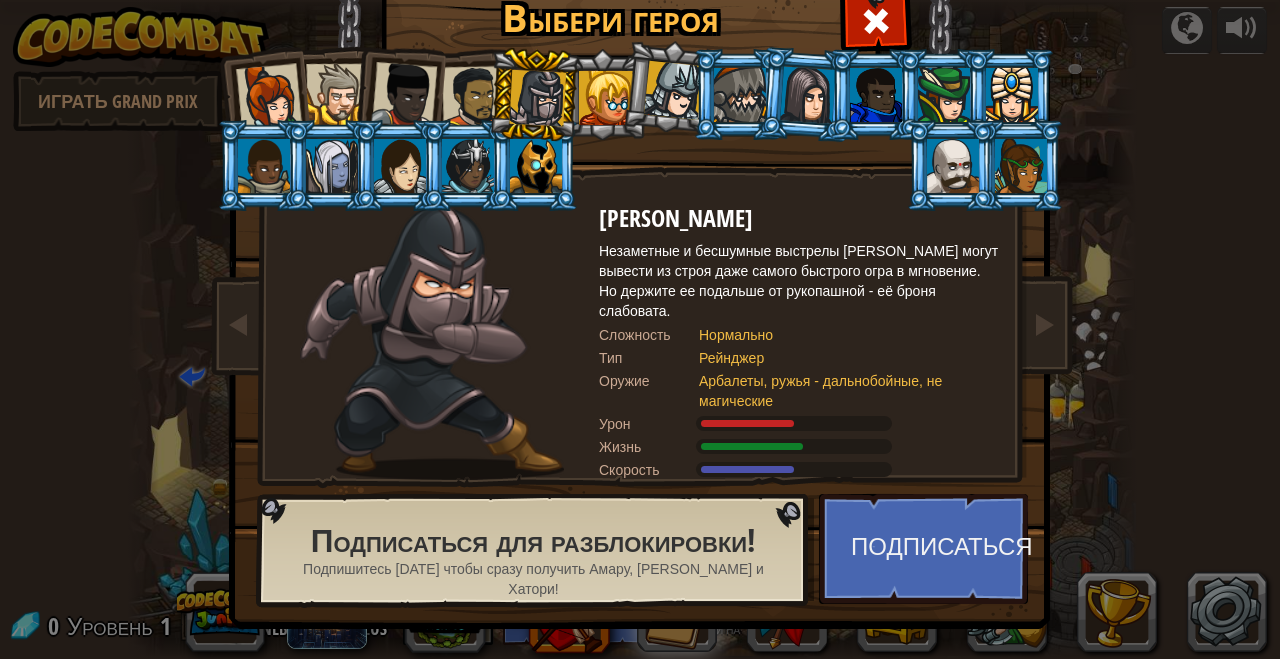 click at bounding box center [473, 97] 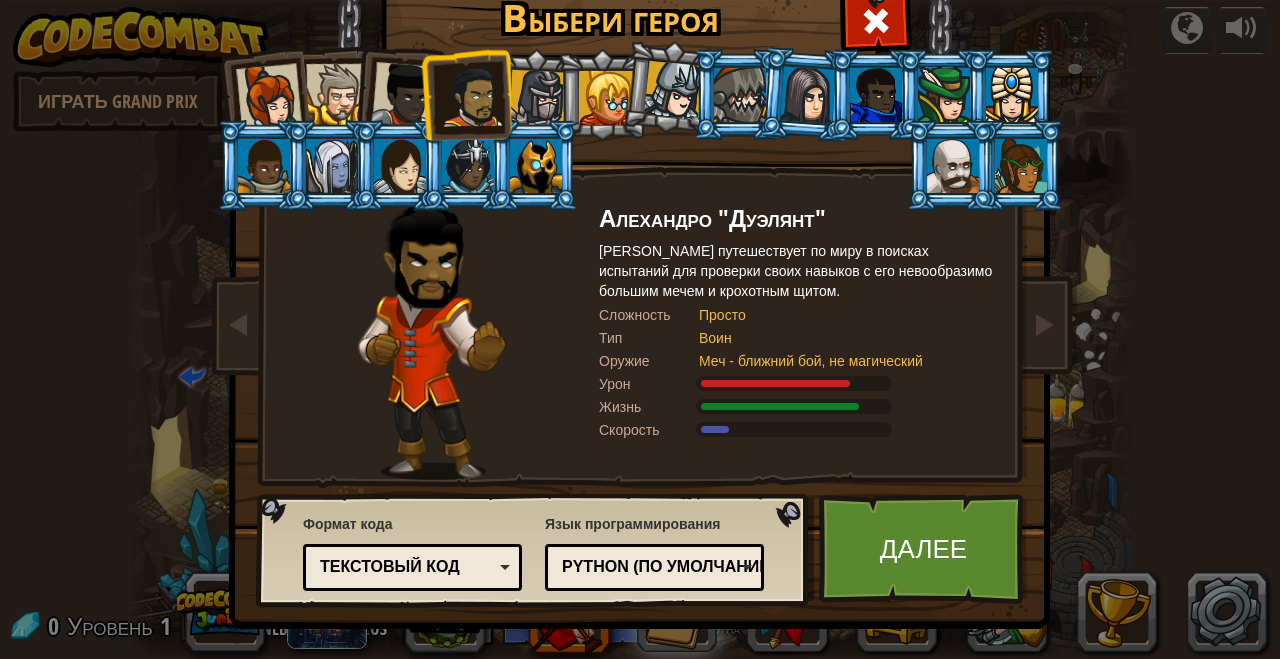 click at bounding box center (404, 95) 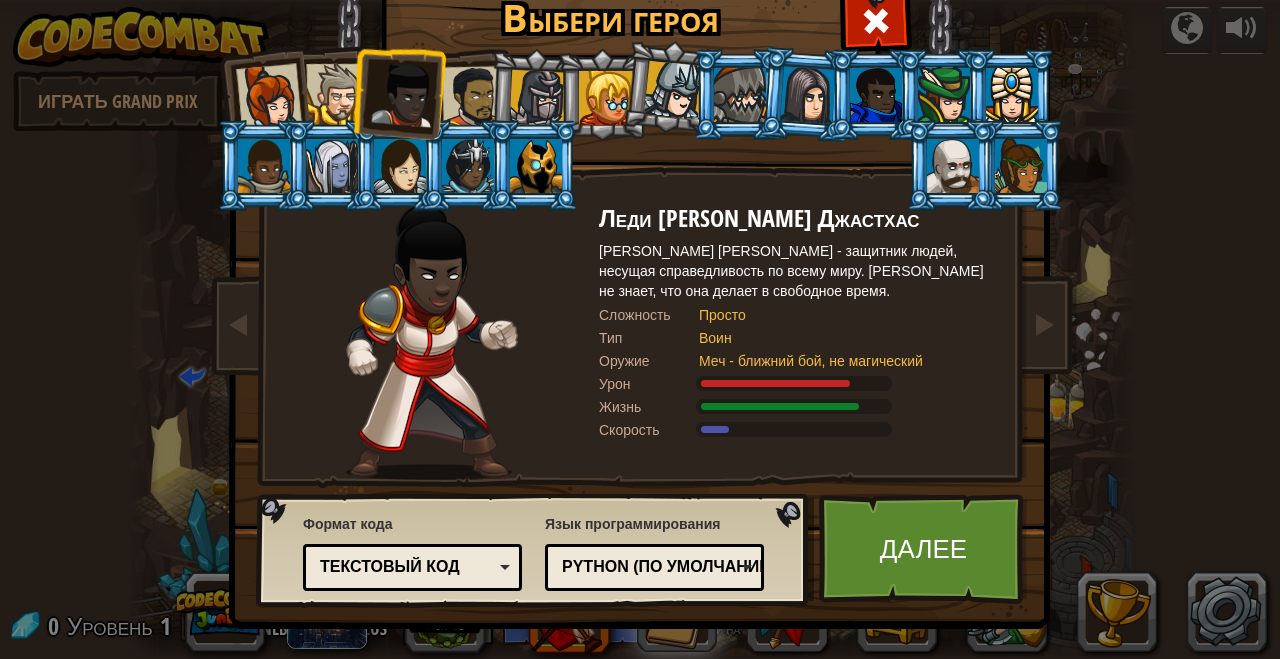 click at bounding box center (336, 94) 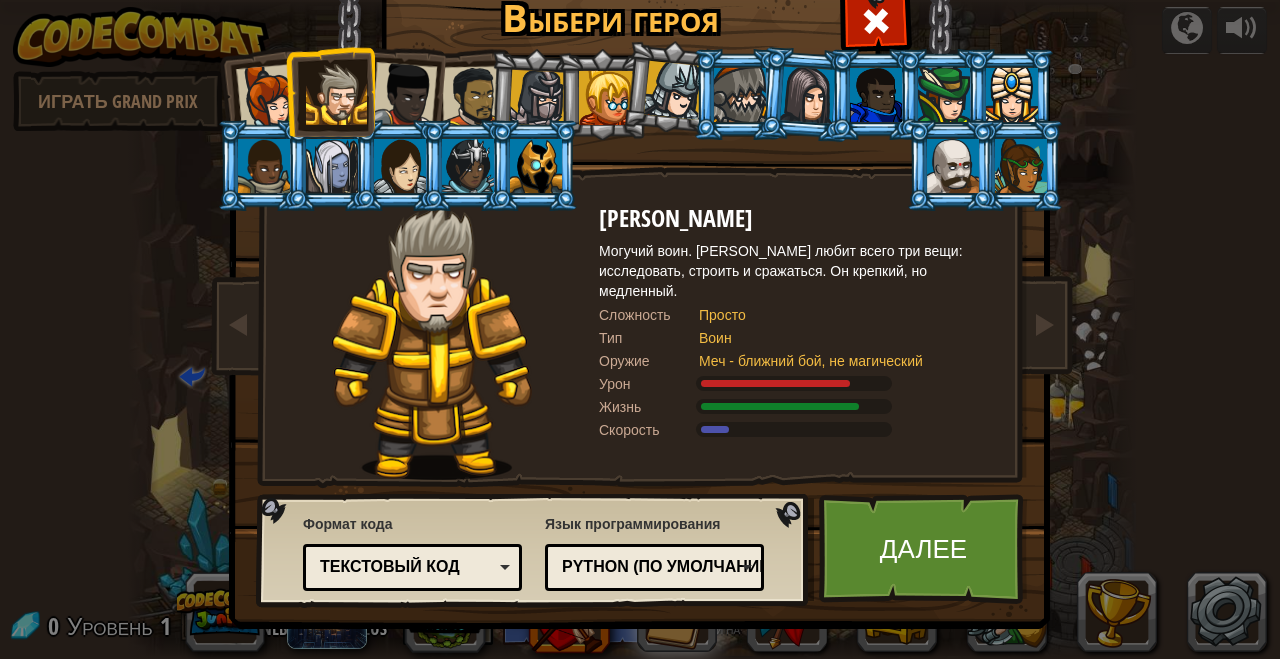 click at bounding box center [269, 97] 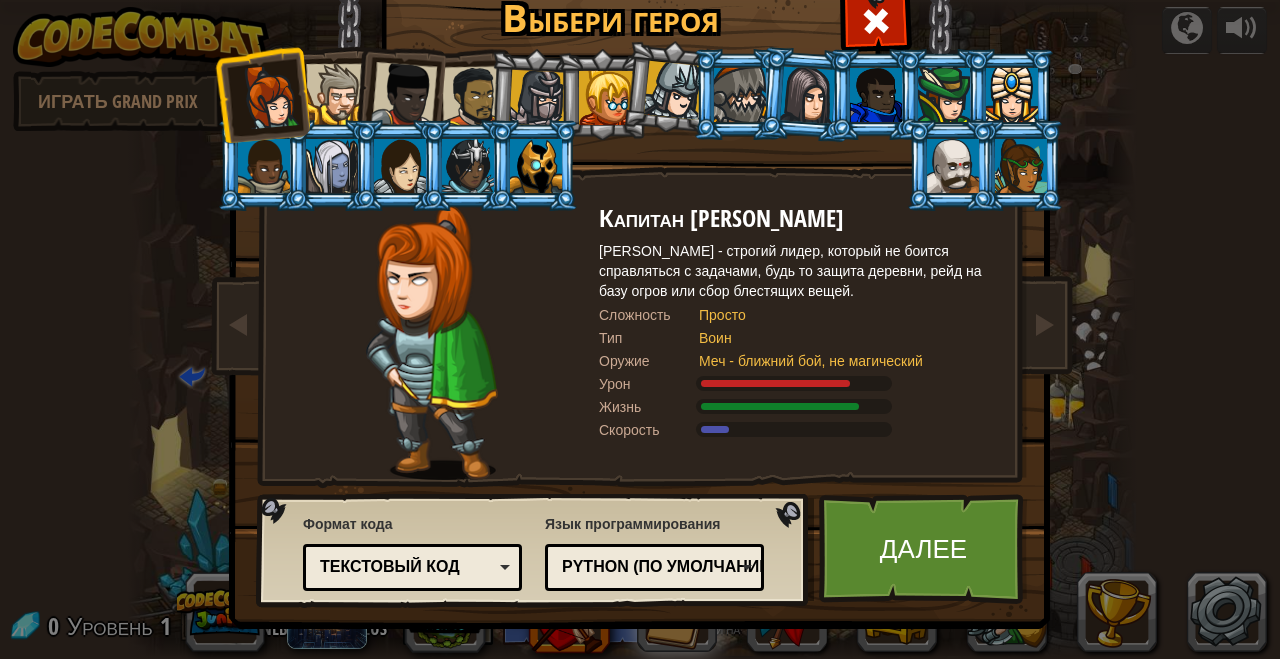click at bounding box center (640, 49) 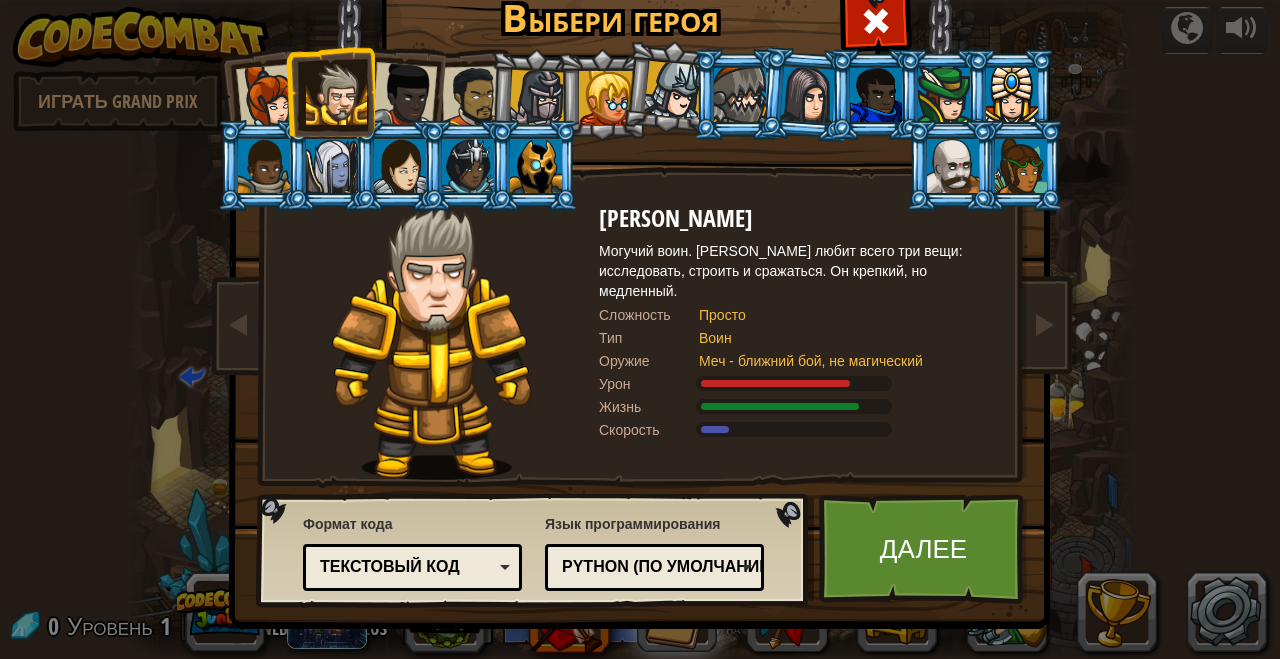 click on "Текстовый код" at bounding box center (412, 567) 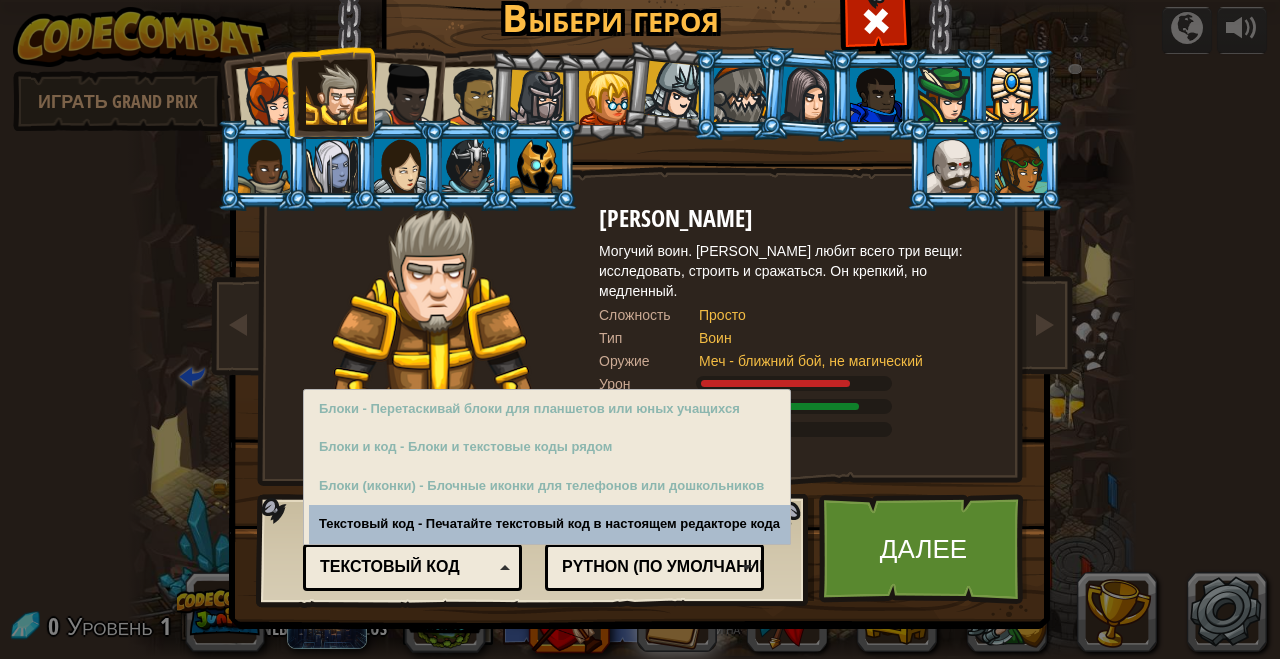 click on "Текстовый код" at bounding box center [412, 567] 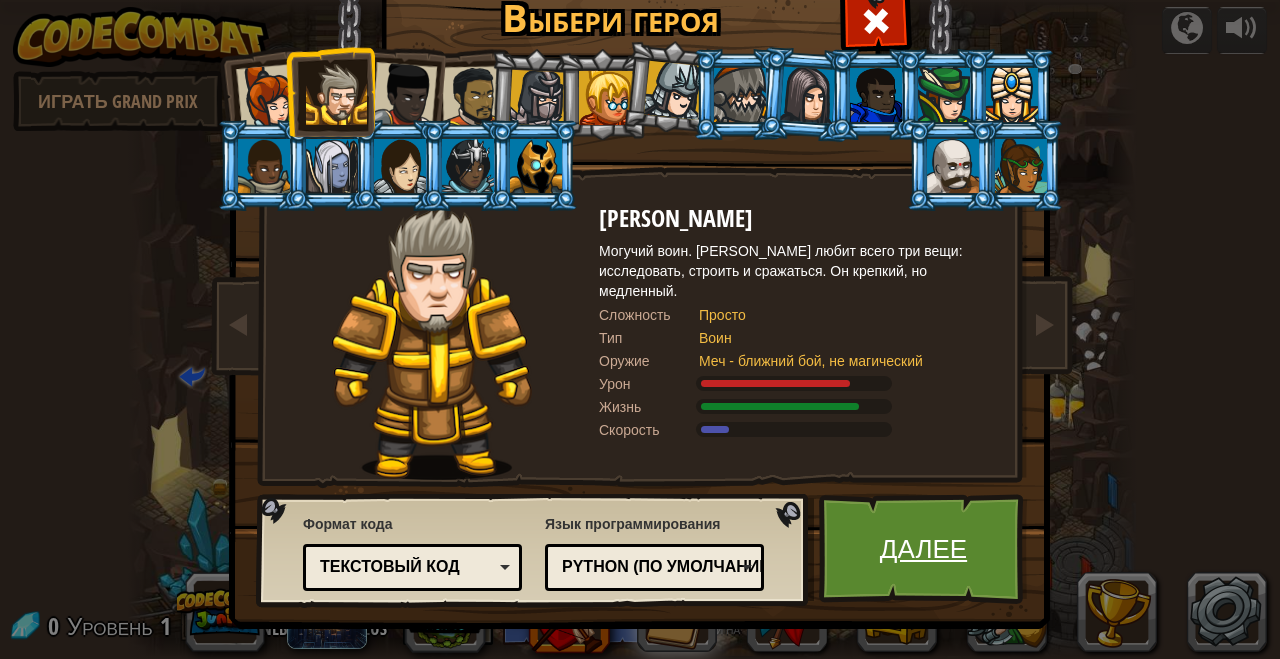 click on "Далее" at bounding box center (923, 549) 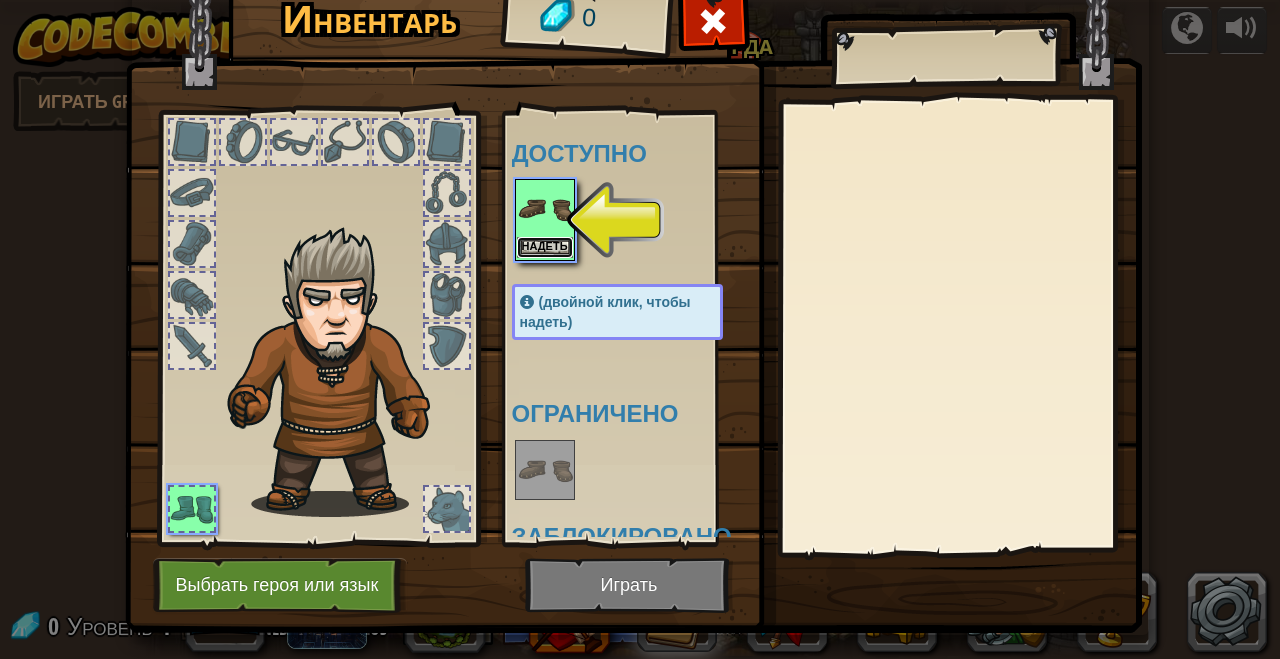 click on "Надеть" at bounding box center [545, 247] 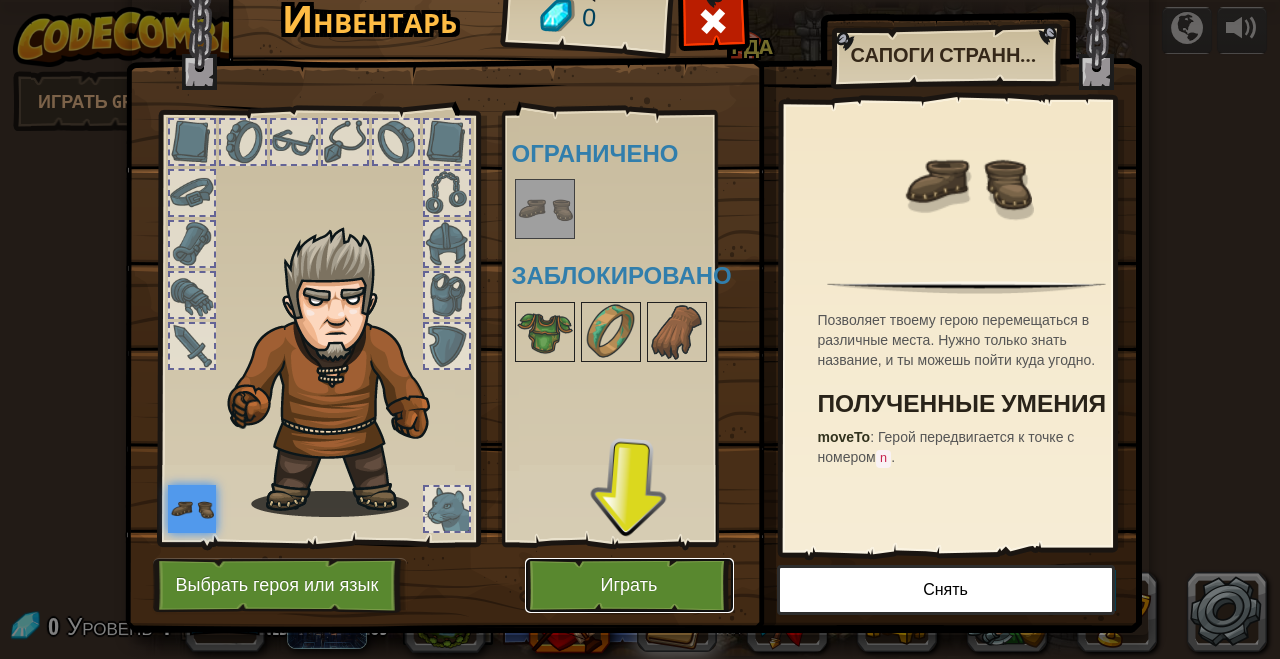 click on "Играть" at bounding box center [629, 585] 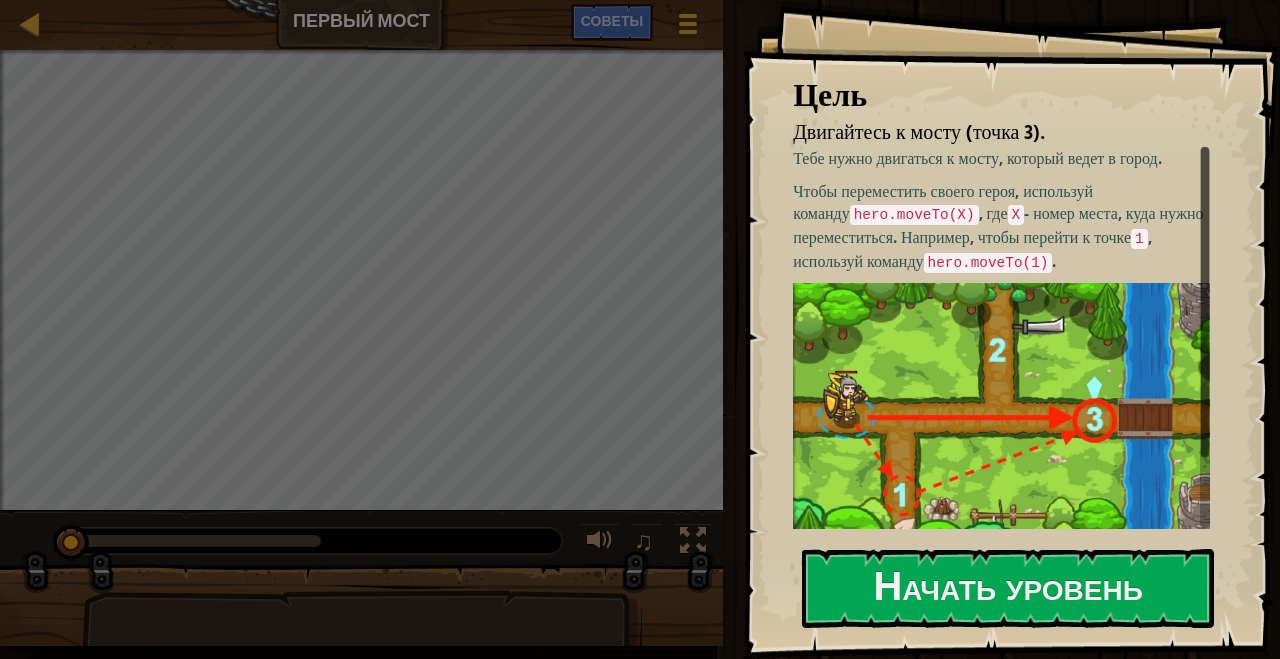 click at bounding box center (1009, 413) 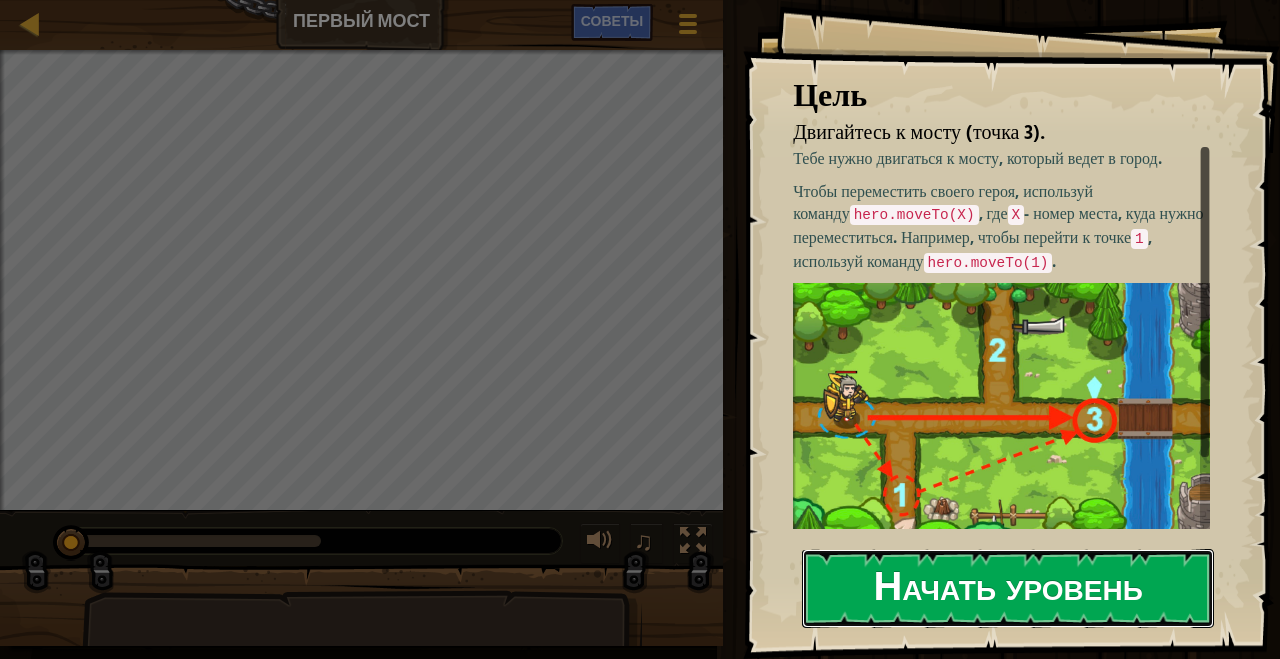 click on "Начать уровень" at bounding box center [1008, 588] 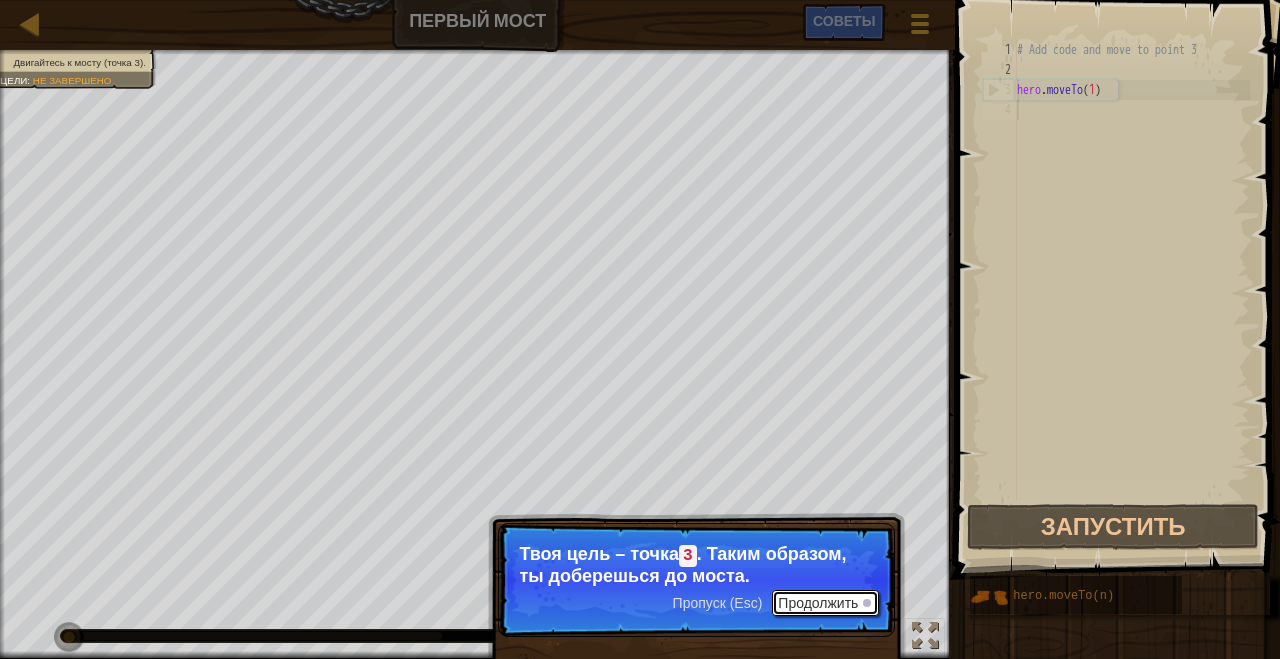 click on "Продолжить" at bounding box center [825, 603] 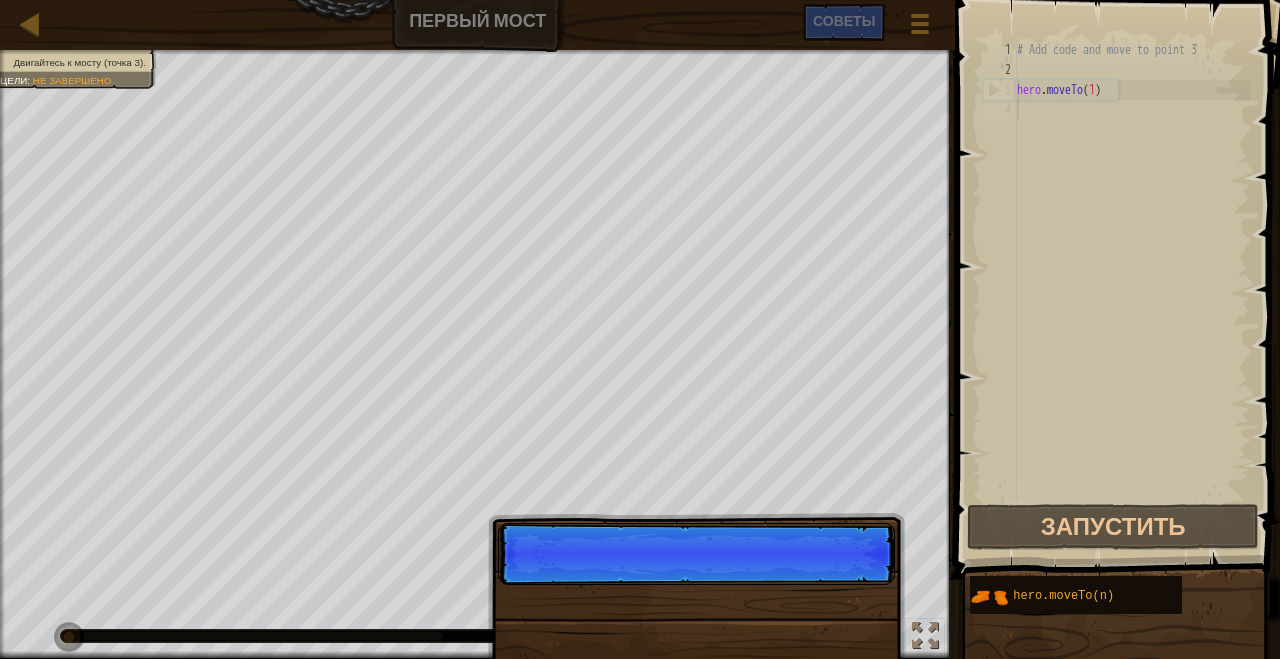 scroll, scrollTop: 9, scrollLeft: 0, axis: vertical 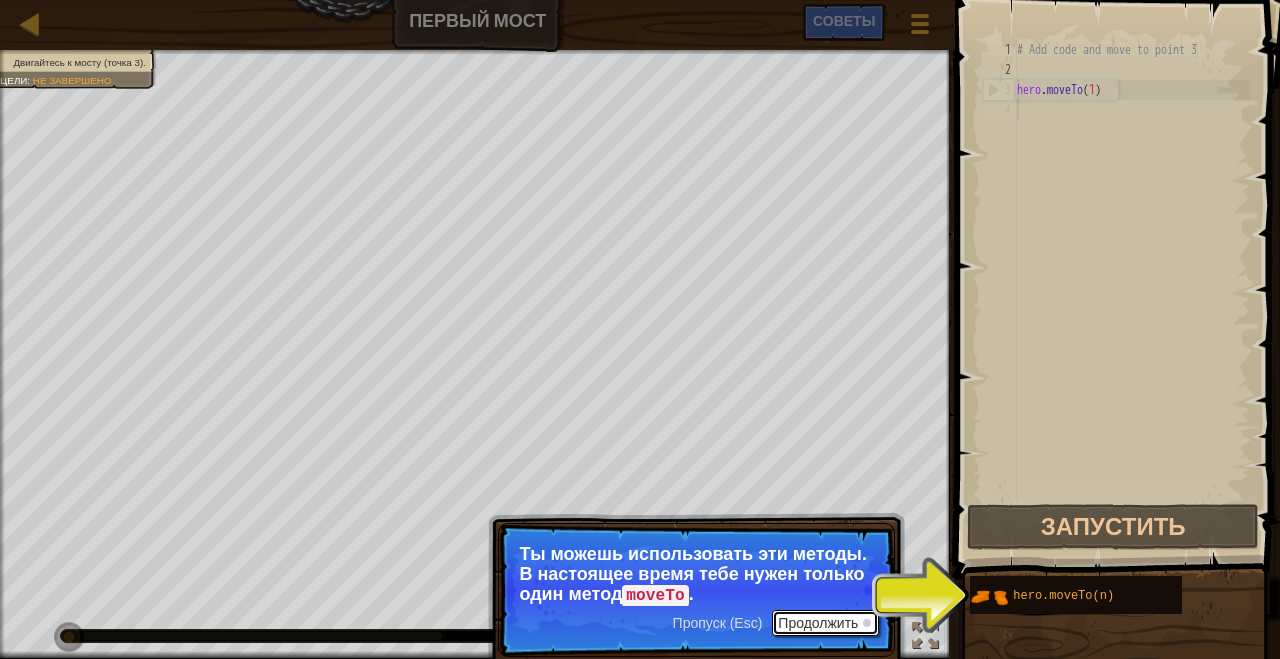 click on "Продолжить" at bounding box center [825, 623] 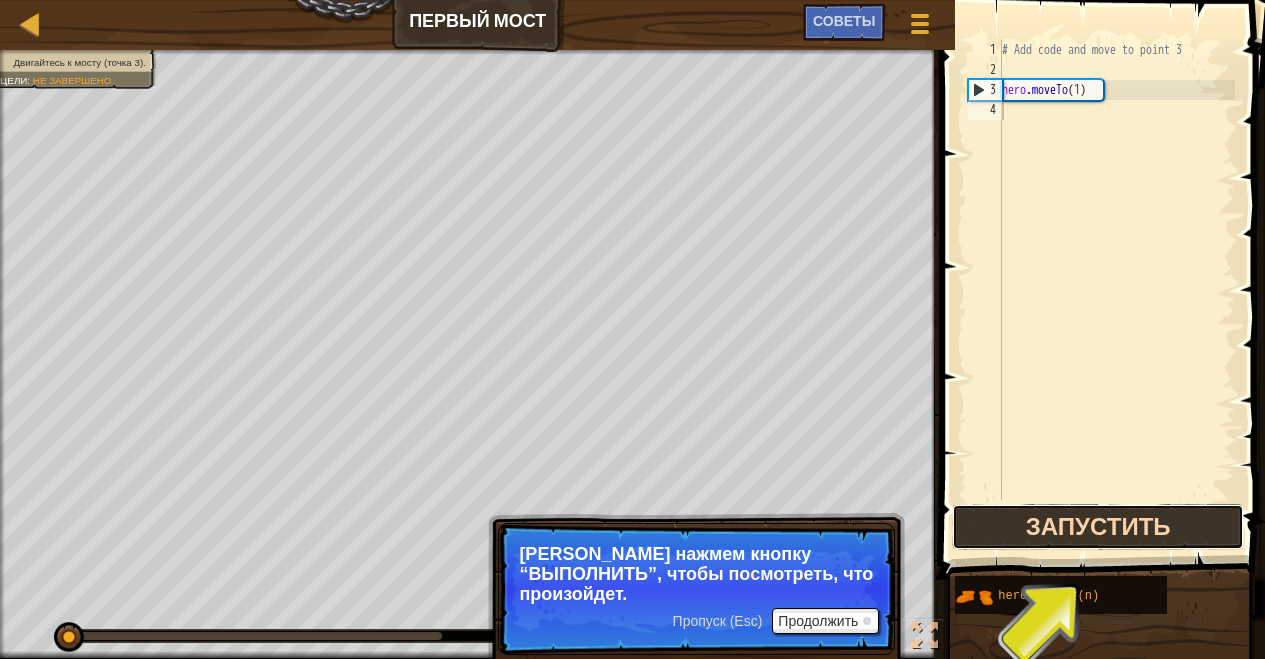 click on "Запустить" at bounding box center [1098, 527] 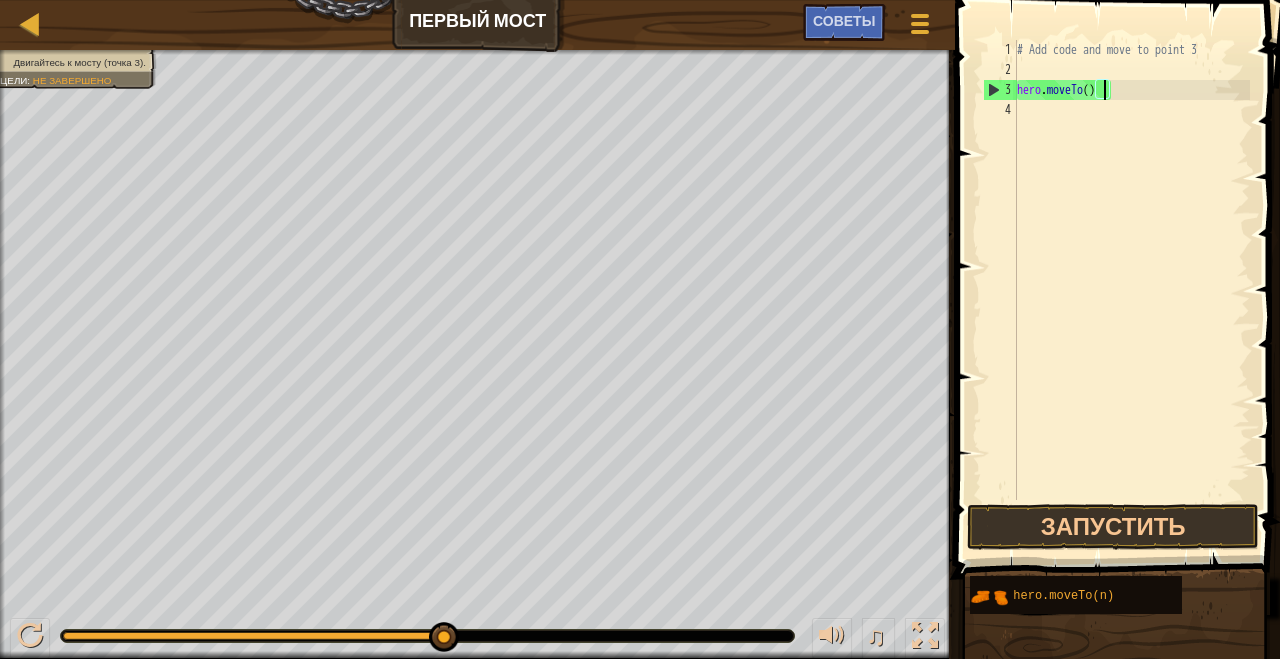 scroll, scrollTop: 9, scrollLeft: 7, axis: both 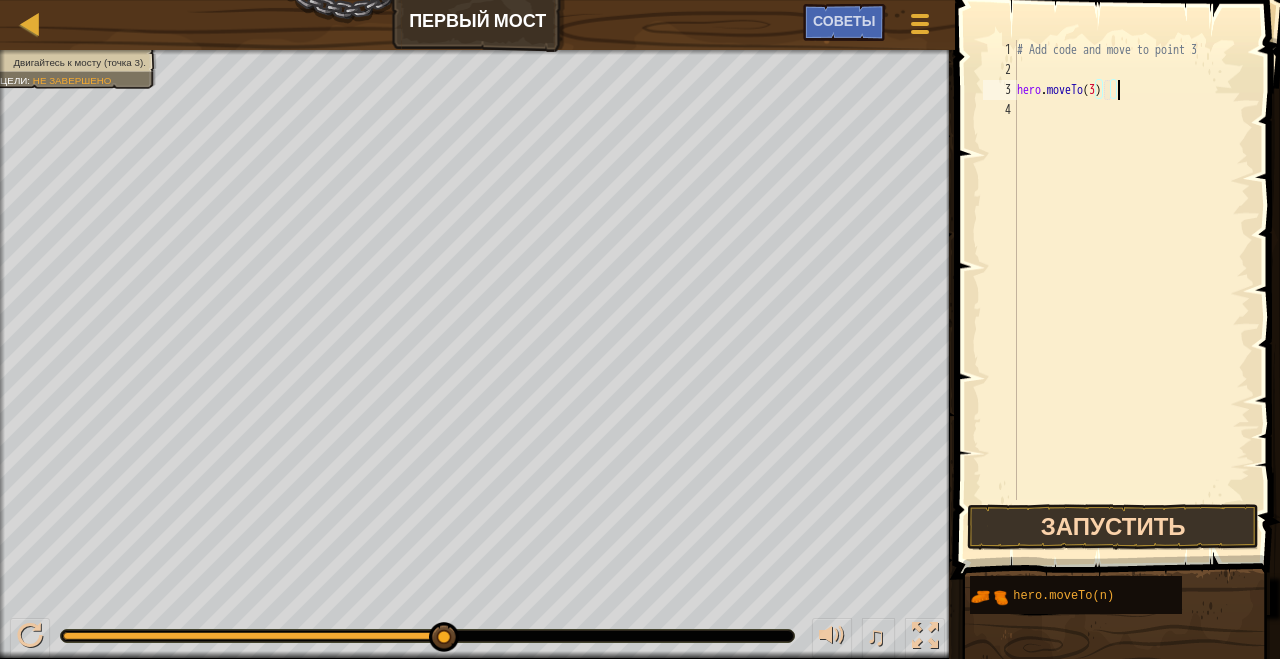 type on "hero.moveTo(3)" 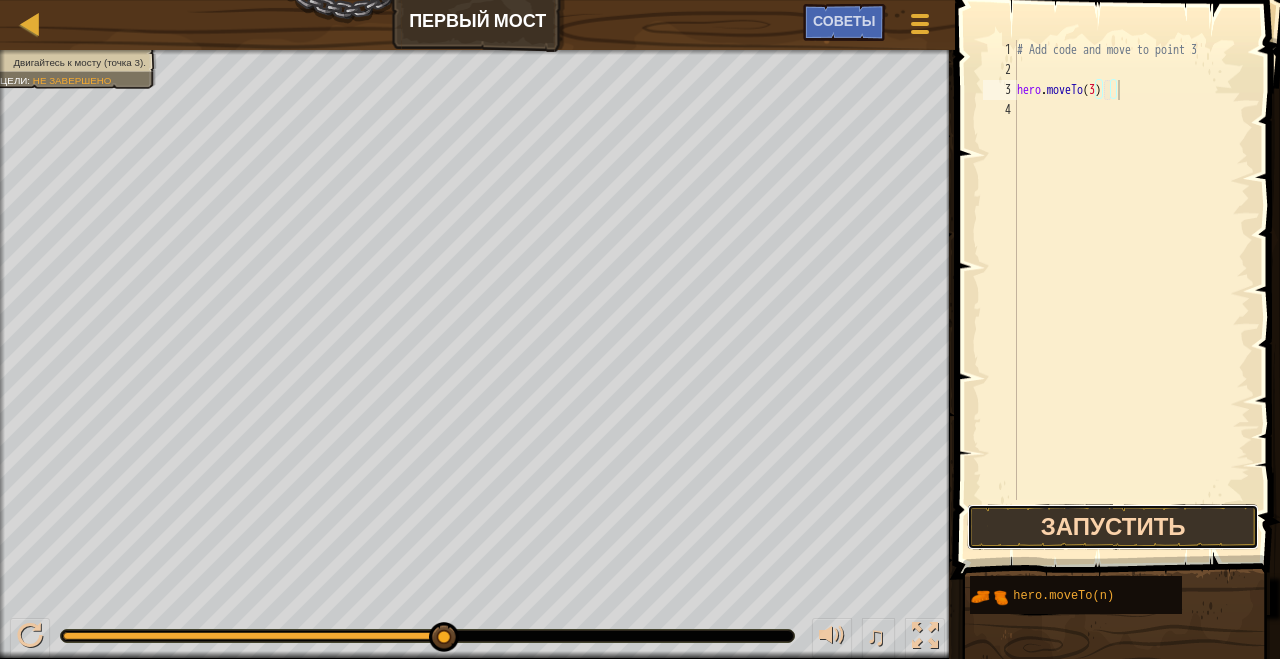 click on "Запустить" at bounding box center [1113, 527] 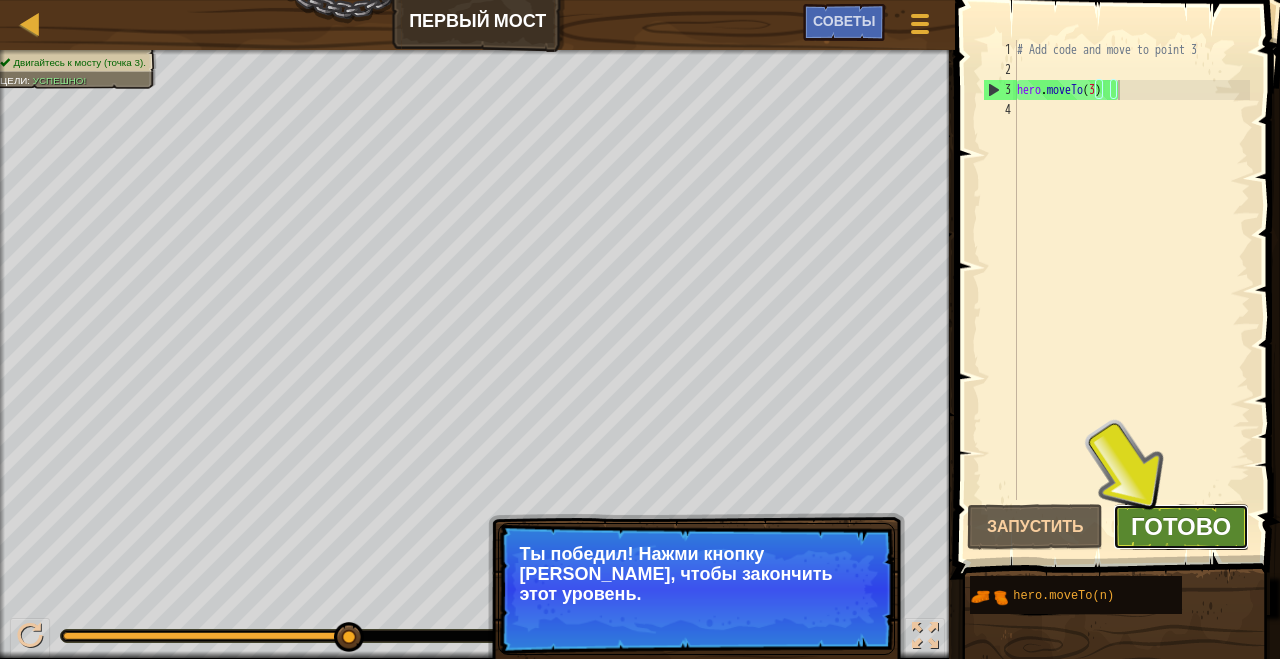 click on "Готово" at bounding box center (1181, 526) 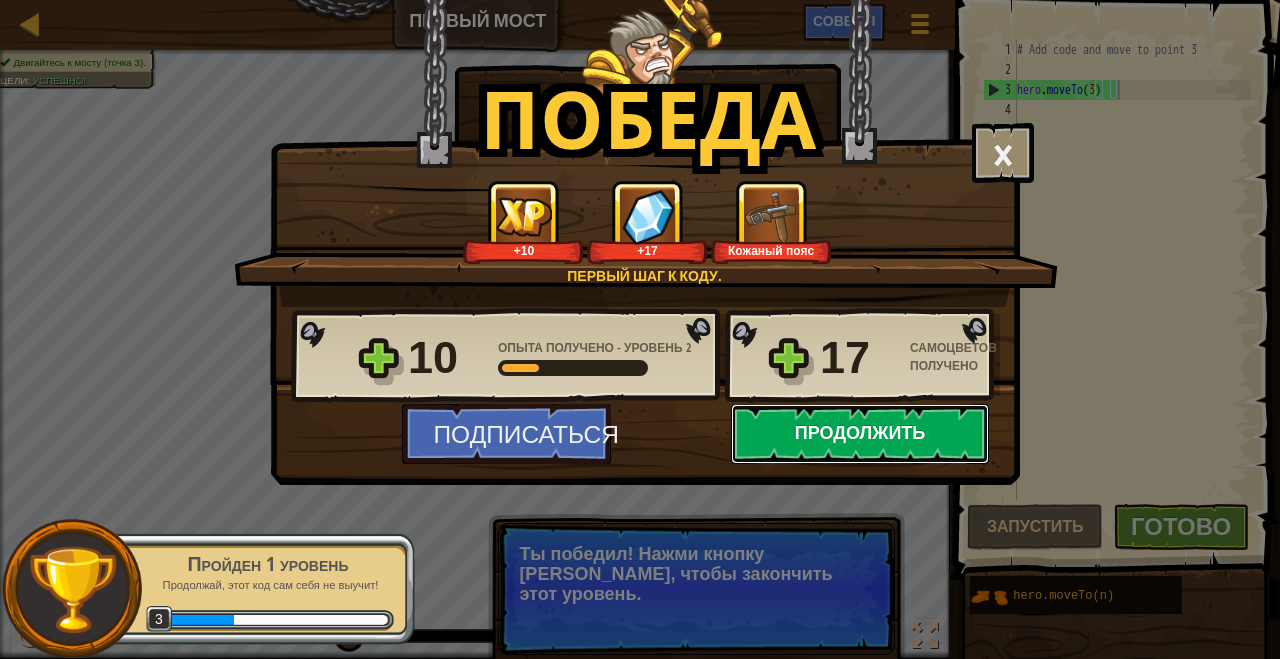 click on "Продолжить" at bounding box center (860, 434) 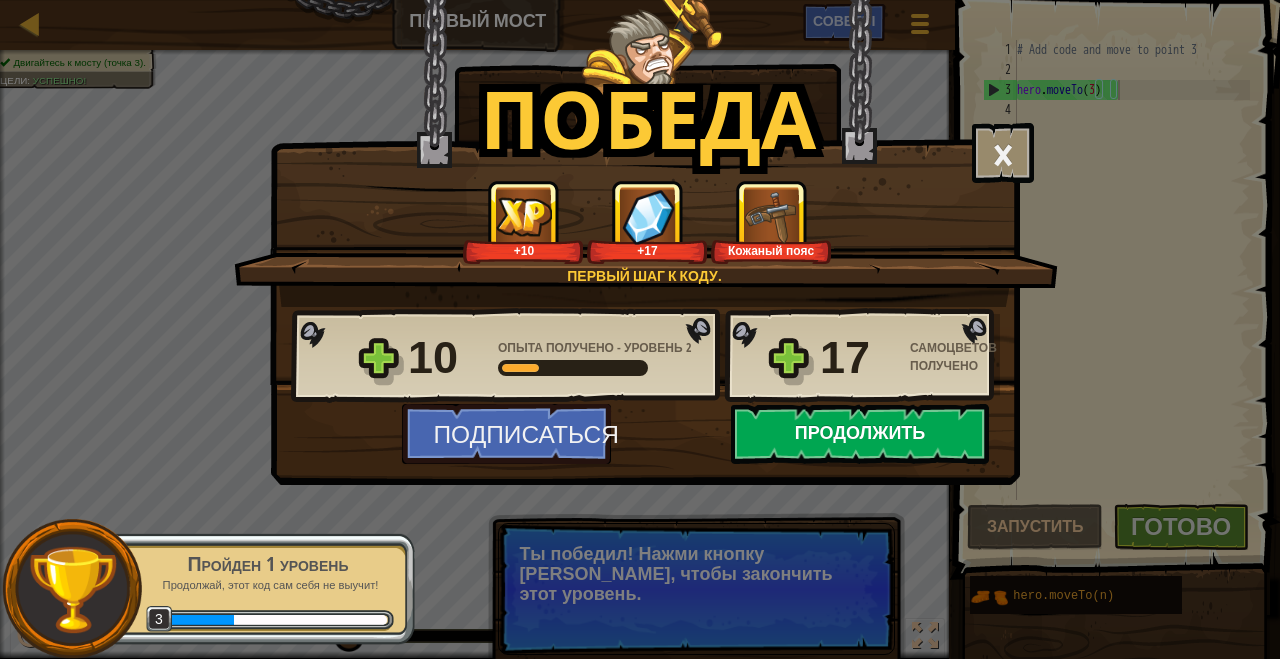 select on "ru" 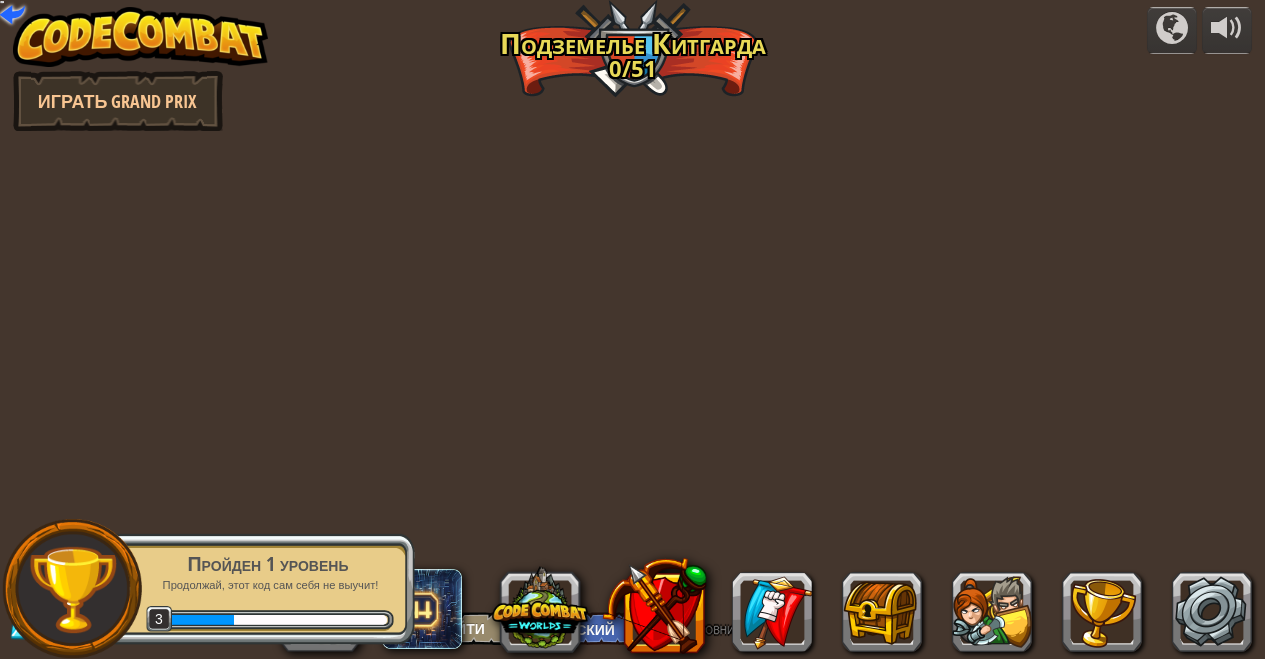 select on "ru" 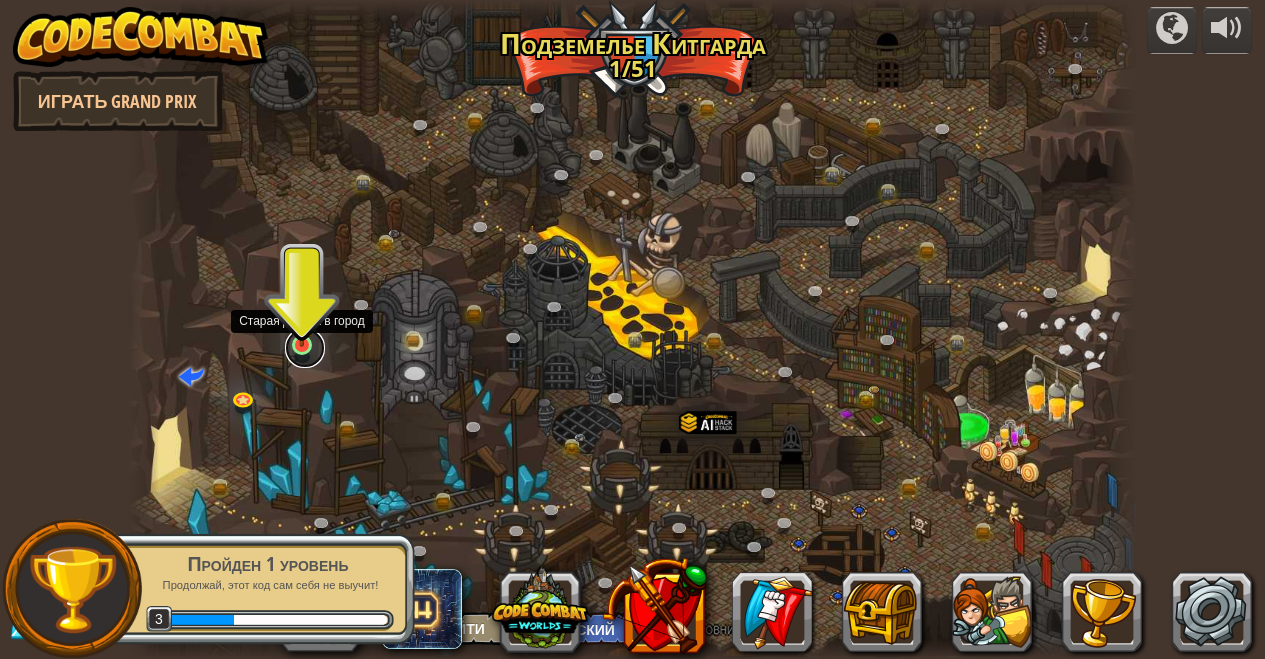 click at bounding box center (305, 348) 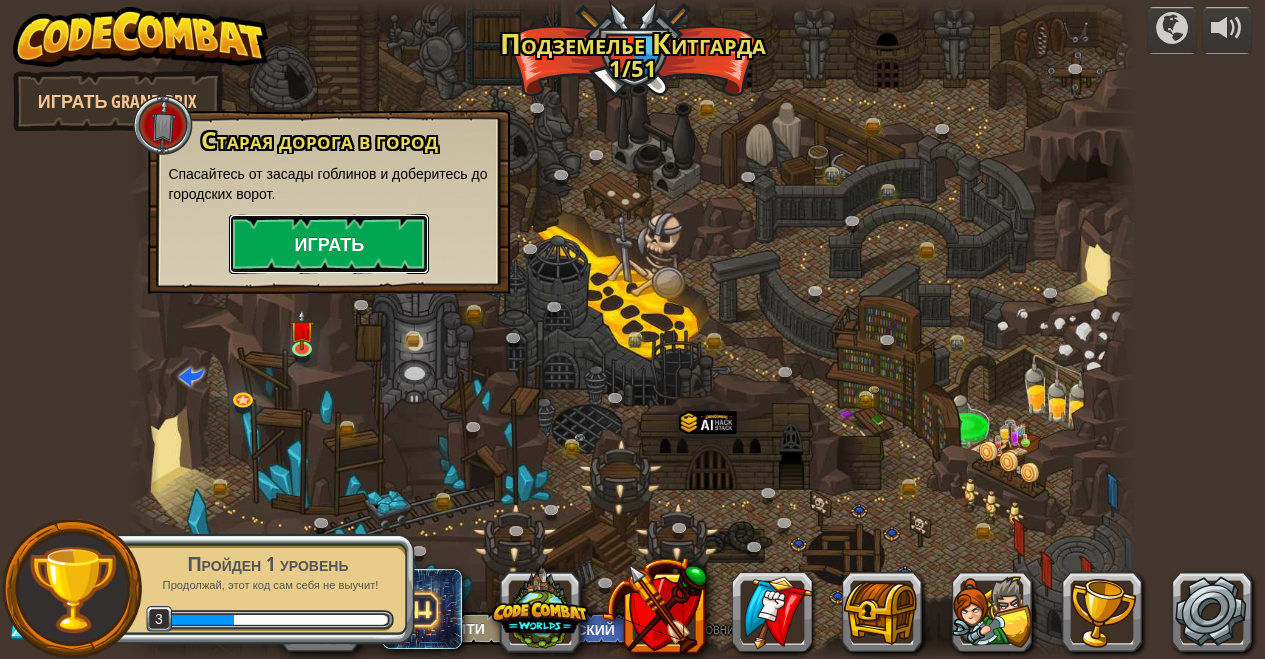 click on "Играть" at bounding box center (329, 244) 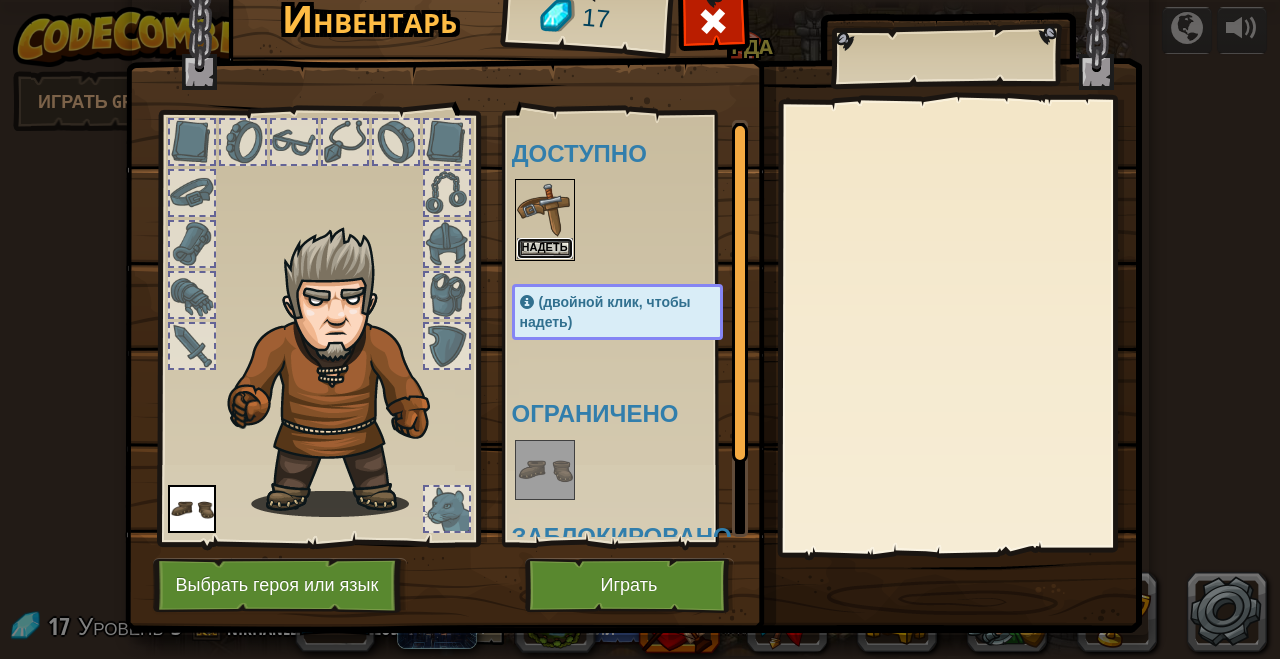 click on "Надеть" at bounding box center (545, 248) 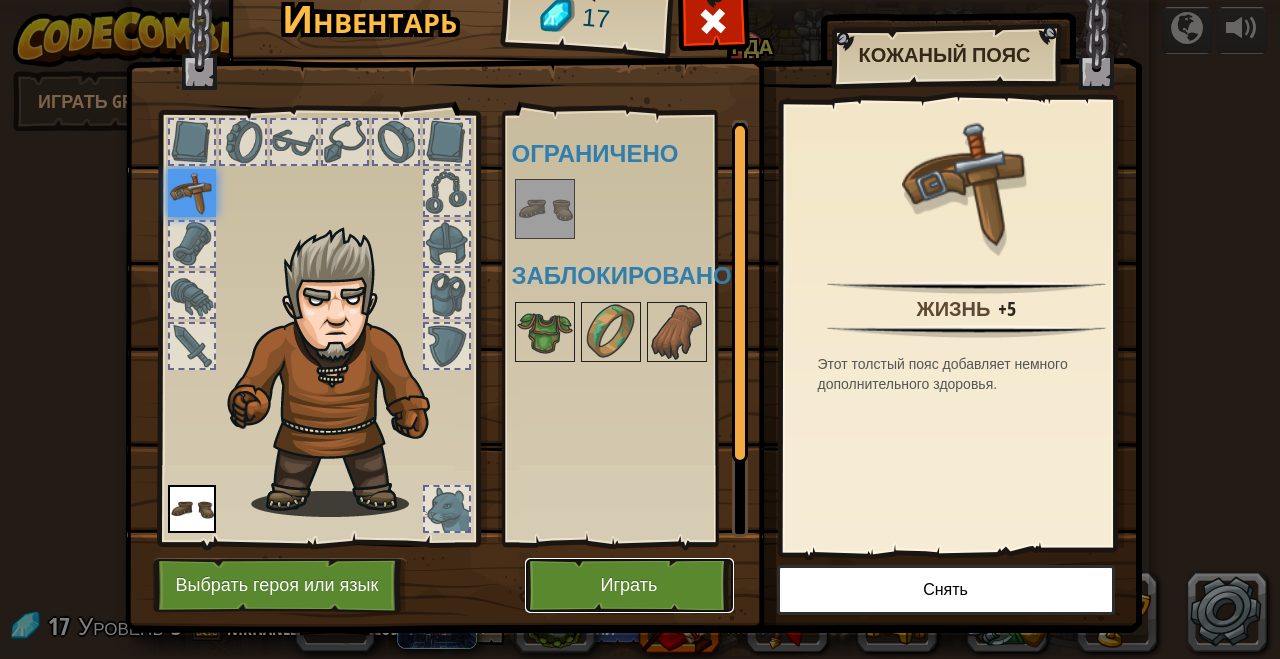 drag, startPoint x: 572, startPoint y: 594, endPoint x: 573, endPoint y: 604, distance: 10.049875 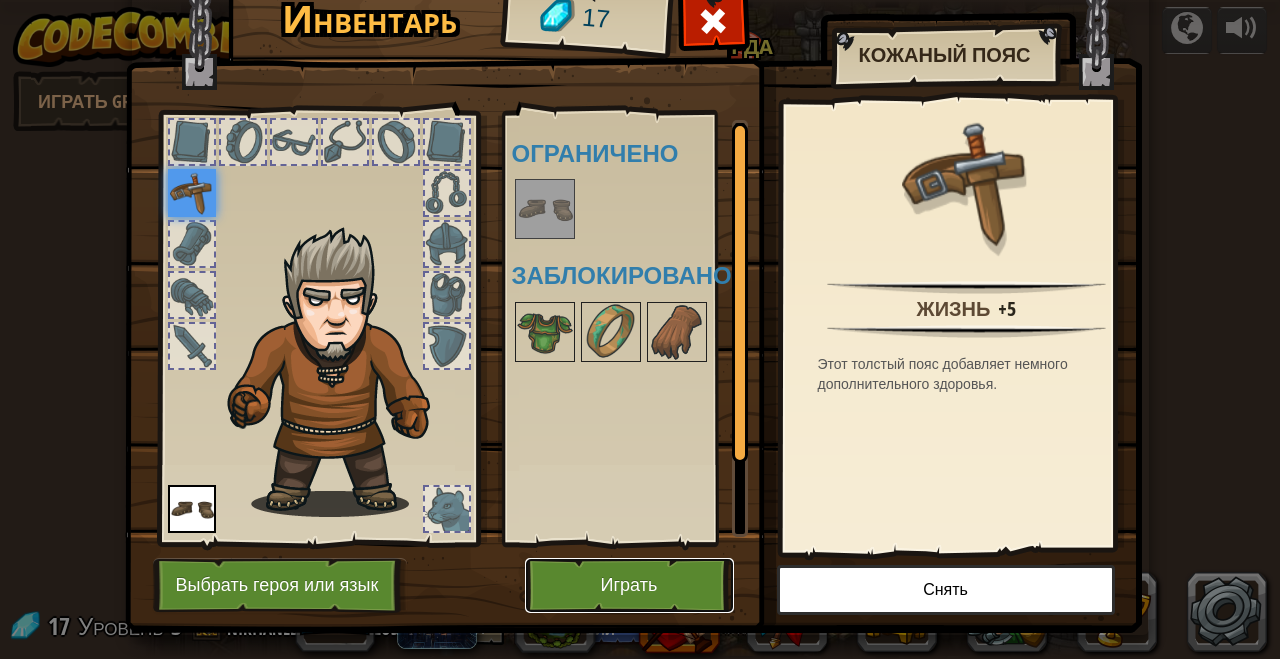 click on "Играть" at bounding box center (629, 585) 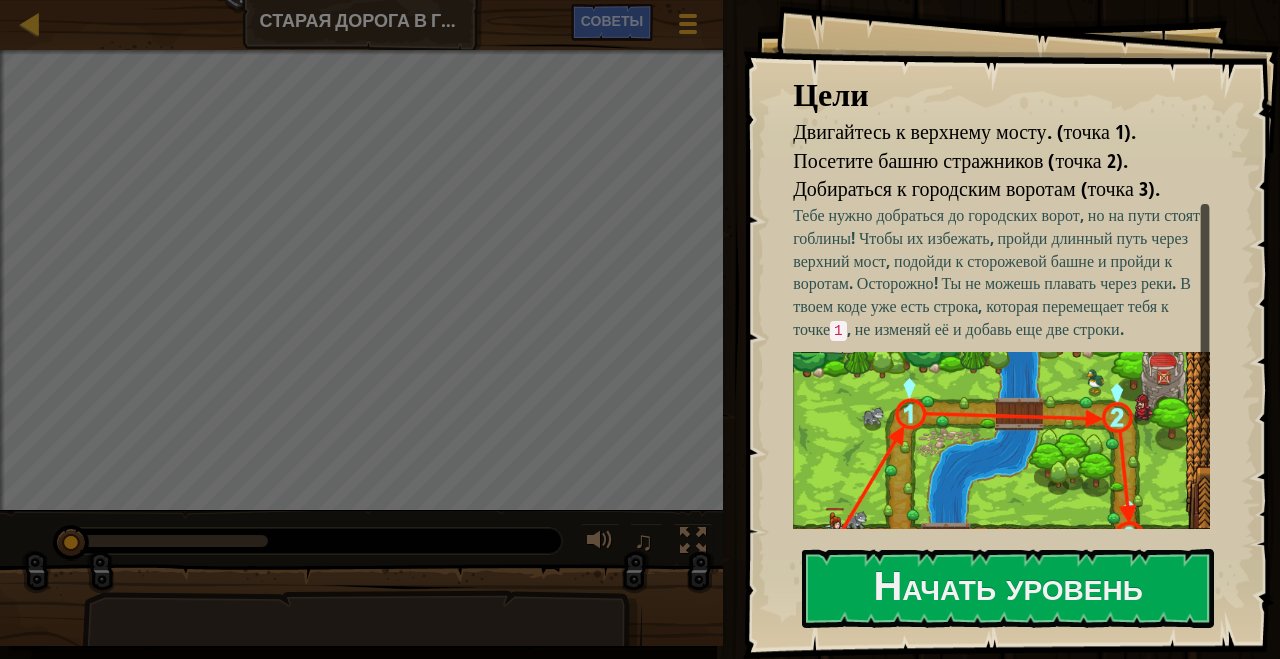 click on "[PERSON_NAME] к верхнему мосту. (точка 1). Посетите башню стражников (точка 2). Добираться к городским воротам (точка 3). Тебе нужно добраться до городских ворот, но на пути стоят гоблины! Чтобы их избежать, пройди длинный путь через верхний мост,
подойди к сторожевой башне и пройди к воротам. Осторожно! Ты не можешь плавать через реки.
В твоем коде уже есть строка, которая перемещает тебя к точке  1 , не изменяй её и добавь еще две строки.
Перемещайся к точке  1 , к сторожевой башне  2  и к воротам  3 .
Начать уровень Ошибка загрузки с сервера Подписаться" at bounding box center [1011, 329] 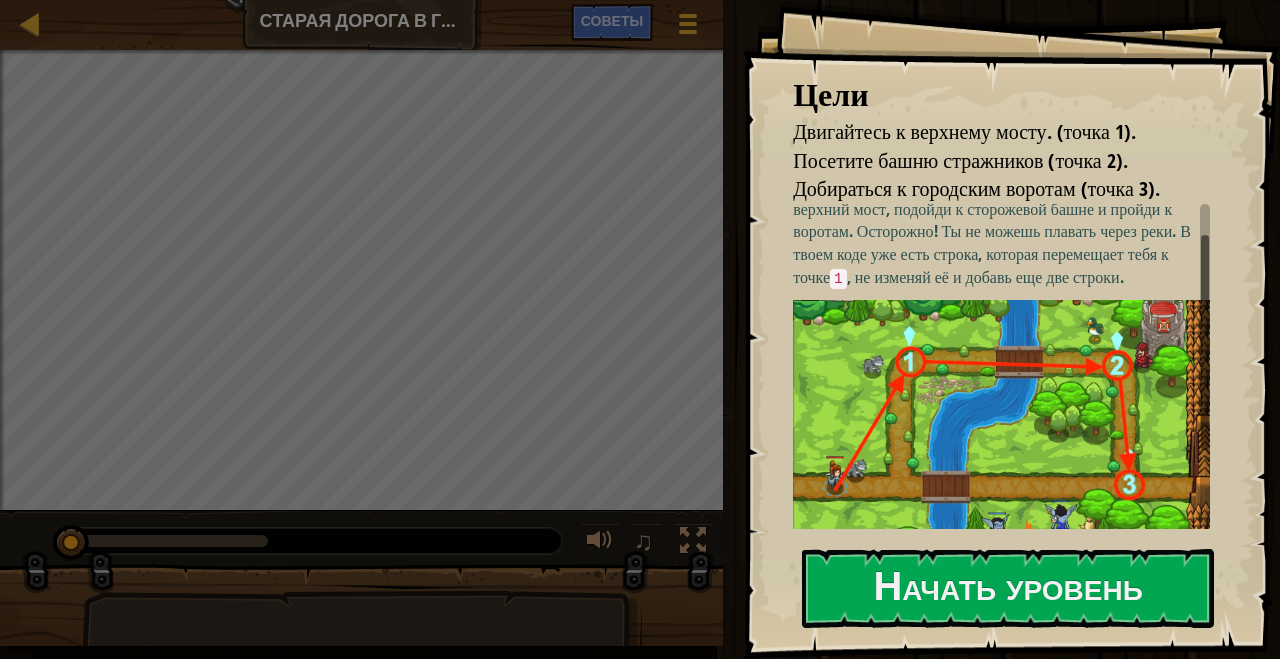 scroll, scrollTop: 113, scrollLeft: 0, axis: vertical 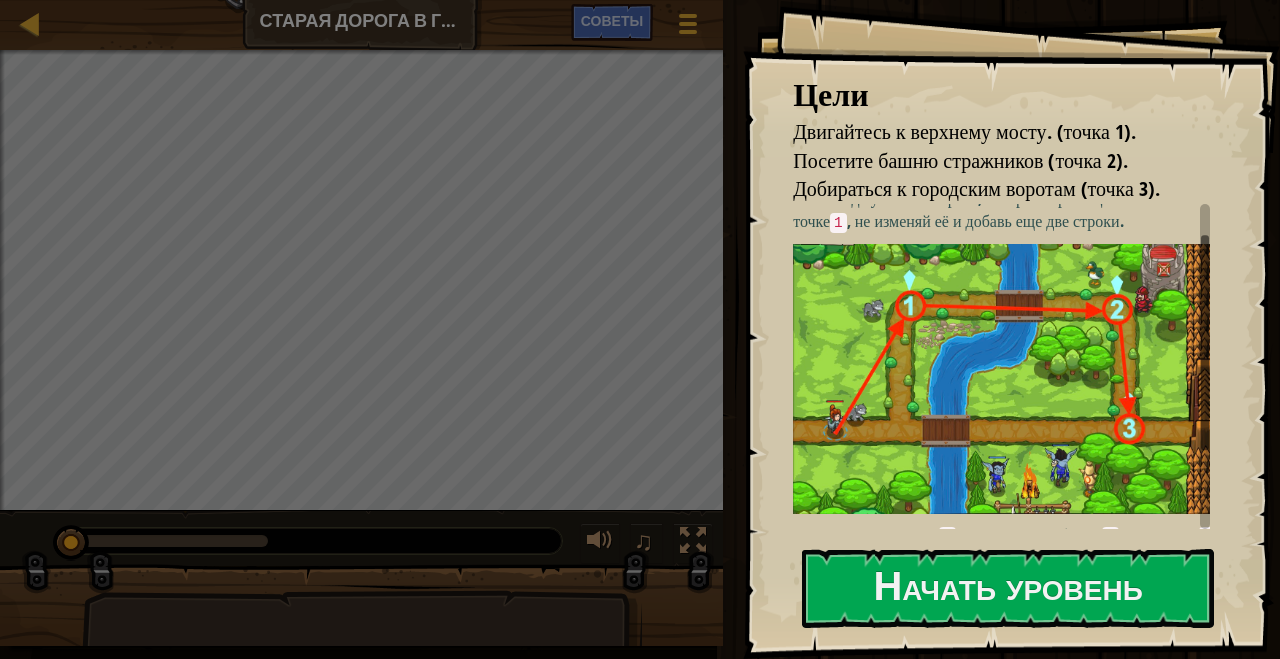 drag, startPoint x: 1207, startPoint y: 356, endPoint x: 1191, endPoint y: 440, distance: 85.51023 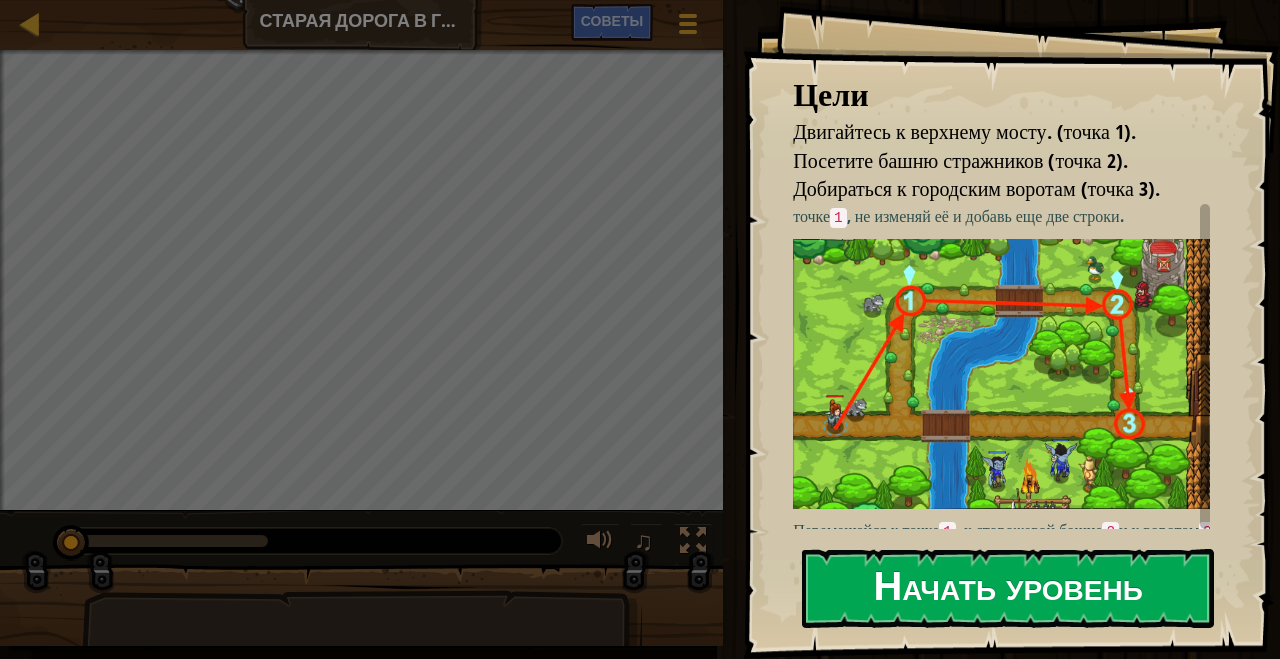 click on "Начать уровень" at bounding box center [1008, 588] 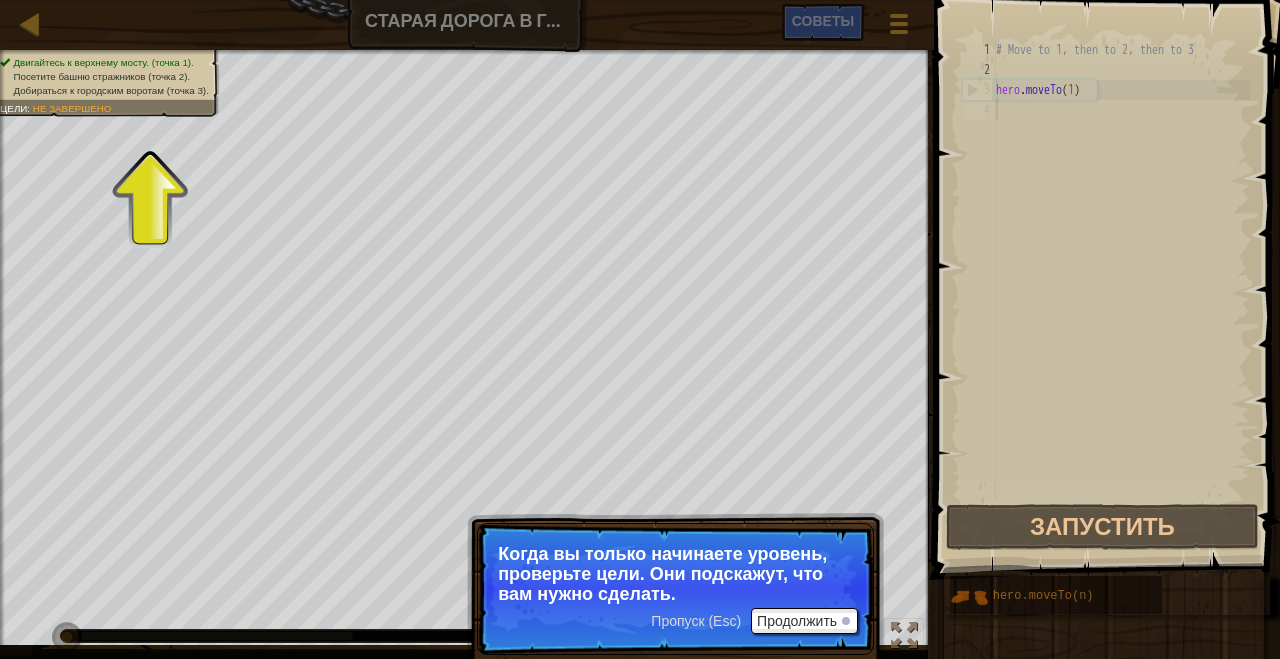 click on "Пропуск (Esc) Продолжить  Когда вы только начинаете уровень, проверьте цели. Они подскажут, что вам нужно сделать." at bounding box center (675, 589) 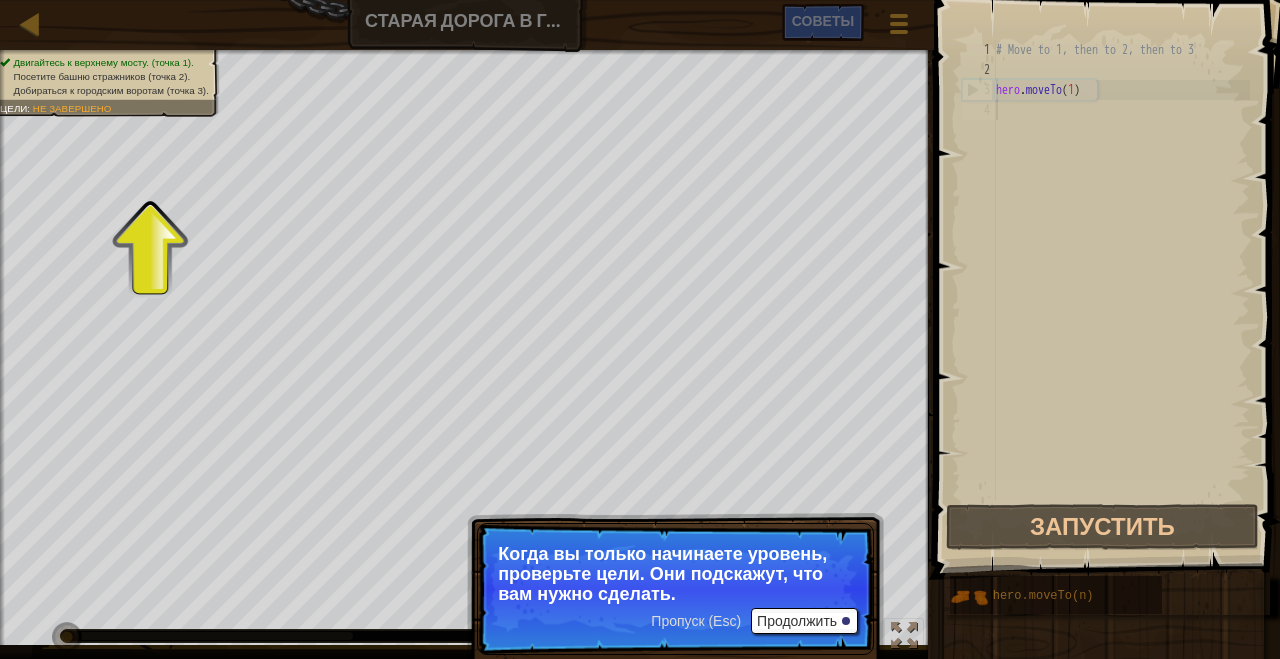 click on "Пропуск (Esc) Продолжить  Когда вы только начинаете уровень, проверьте цели. Они подскажут, что вам нужно сделать." at bounding box center (675, 589) 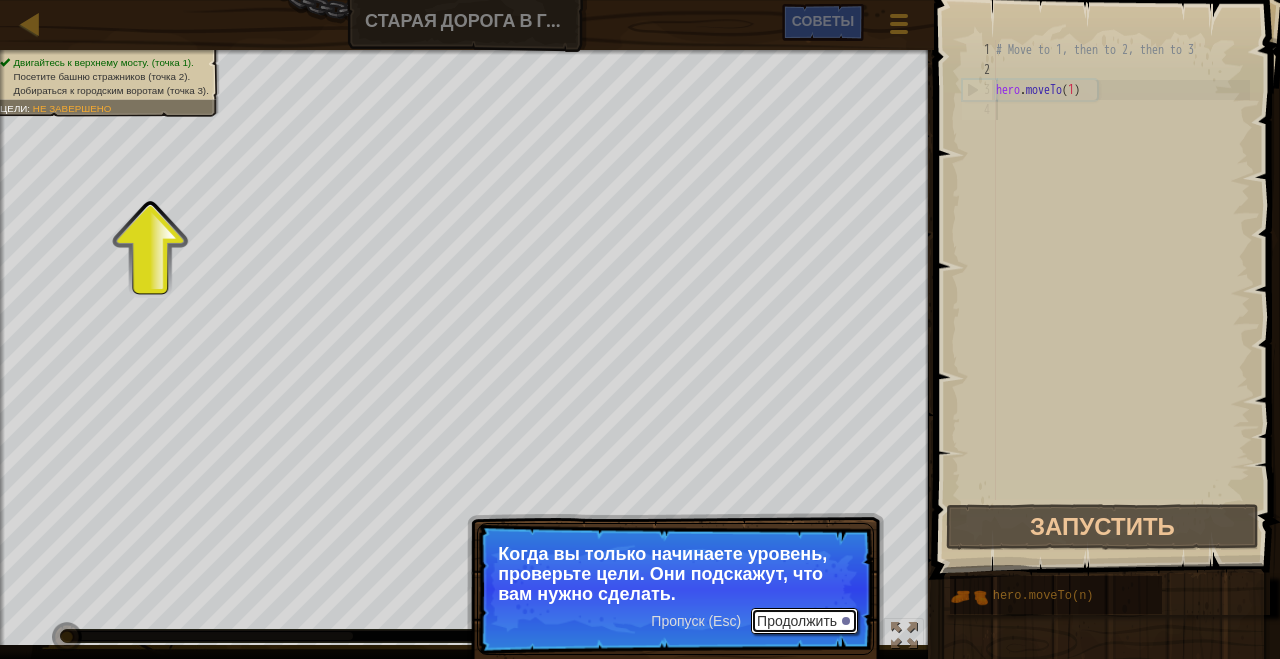click on "Продолжить" at bounding box center [804, 621] 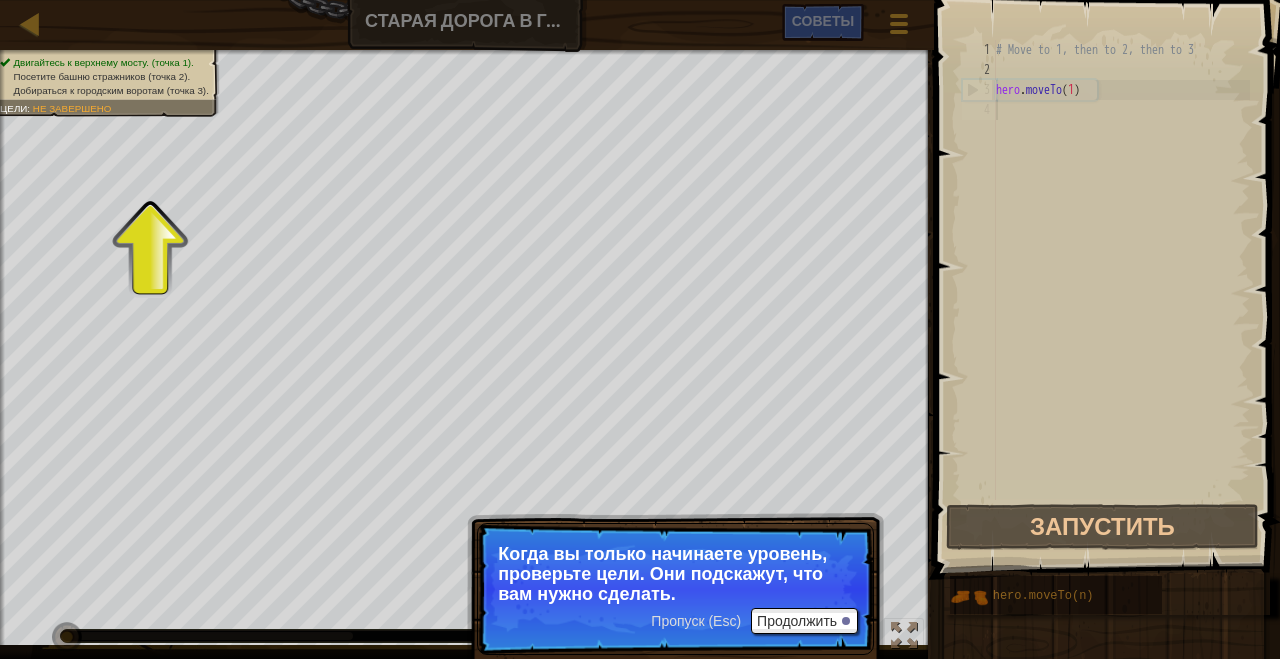 scroll, scrollTop: 9, scrollLeft: 0, axis: vertical 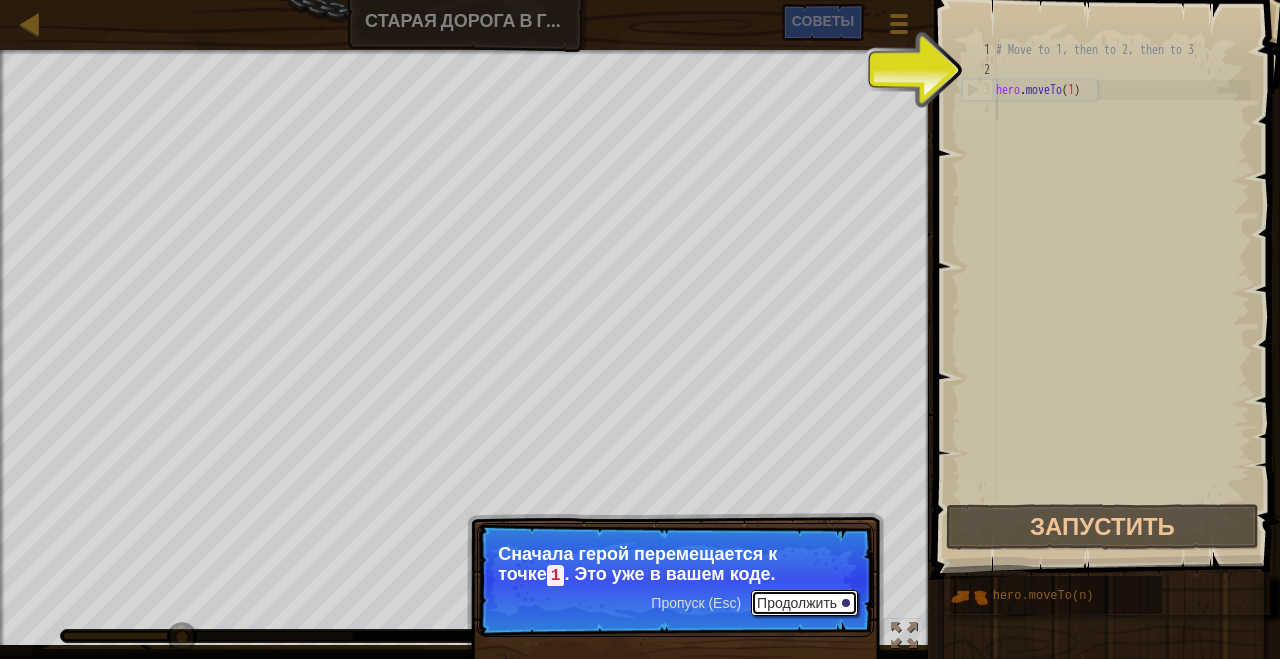 click on "Продолжить" at bounding box center [804, 603] 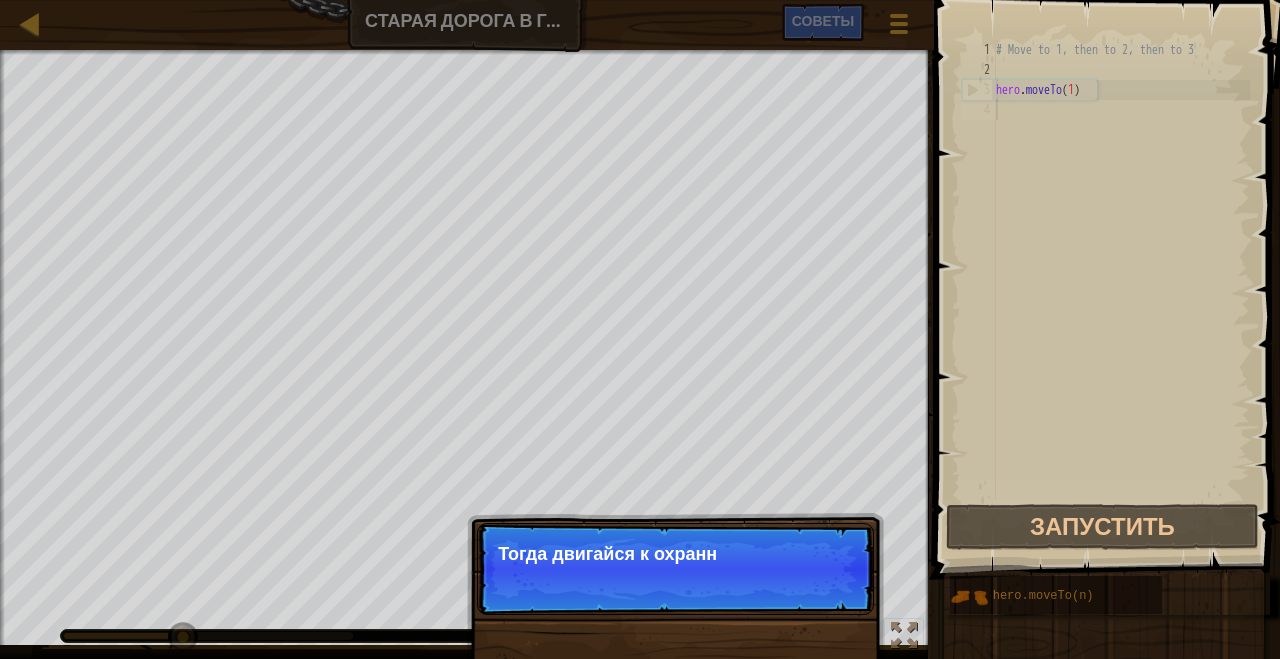 click on "Пропуск (Esc) Продолжить  Тогда двигайся к охранн" at bounding box center [675, 569] 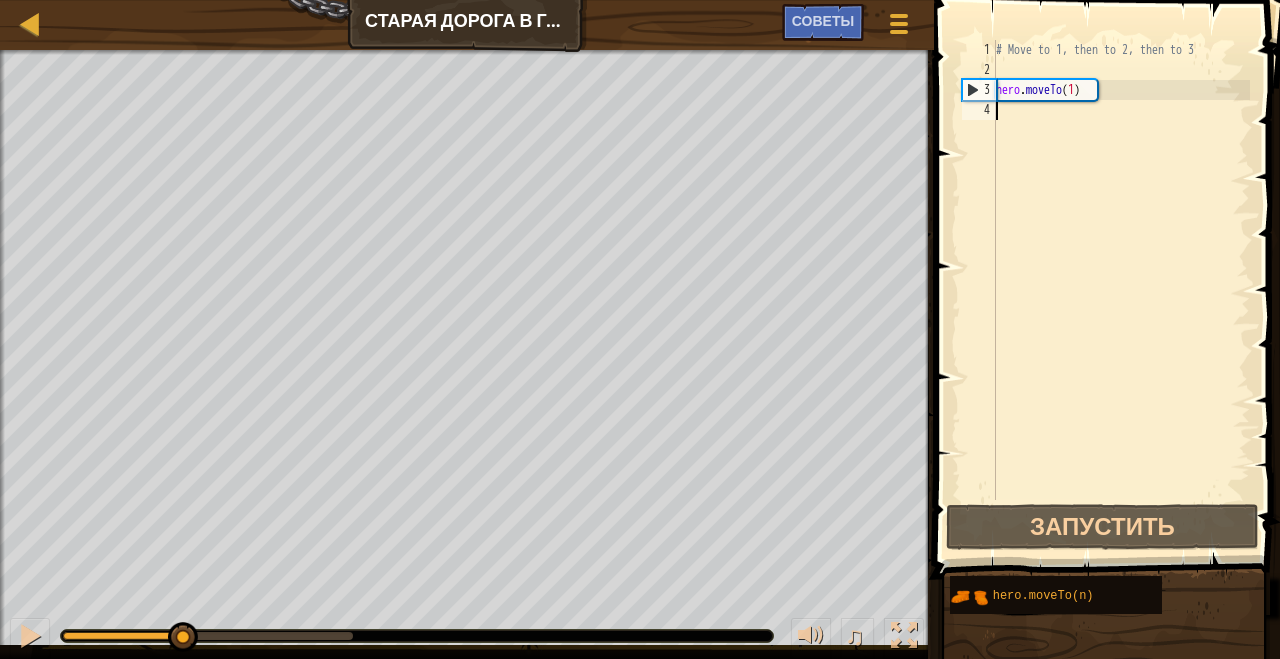 type on "hero.moveTo(1)" 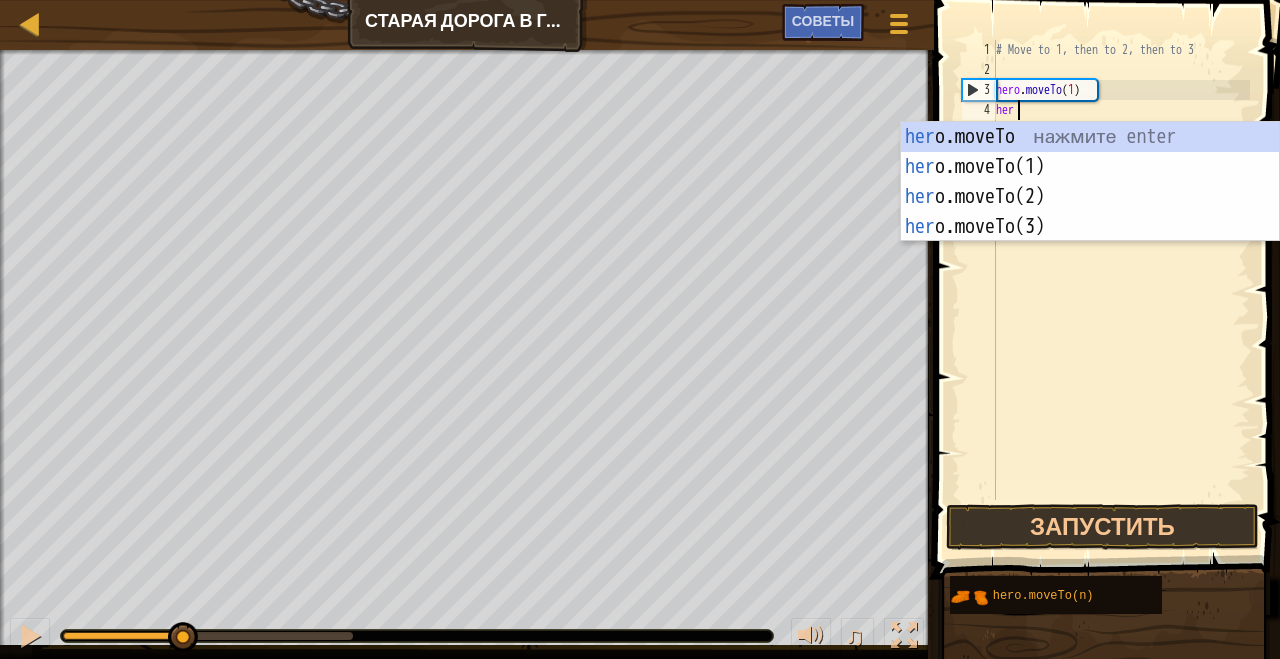 scroll, scrollTop: 9, scrollLeft: 1, axis: both 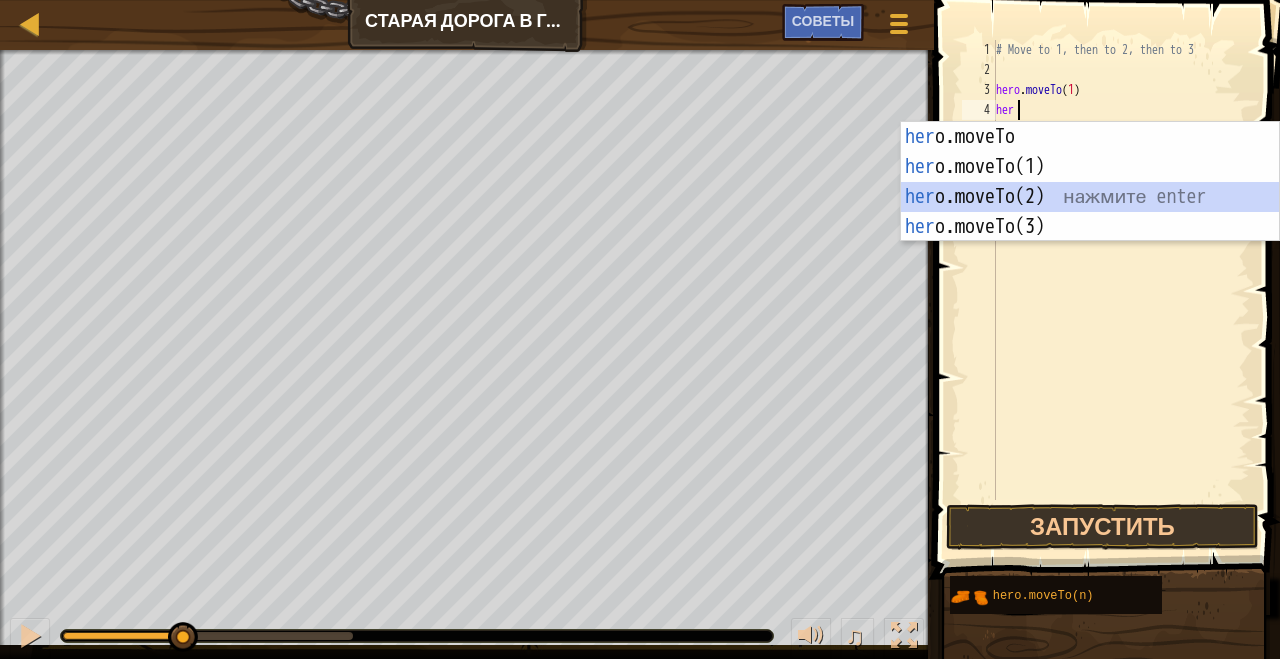 type on "hero.moveTo(2)" 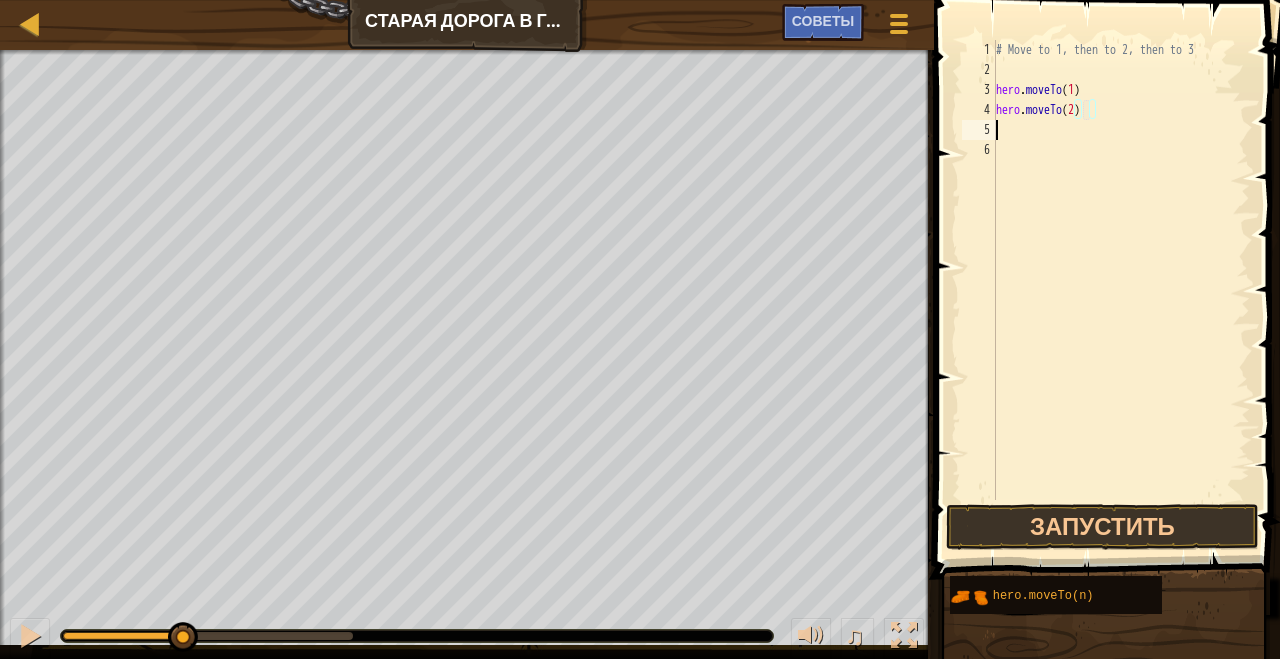scroll, scrollTop: 9, scrollLeft: 0, axis: vertical 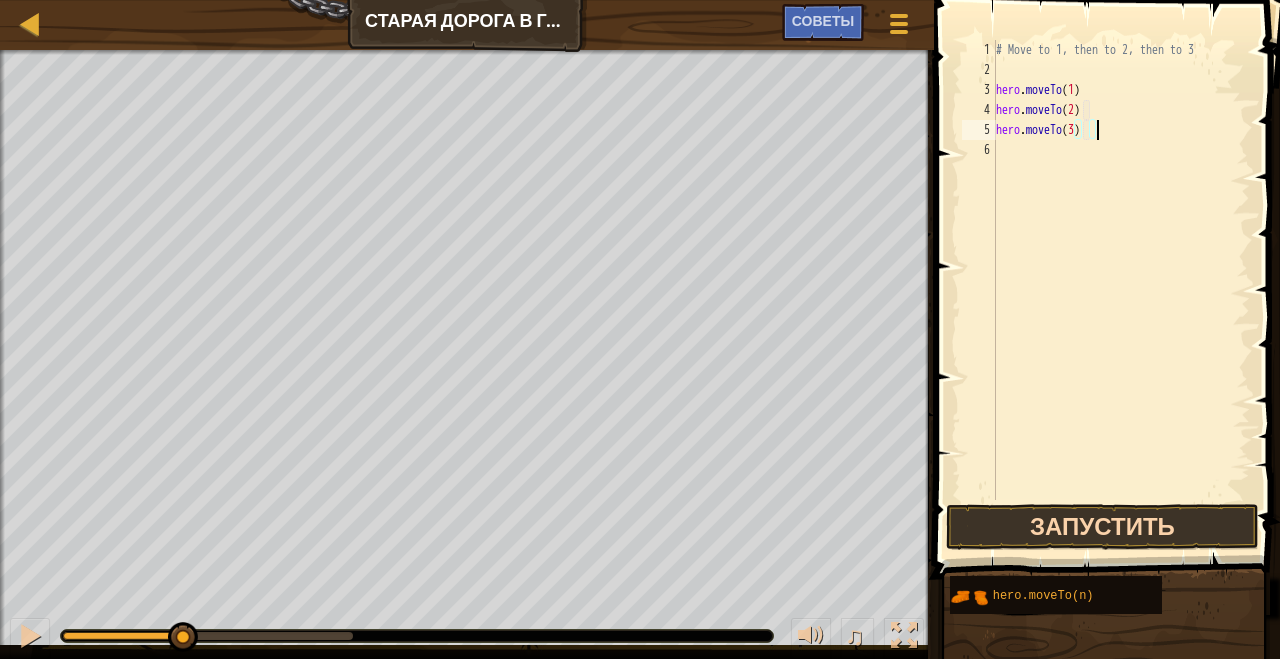 type on "hero.moveTo(3)" 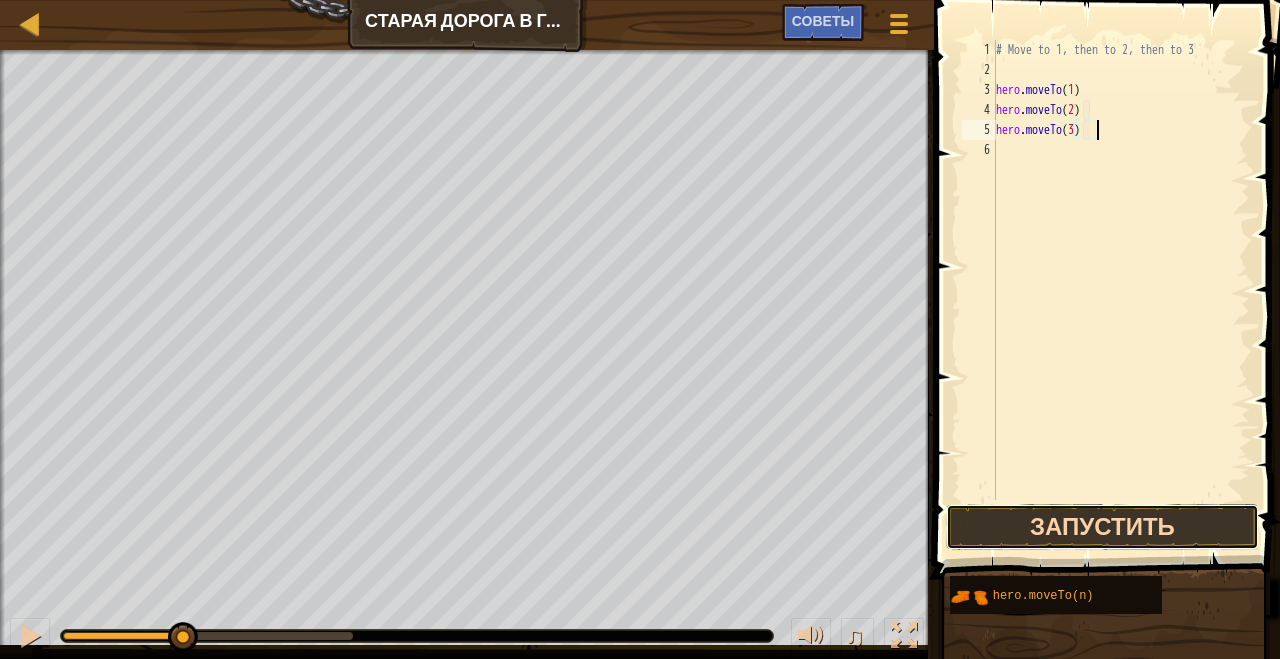 click on "Запустить" at bounding box center [1102, 527] 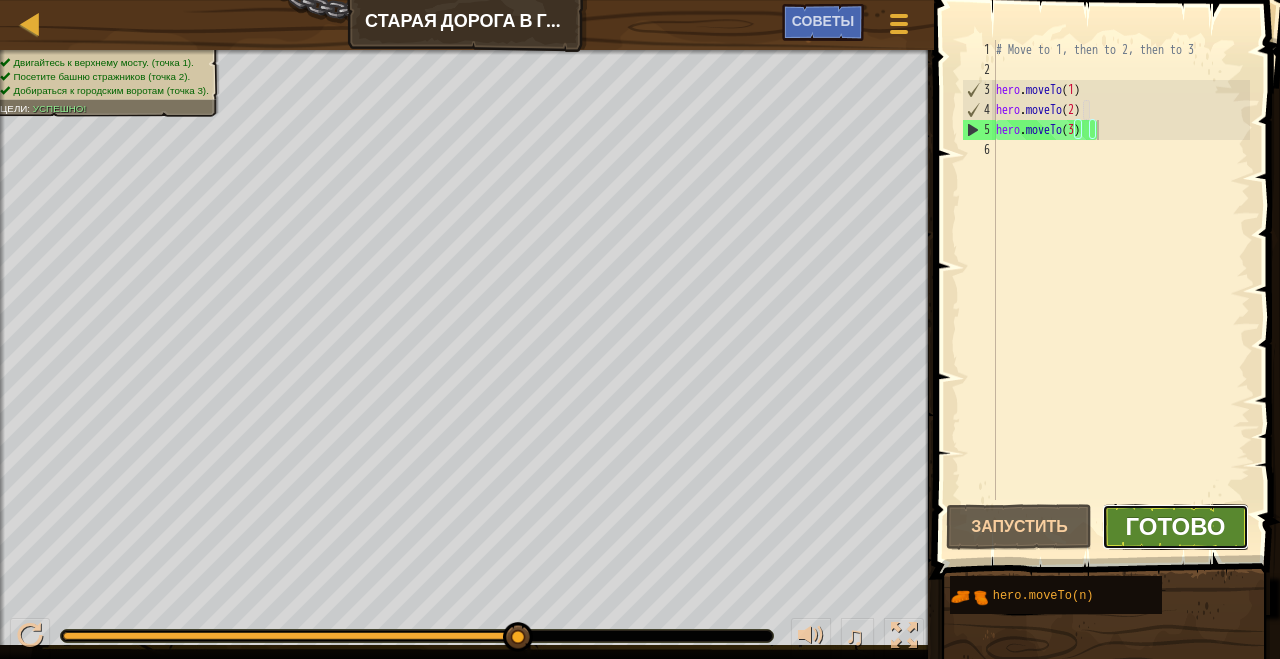 click on "Готово" at bounding box center [1175, 526] 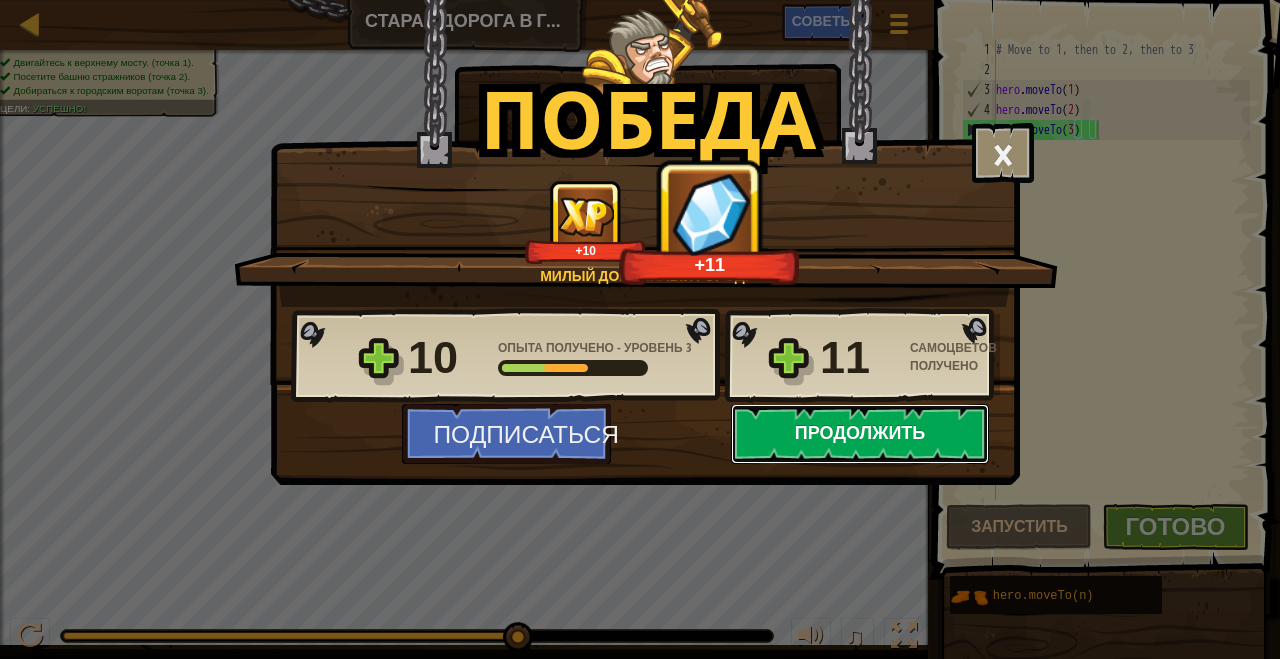 click on "Продолжить" at bounding box center [860, 434] 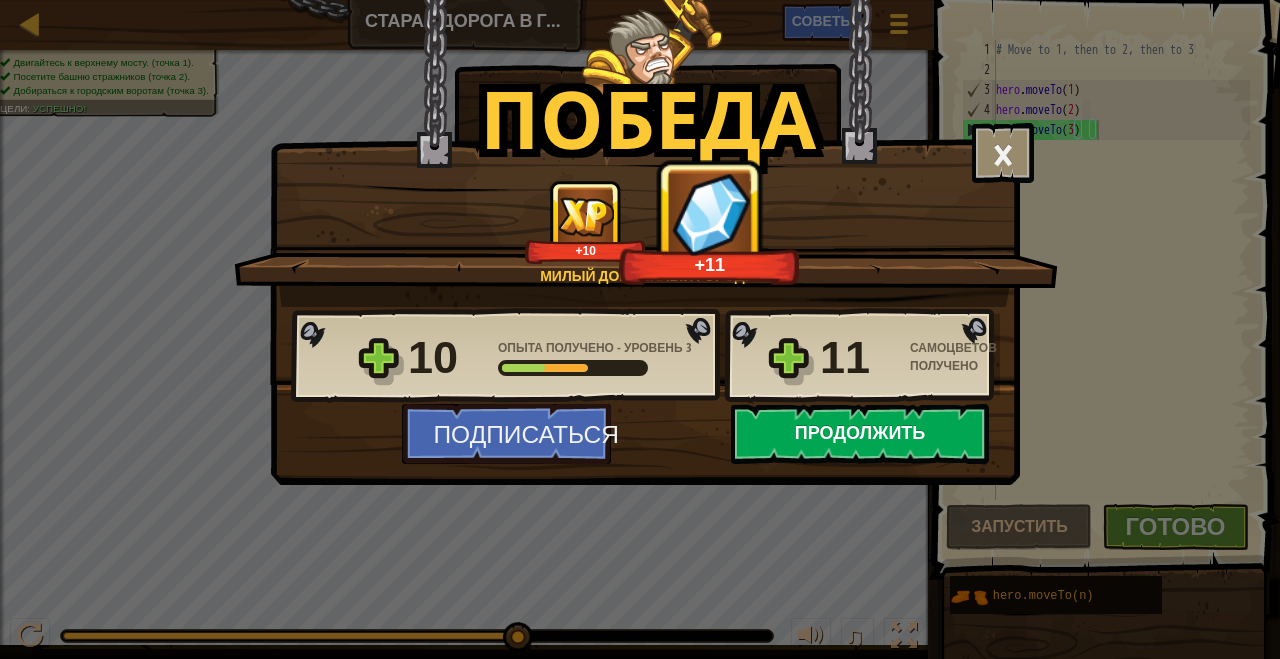 select on "ru" 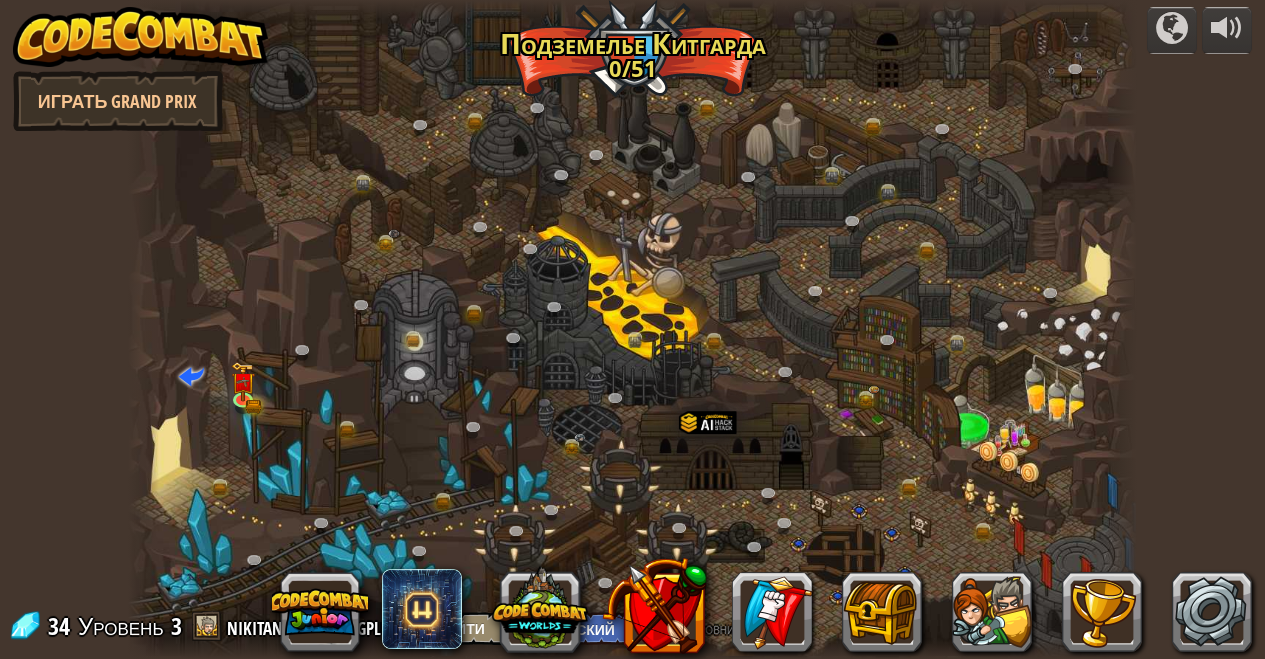 select on "ru" 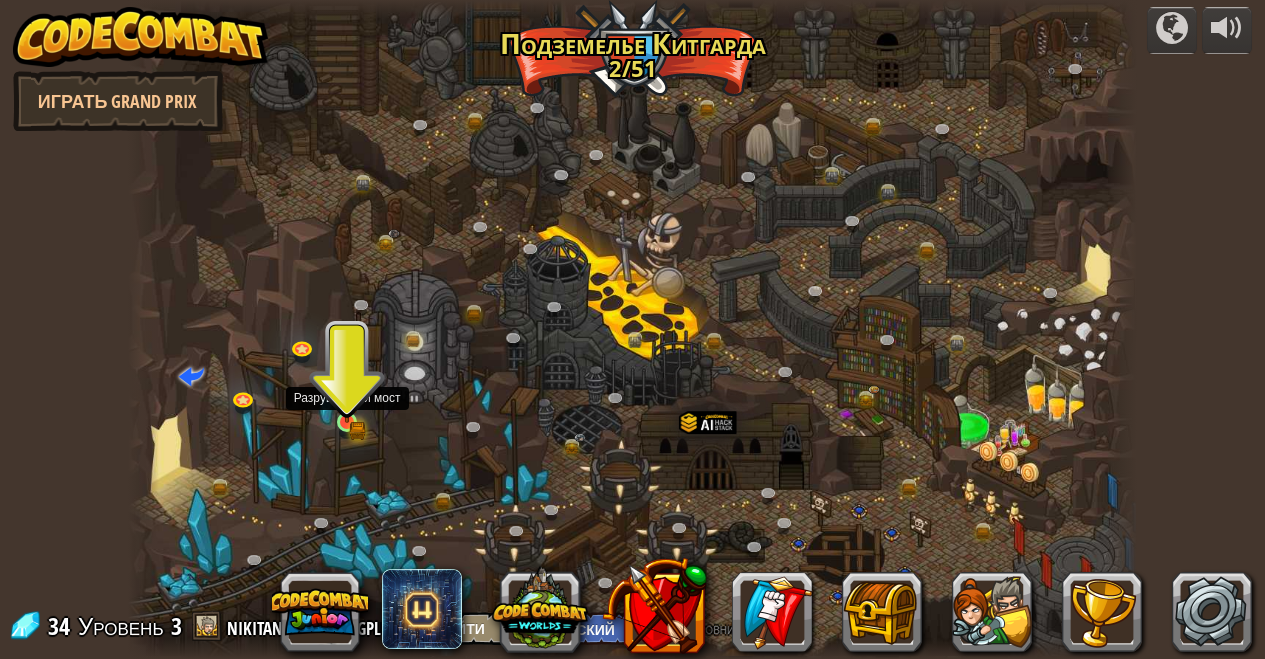 click at bounding box center [347, 422] 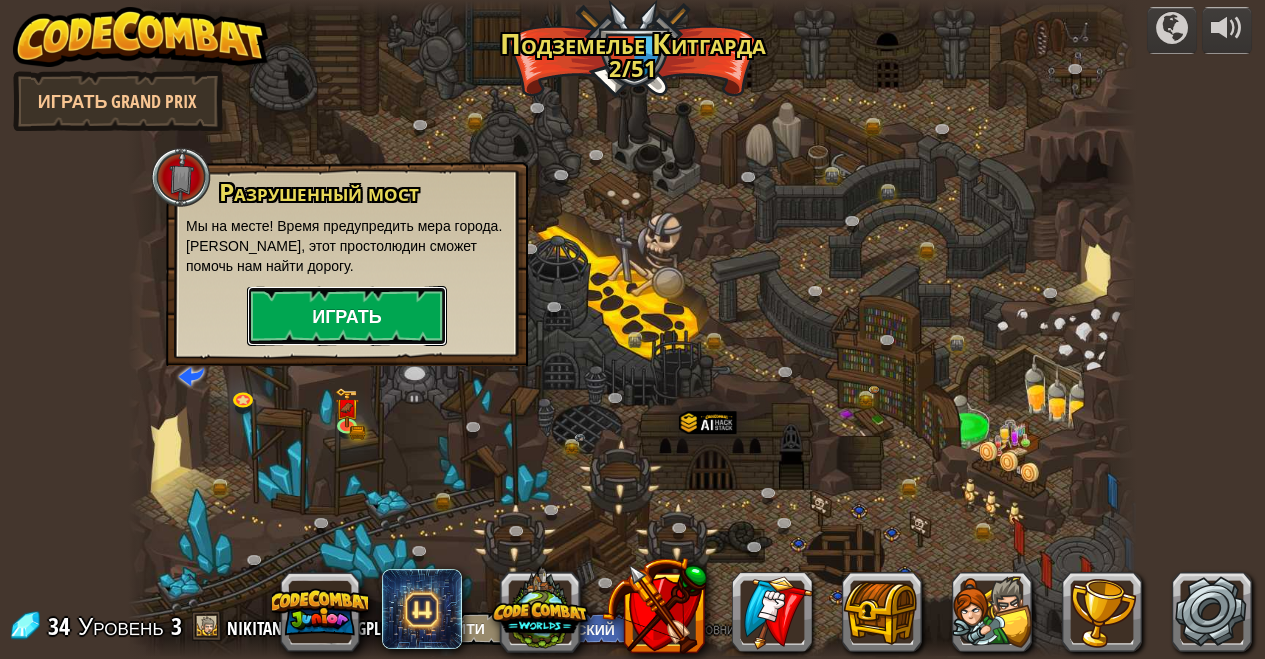 click on "Играть" at bounding box center (347, 316) 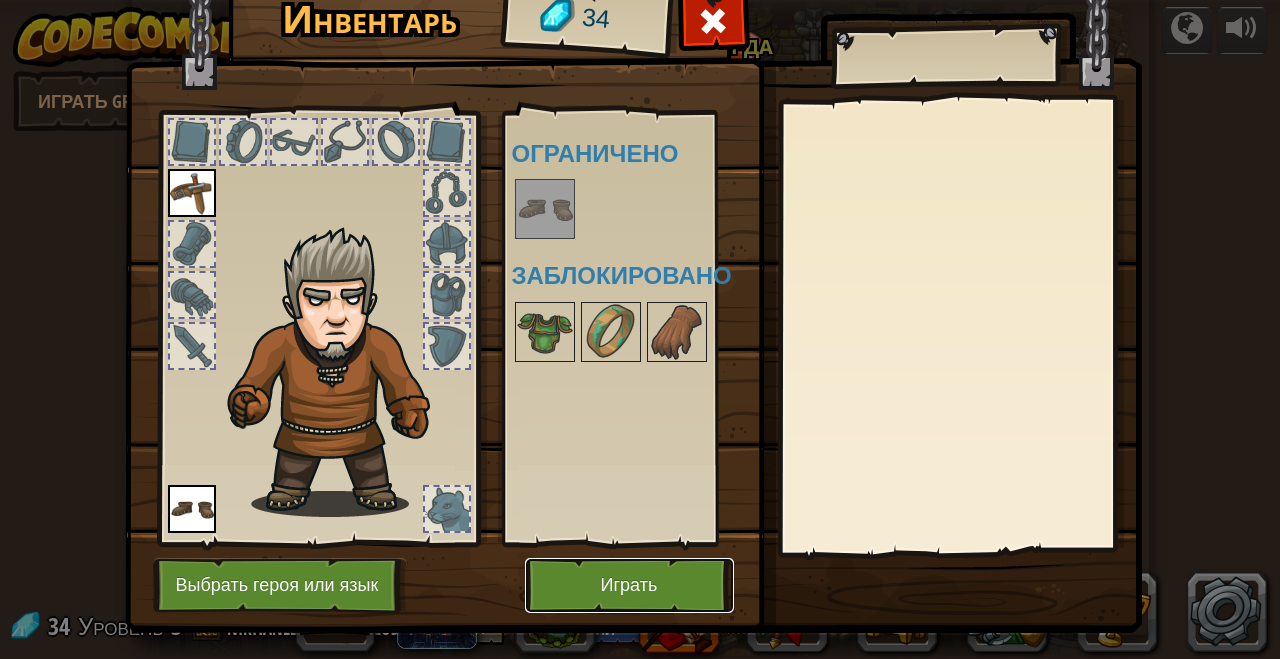 click on "Играть" at bounding box center [629, 585] 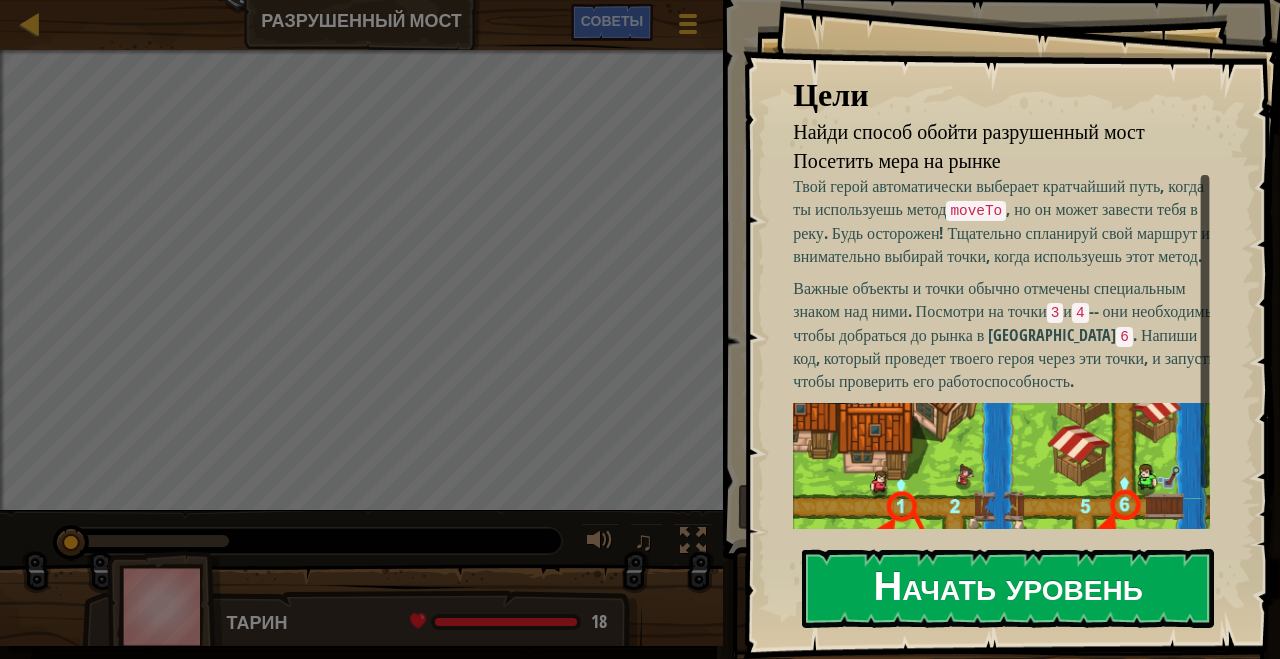 click on "Начать уровень" at bounding box center (1008, 588) 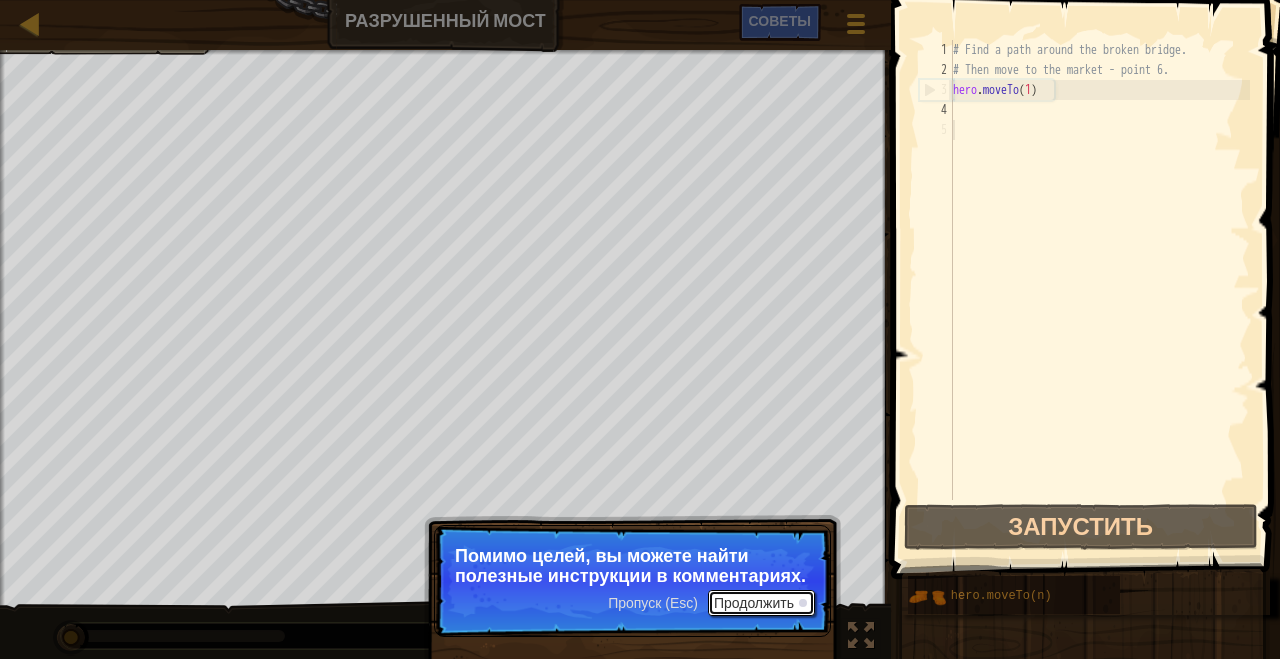 click on "Продолжить" at bounding box center (761, 603) 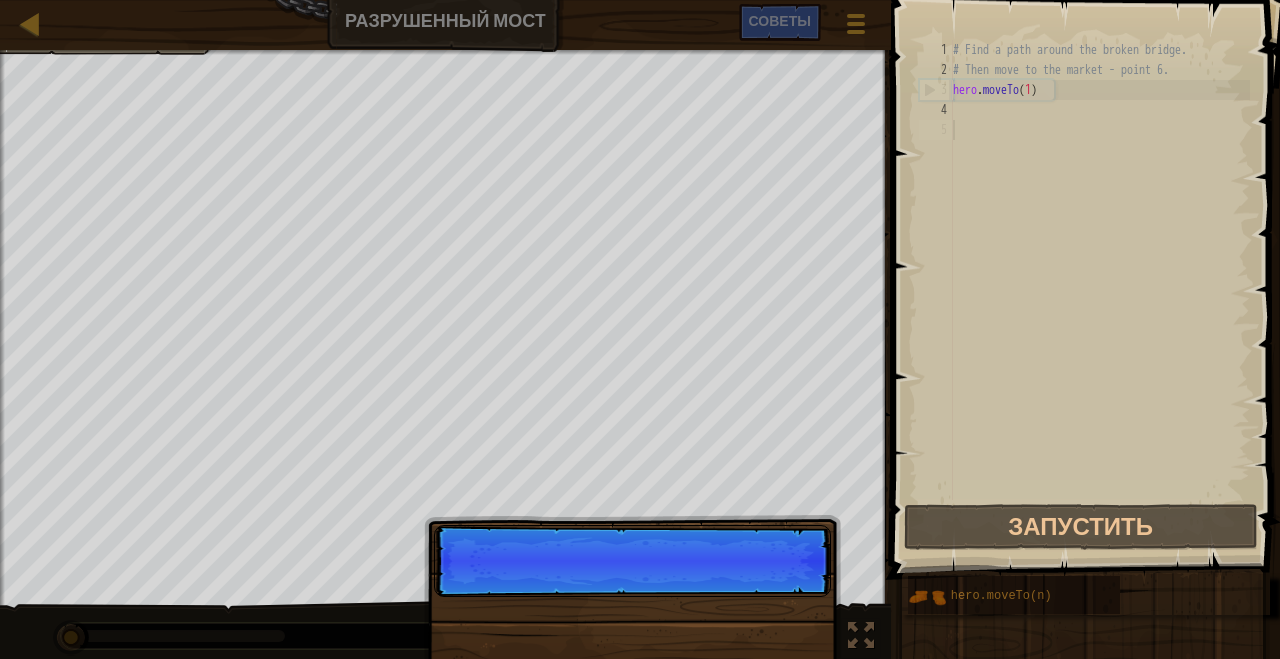 scroll, scrollTop: 9, scrollLeft: 0, axis: vertical 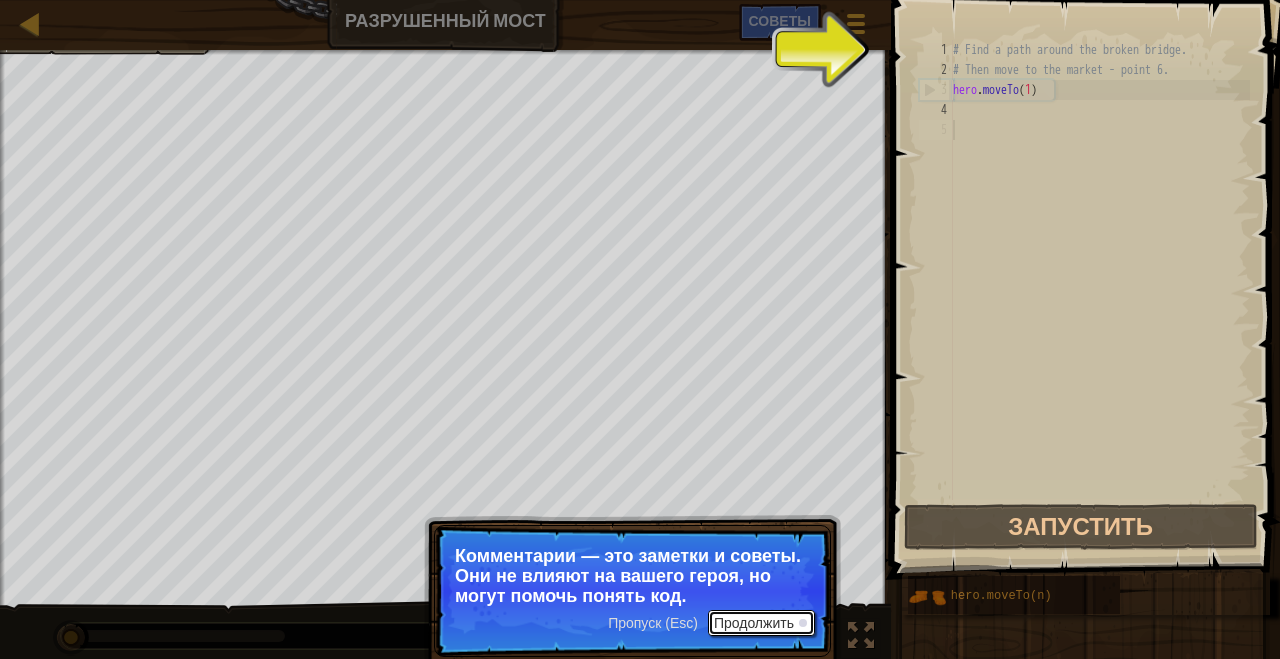 click on "Продолжить" at bounding box center [761, 623] 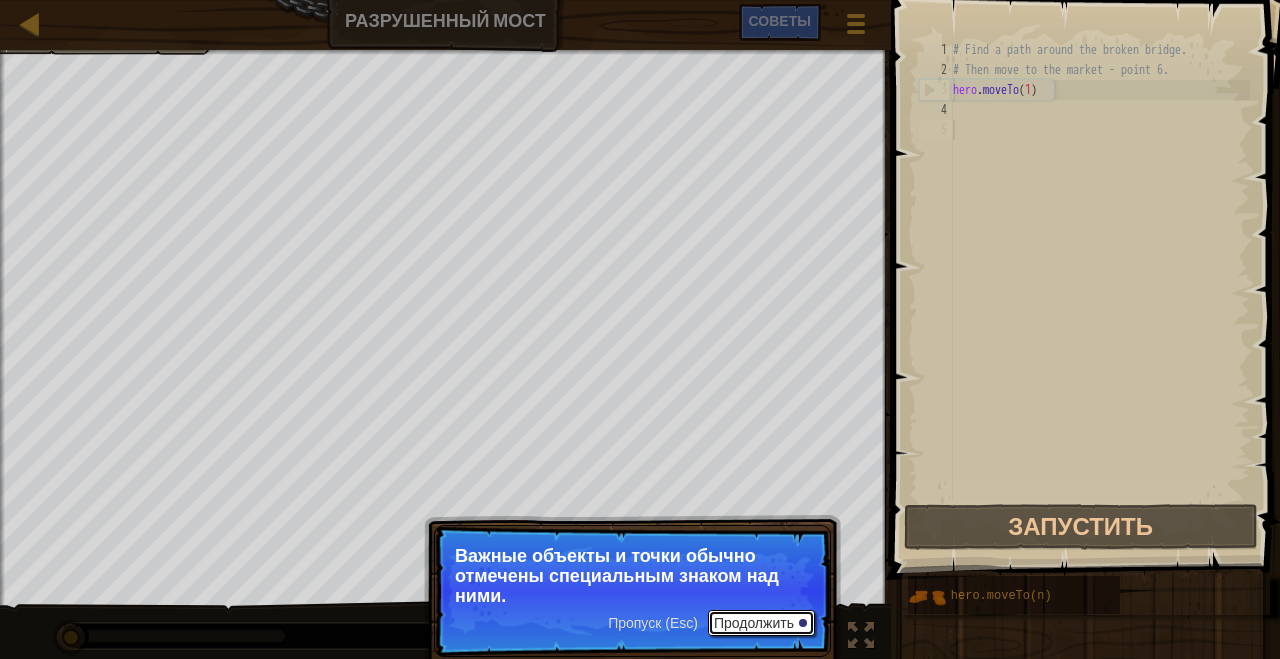 click on "Продолжить" at bounding box center (761, 623) 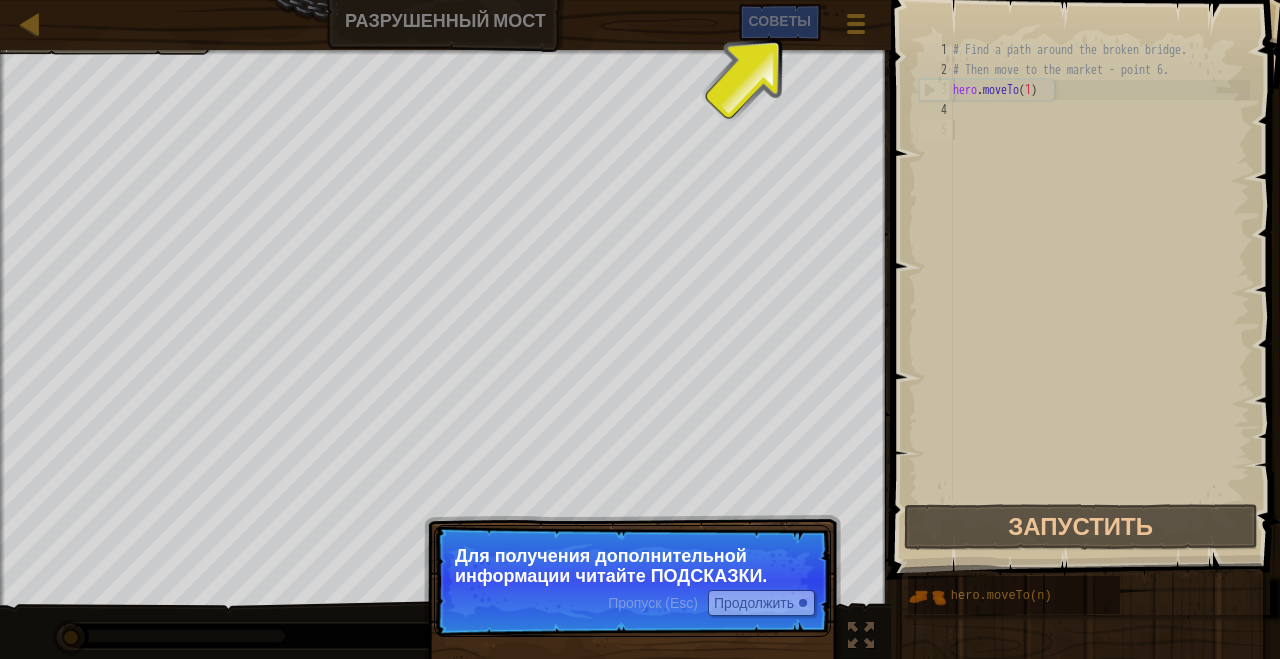click on "Пропуск (Esc) Продолжить  Для получения дополнительной информации читайте ПОДСКАЗКИ." at bounding box center [632, 581] 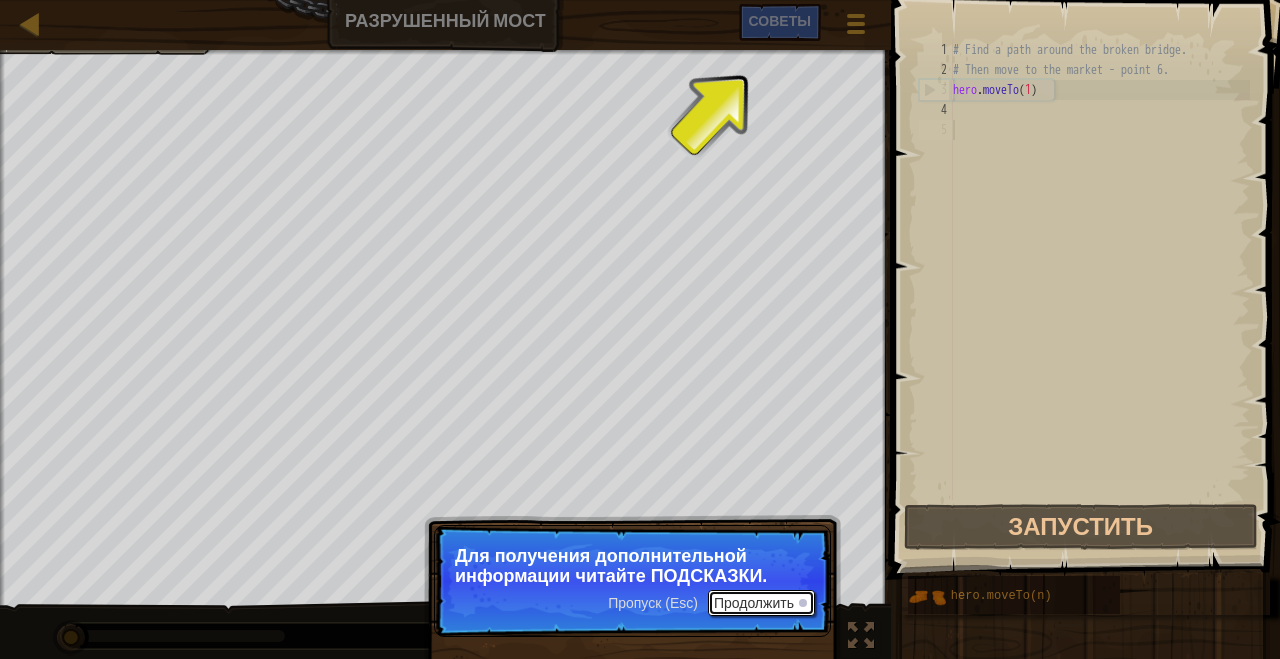 click on "Продолжить" at bounding box center (761, 603) 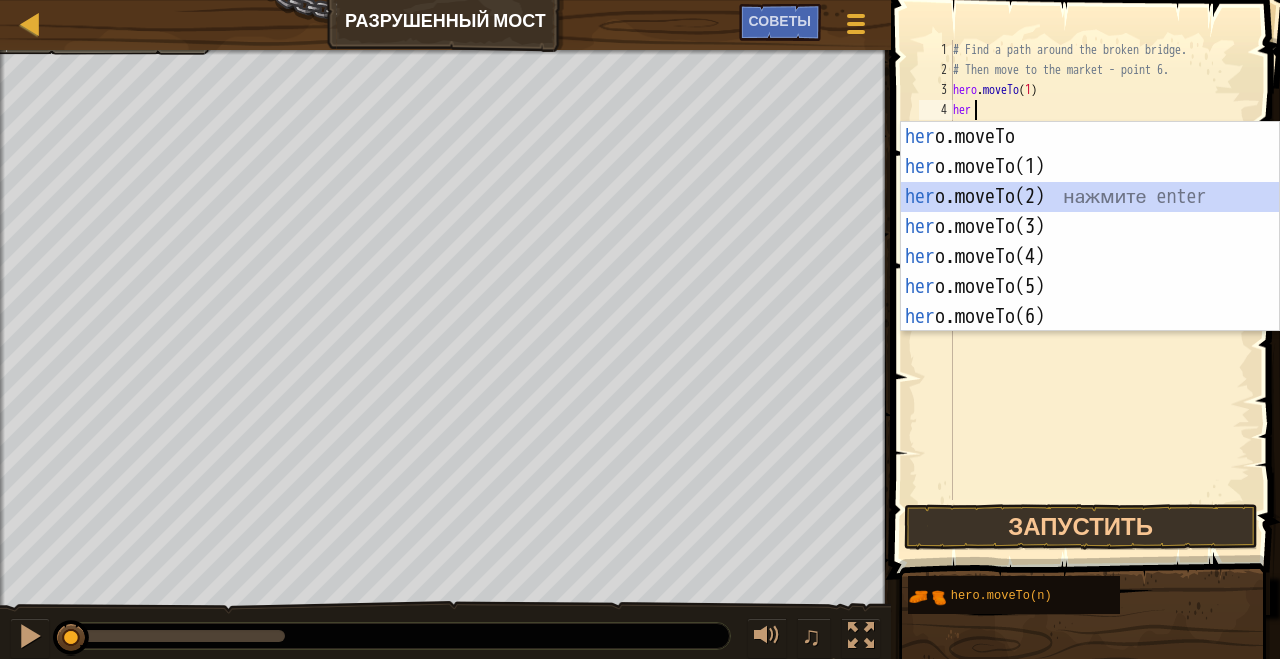 type on "hero.moveTo(2)" 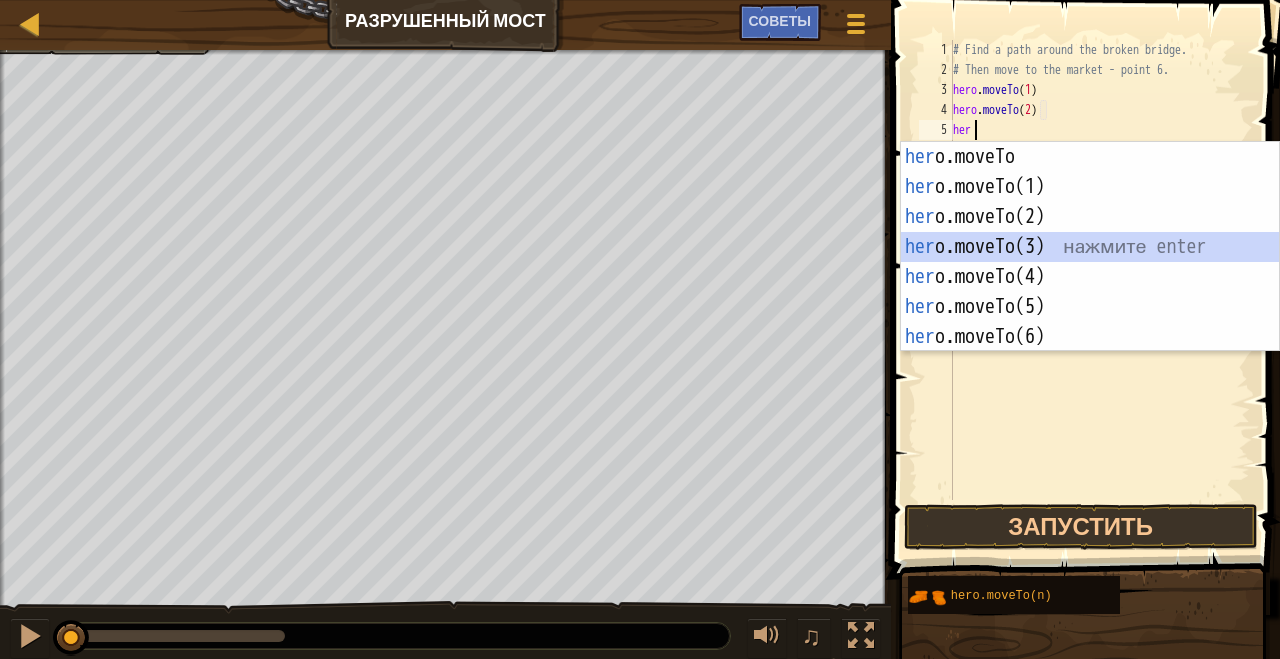 type on "hero.moveTo(3)" 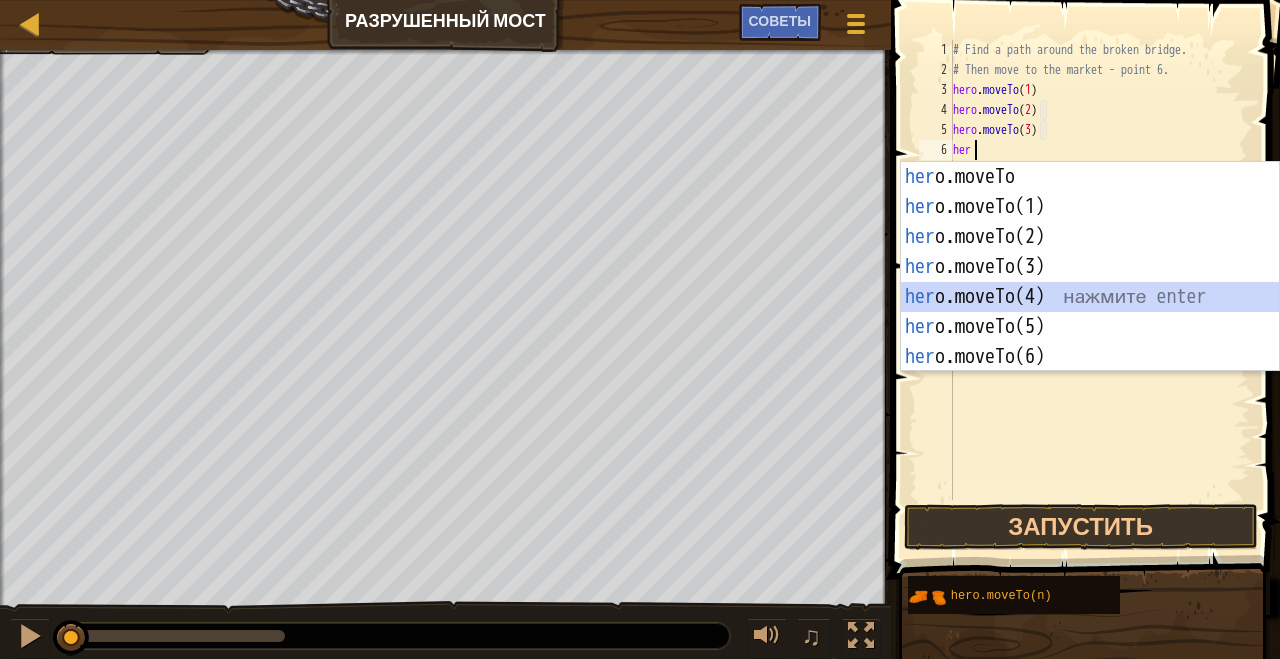 type on "hero.moveTo(4)" 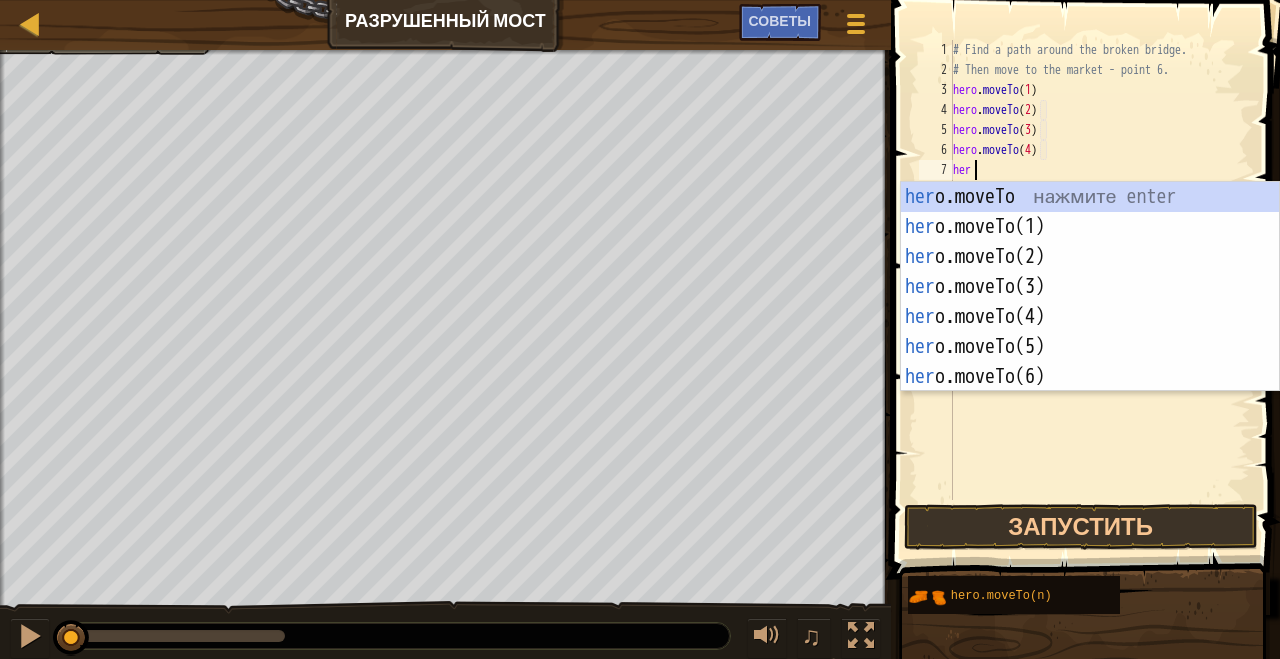 scroll, scrollTop: 9, scrollLeft: 1, axis: both 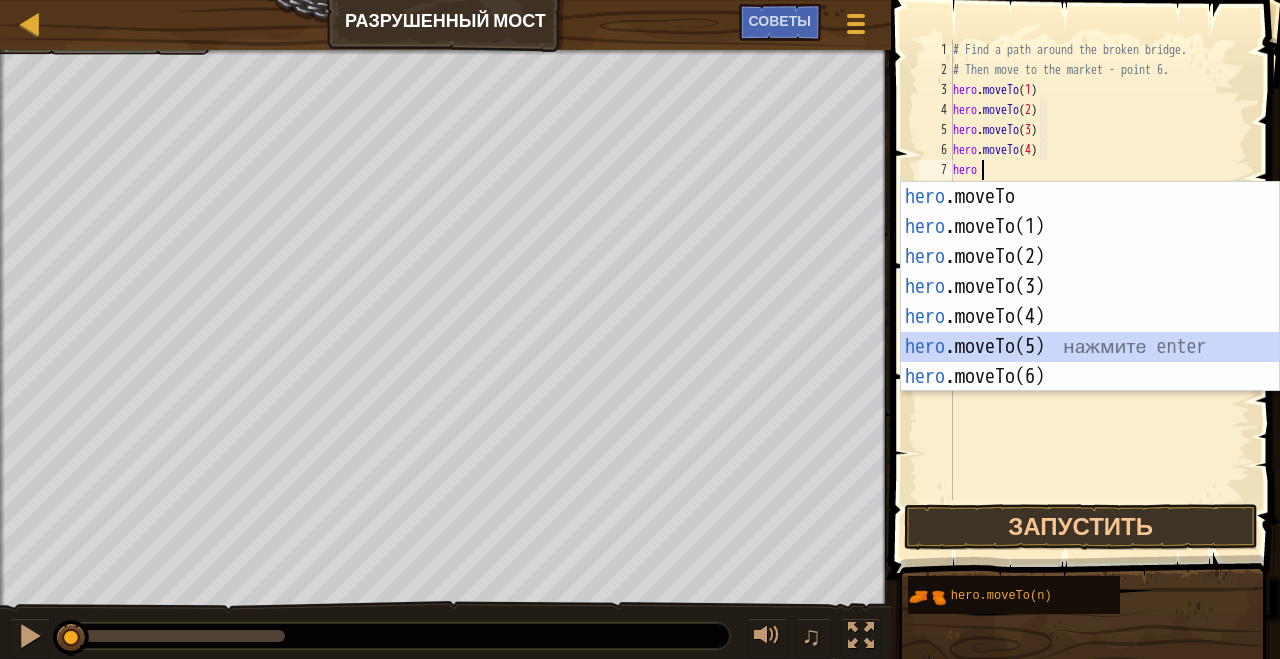 type on "hero.moveTo(5)" 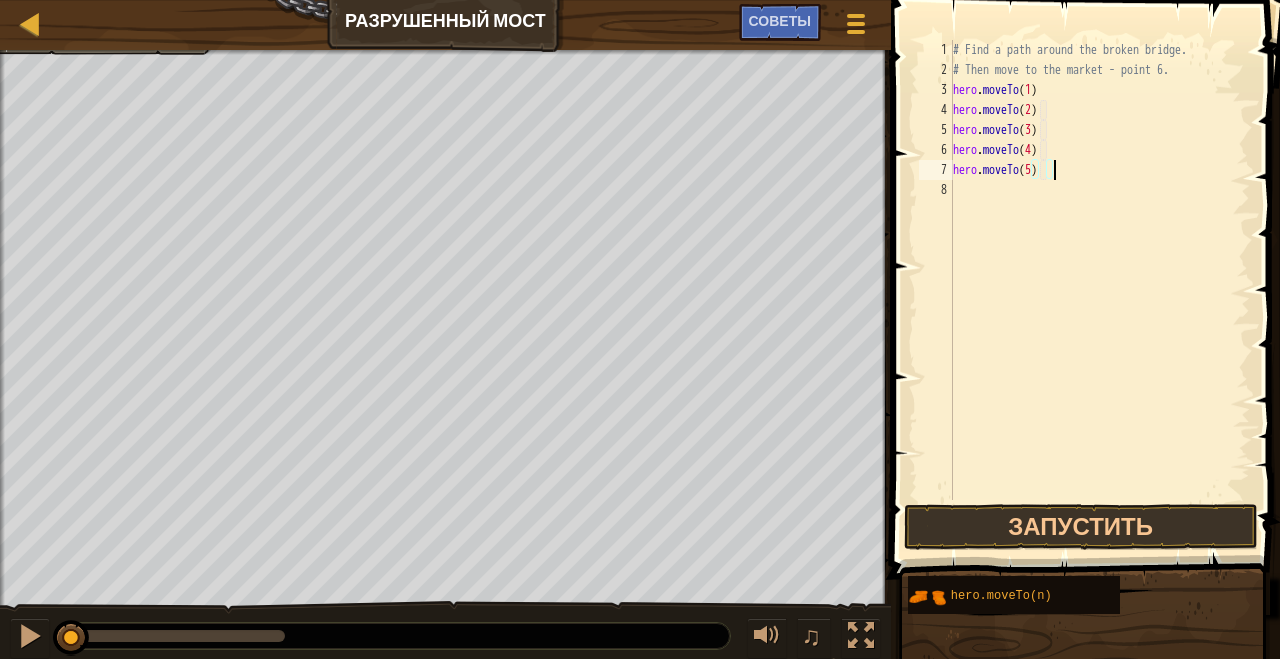 scroll, scrollTop: 9, scrollLeft: 0, axis: vertical 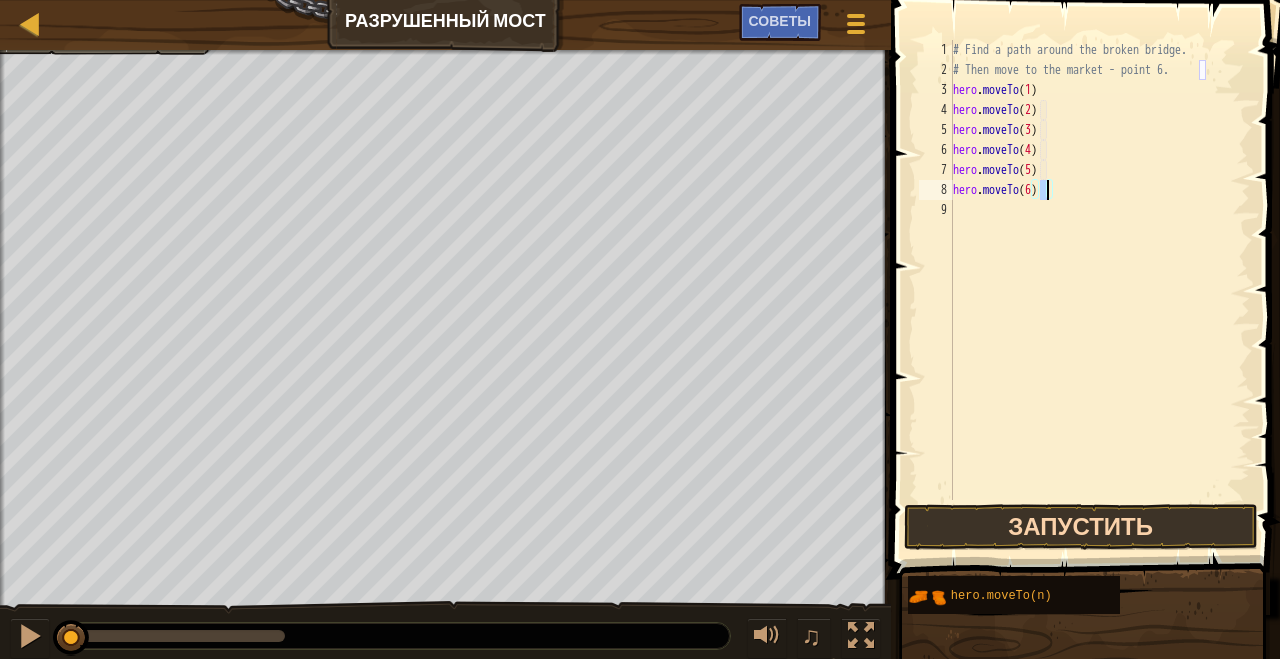 type on "hero.moveTo(6)" 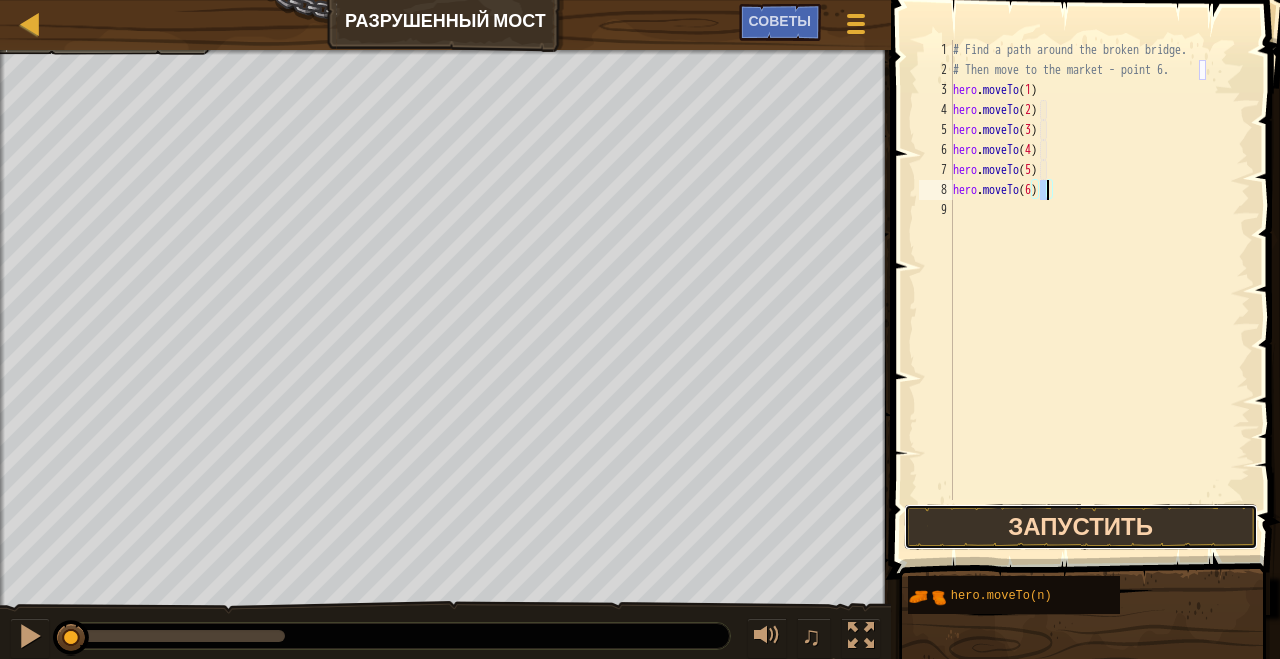 click on "Запустить" at bounding box center [1081, 527] 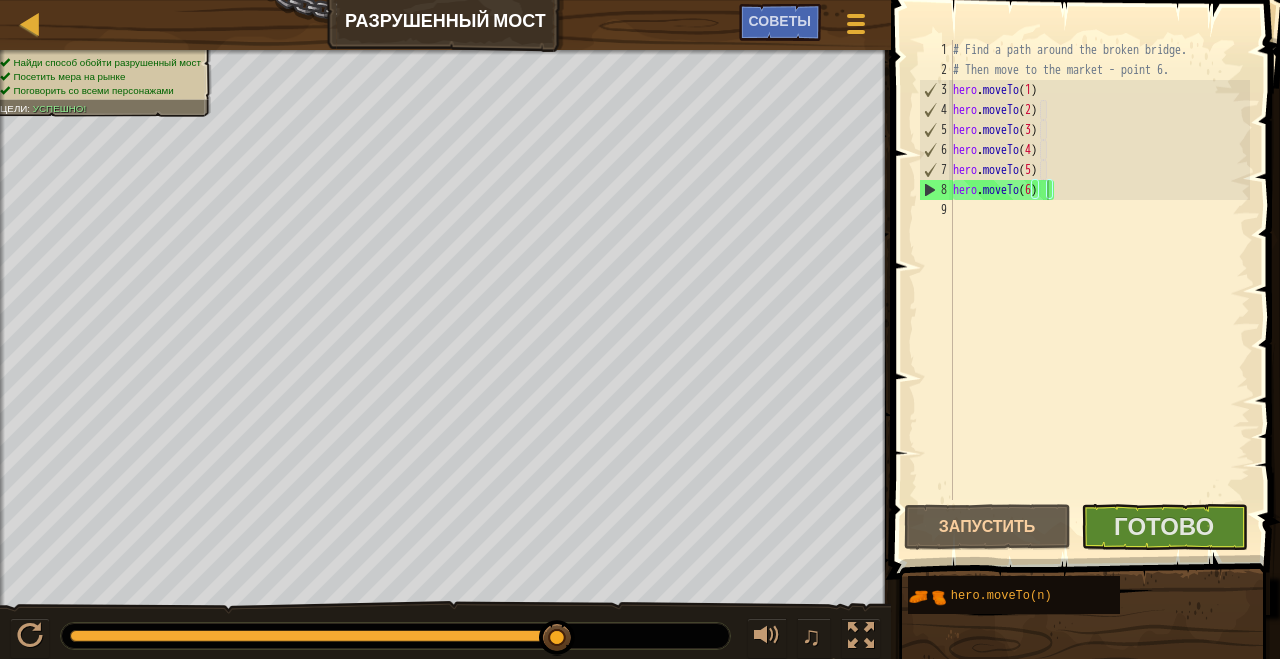 click at bounding box center [1082, 851] 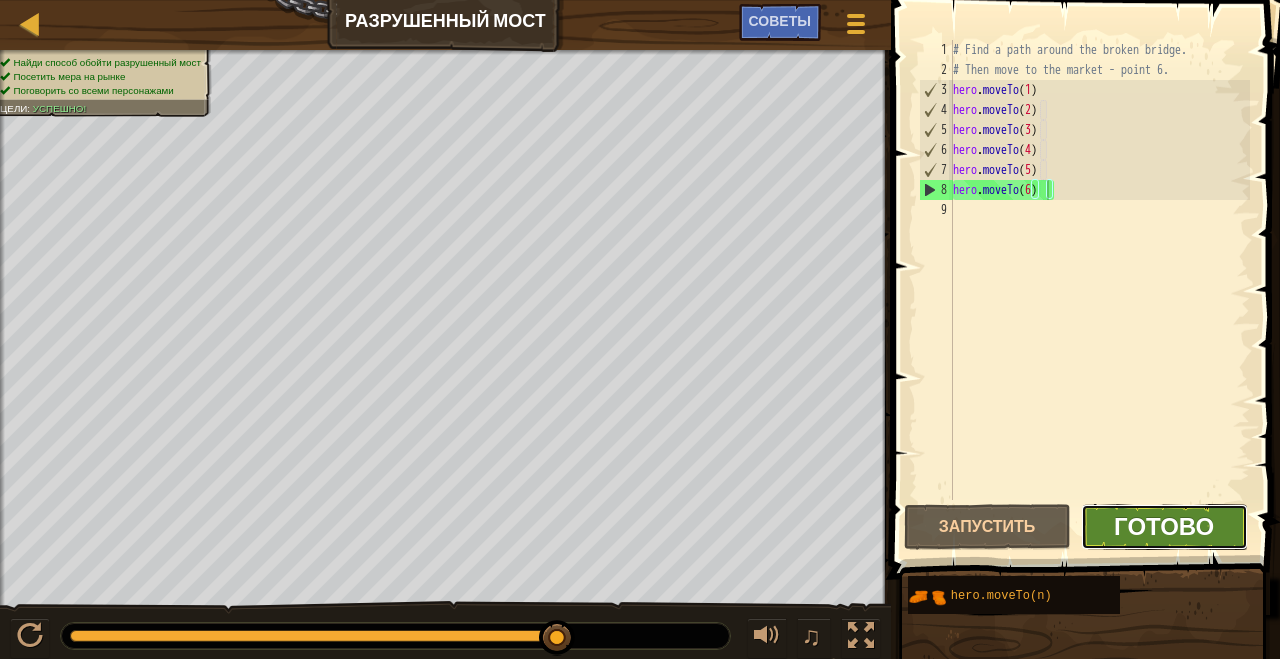 click on "Готово" at bounding box center [1164, 526] 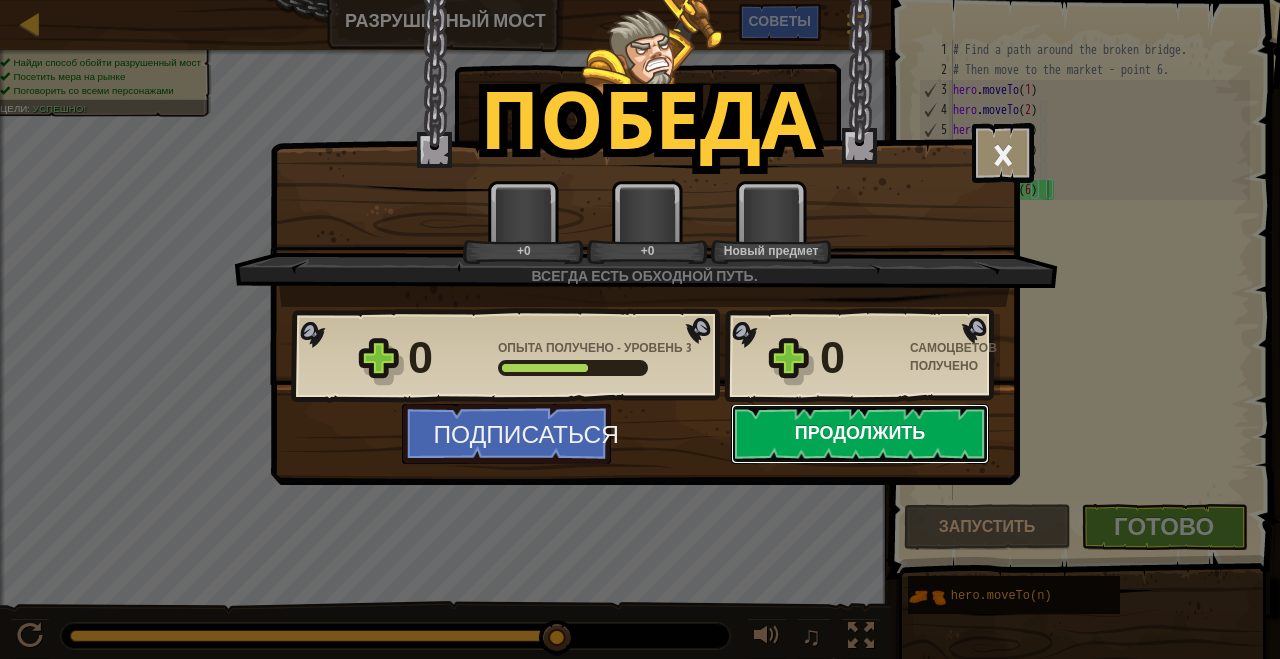 click on "Продолжить" at bounding box center (860, 434) 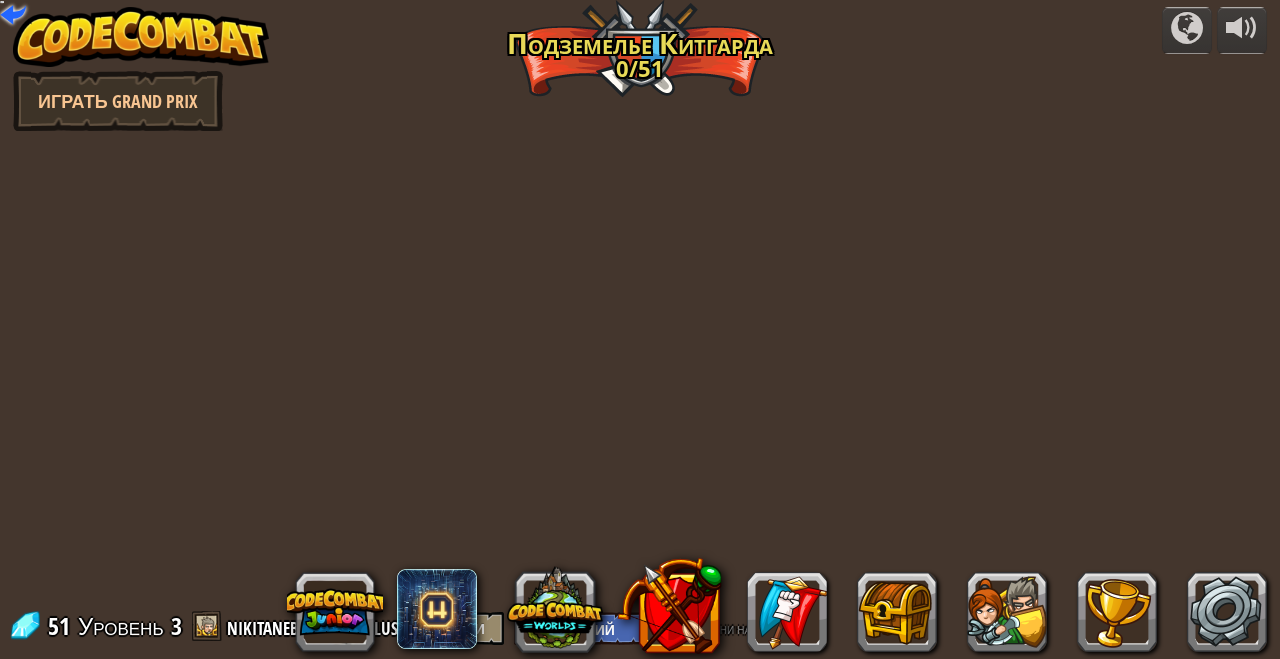 select on "ru" 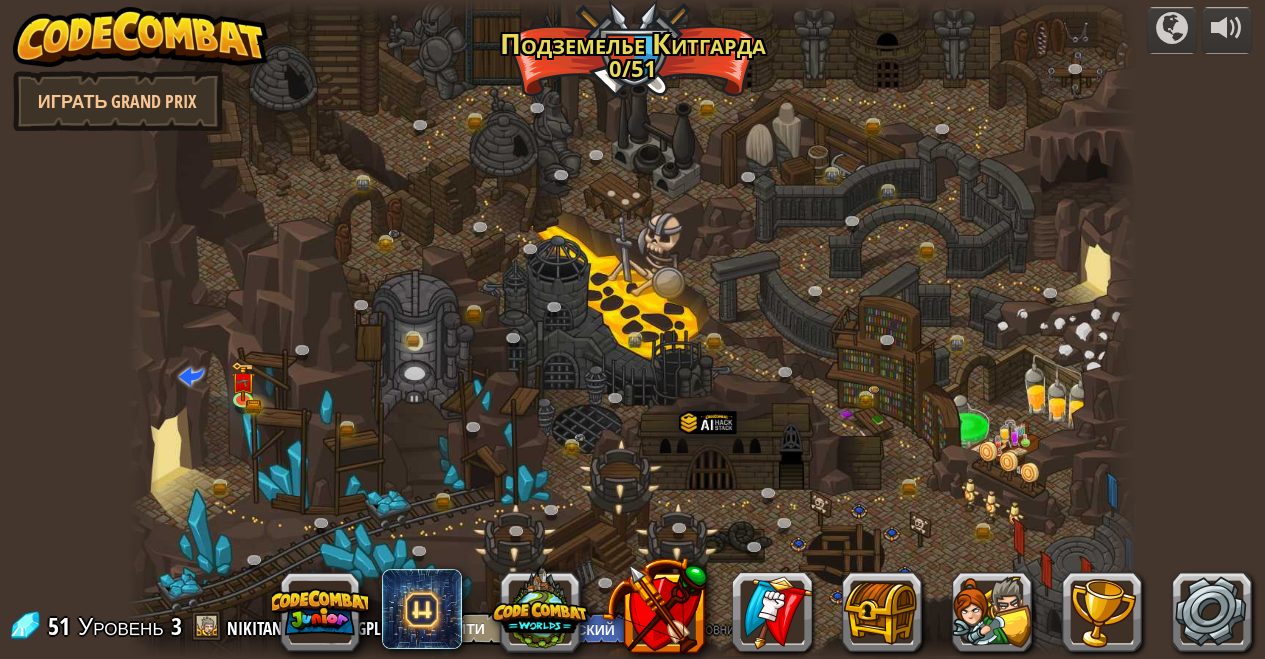 select on "ru" 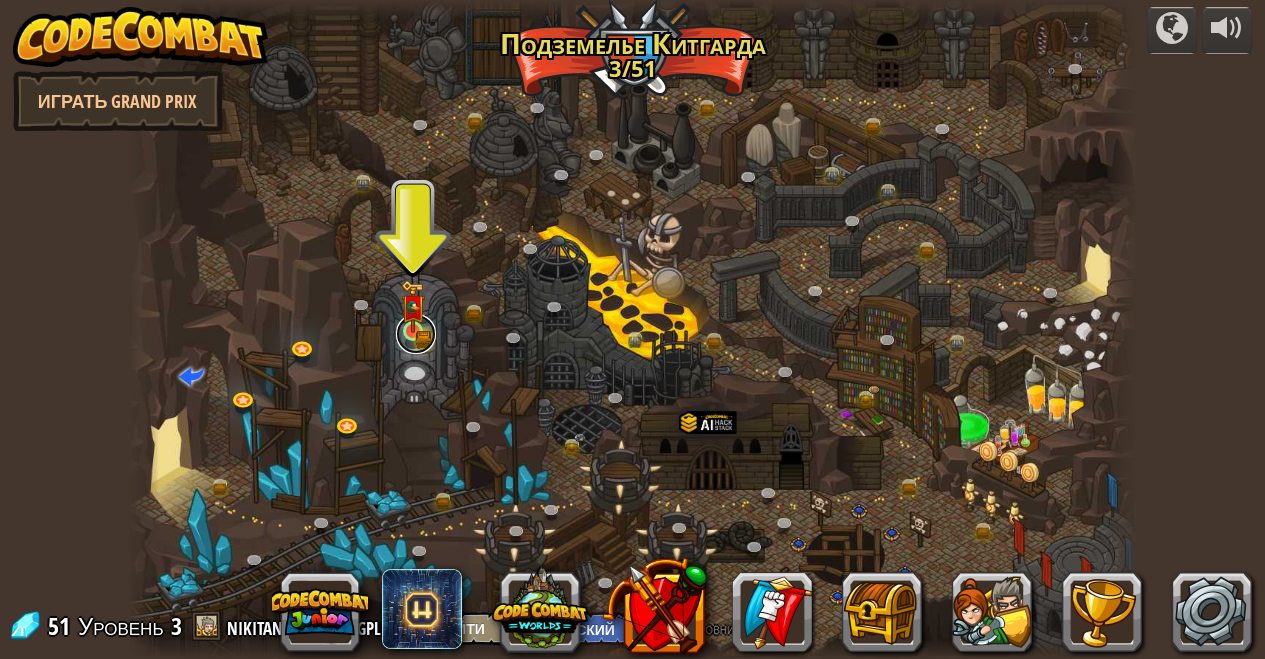 click at bounding box center [416, 334] 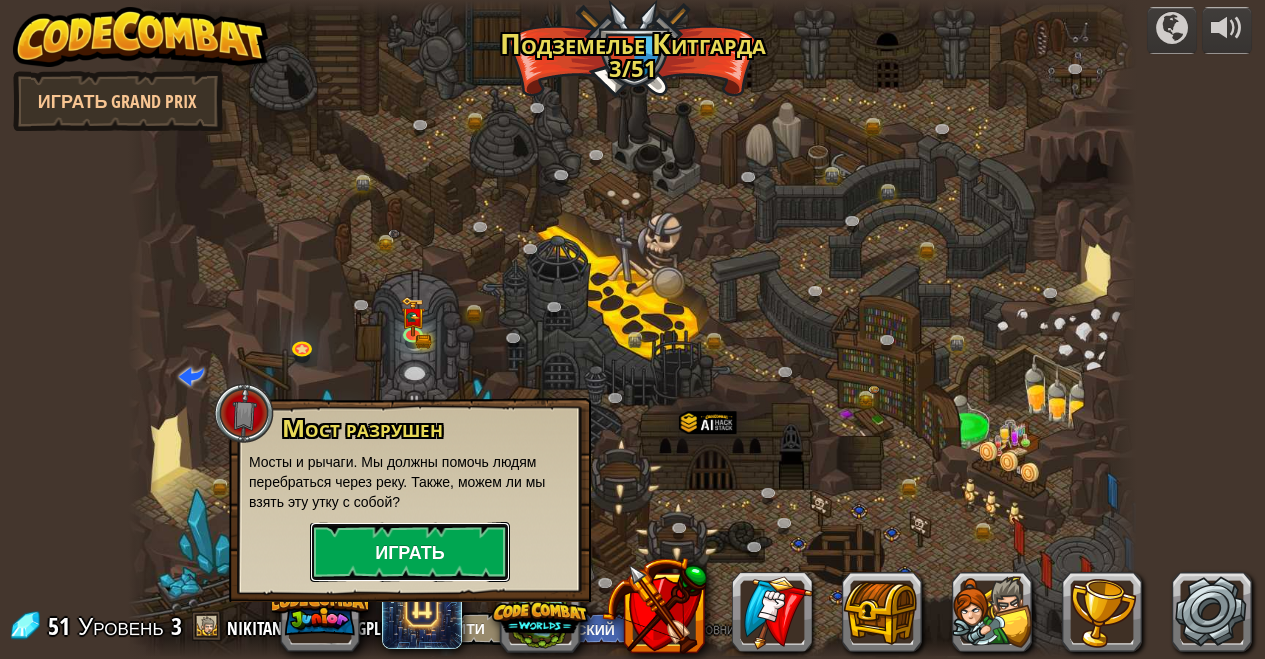 click on "Играть" at bounding box center [410, 552] 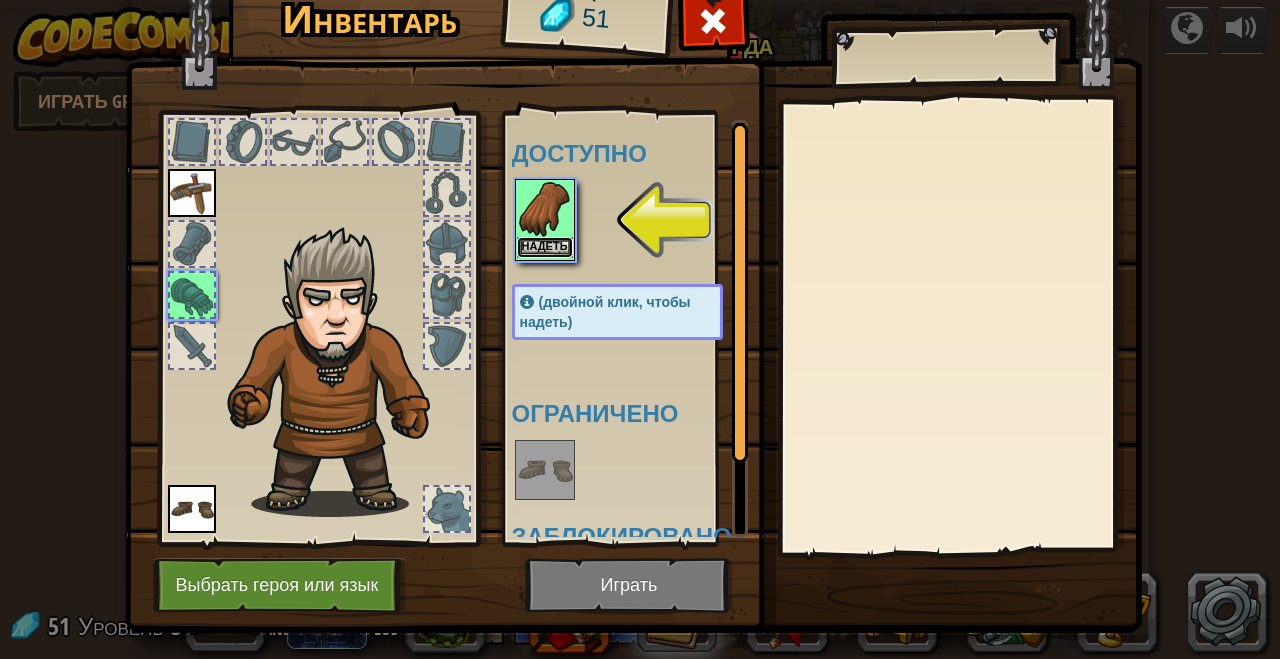 click on "Надеть" at bounding box center (545, 247) 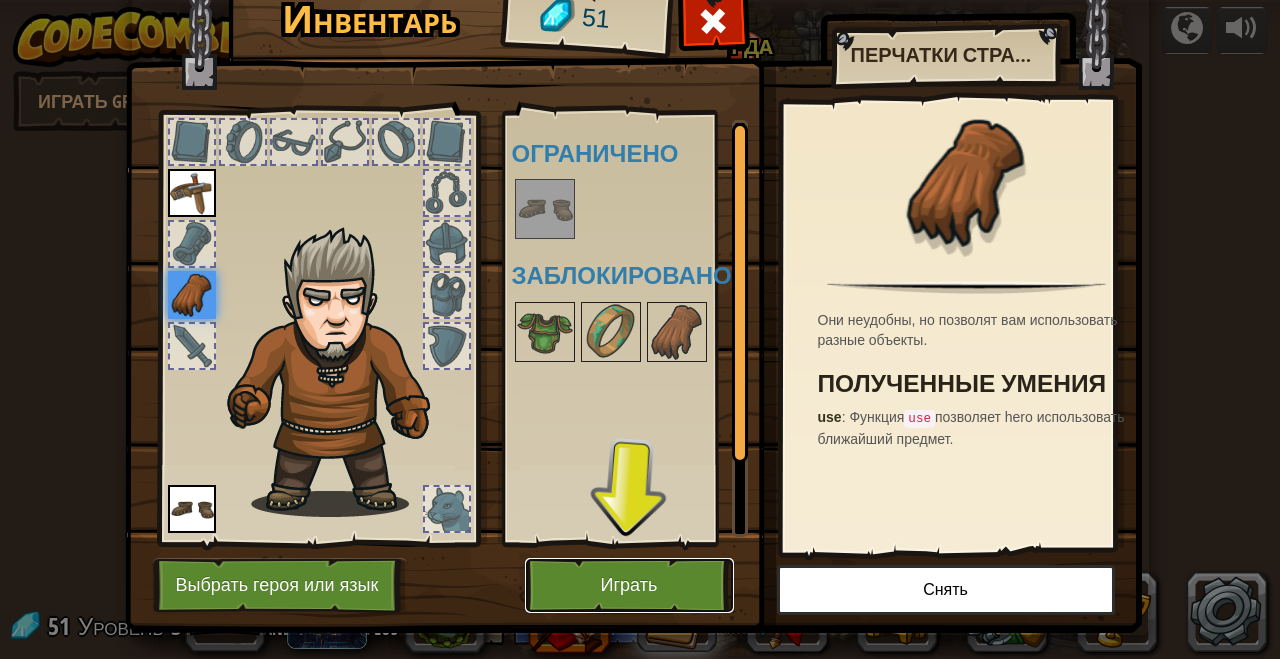 click on "Играть" at bounding box center (629, 585) 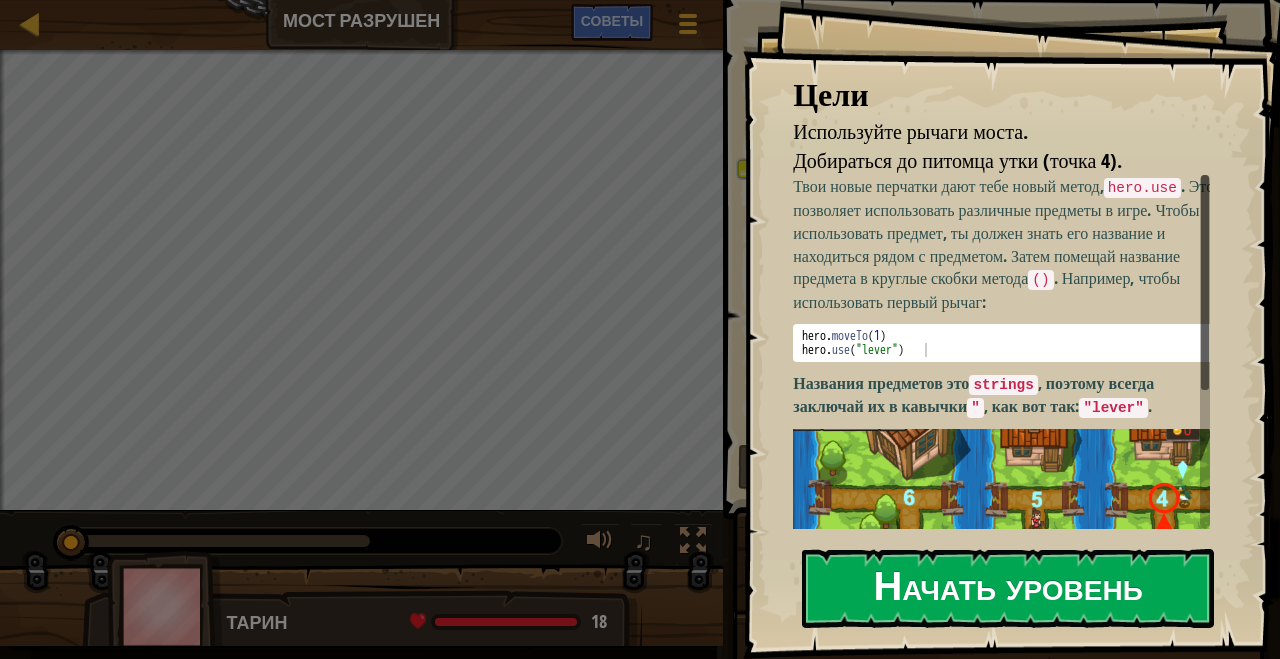 click on "Начать уровень" at bounding box center (1008, 588) 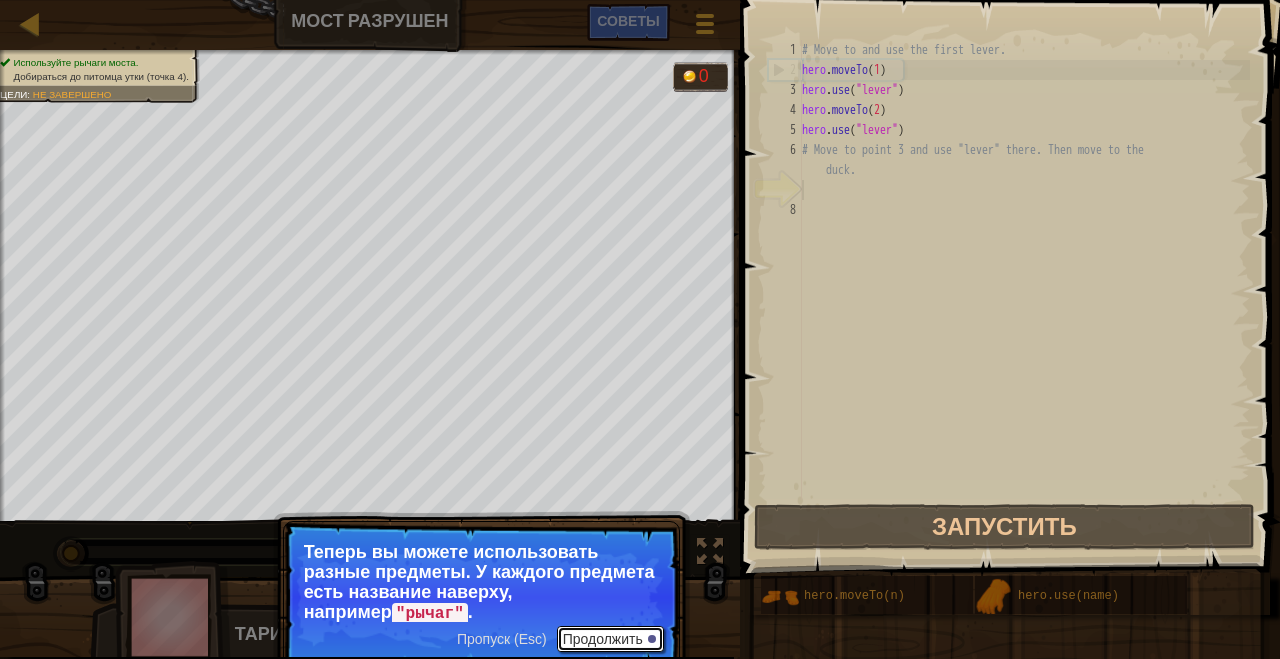 click on "Продолжить" at bounding box center (610, 639) 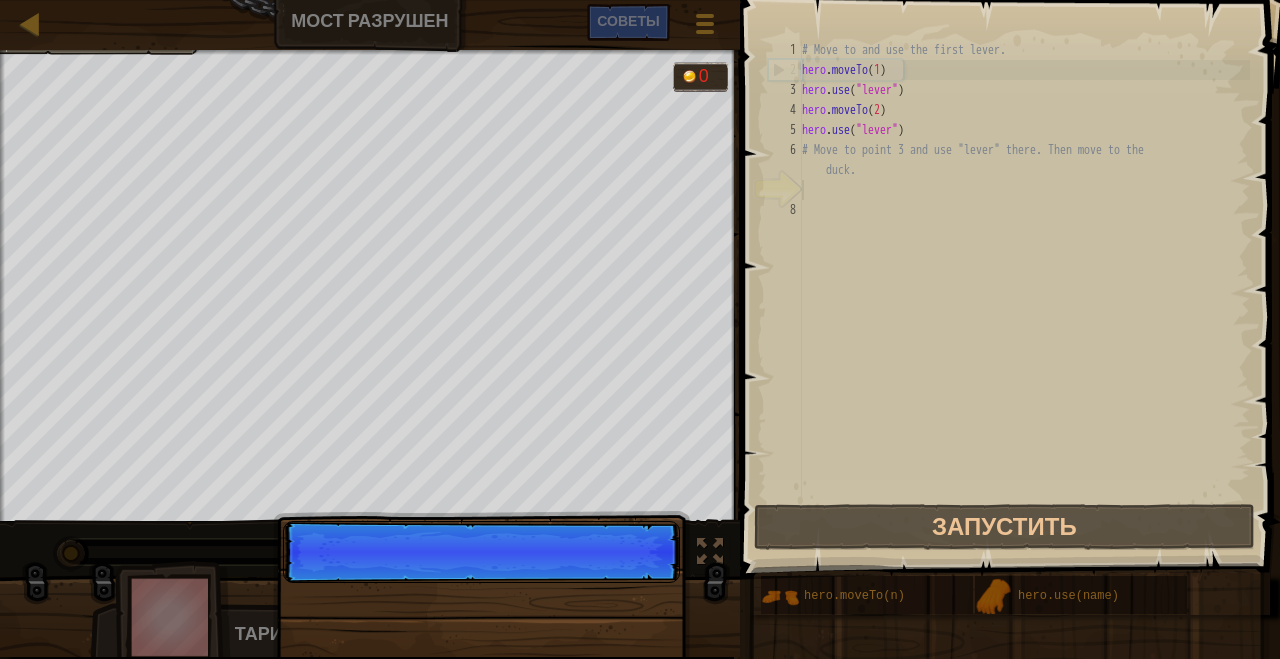 scroll, scrollTop: 9, scrollLeft: 0, axis: vertical 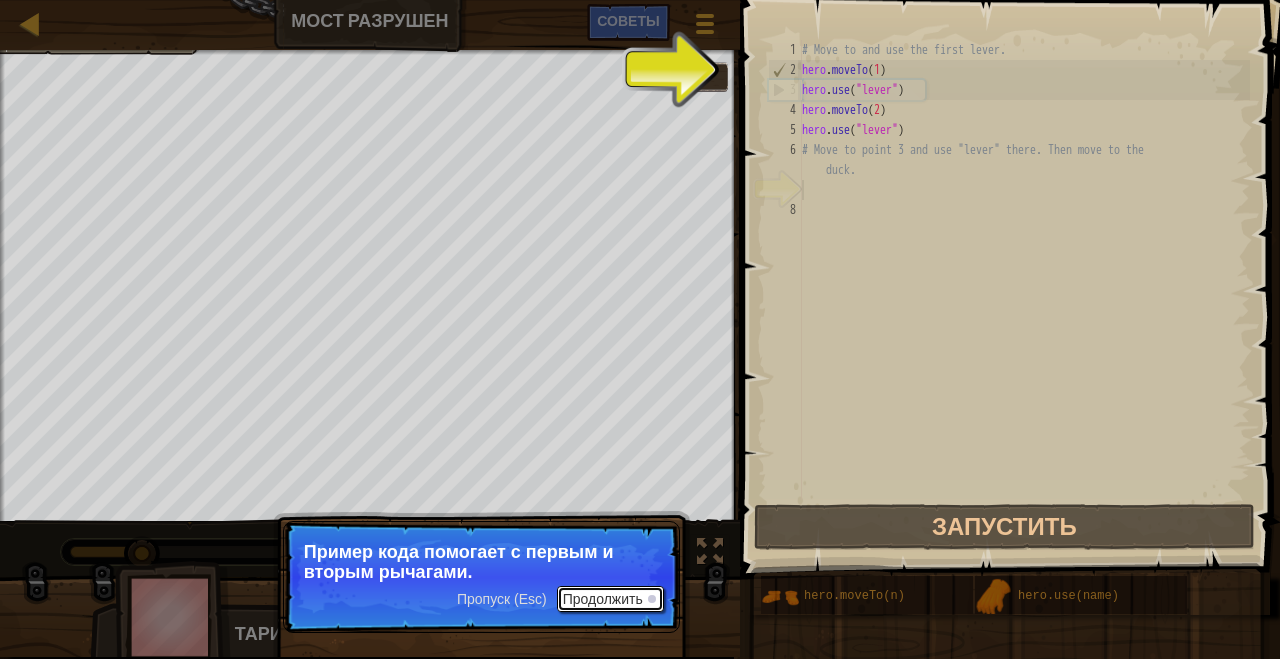 click on "Продолжить" at bounding box center [610, 599] 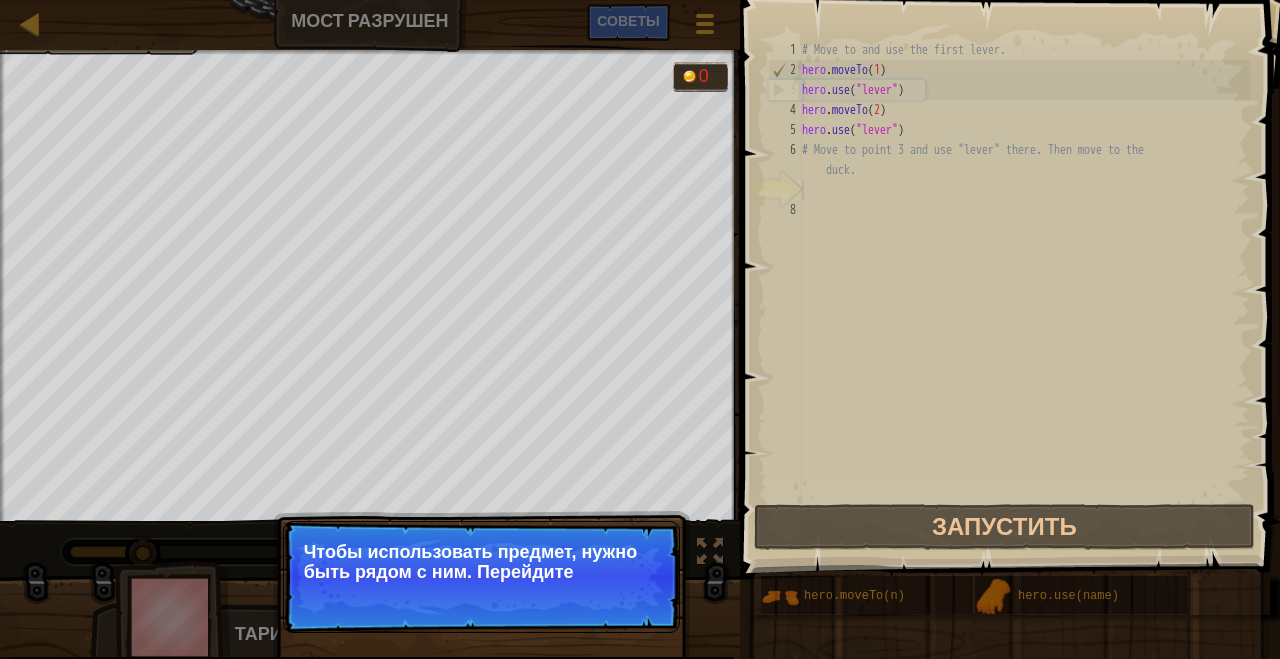click on "Пропуск (Esc) Продолжить  Чтобы использовать предмет, нужно быть рядом с ним. Перейдите" at bounding box center [481, 577] 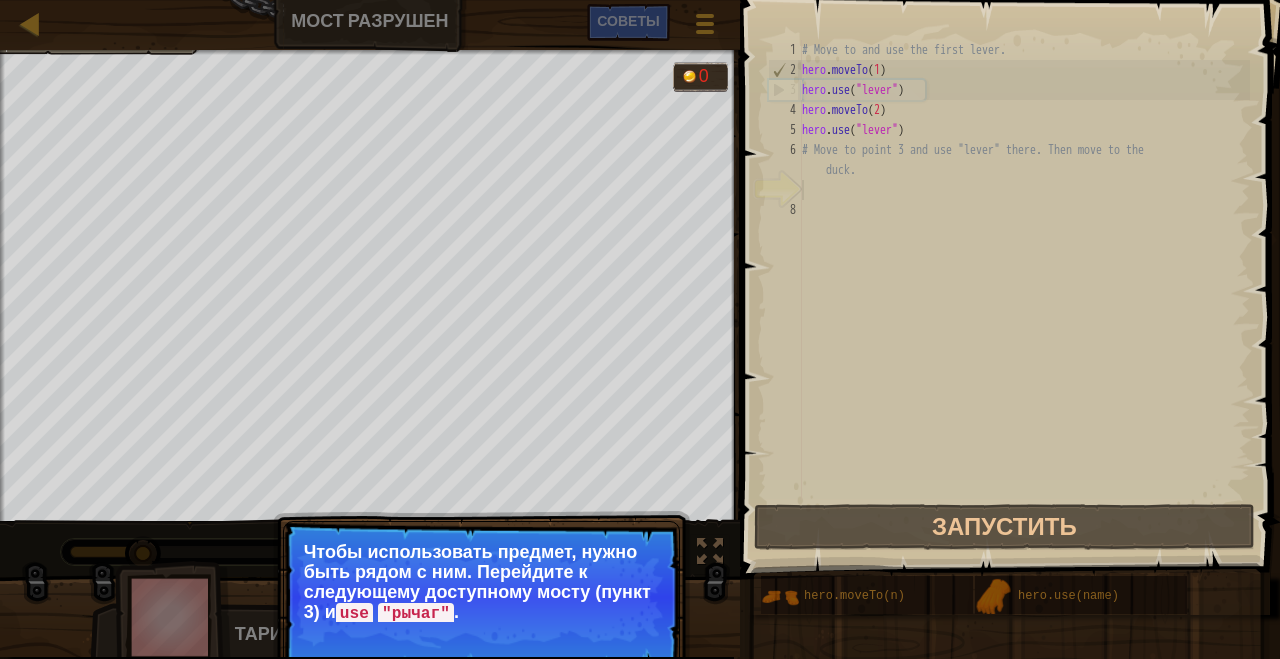 click on "Пропуск (Esc) Продолжить  Чтобы использовать предмет, нужно быть рядом с ним. Перейдите к следующему доступному мосту (пункт 3) и  use   "рычаг" ." at bounding box center (481, 597) 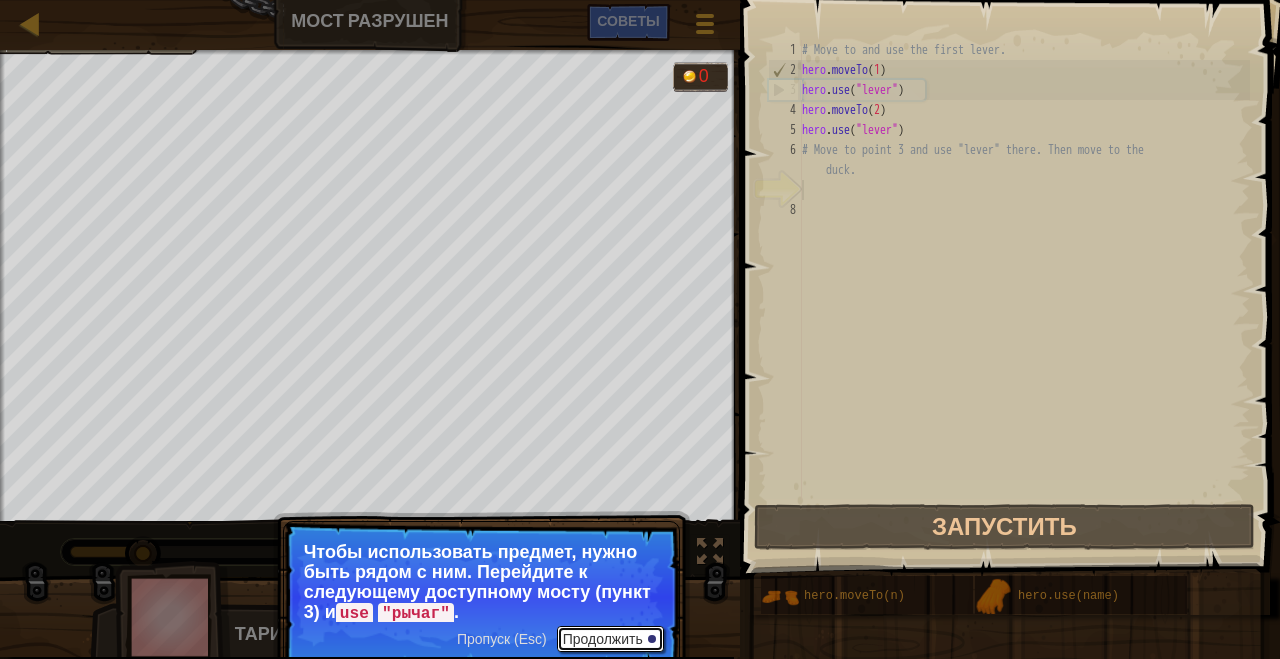 click on "Продолжить" at bounding box center [610, 639] 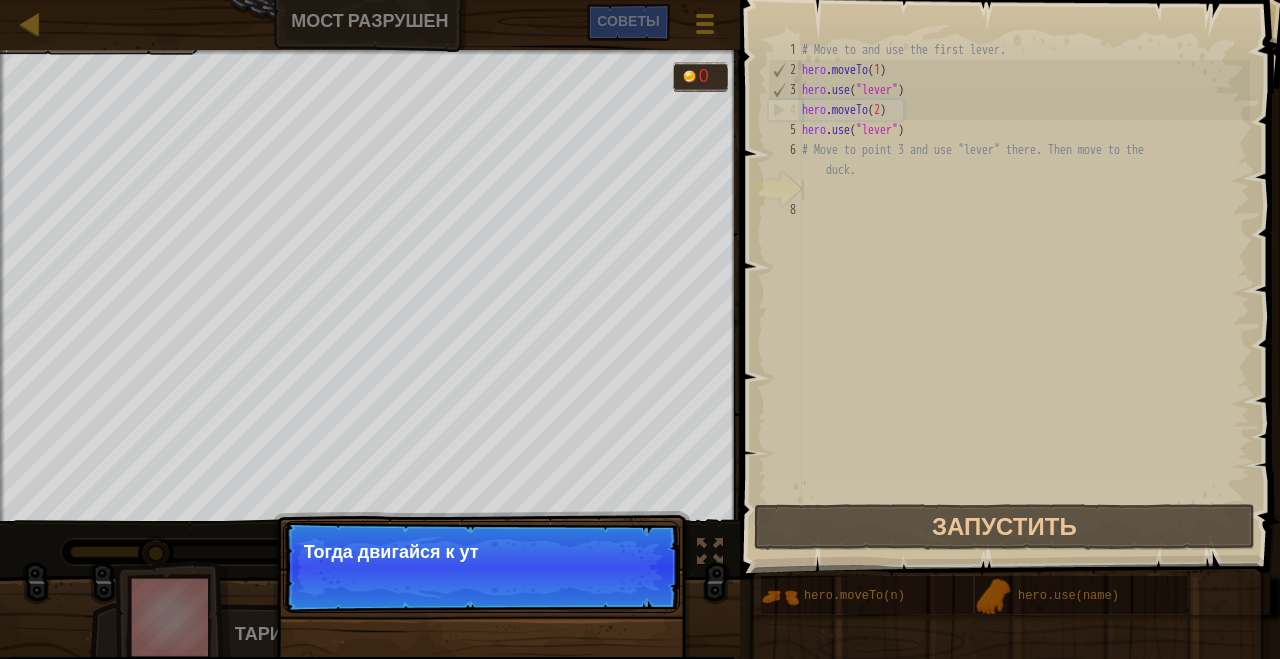 click on "Пропуск (Esc) Продолжить  Тогда двигайся к ут" at bounding box center (481, 669) 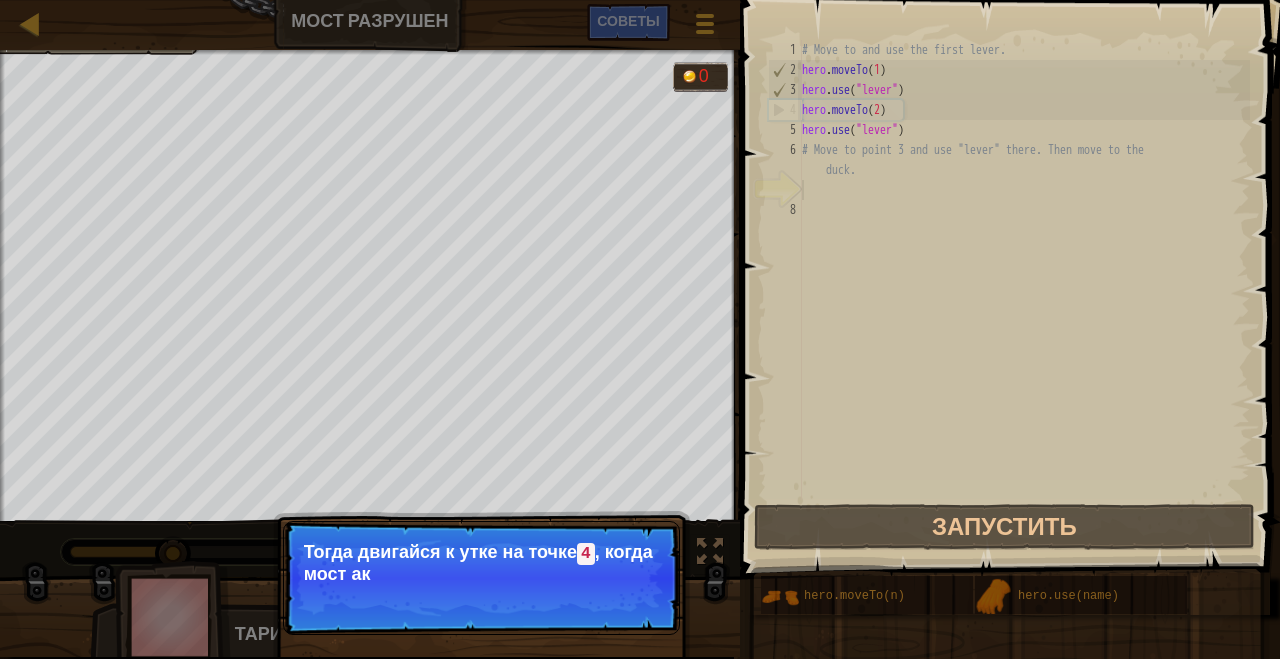 click on "Пропуск (Esc) Продолжить  Тогда двигайся к утке на точке  4 , когда мост ак" at bounding box center [481, 669] 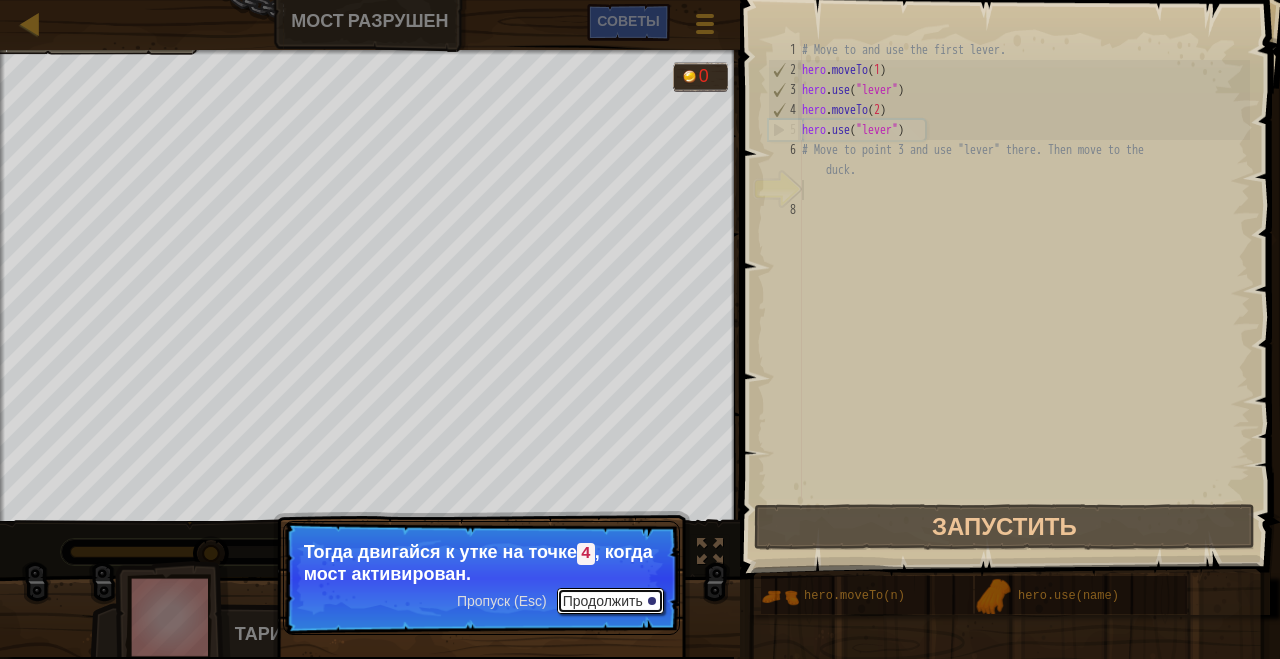click on "Продолжить" at bounding box center (610, 601) 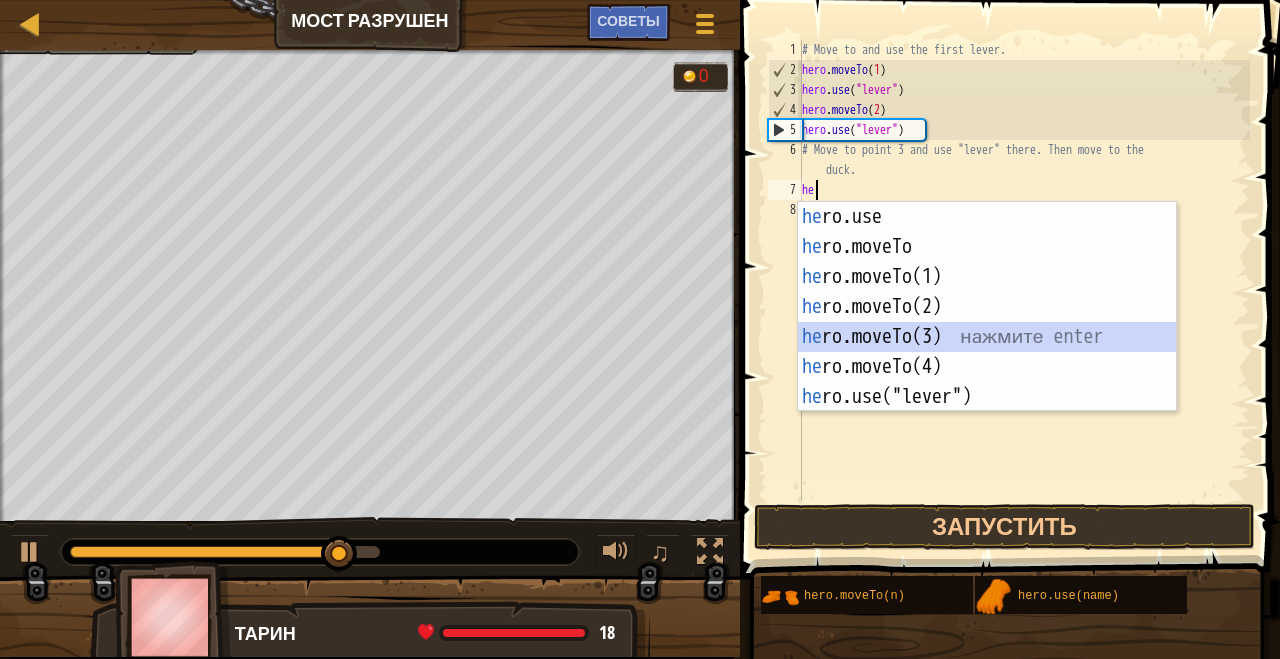 type on "hero.moveTo(3)" 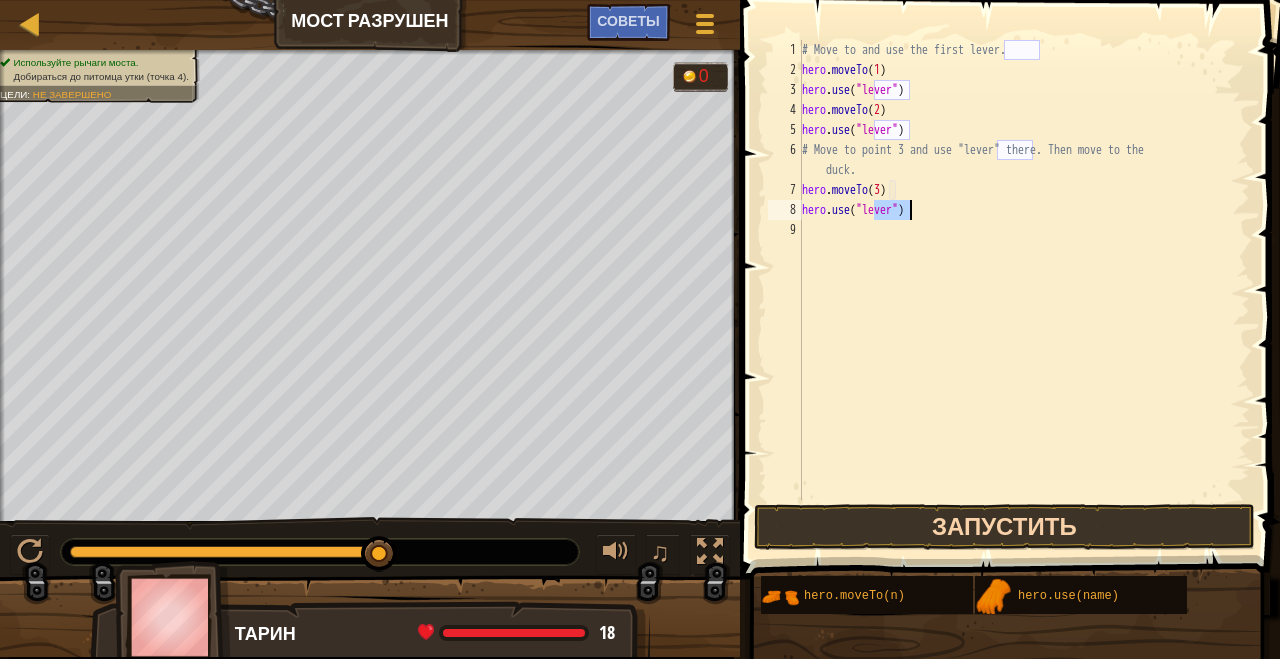 type on "hero.use("lever")" 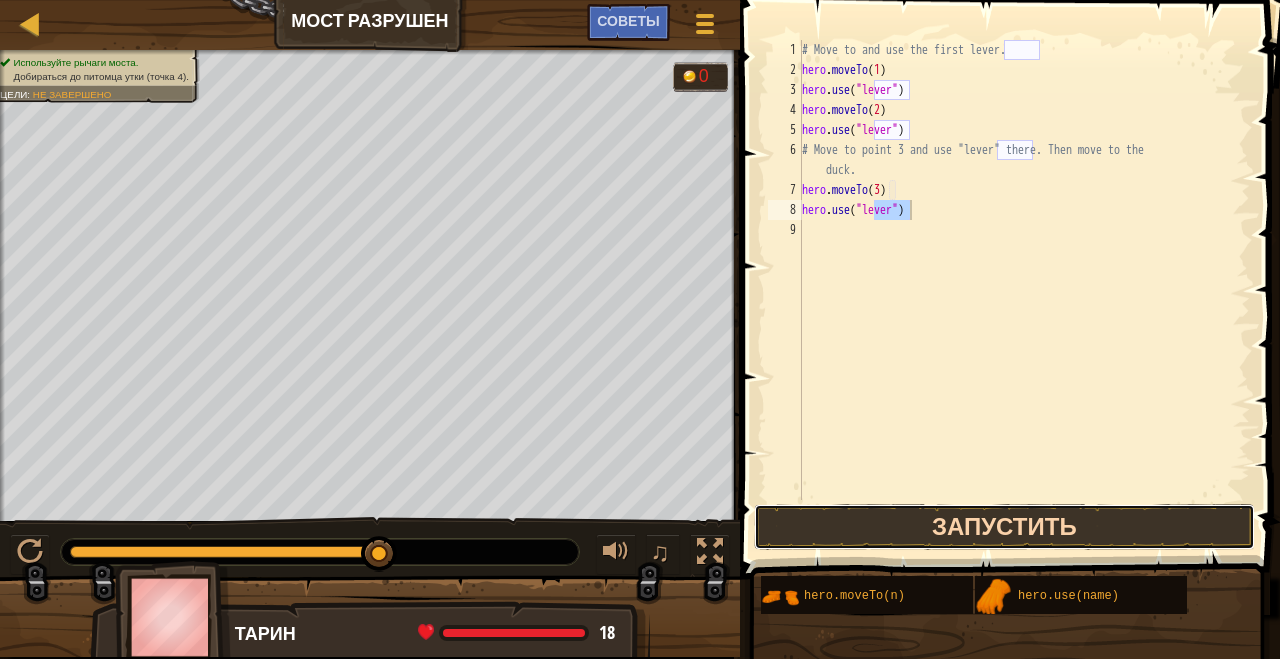 click on "Запустить" at bounding box center (1004, 527) 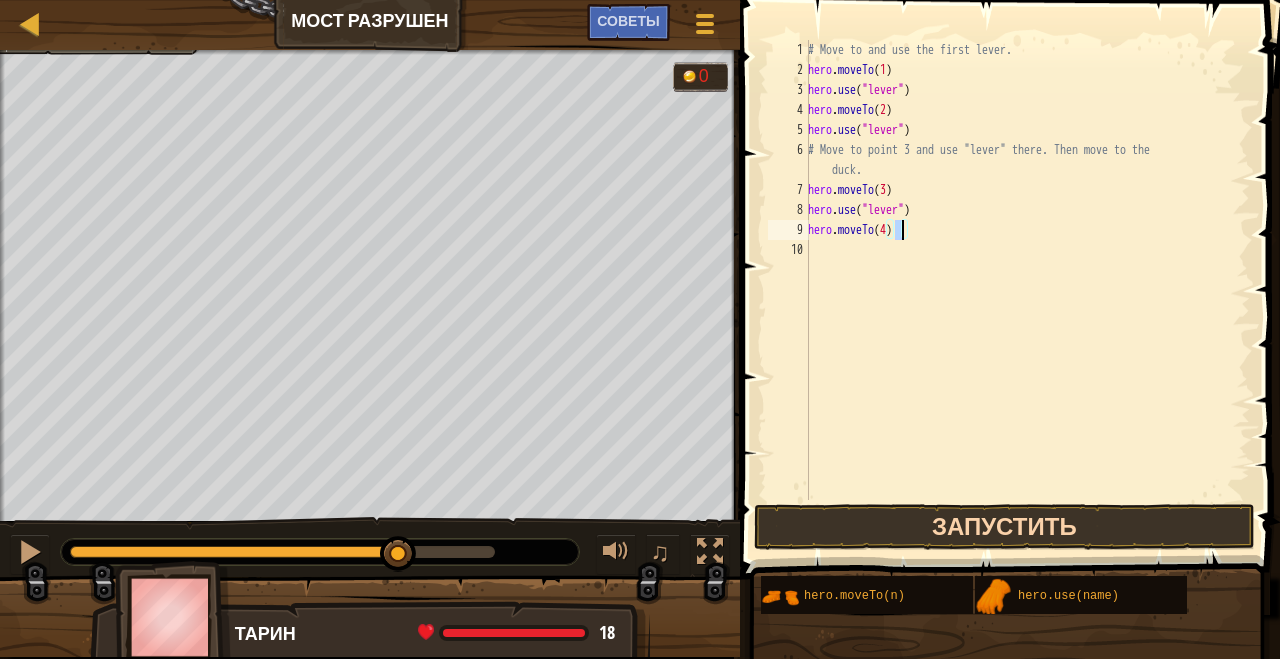 type on "hero.moveTo(4)" 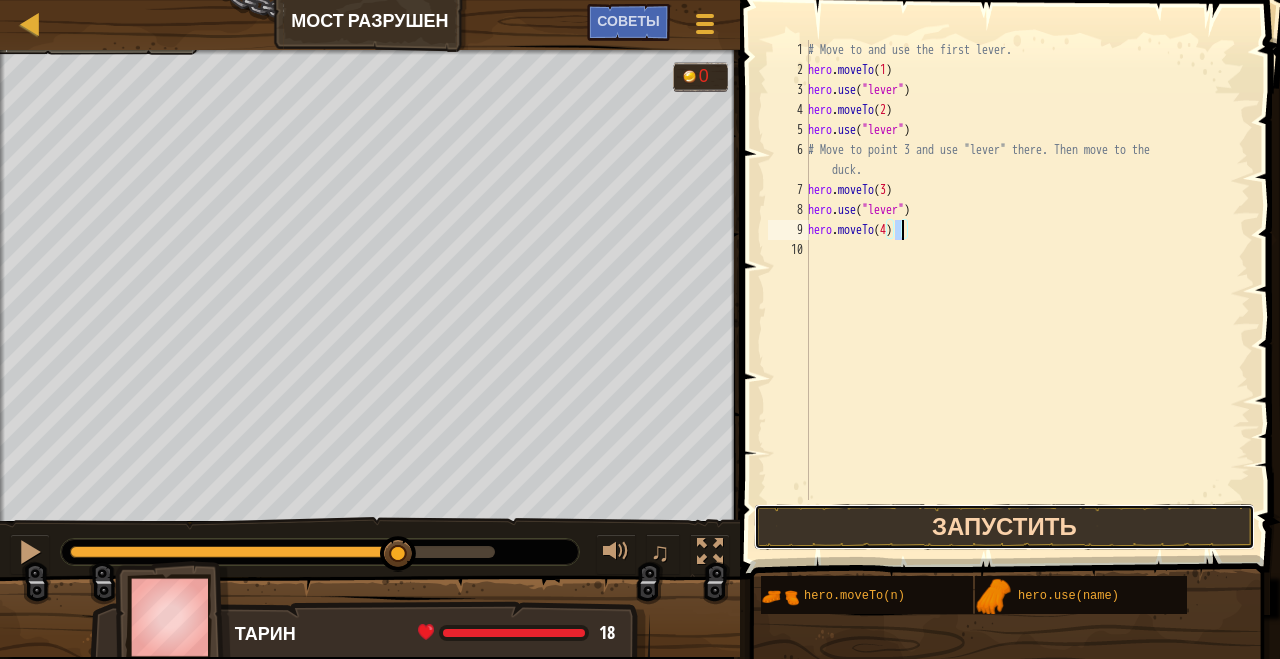click on "Запустить" at bounding box center [1004, 527] 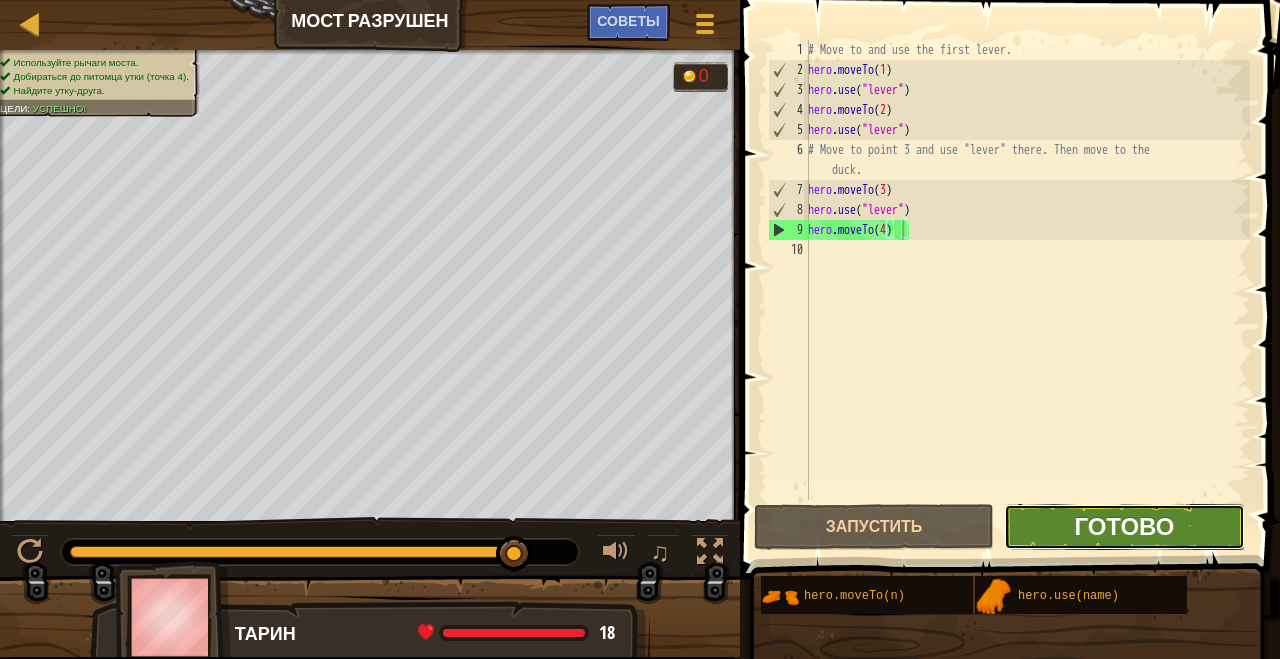 click on "Готово" at bounding box center [1124, 526] 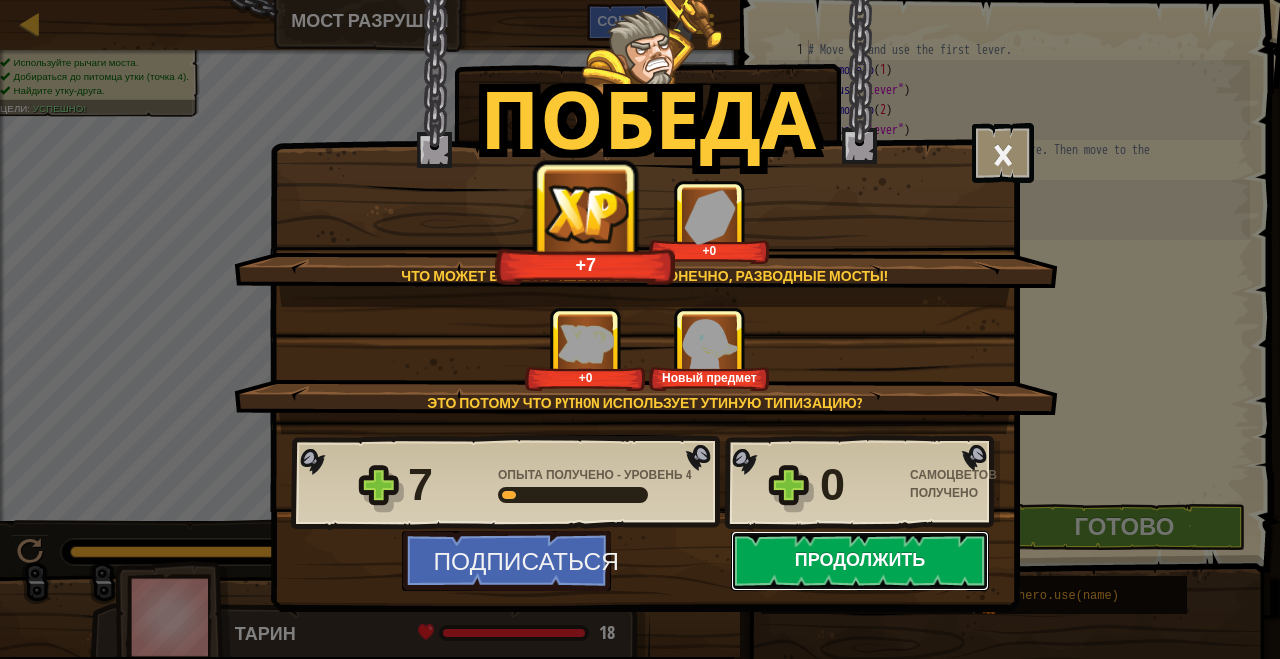 click on "Продолжить" at bounding box center [860, 561] 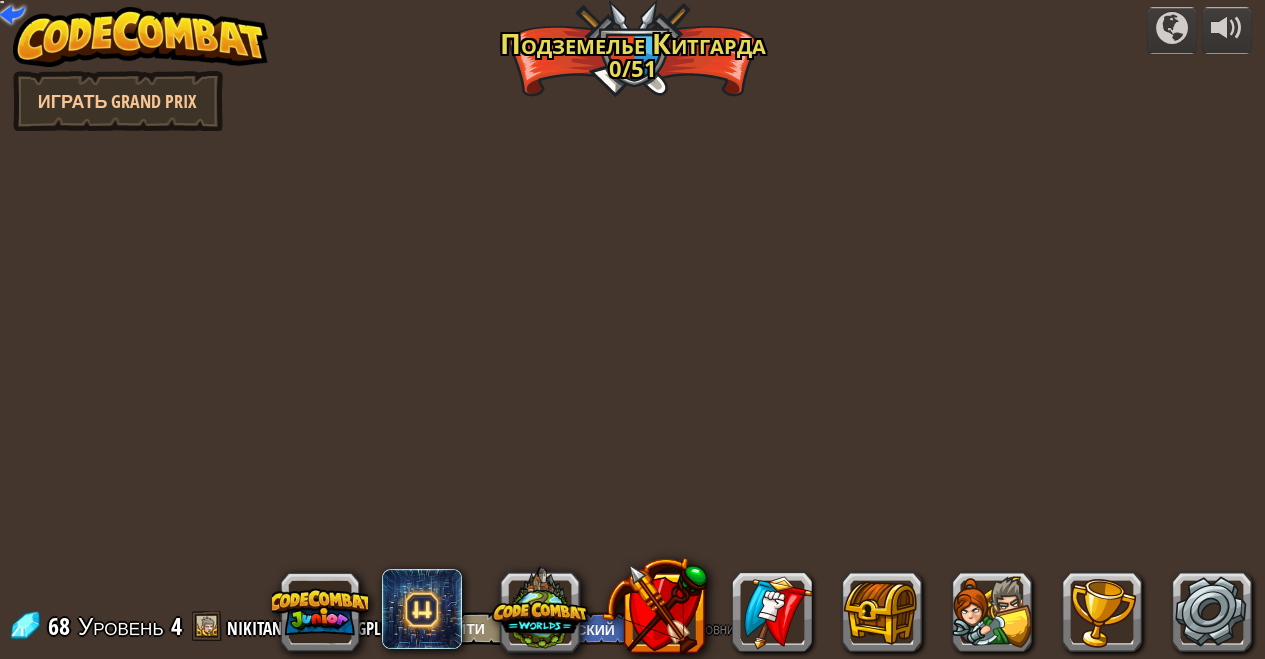 select on "ru" 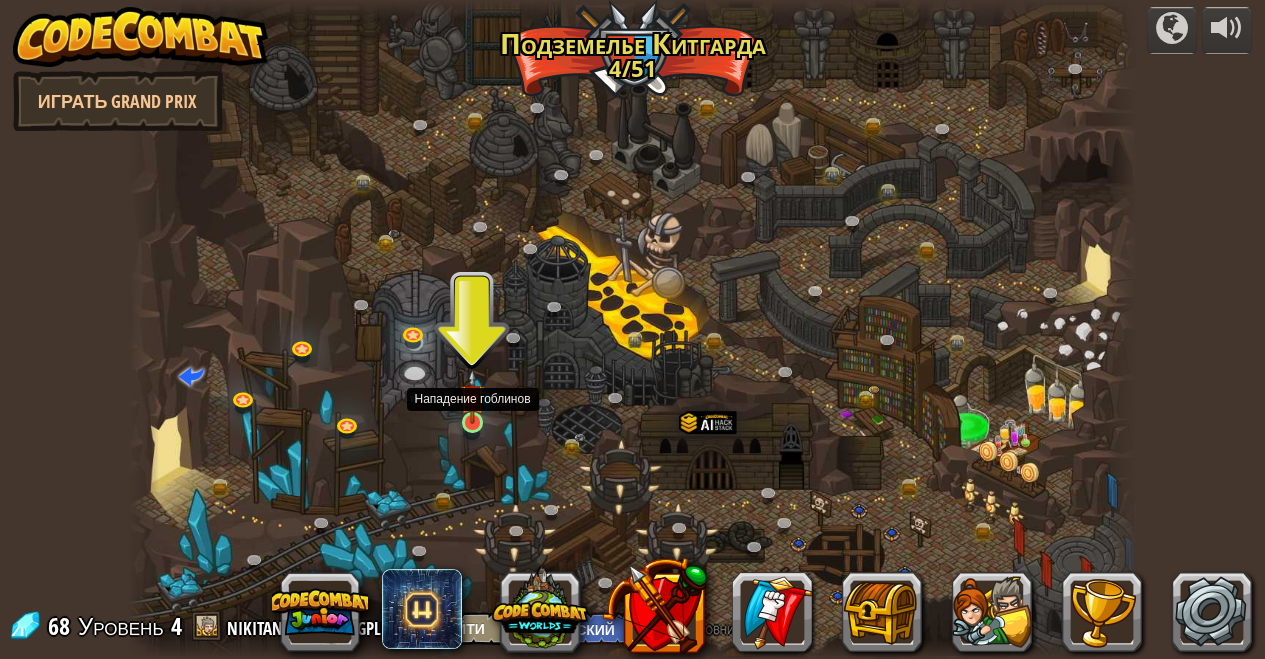 click at bounding box center (472, 396) 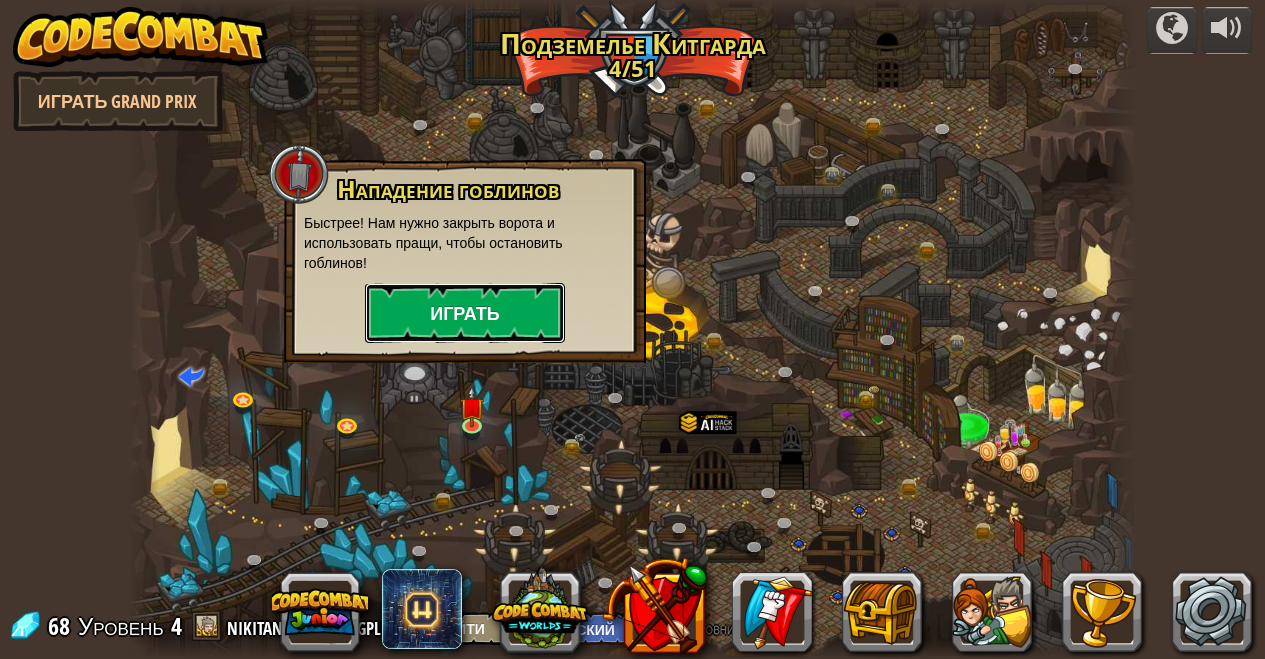 click on "Играть" at bounding box center [465, 313] 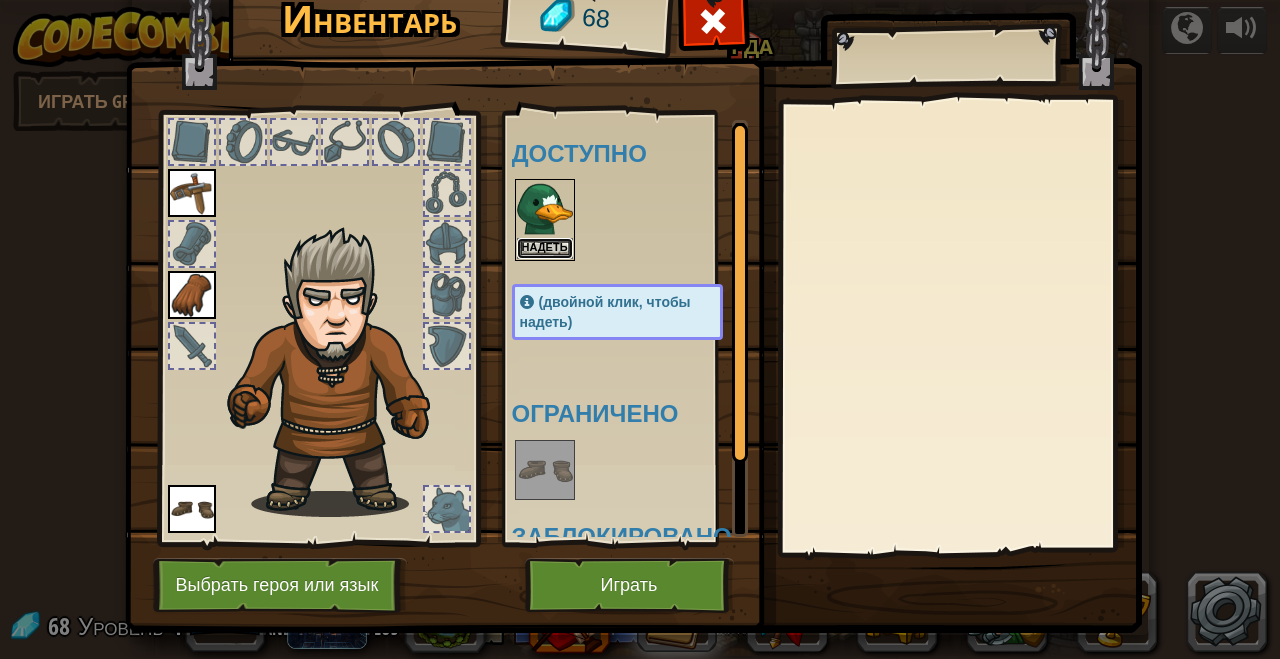 click on "Надеть" at bounding box center [545, 248] 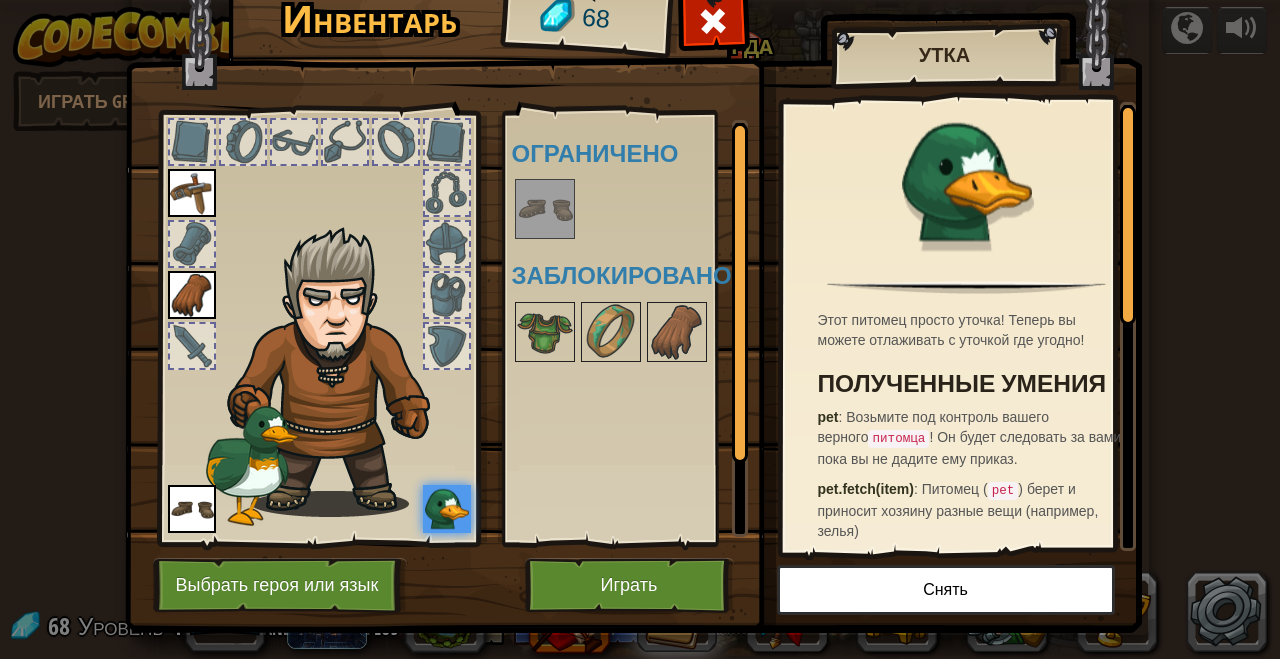 click on "Инвентарь 68 Доступно Надеть Надеть Надеть (двойной клик, чтобы надеть) Ограничено Заблокировано Утка   Этот питомец просто уточка! Теперь вы можете отлаживать с уточкой где угодно! Полученные умения pet : Возьмите под контроль вашего верного  питомца ! Он будет следовать за вами, пока вы не дадите ему приказ. pet.fetch(item) : Питомец ( pet ) берет и приносит хозяину разные вещи (например, зелья) pet.findNearestByType(type) : Возвращает ближайший из предметов или юнитов указанного  type  (тип) из тех что питомец видит. pet.moveXY(x, y) : Метод  moveXY targetPos  равное указаным координатам  (x, y) action move : : :" at bounding box center [640, 305] 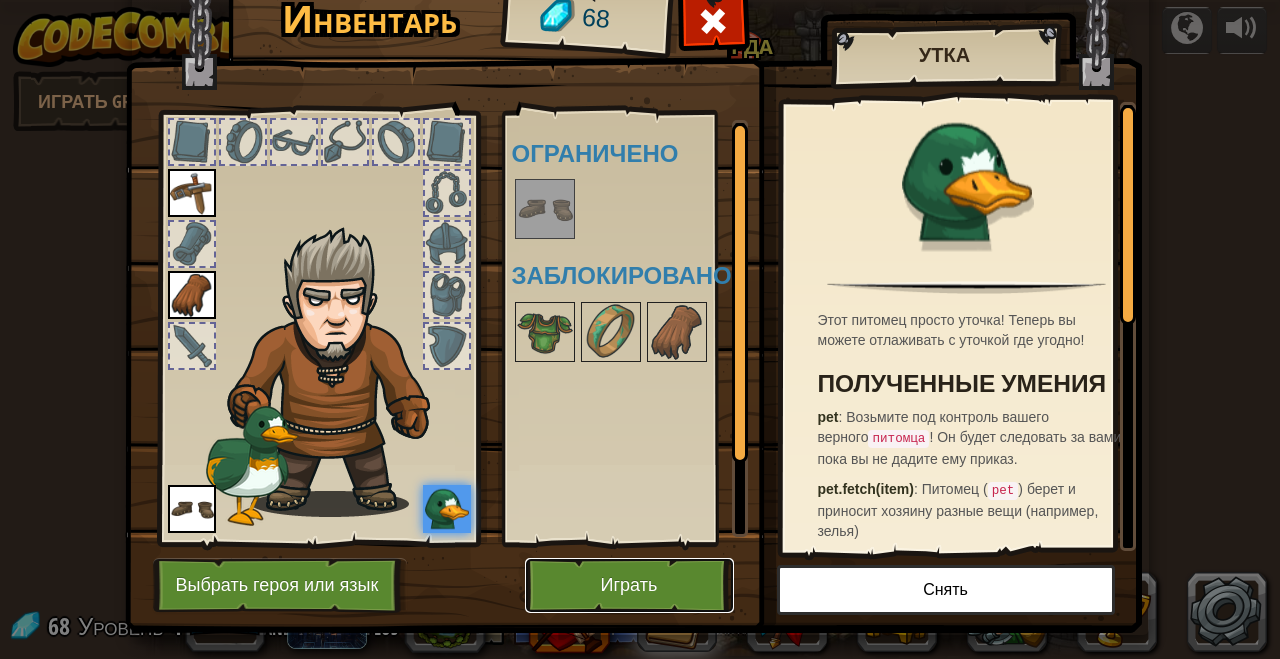 click on "Играть" at bounding box center (629, 585) 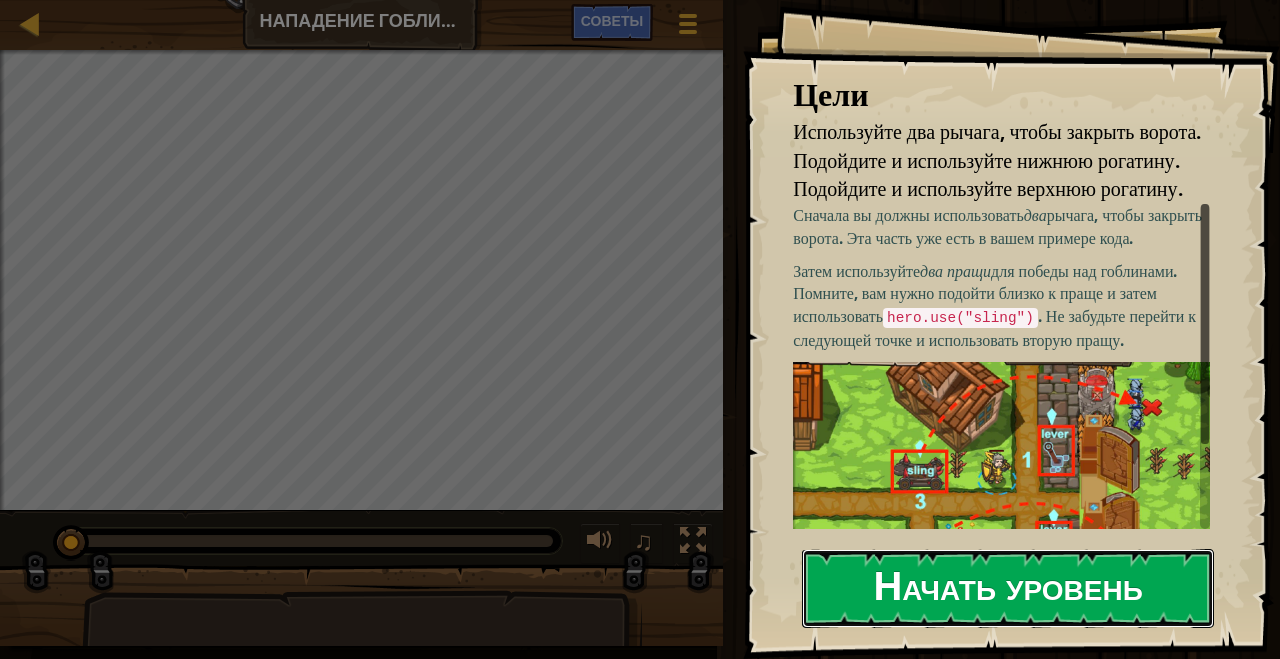 click on "Начать уровень" at bounding box center [1008, 588] 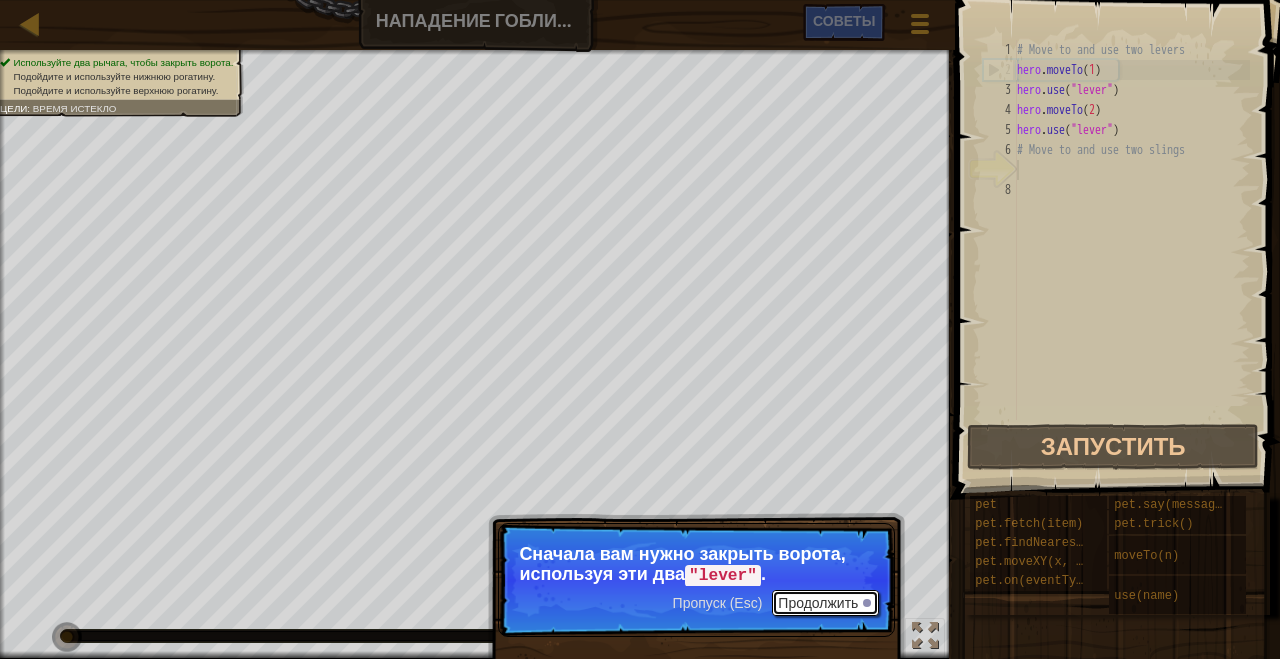 click on "Продолжить" at bounding box center (825, 603) 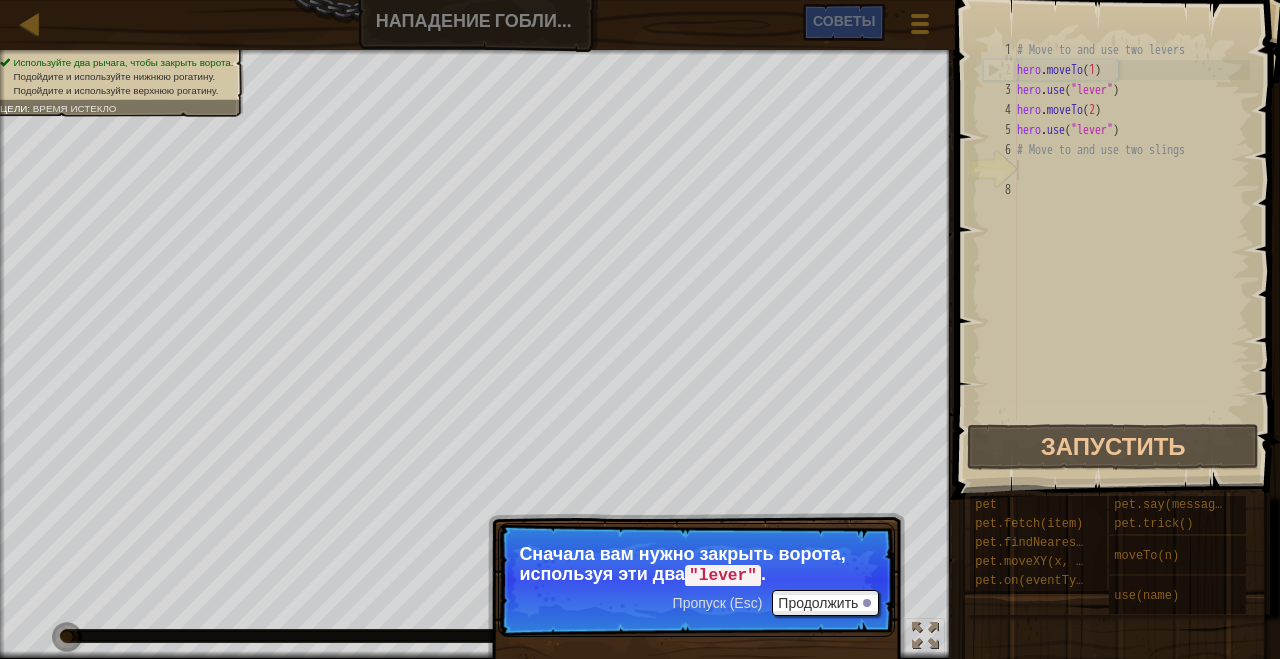 scroll, scrollTop: 9, scrollLeft: 0, axis: vertical 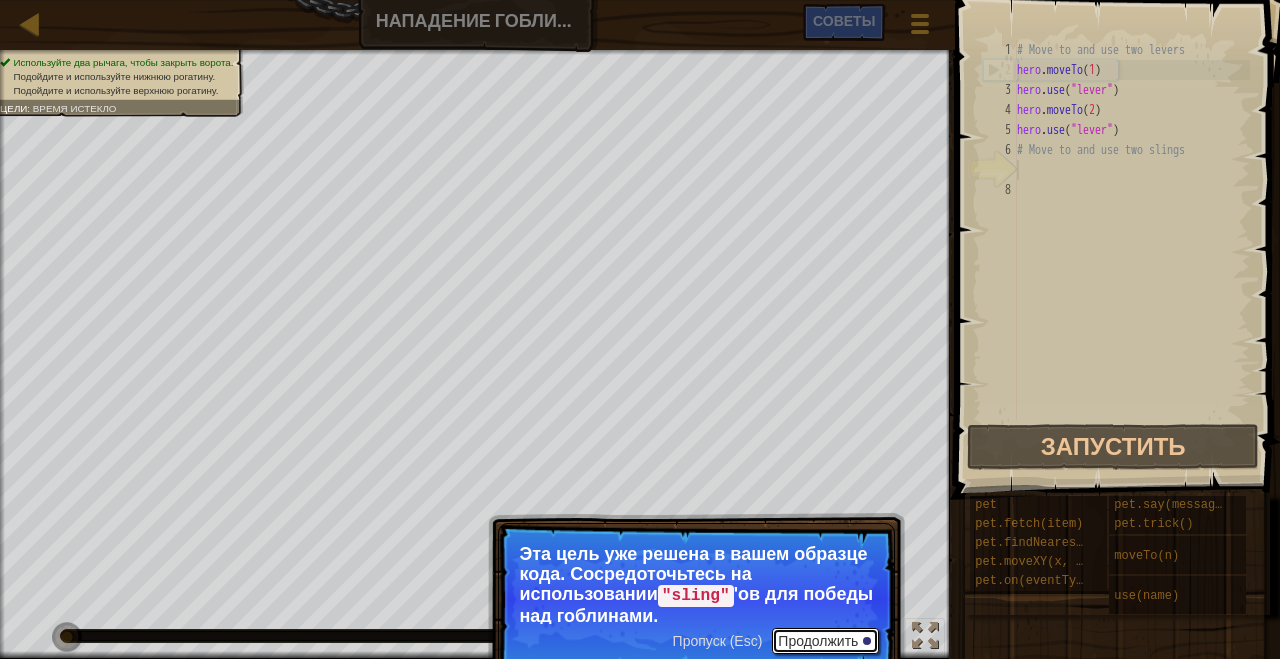 click on "Продолжить" at bounding box center [825, 641] 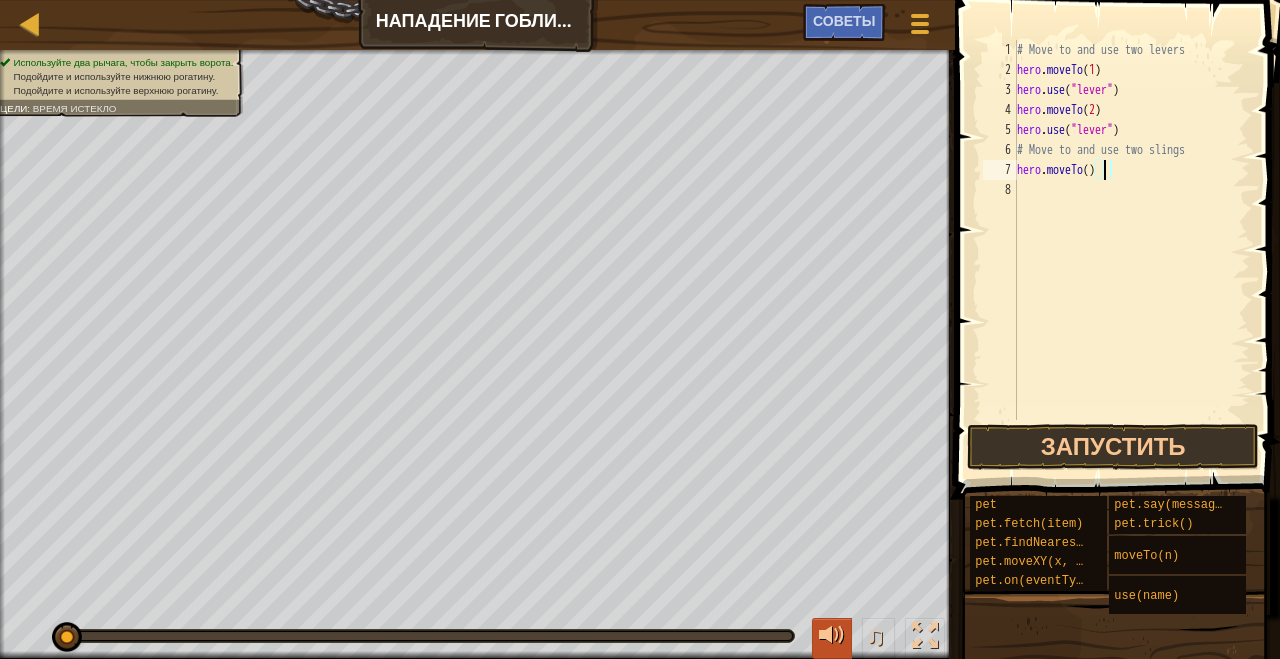 type on "hero.moveTo(4)" 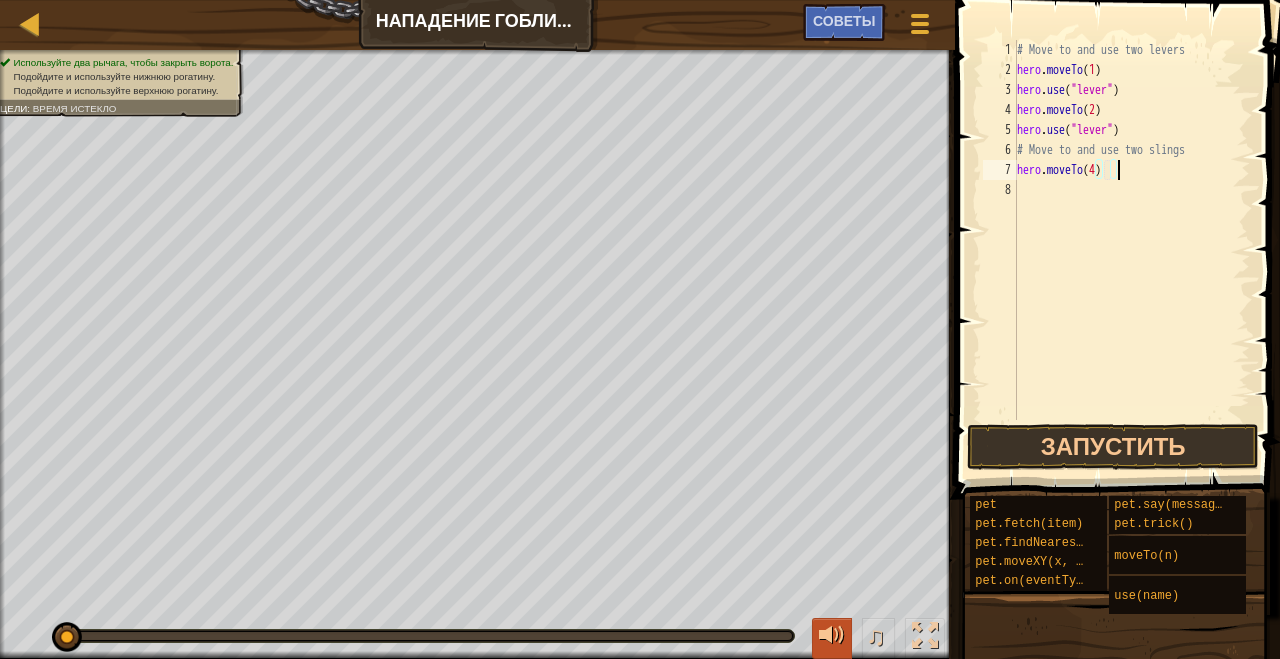 scroll, scrollTop: 9, scrollLeft: 0, axis: vertical 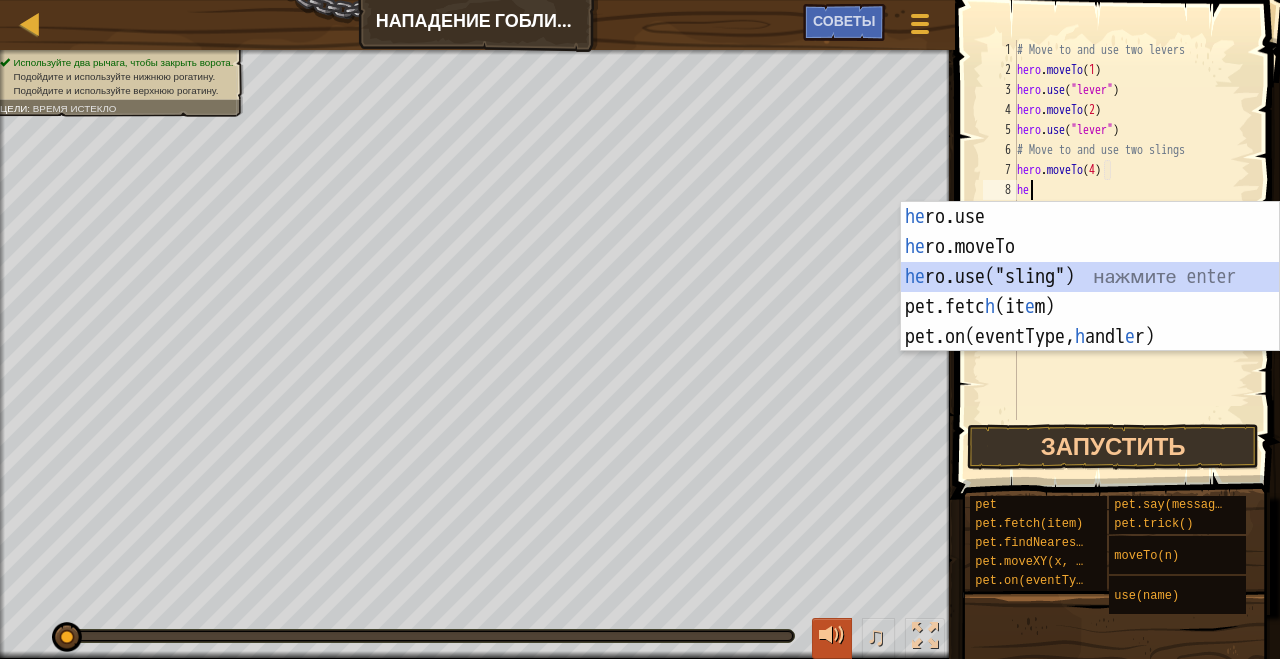 type on "hero.use("sling")" 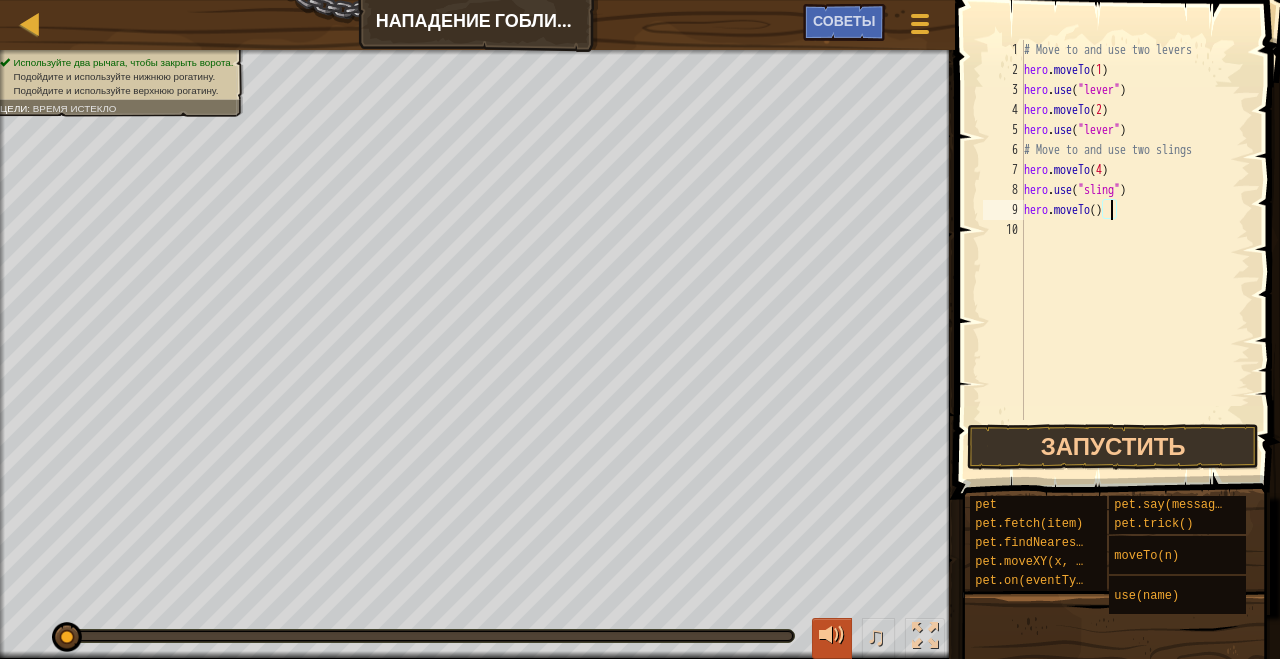 type on "hero.moveTo(3)" 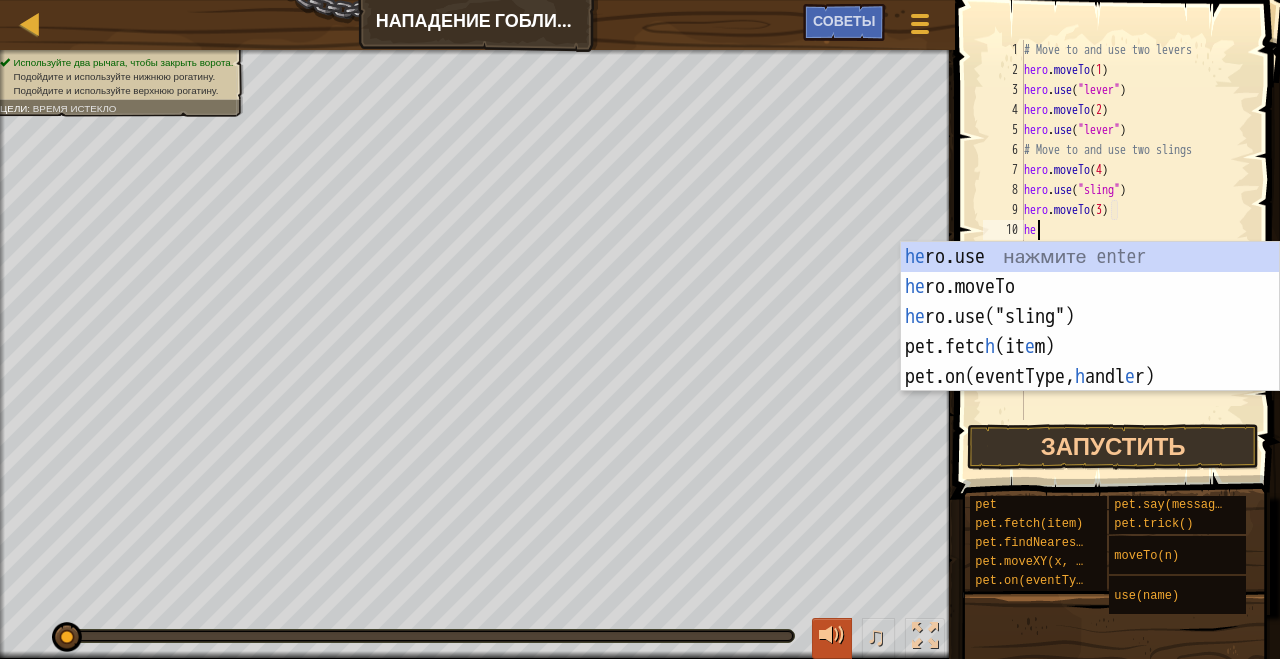 scroll, scrollTop: 9, scrollLeft: 1, axis: both 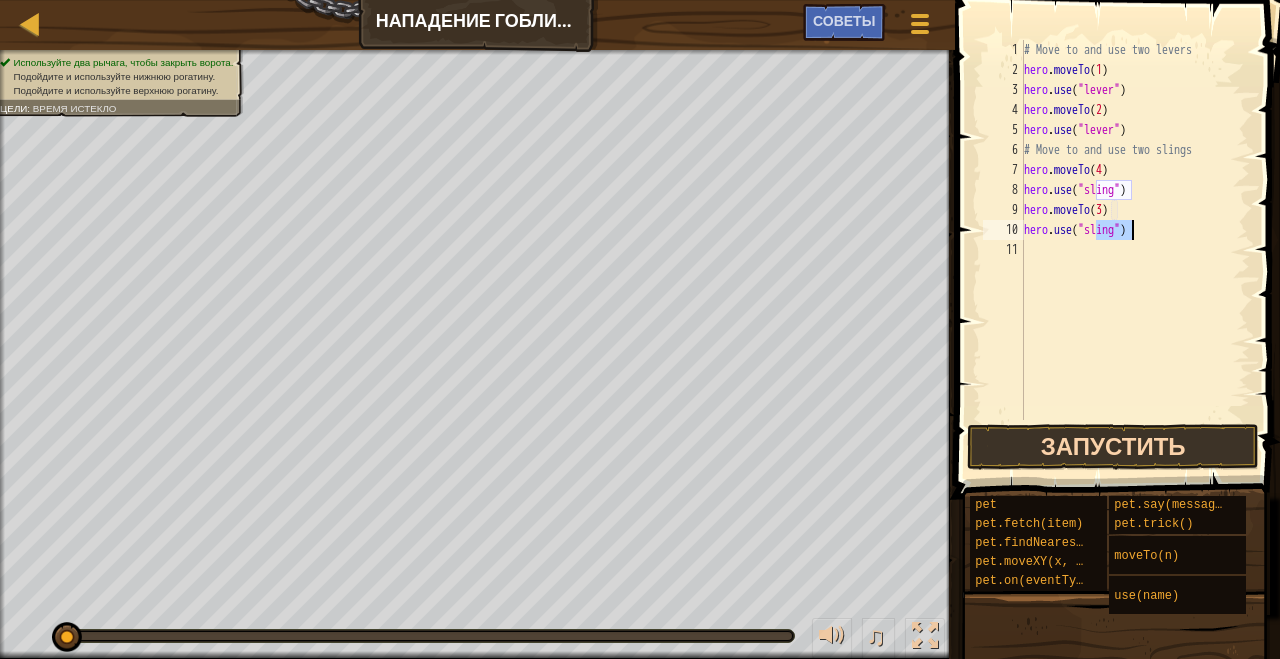 type on "hero.use("sling")" 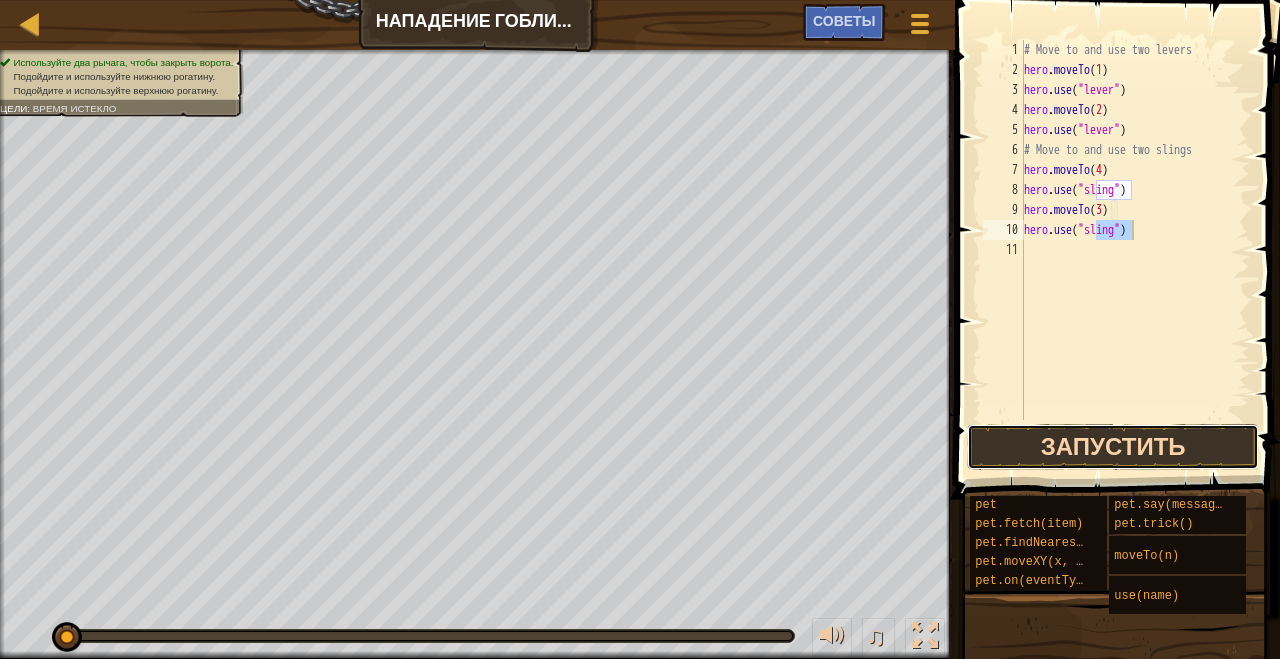 drag, startPoint x: 1152, startPoint y: 438, endPoint x: 1146, endPoint y: 452, distance: 15.231546 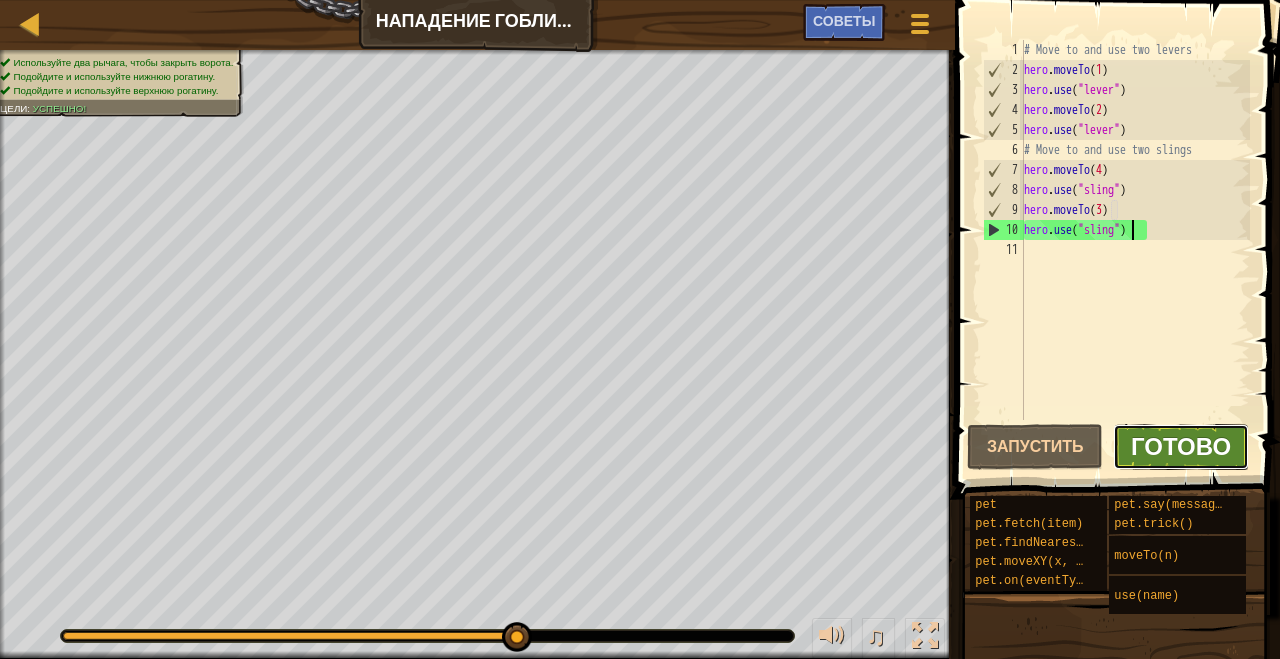 click on "Готово" at bounding box center (1181, 446) 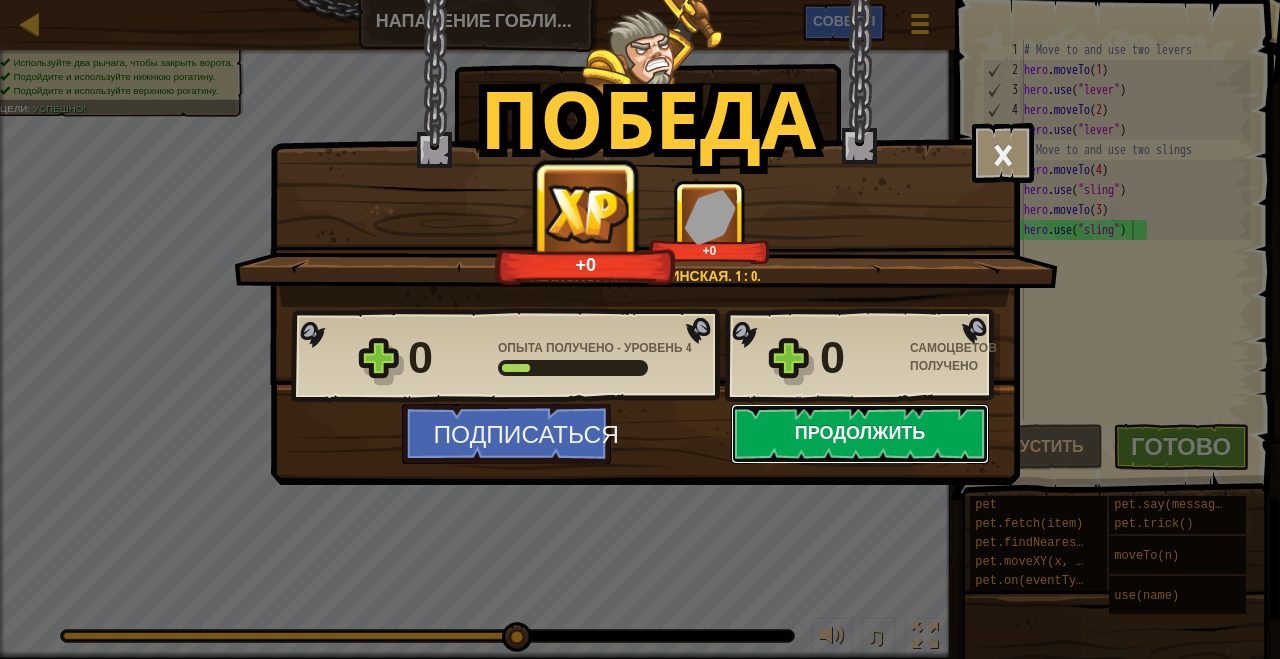 click on "Продолжить" at bounding box center (860, 434) 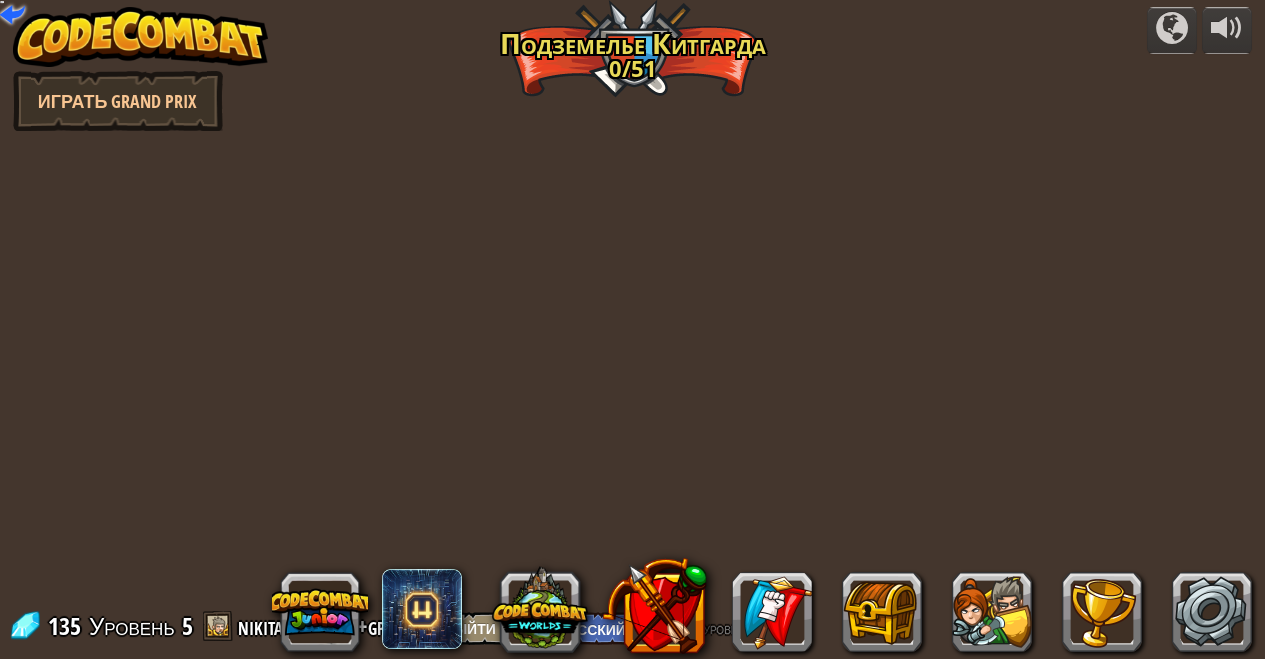 select on "ru" 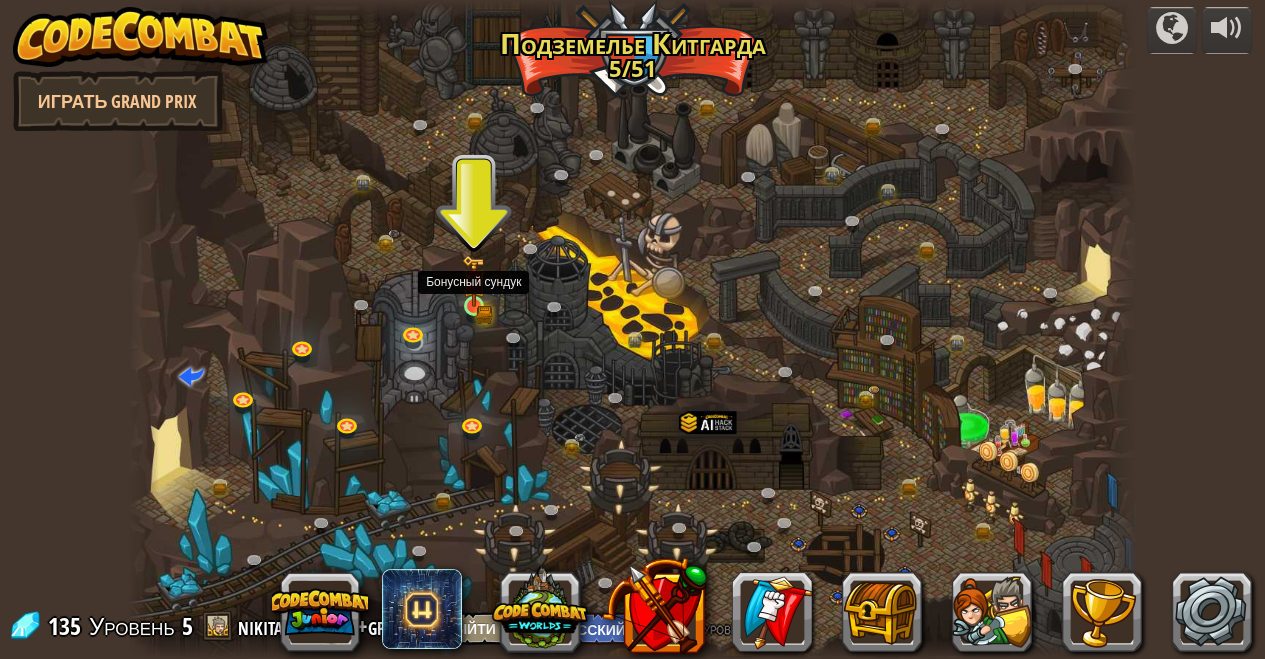 click at bounding box center [474, 281] 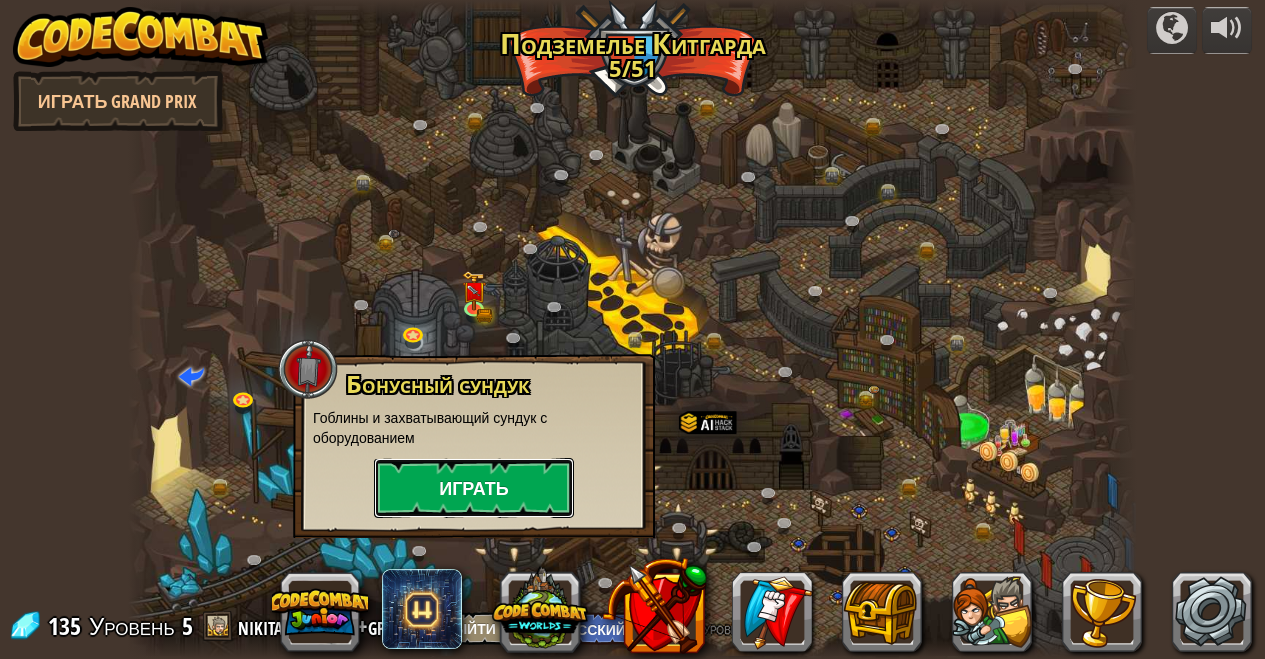 click on "Играть" at bounding box center [474, 488] 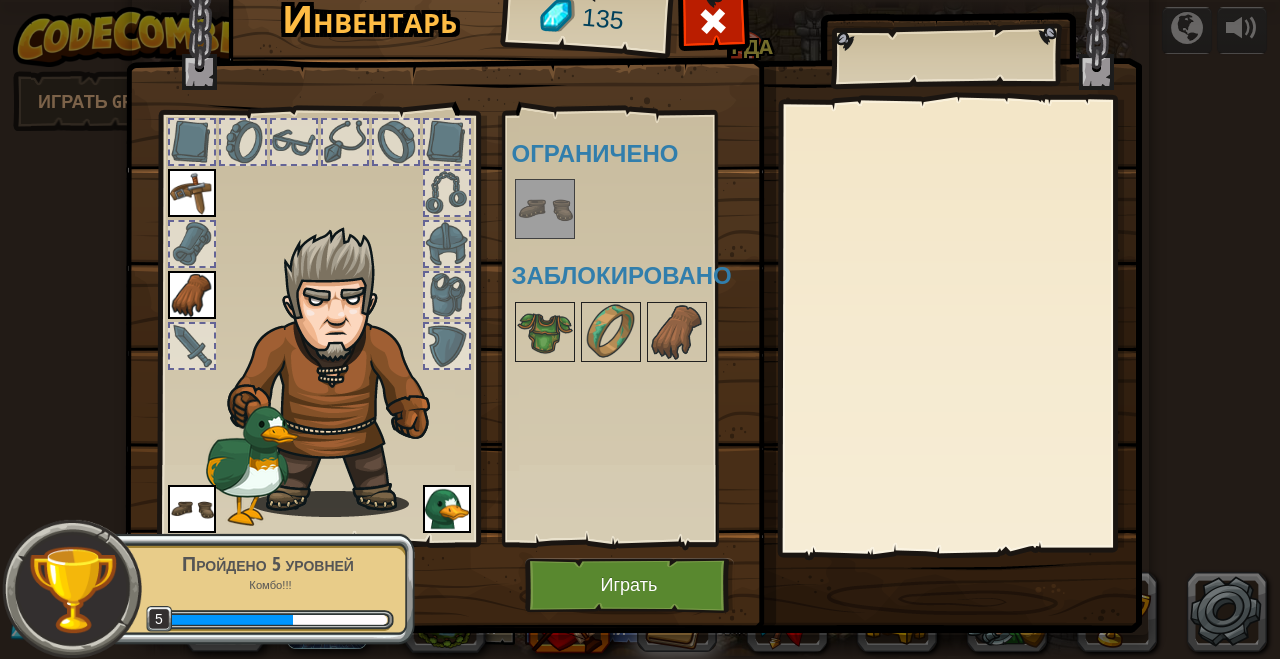 click at bounding box center [545, 209] 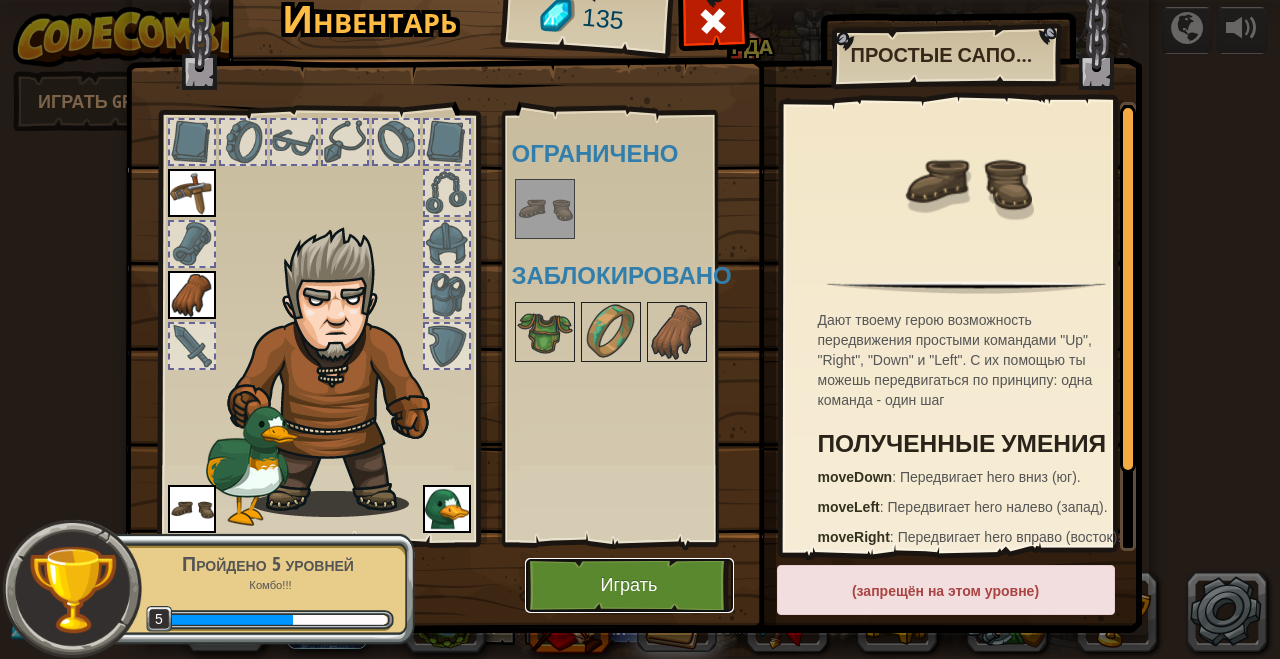 click on "Играть" at bounding box center (629, 585) 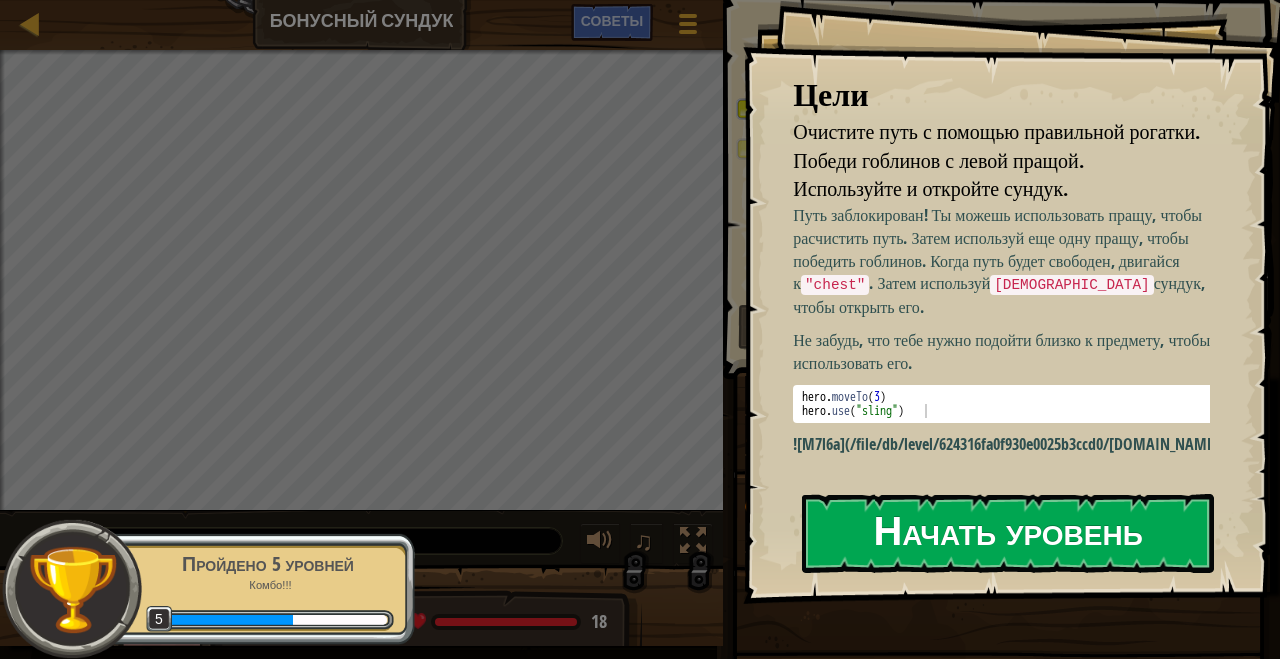 click on "Начать уровень" at bounding box center (1008, 533) 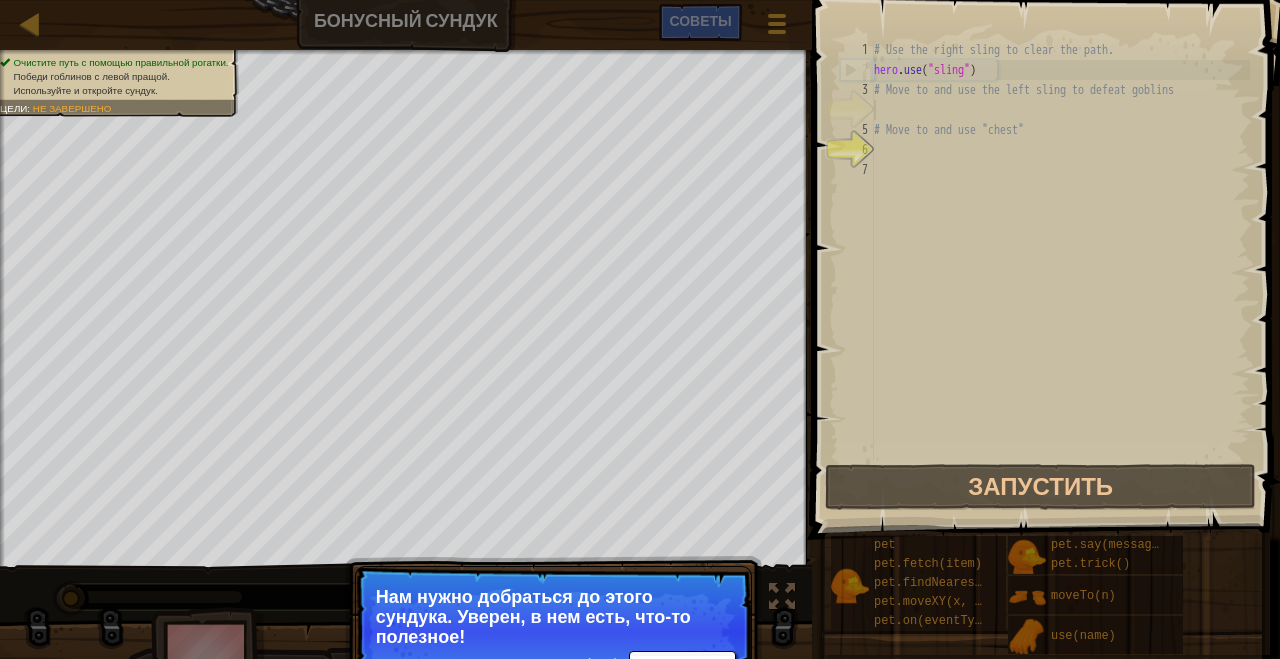 click on "Пропуск (Esc) Продолжить  Нам нужно добраться до этого сундука. Уверен, в нем есть, что-то полезное!" at bounding box center [553, 632] 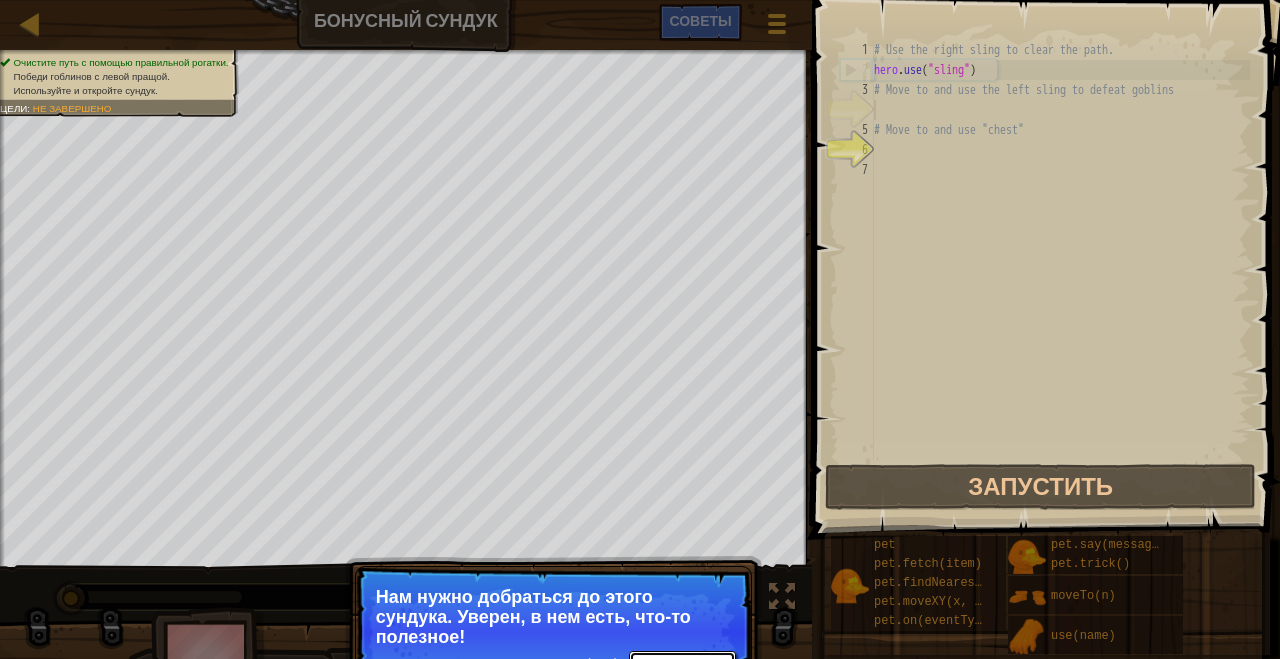 click on "Продолжить" at bounding box center [682, 664] 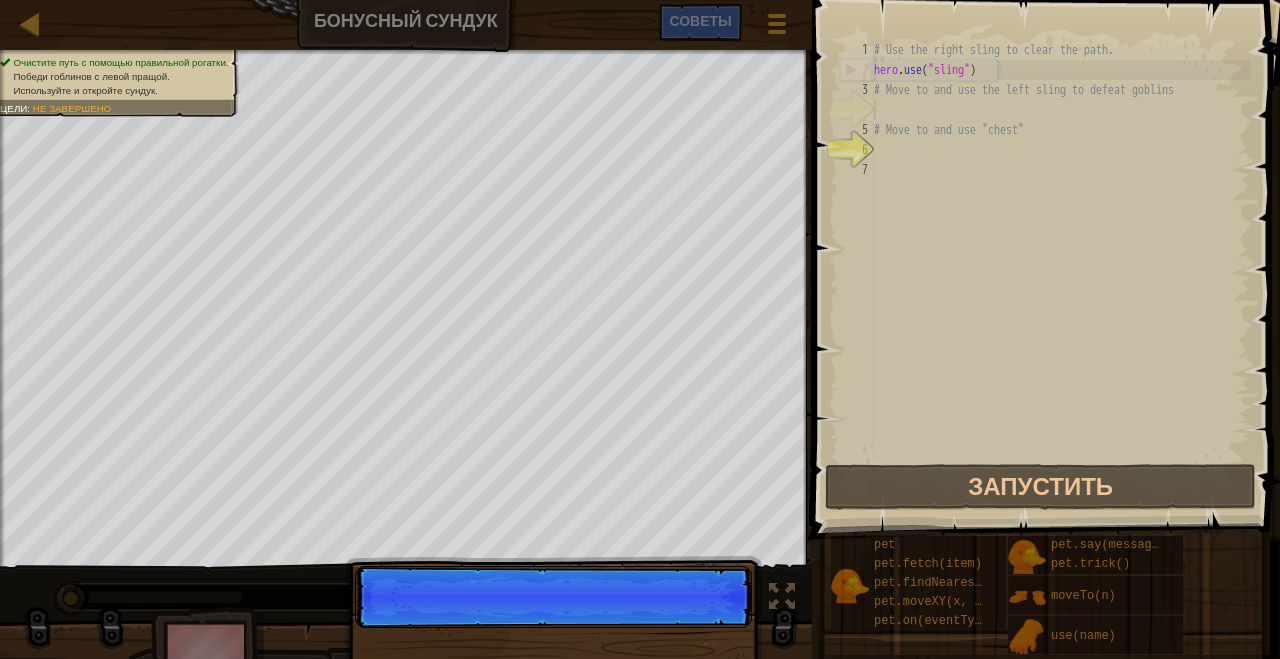 scroll, scrollTop: 9, scrollLeft: 0, axis: vertical 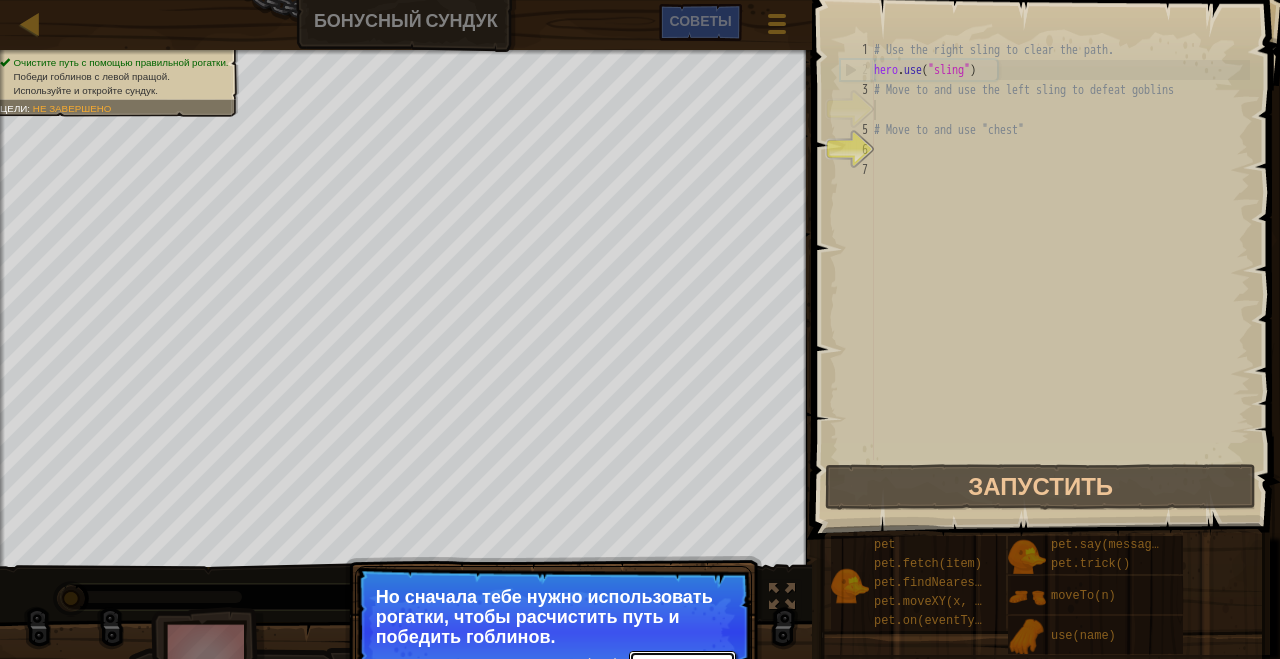 click on "Продолжить" at bounding box center (682, 664) 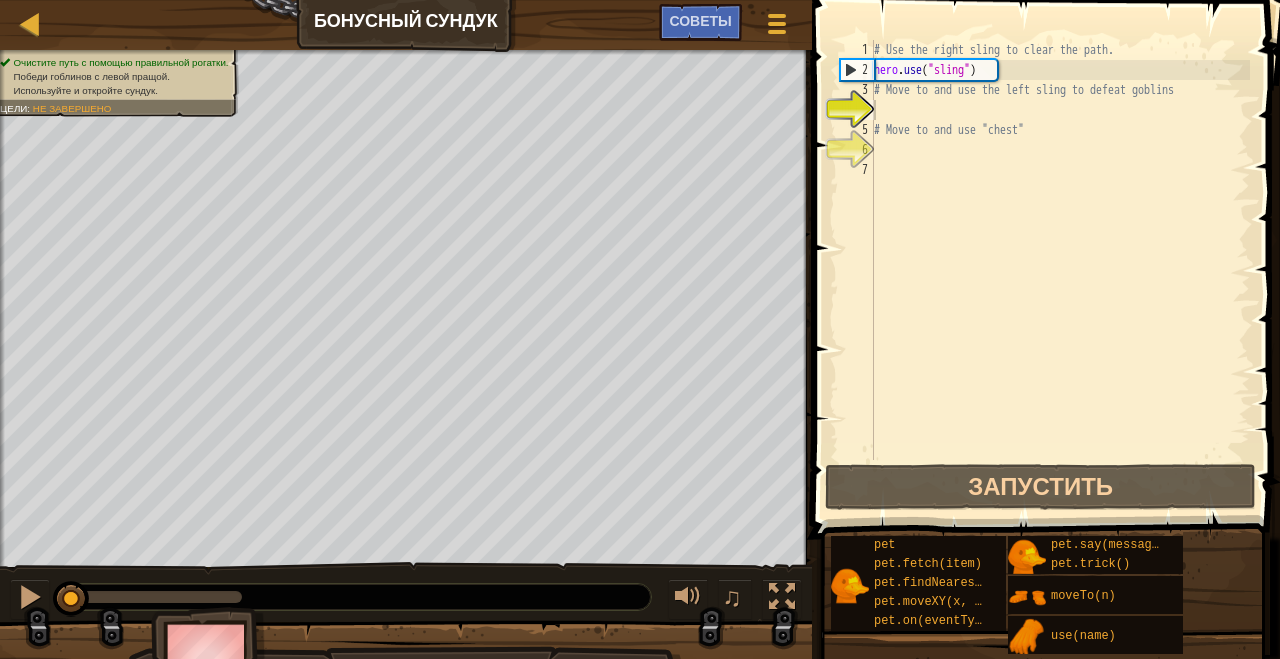 click at bounding box center [406, 670] 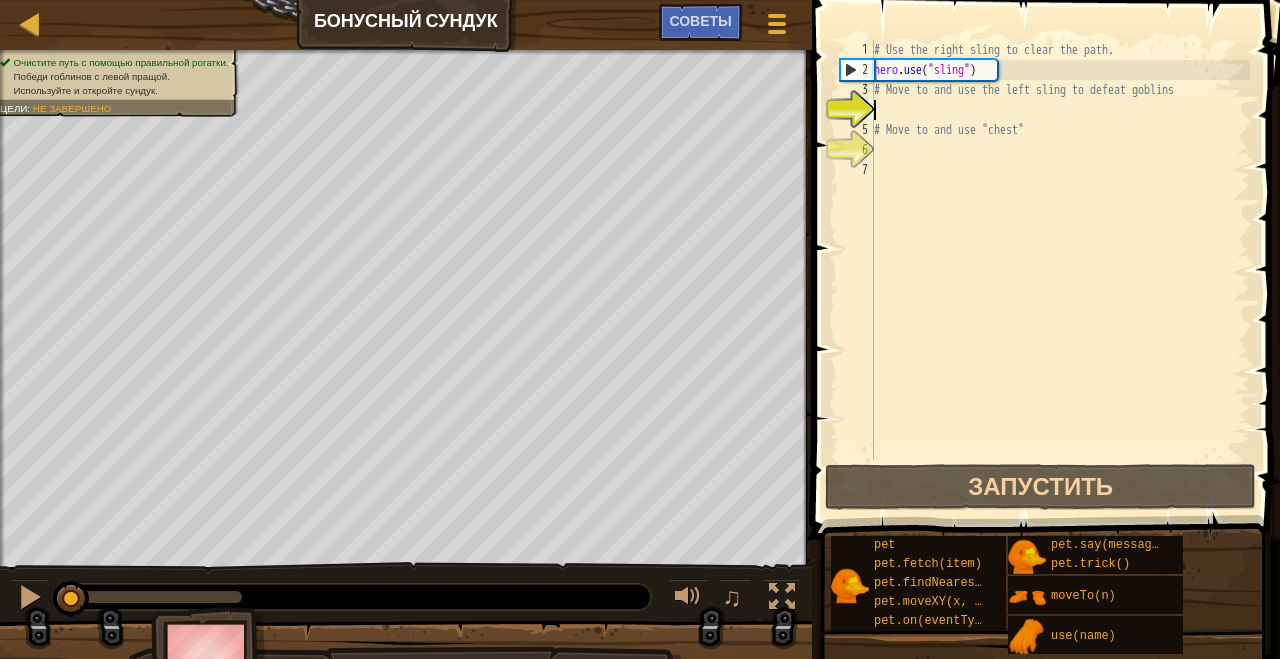 type on "# Move to and use "chest"" 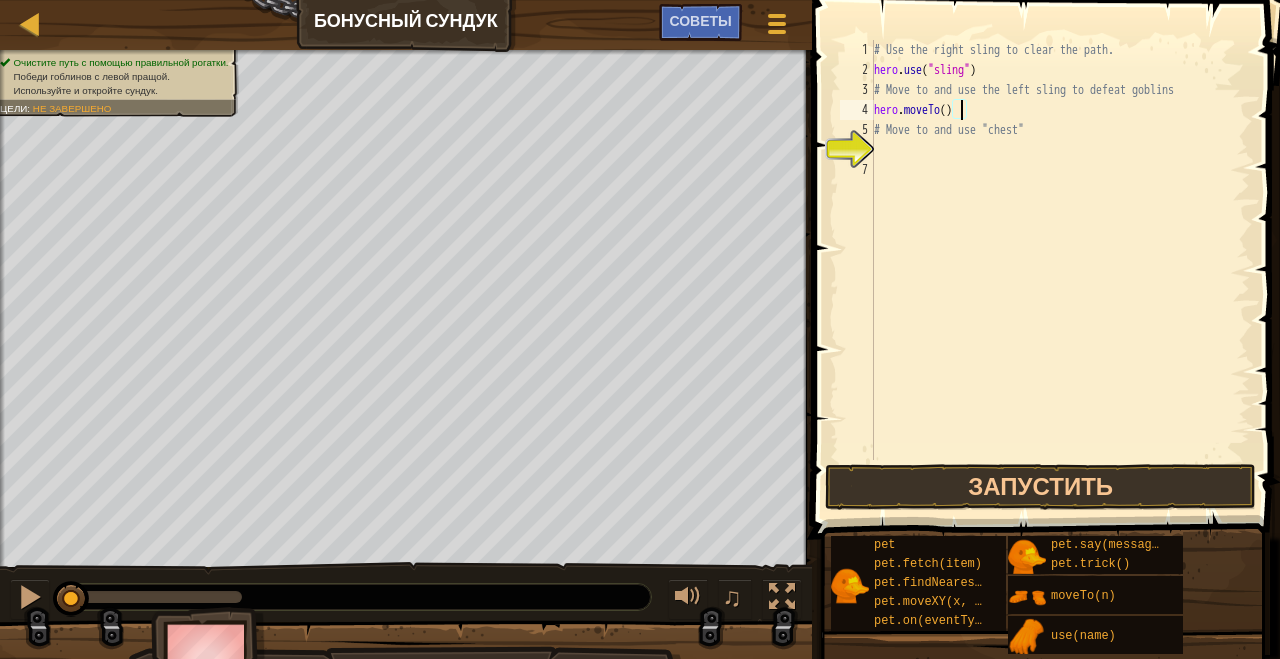 scroll, scrollTop: 9, scrollLeft: 7, axis: both 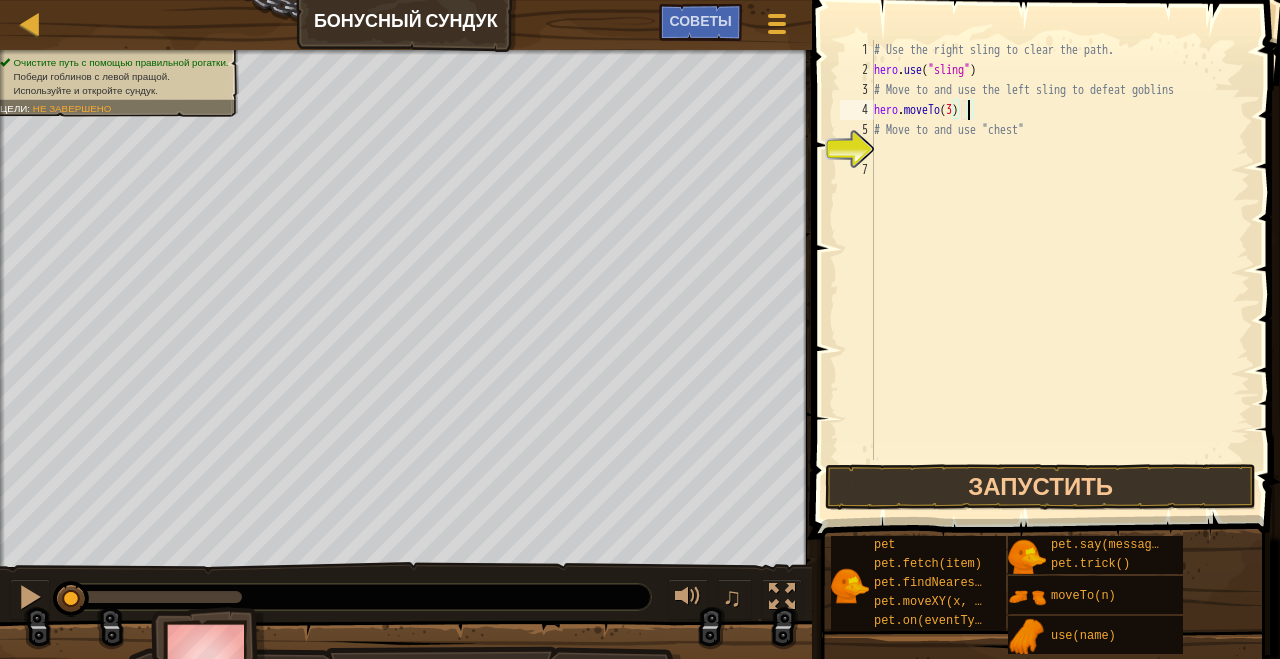 type on "# Move to and use "chest"" 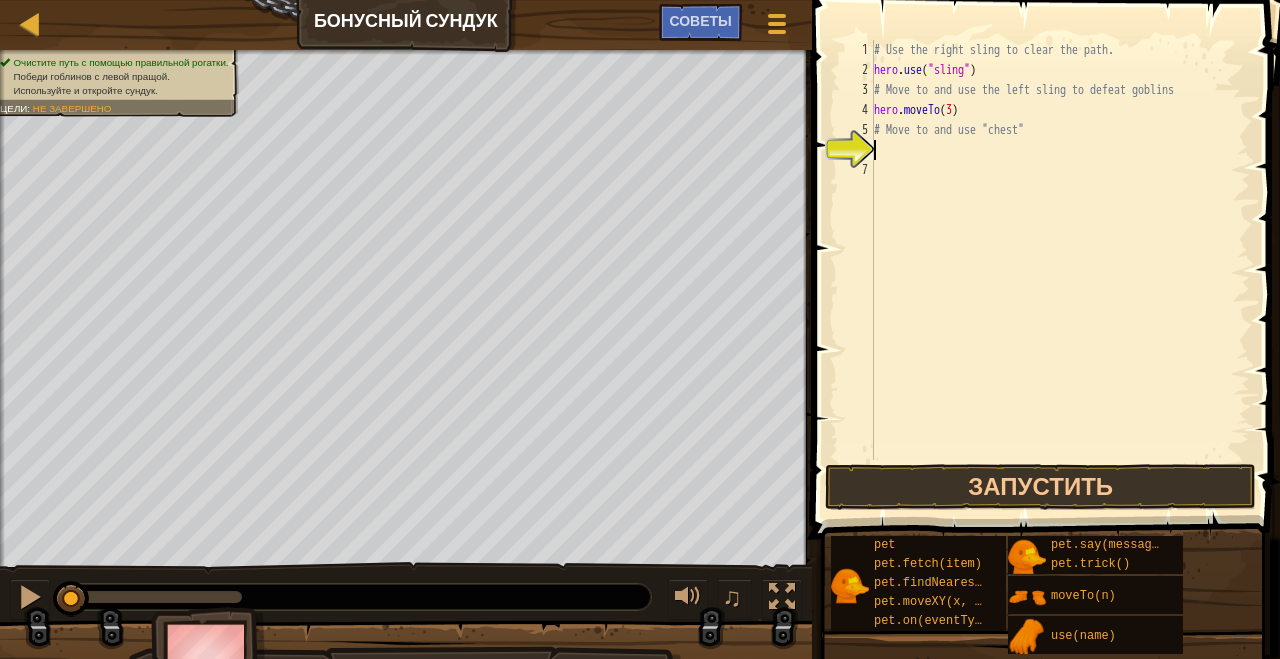 scroll, scrollTop: 9, scrollLeft: 0, axis: vertical 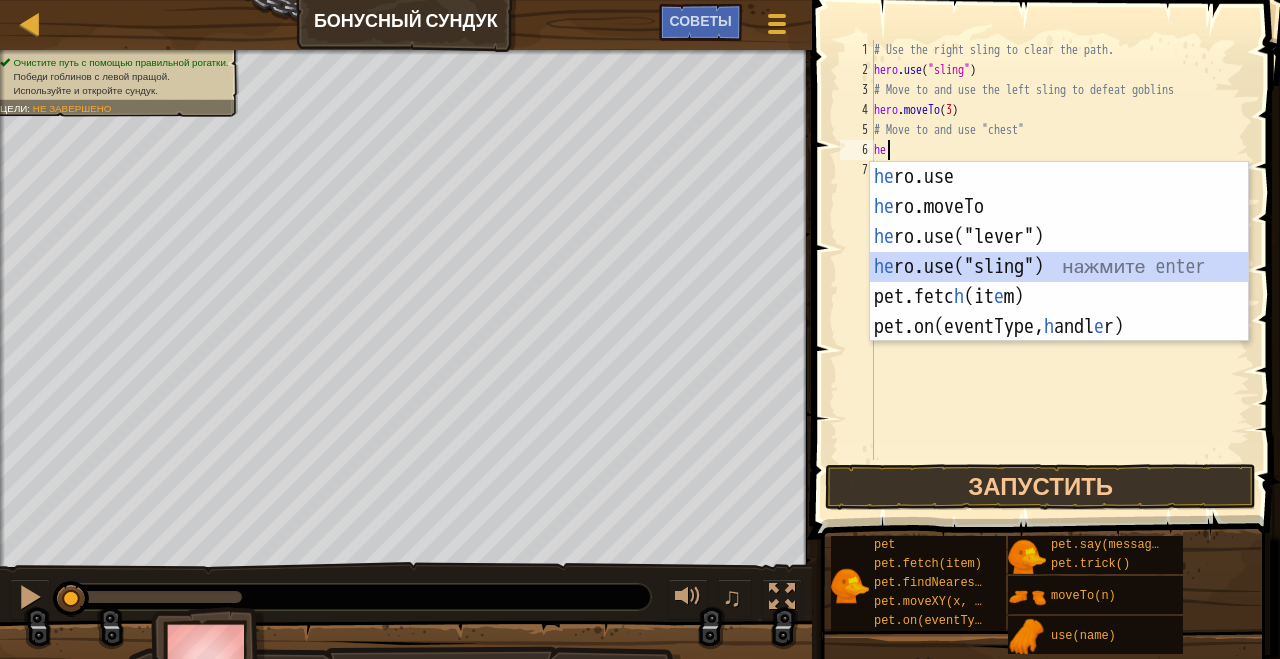 type on "hero.use("sling")" 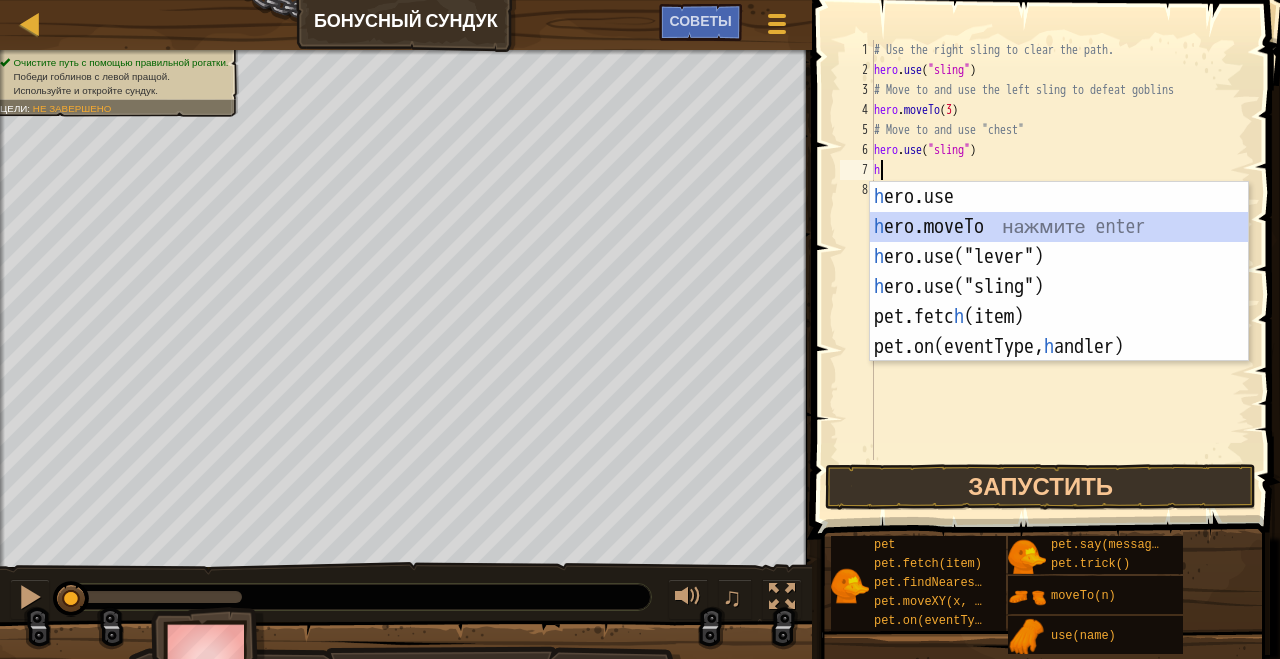 type on "hero.moveTo(2)" 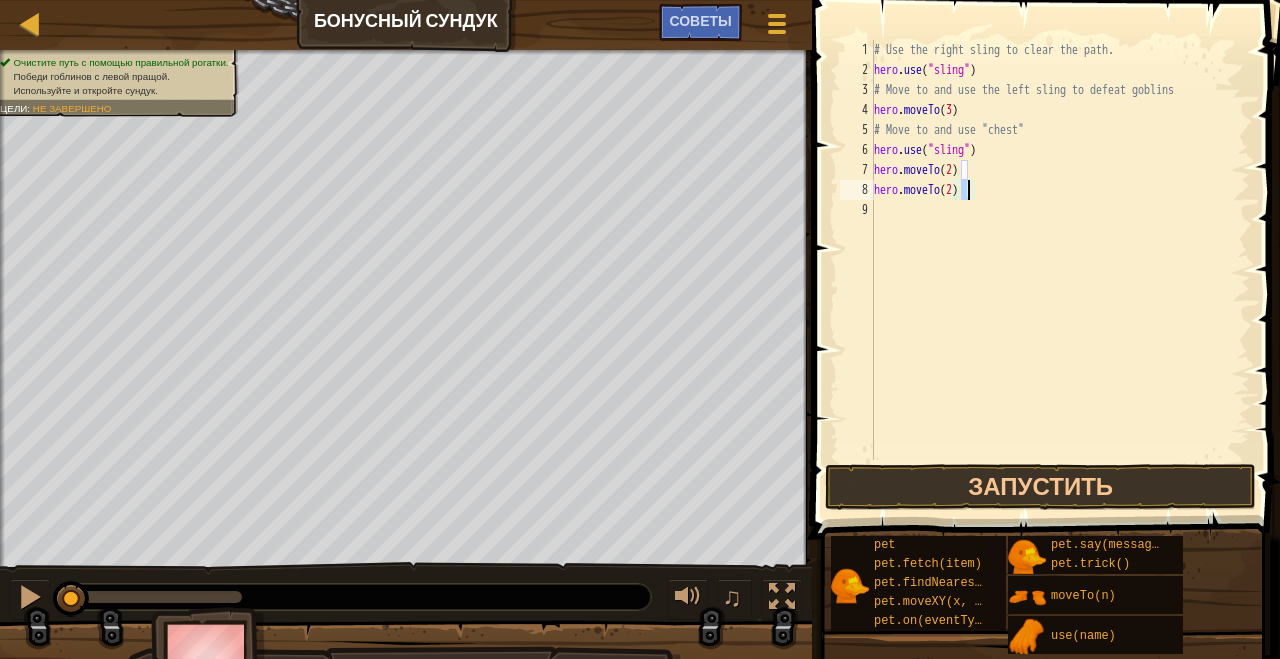 type on "hero.moveTo(4)" 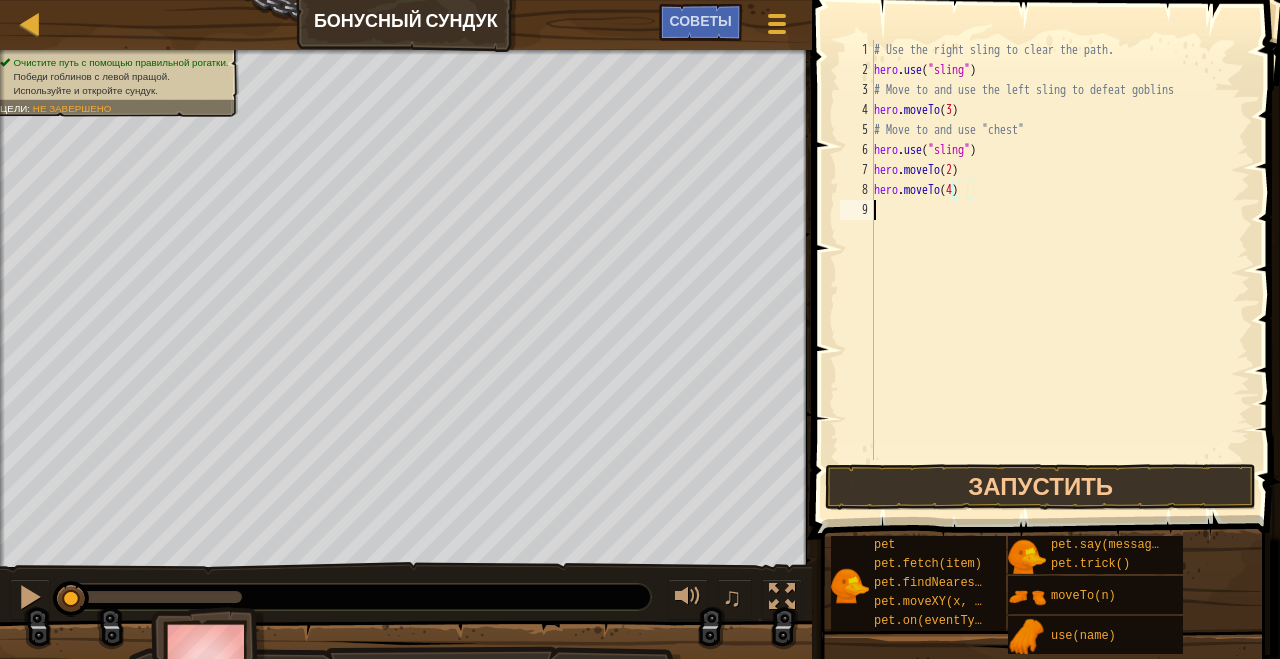 scroll, scrollTop: 9, scrollLeft: 0, axis: vertical 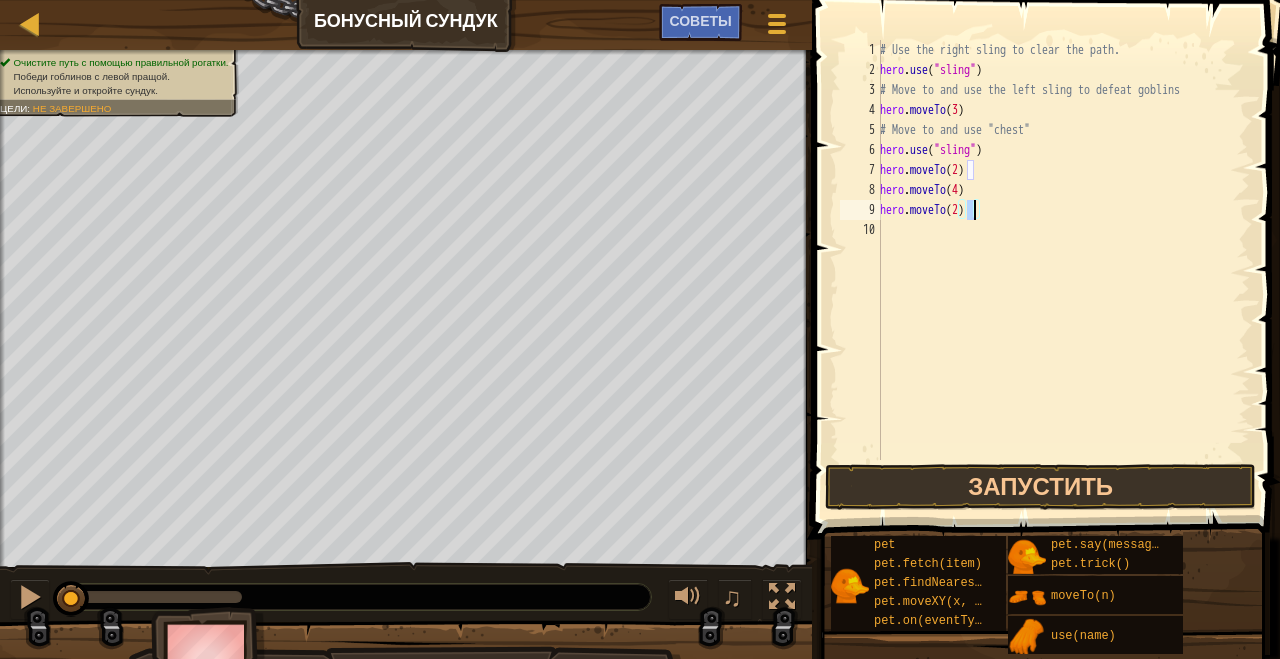 type on "hero.moveTo(6)" 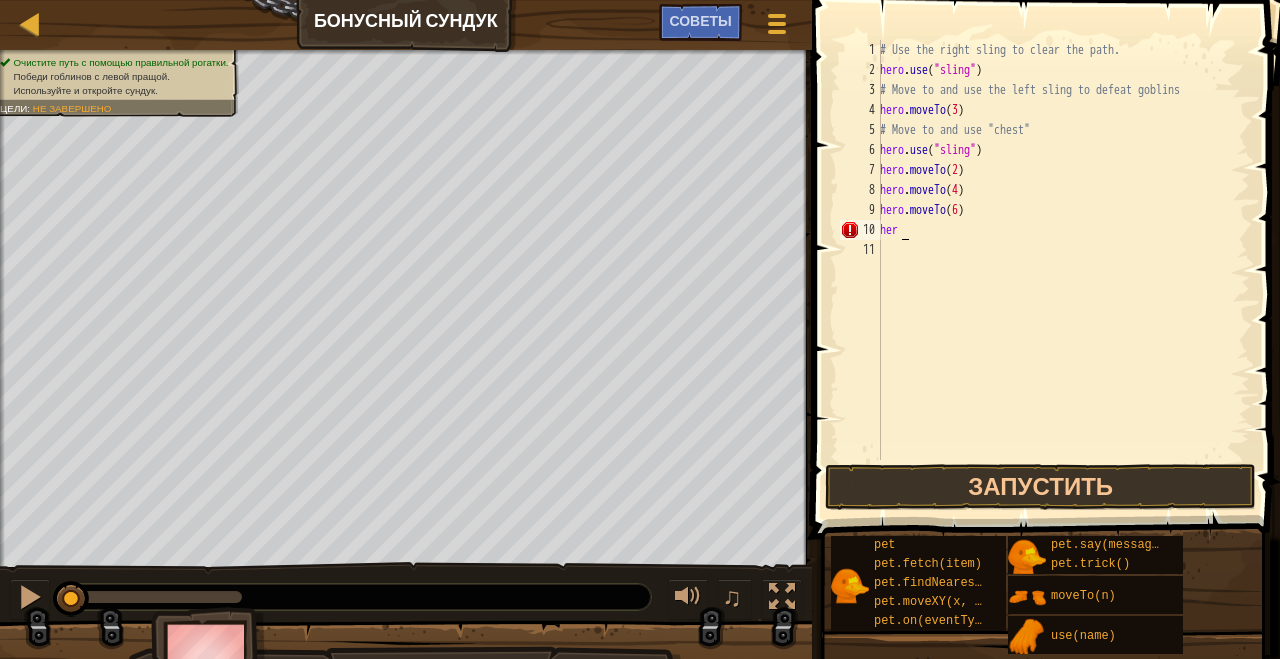 scroll, scrollTop: 9, scrollLeft: 0, axis: vertical 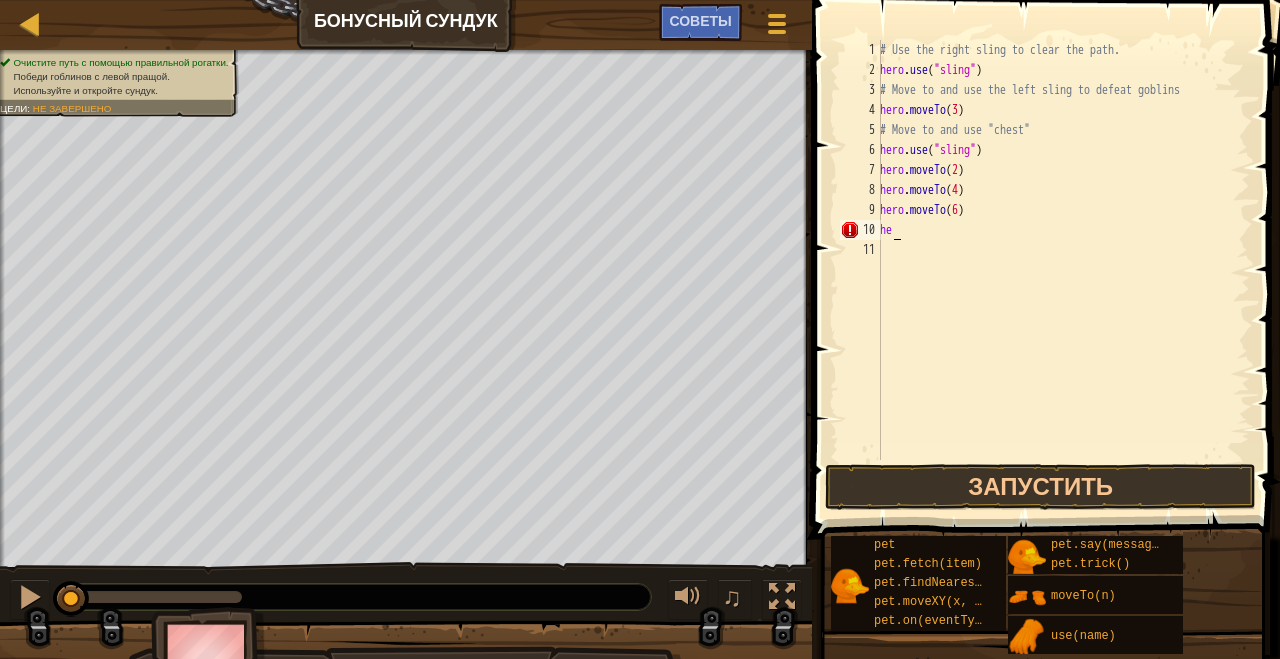 type on "h" 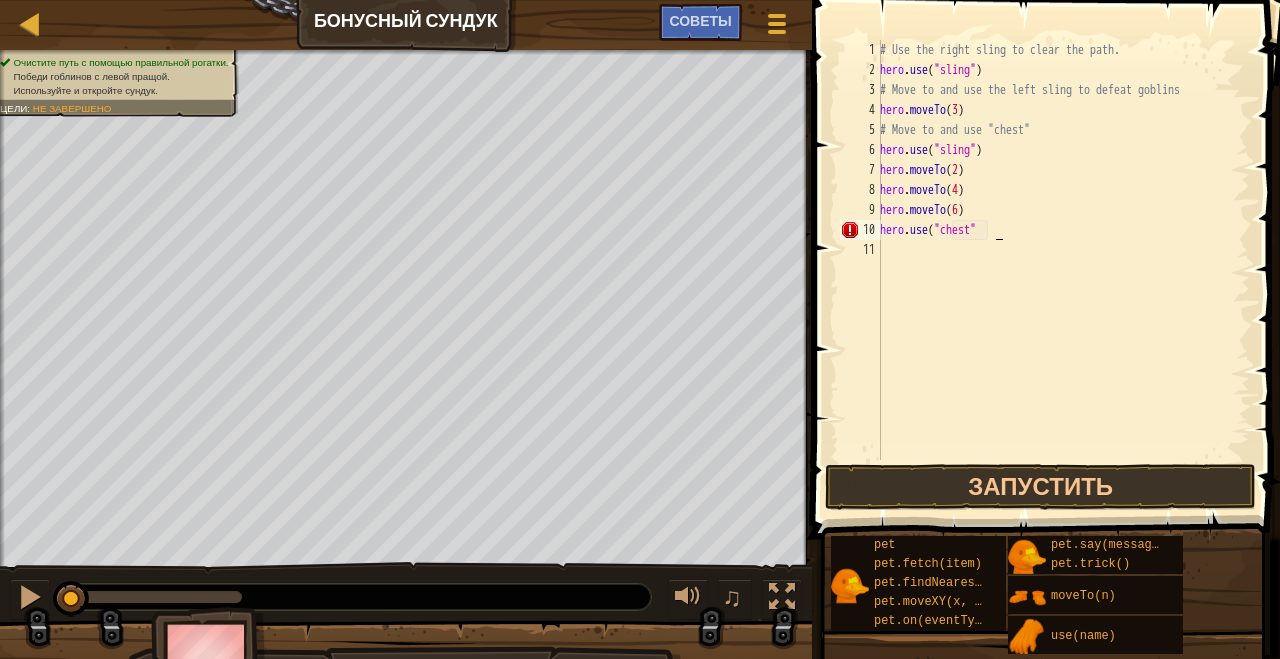 scroll, scrollTop: 9, scrollLeft: 9, axis: both 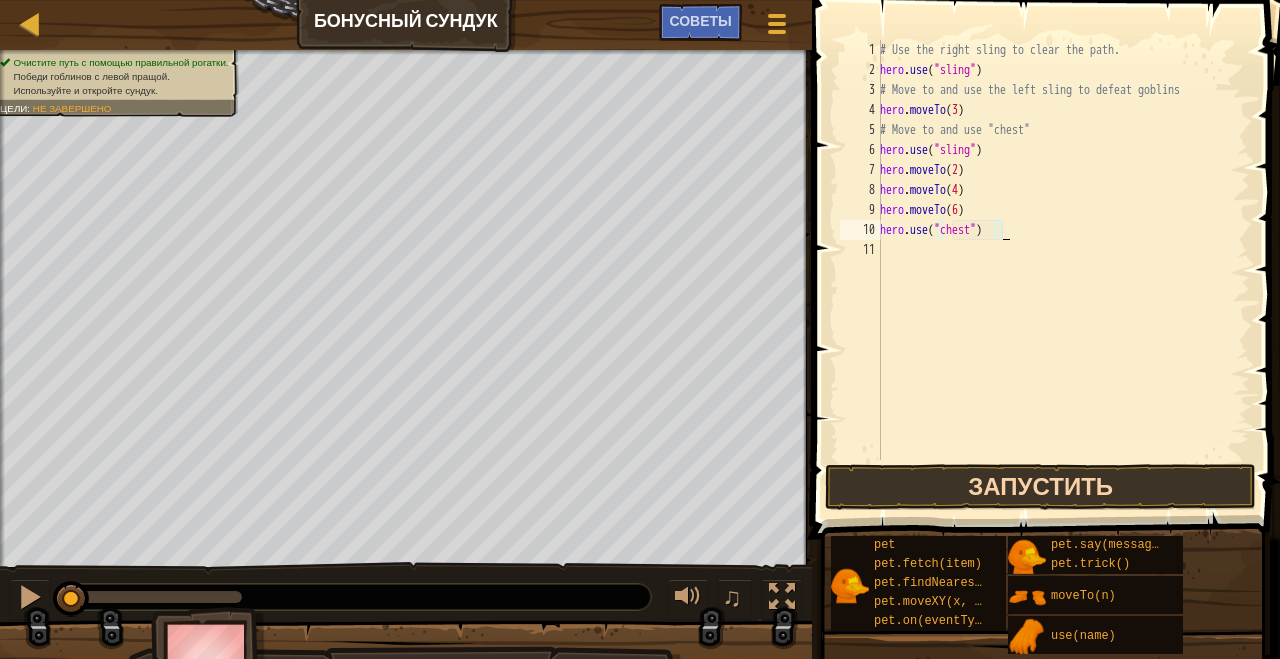 type on "hero.use("chest")" 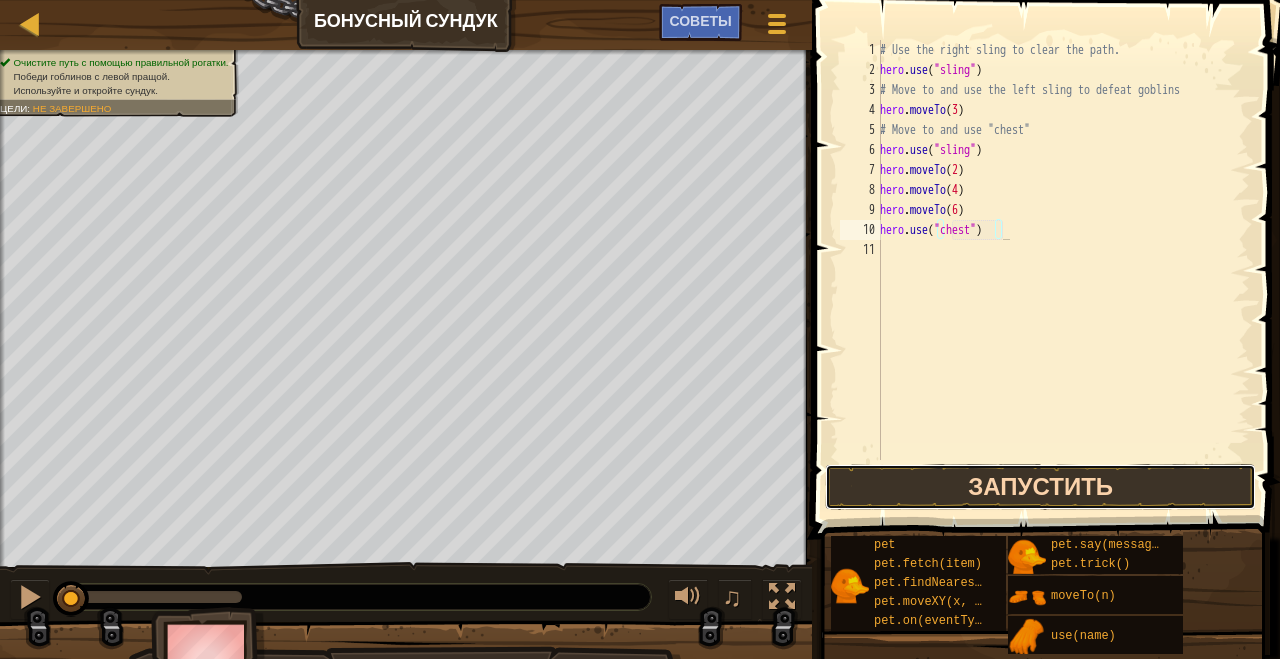 click on "Запустить" at bounding box center [1040, 487] 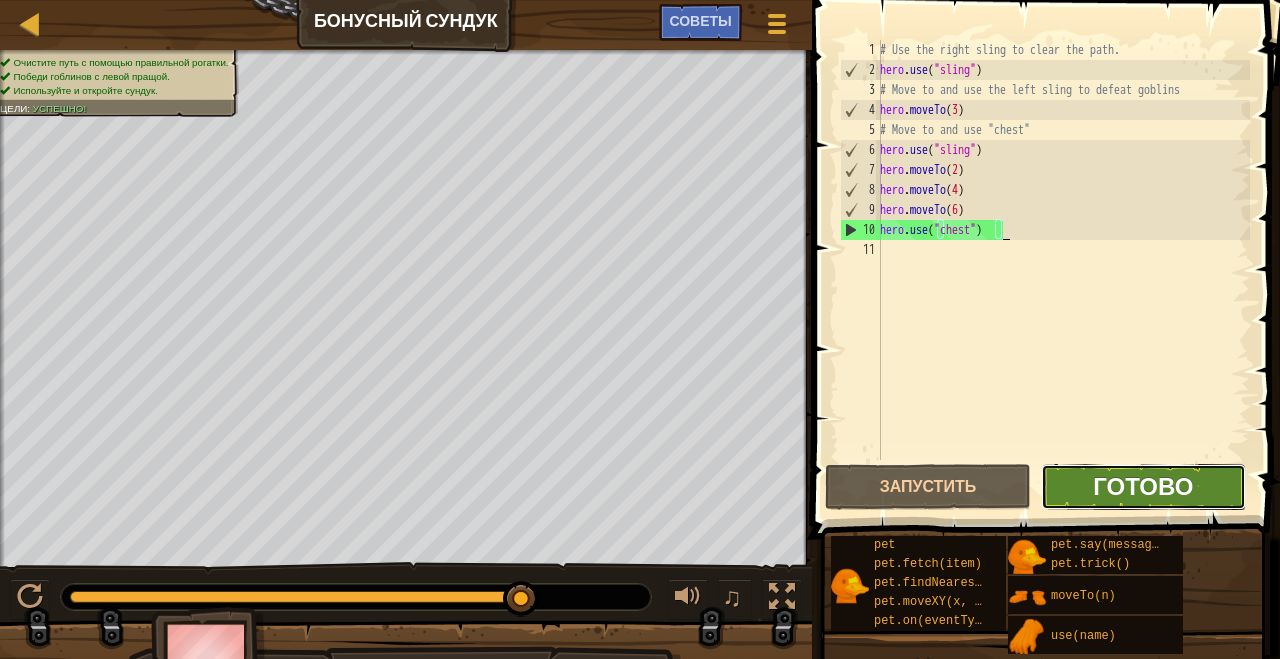 click on "Готово" at bounding box center (1143, 486) 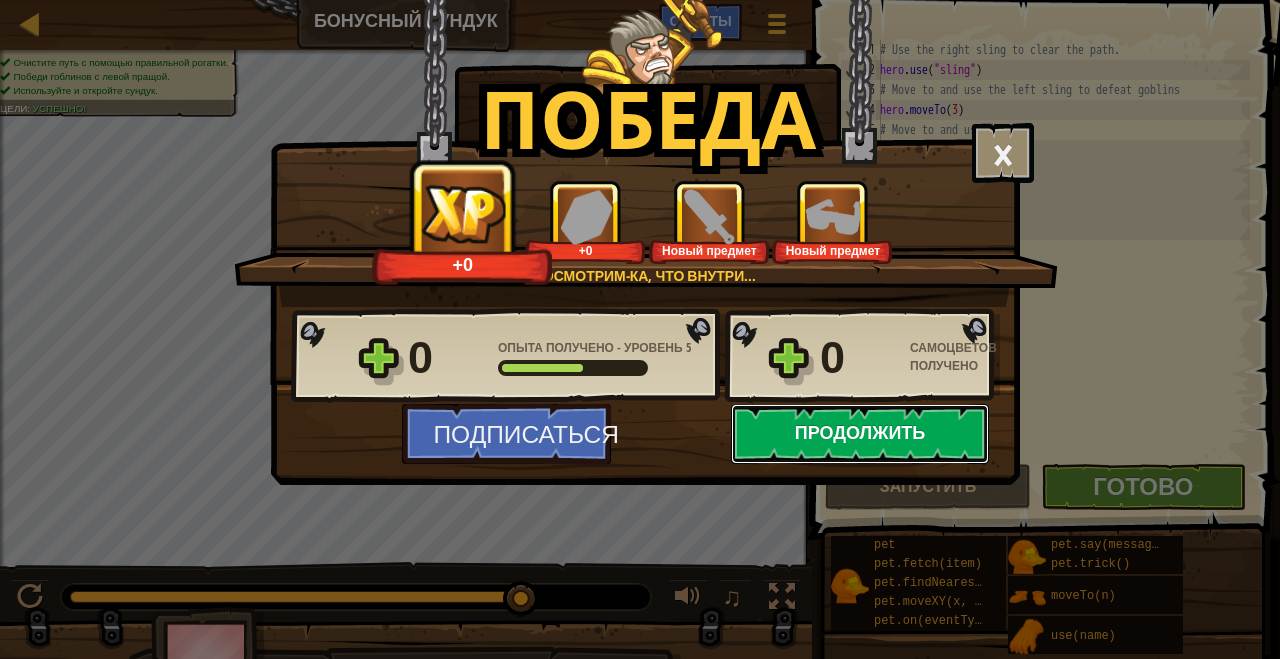 click on "Продолжить" at bounding box center (860, 434) 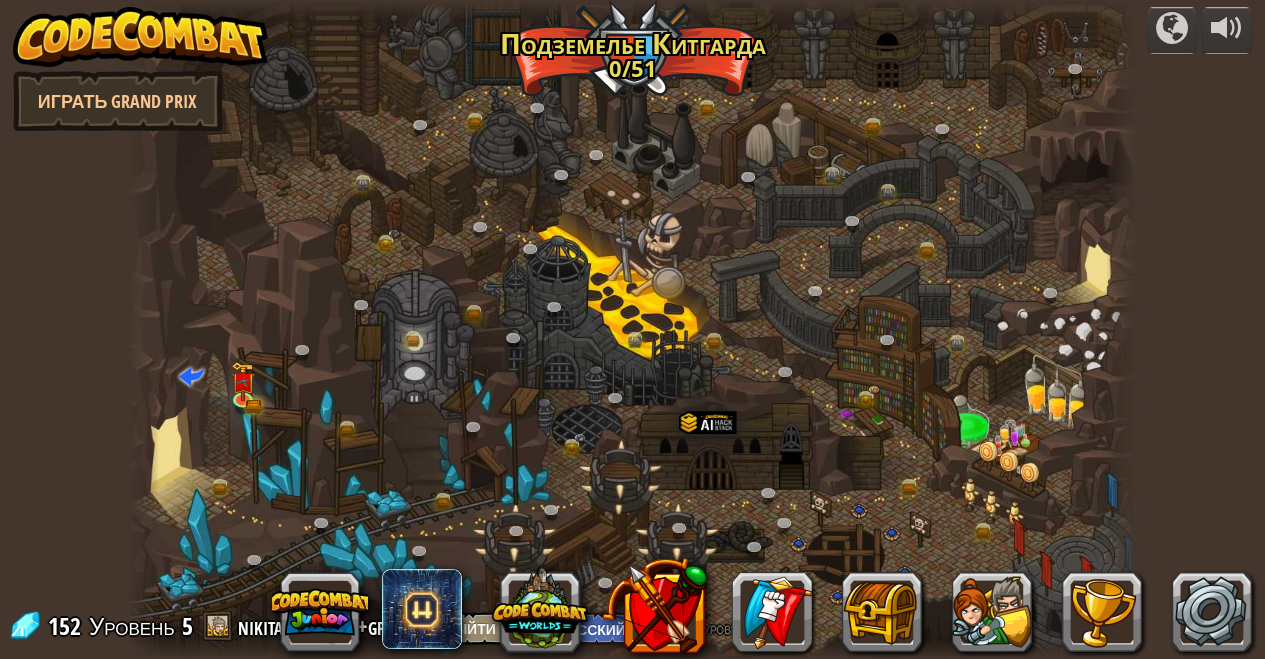 select on "ru" 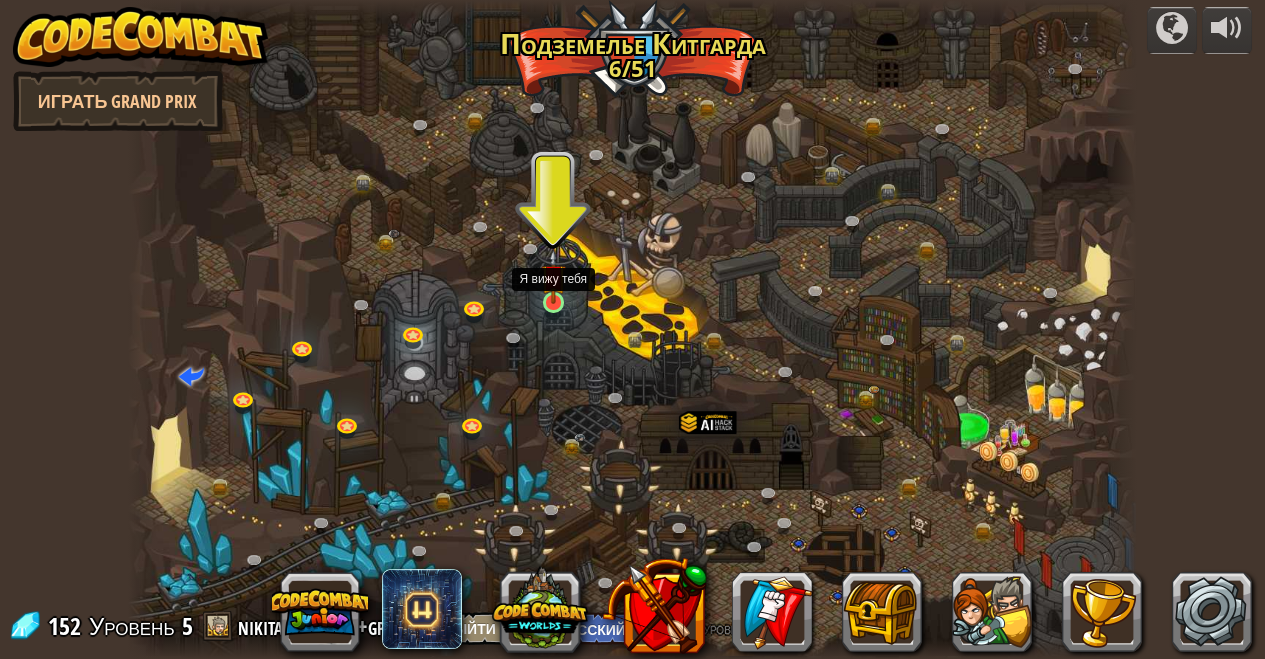 click at bounding box center [553, 276] 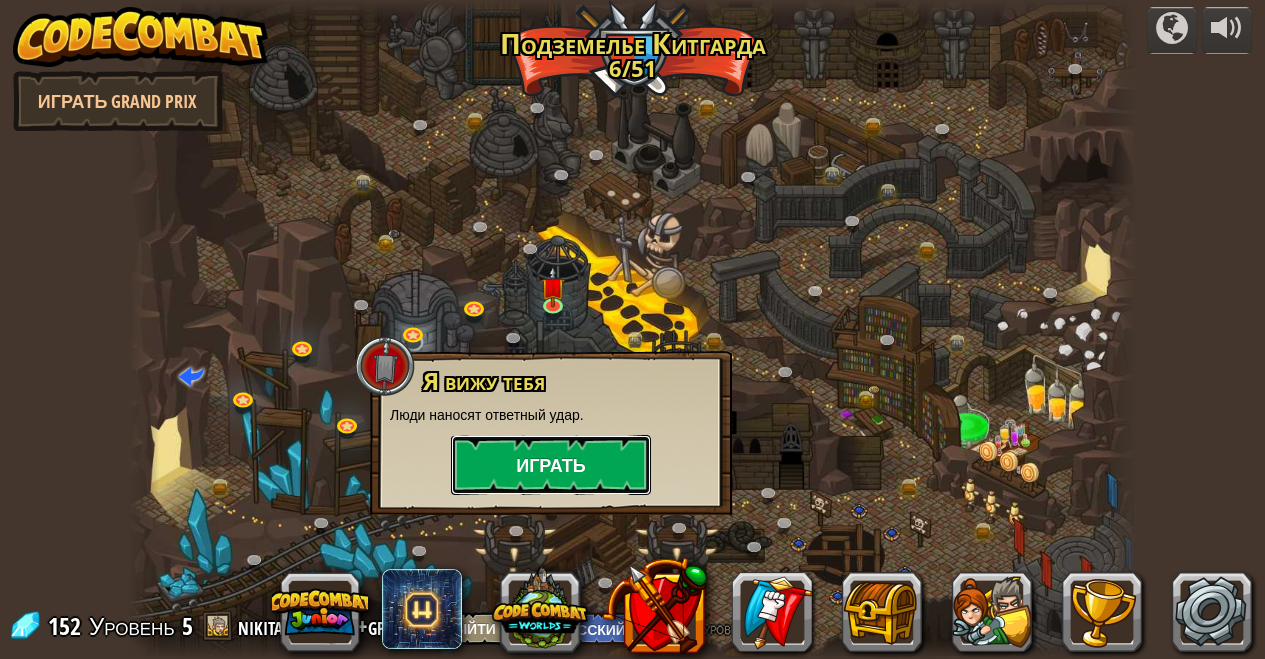 click on "Играть" at bounding box center (551, 465) 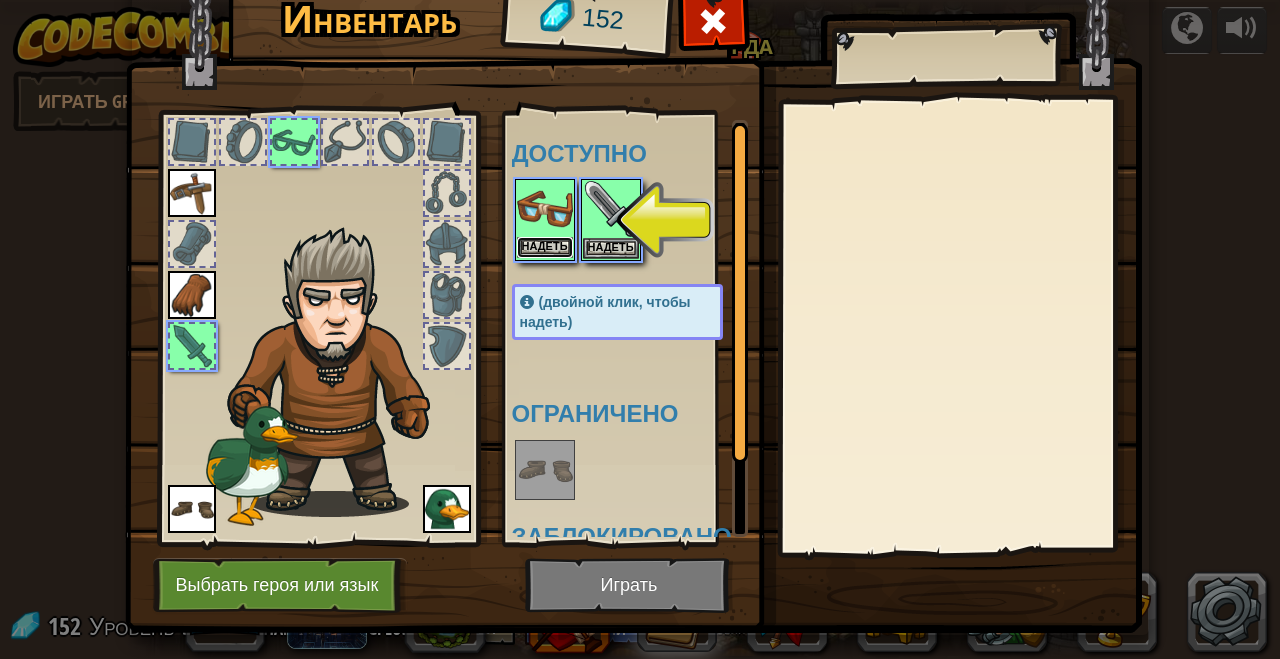 click on "Надеть" at bounding box center (545, 247) 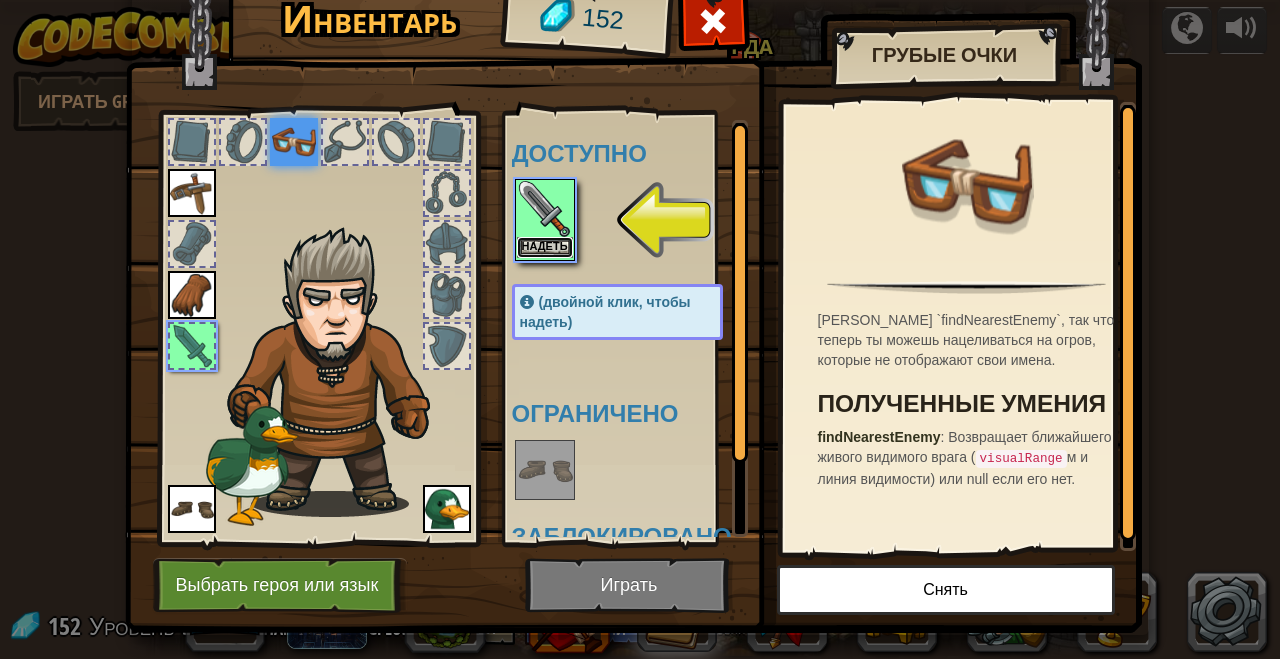 click on "Надеть" at bounding box center (545, 247) 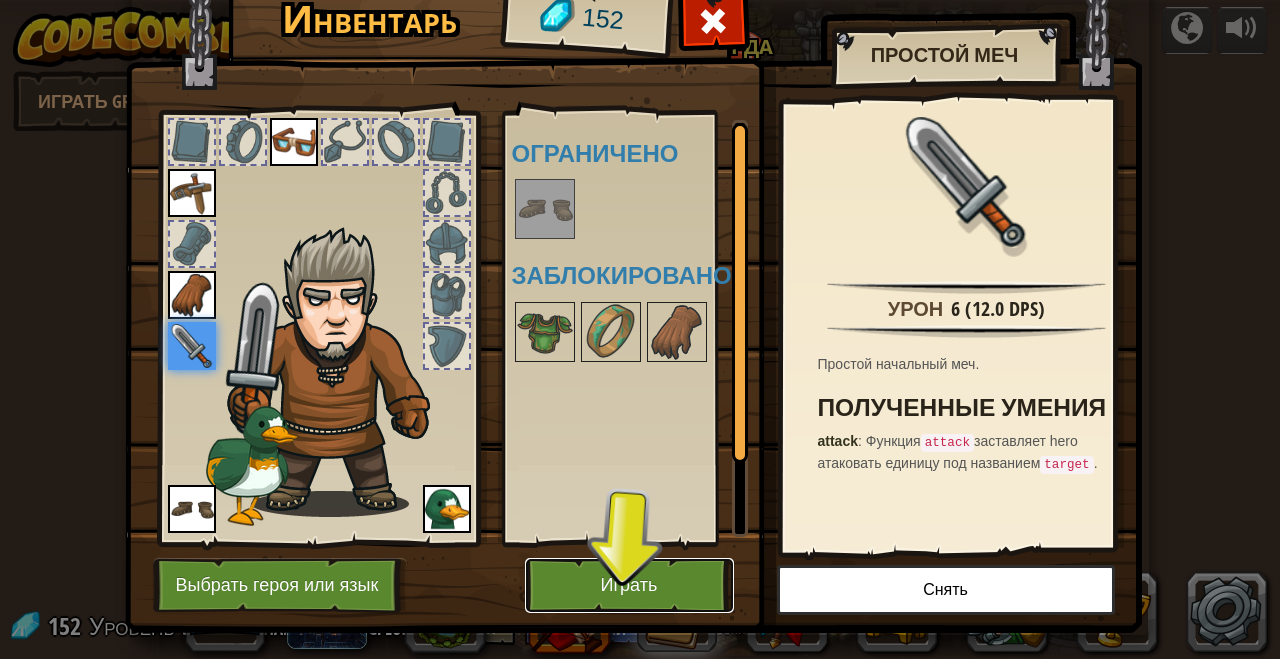 click on "Играть" at bounding box center (629, 585) 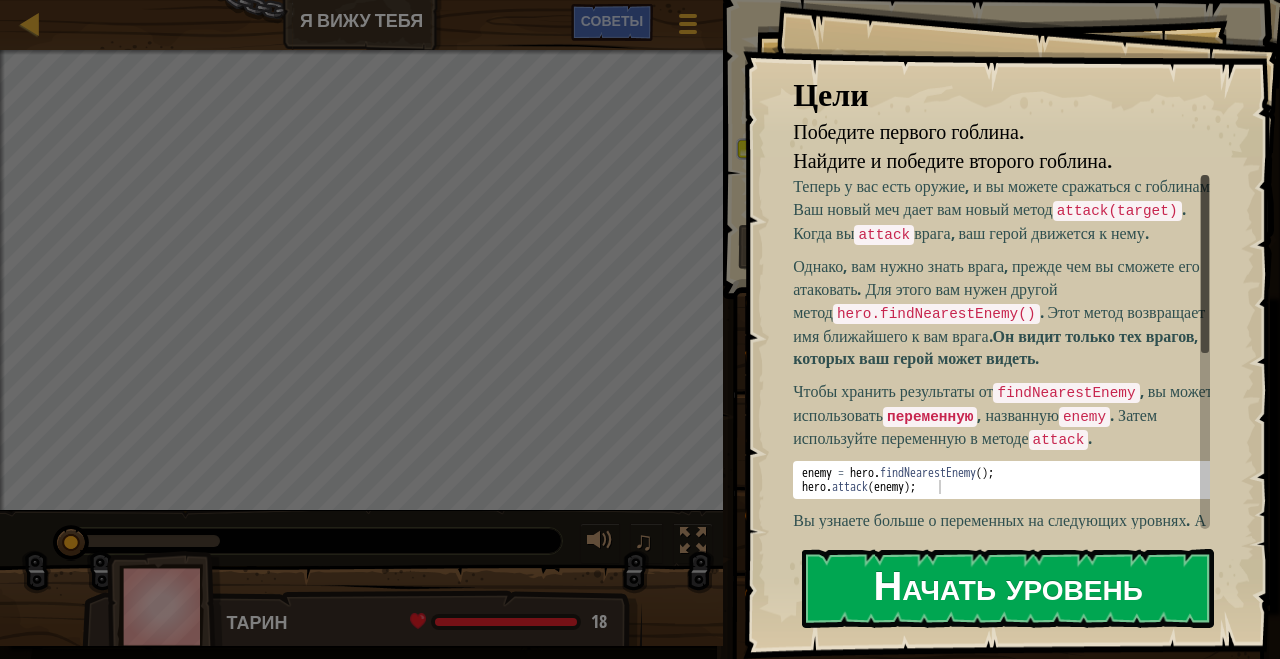 click on "Начать уровень" at bounding box center (1008, 588) 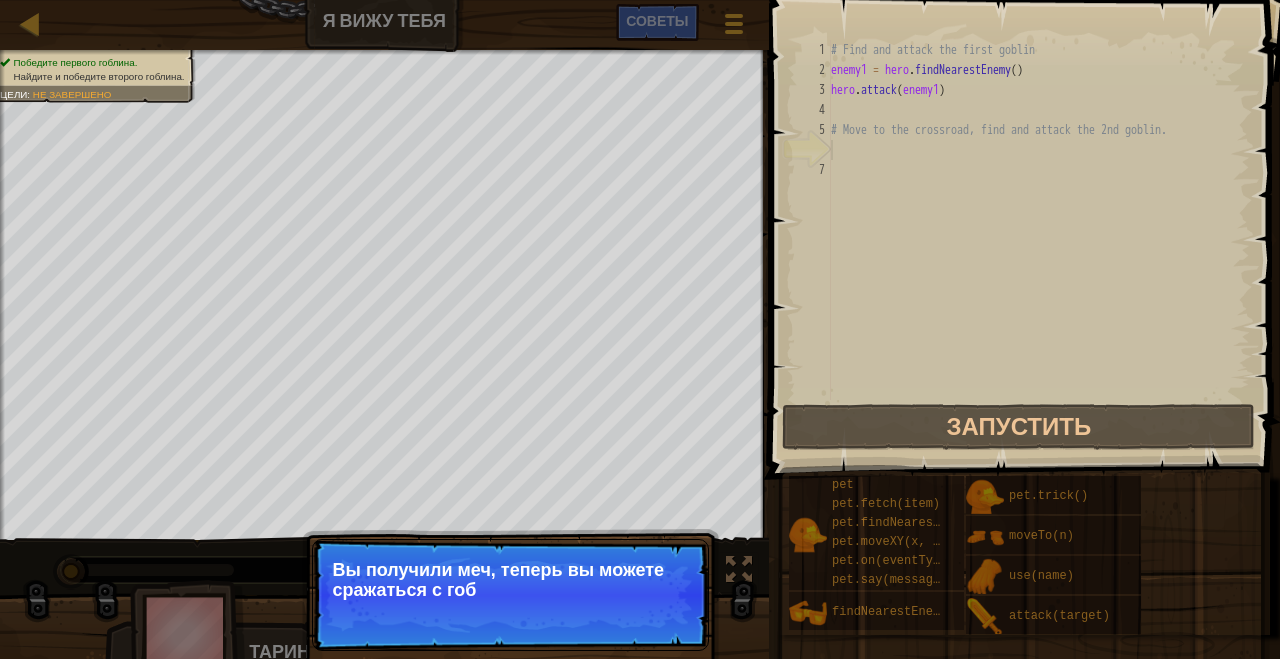 click on "Вы получили меч, теперь вы можете сражаться с гоб" at bounding box center [510, 580] 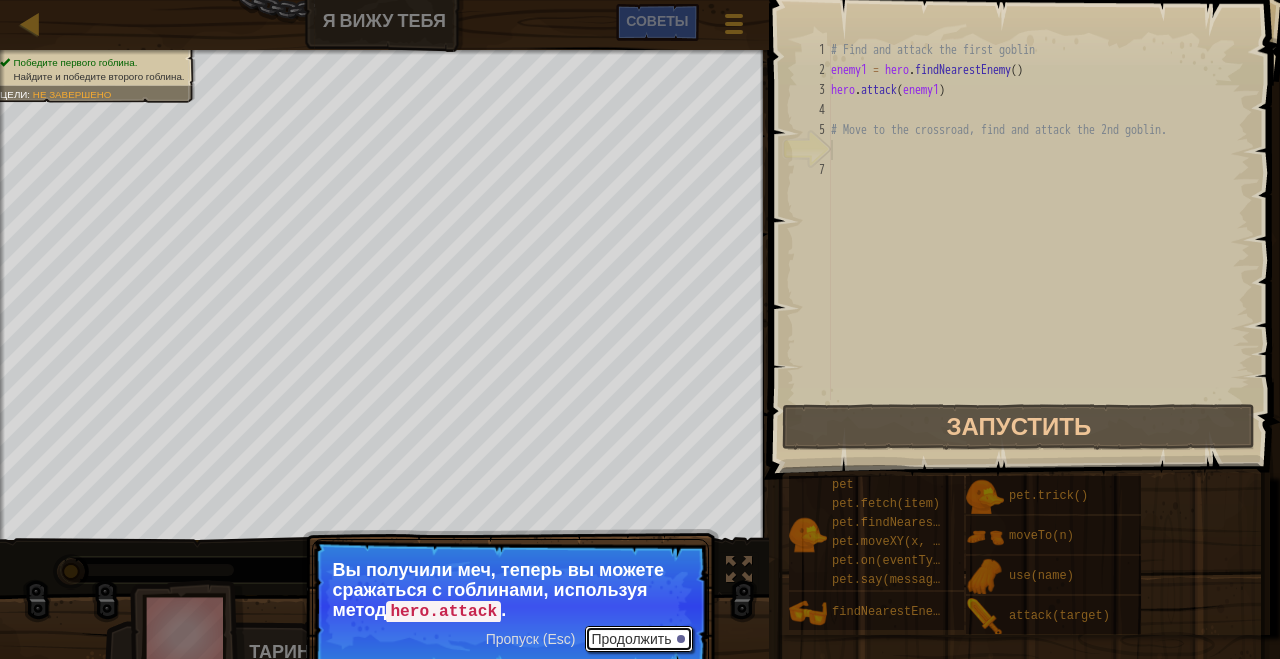 click on "Продолжить" at bounding box center (638, 639) 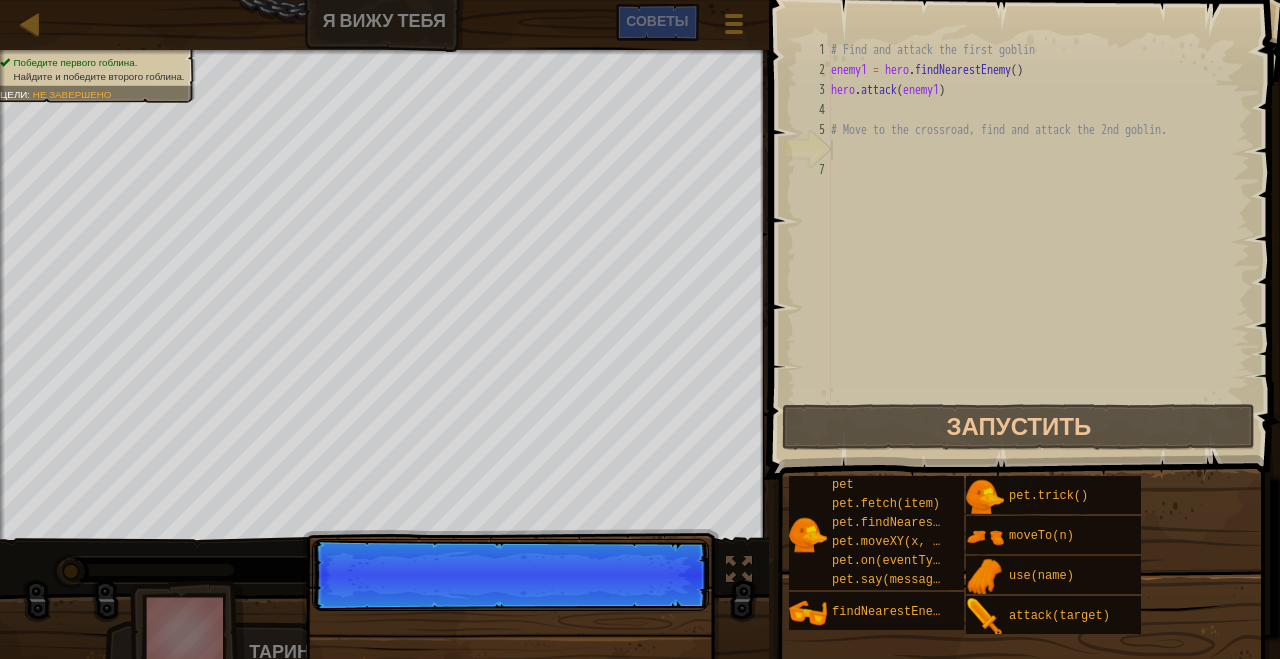 scroll, scrollTop: 9, scrollLeft: 0, axis: vertical 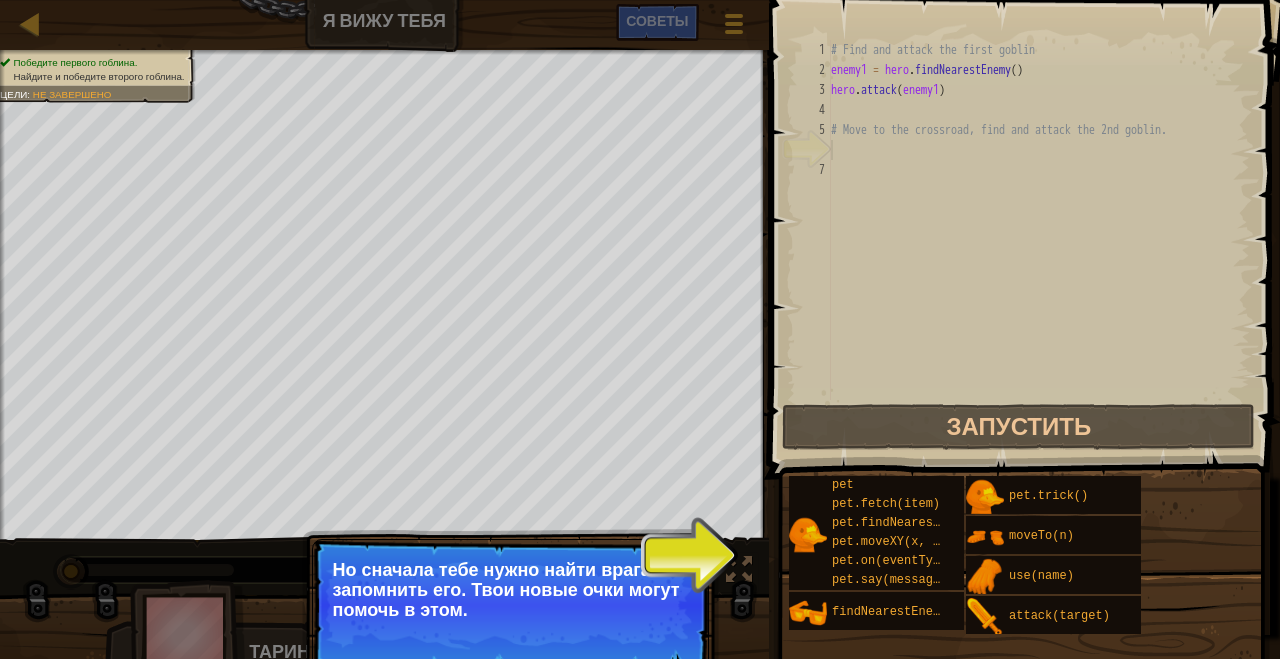 click on "Пропуск (Esc) Продолжить  Но сначала тебе нужно найти врага и запомнить его. Твои новые очки могут помочь в этом." at bounding box center (510, 605) 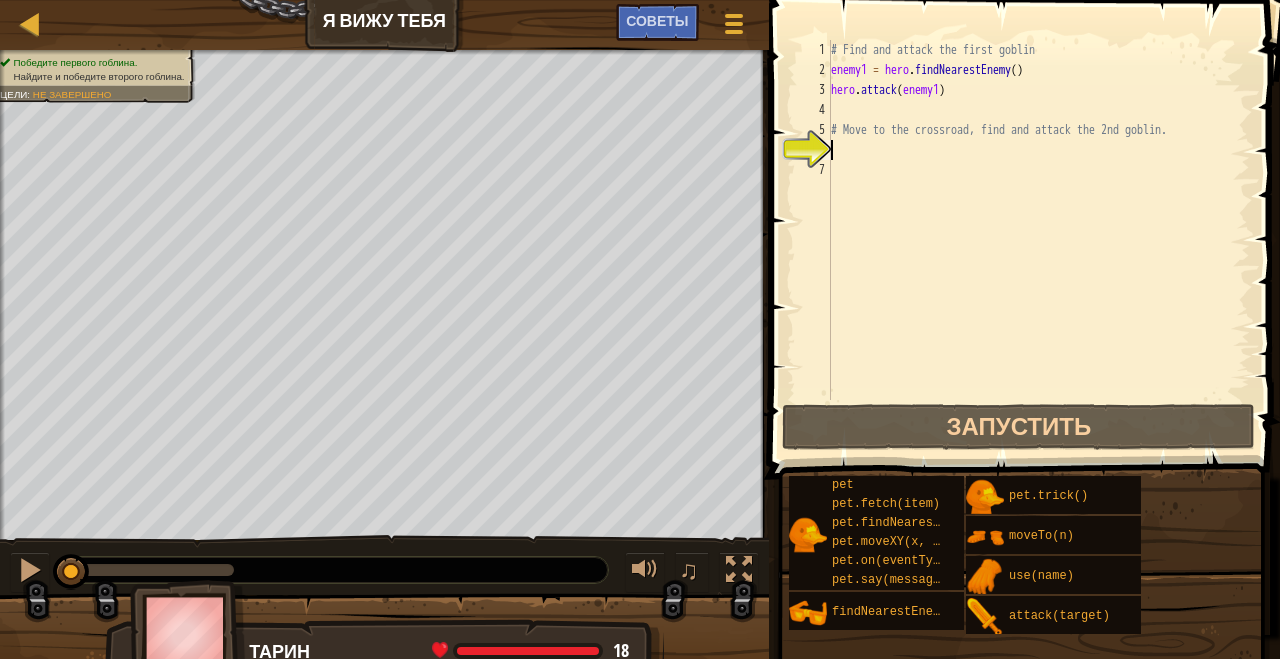 type on "# Move to the crossroad, find and attack the 2nd goblin." 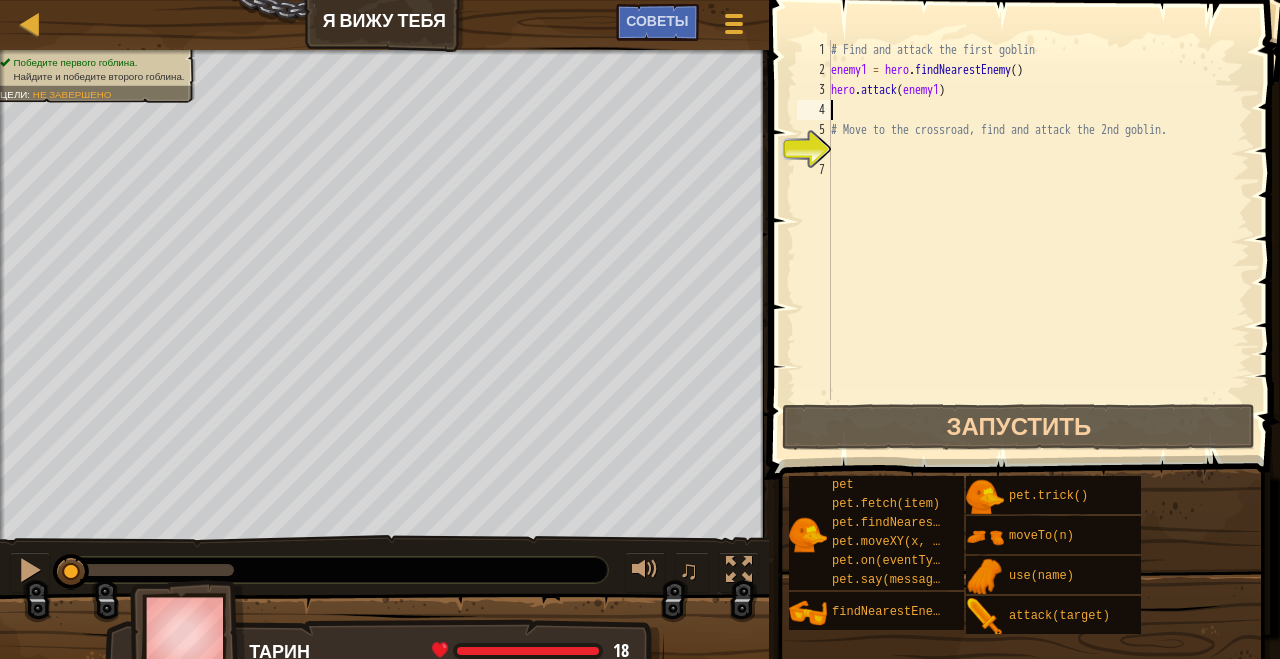 type on "# Move to the crossroad, find and attack the 2nd goblin." 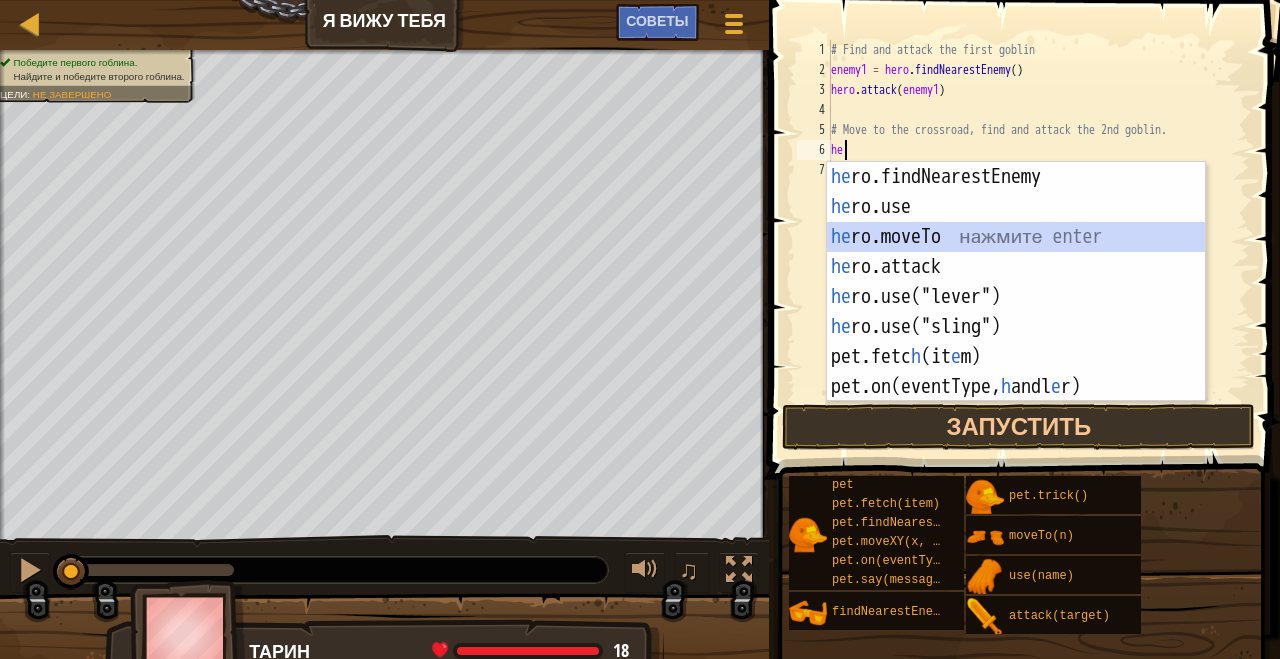type on "hero.moveTo(2)" 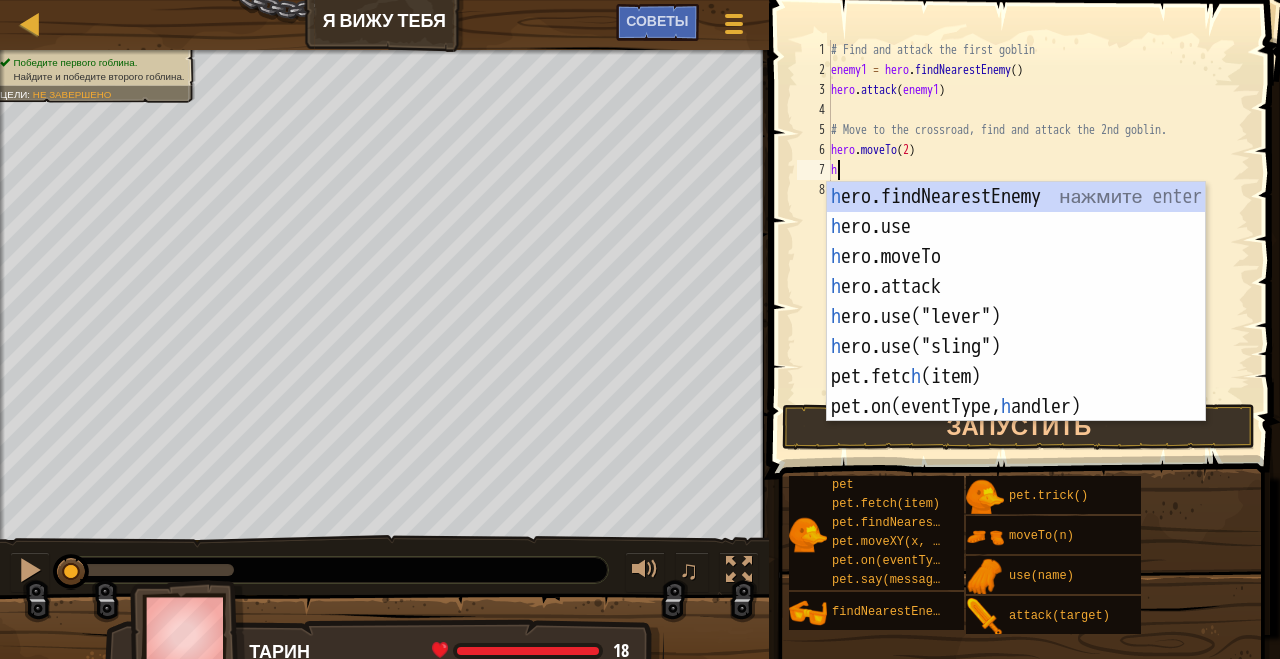 type on "he" 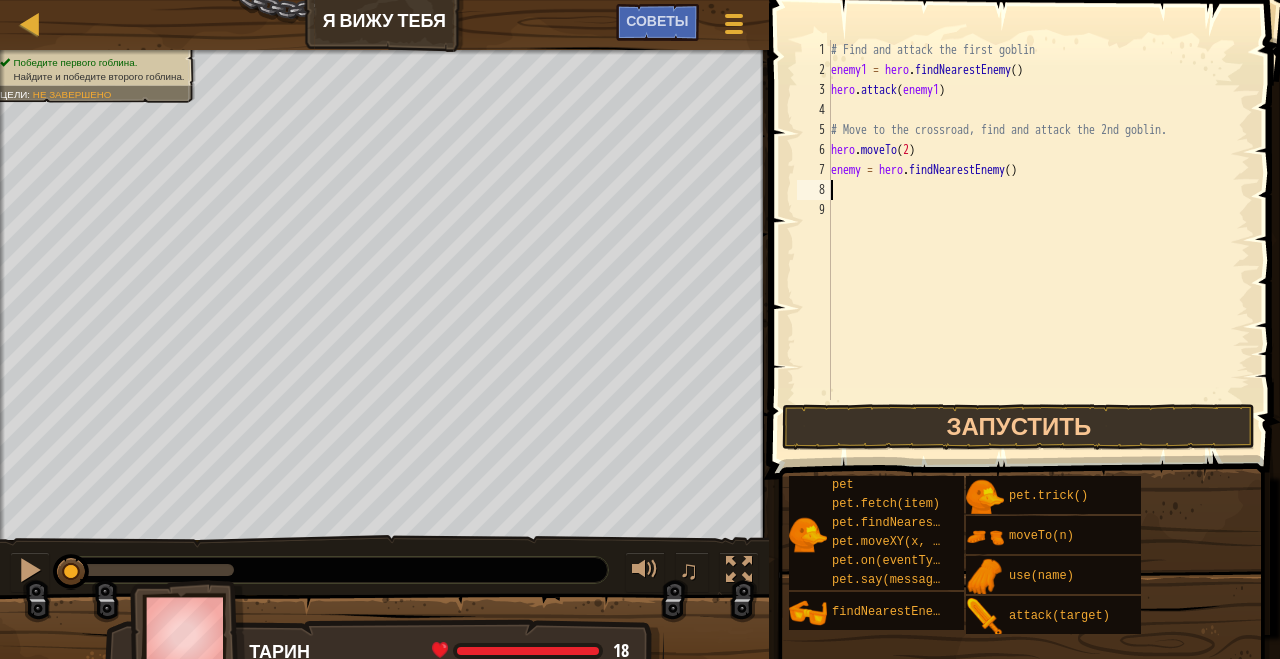 type on "he" 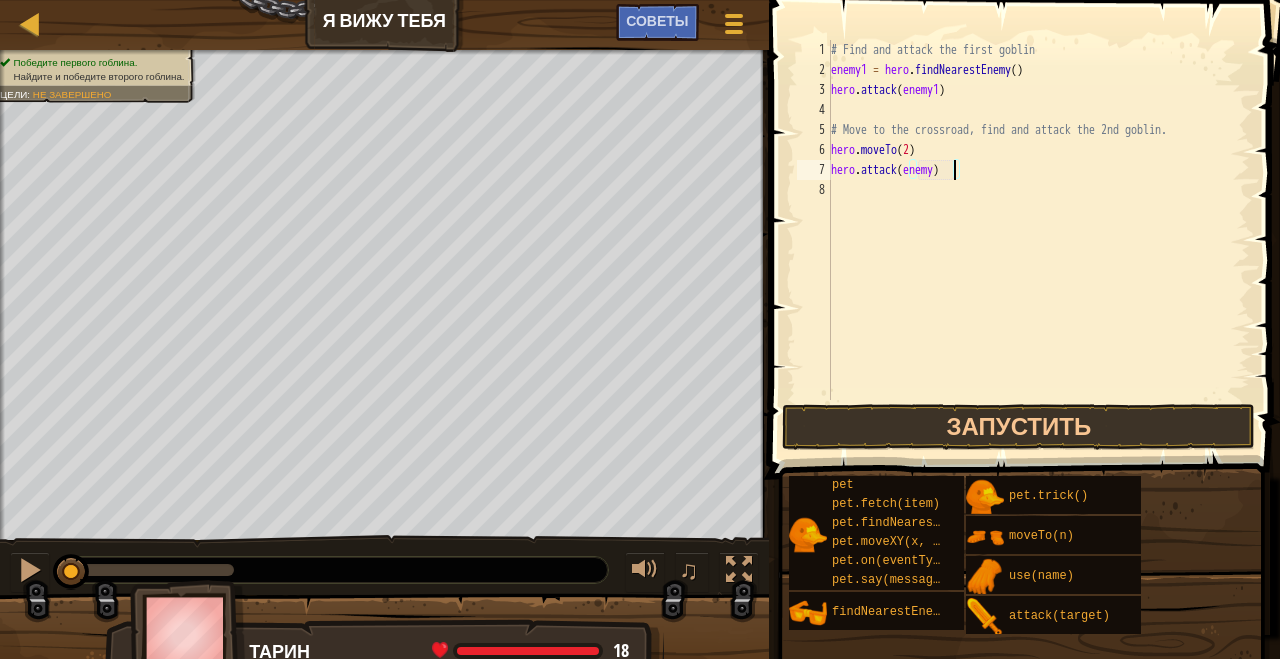 type on "hero.attack(enemy1)" 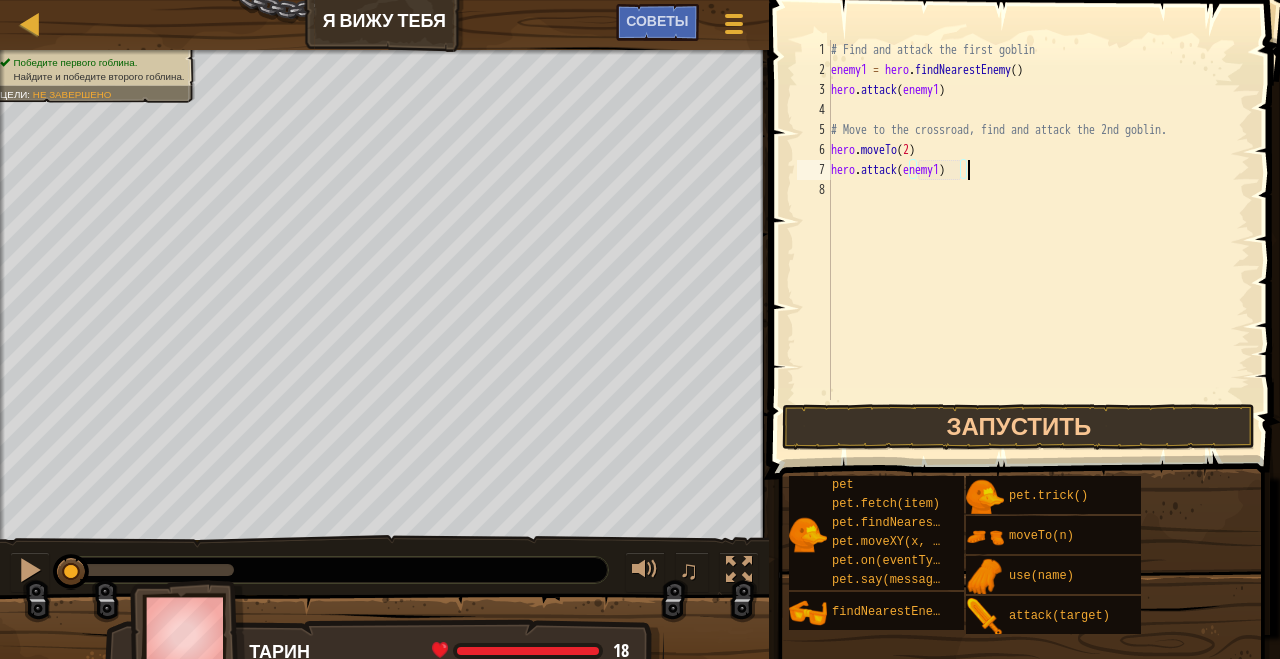 scroll, scrollTop: 9, scrollLeft: 0, axis: vertical 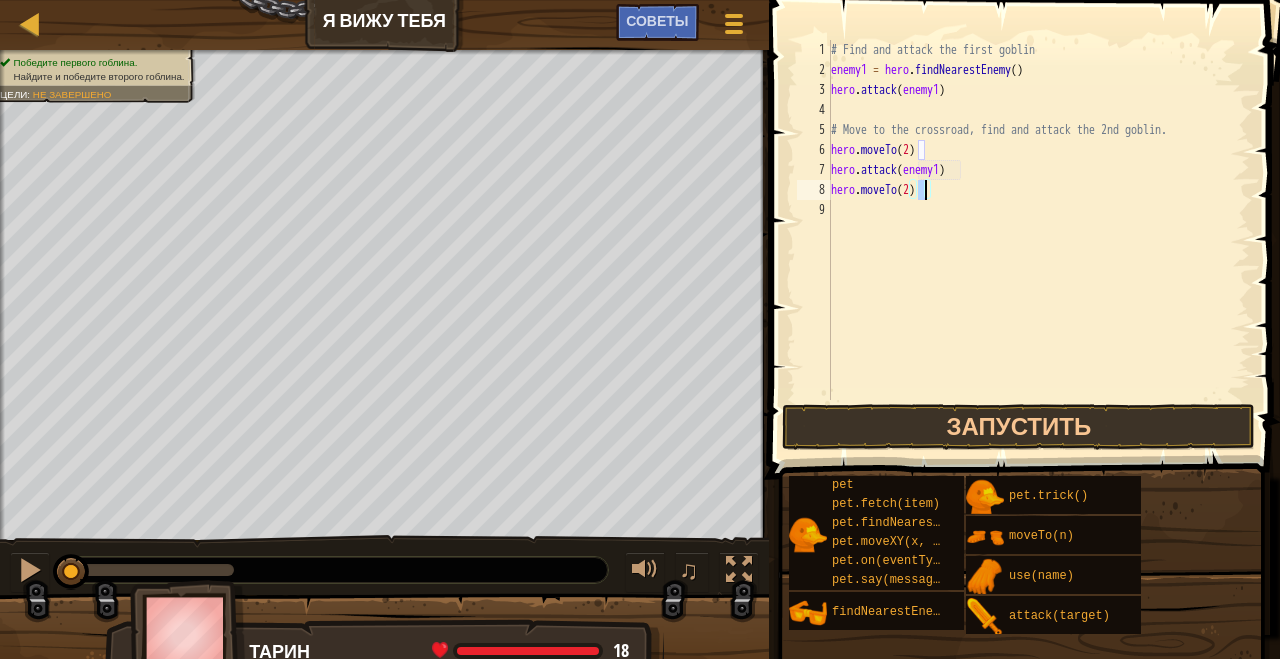 type on "hero.moveTo(3)" 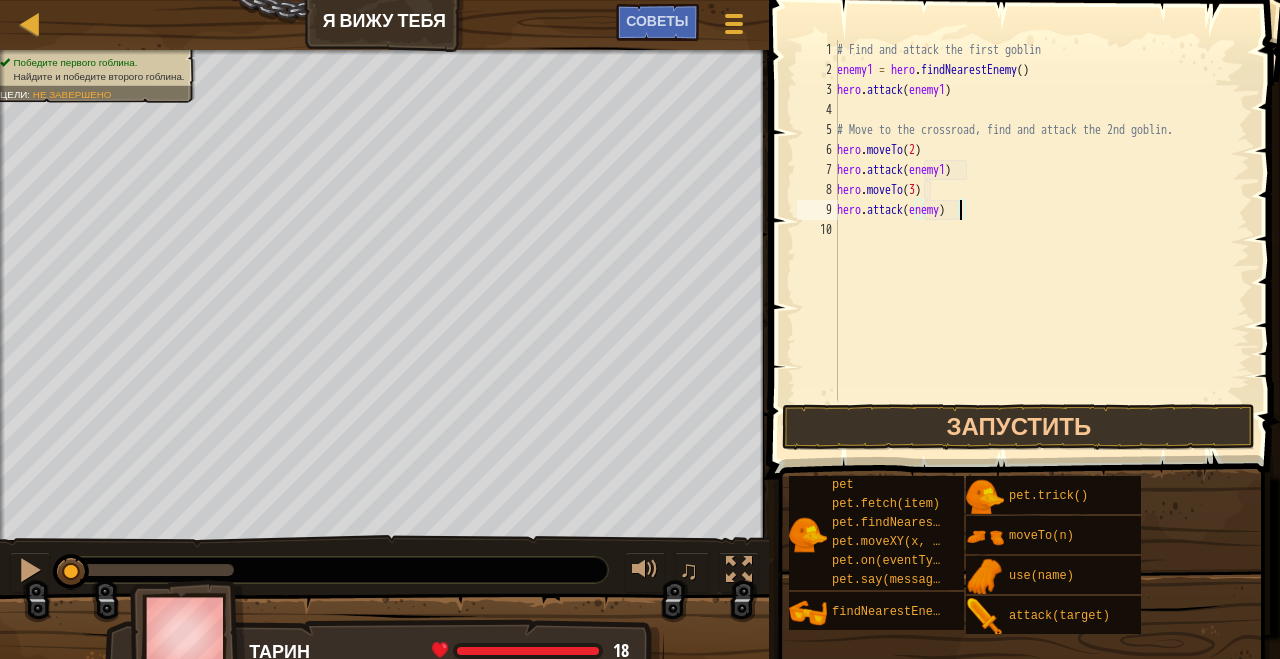 scroll, scrollTop: 9, scrollLeft: 10, axis: both 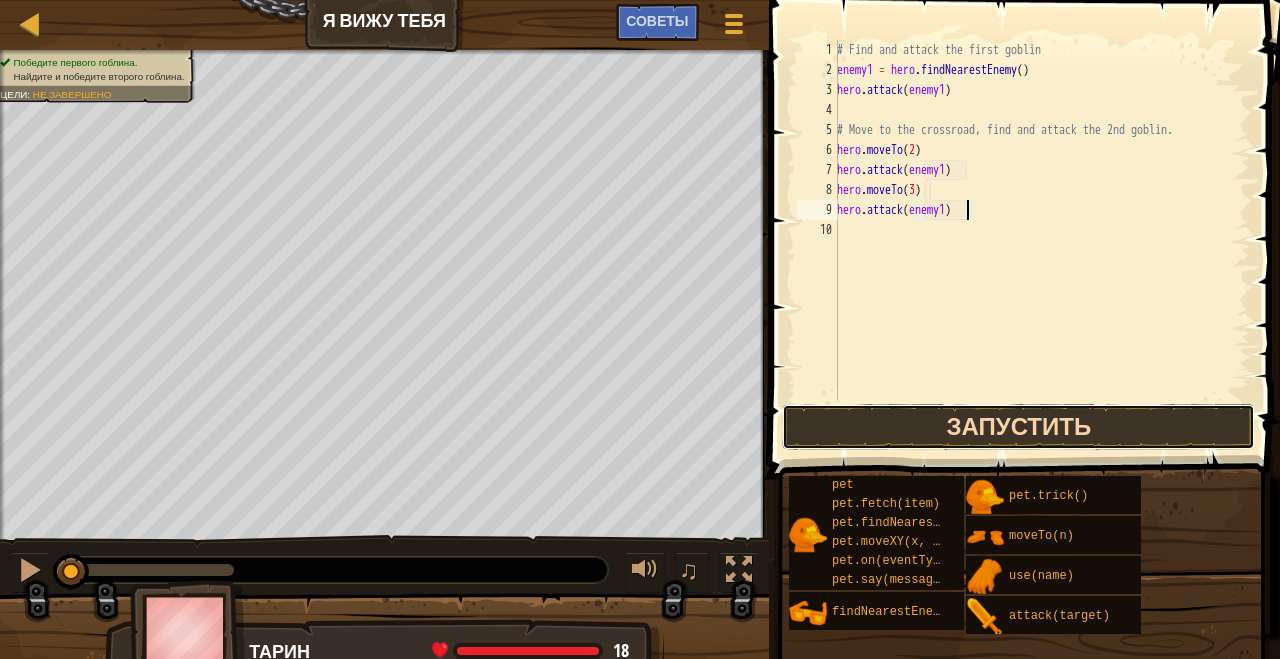 click on "Запустить" at bounding box center [1018, 427] 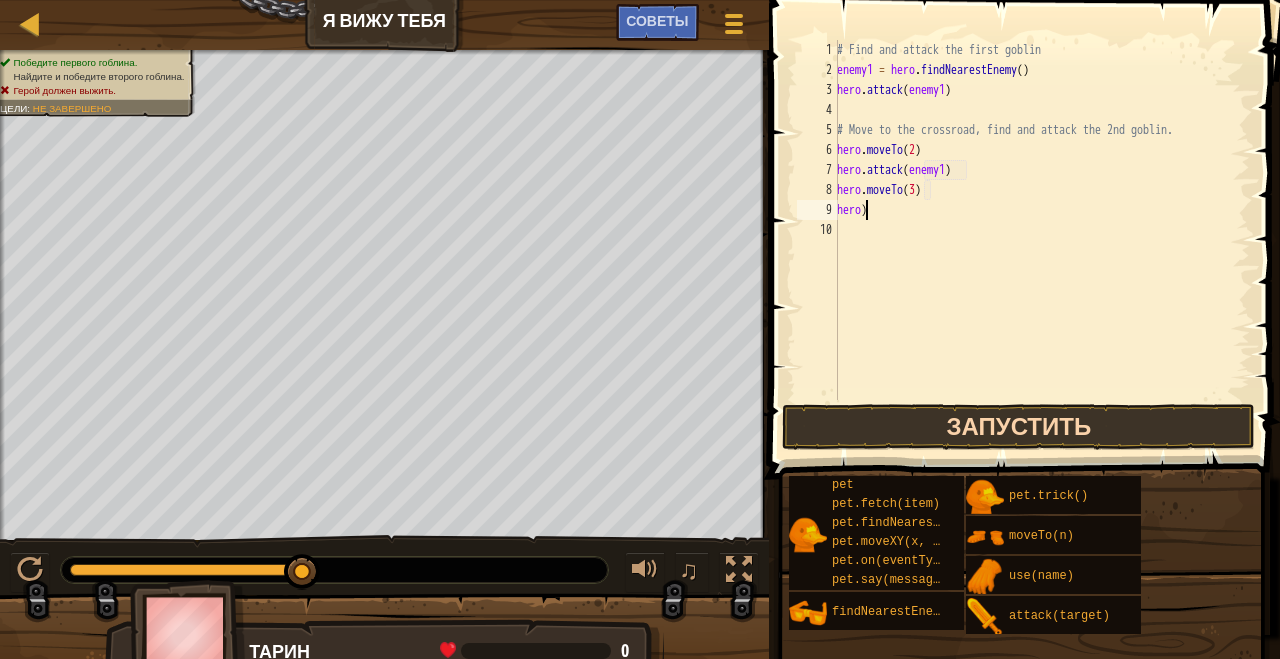 scroll, scrollTop: 9, scrollLeft: 0, axis: vertical 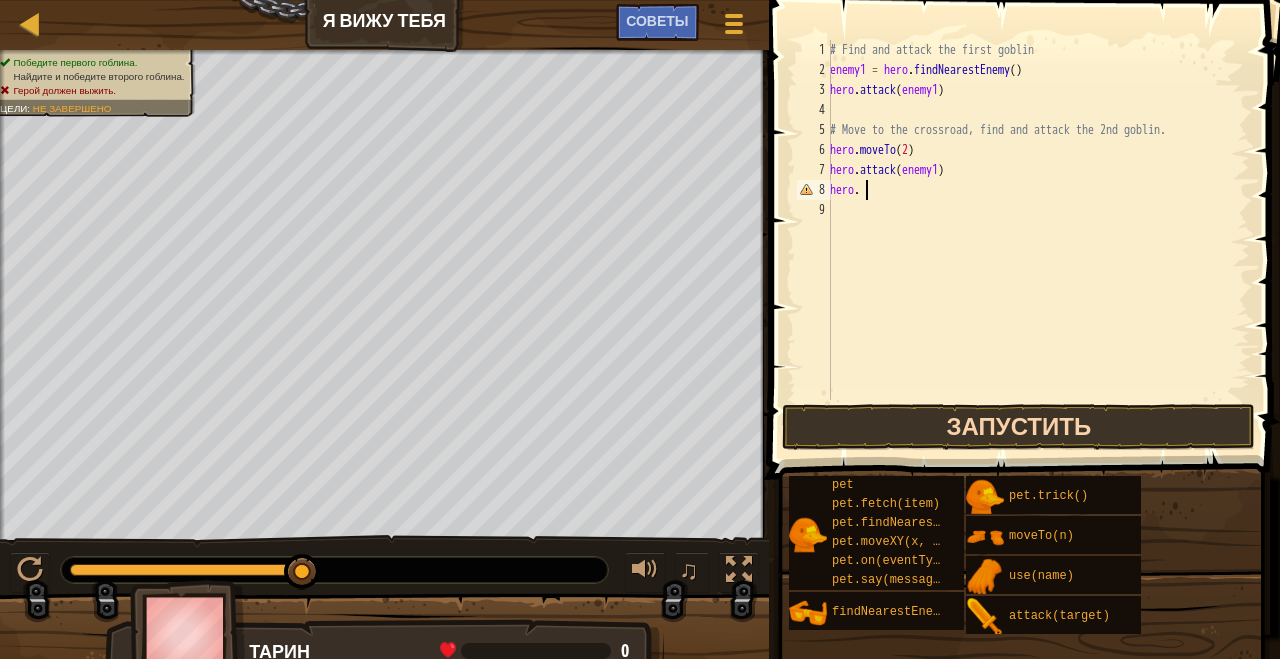type on "h" 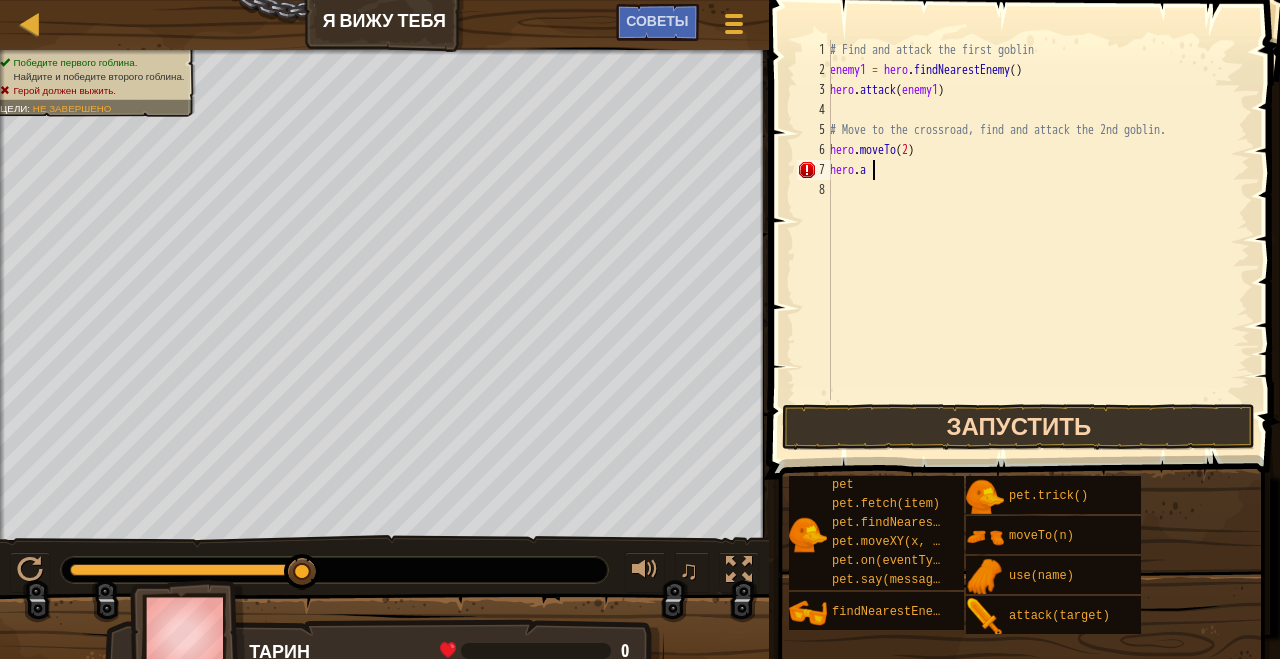 type on "h" 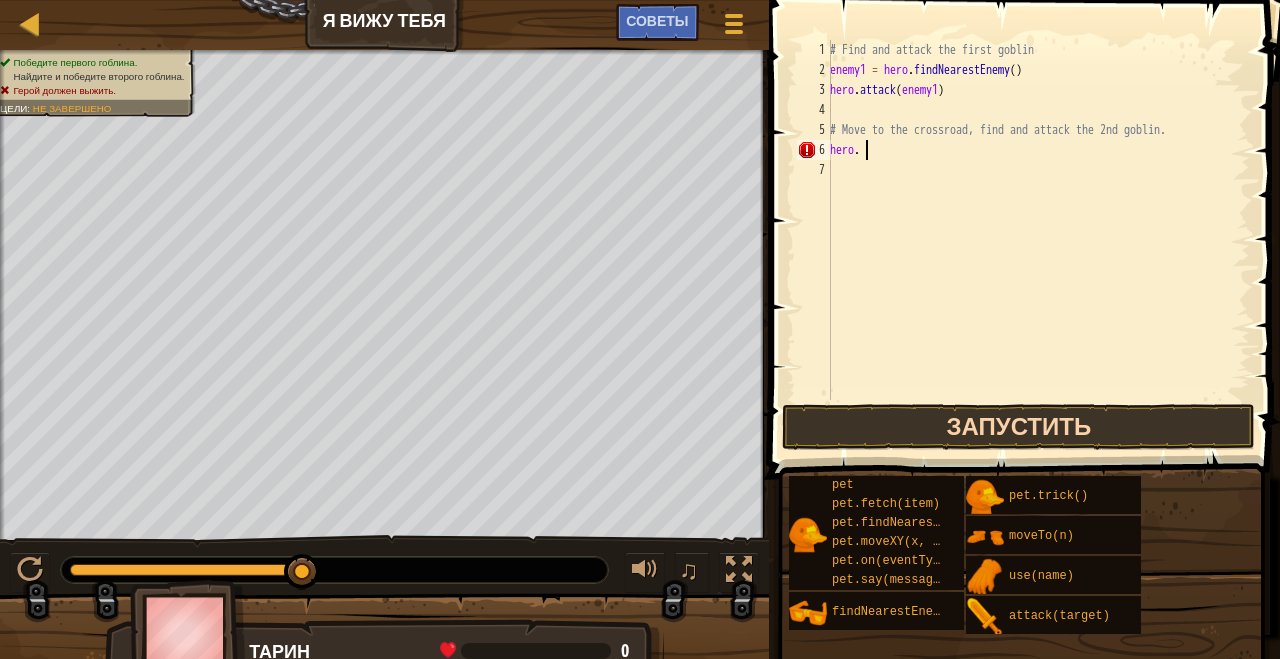 type on "h" 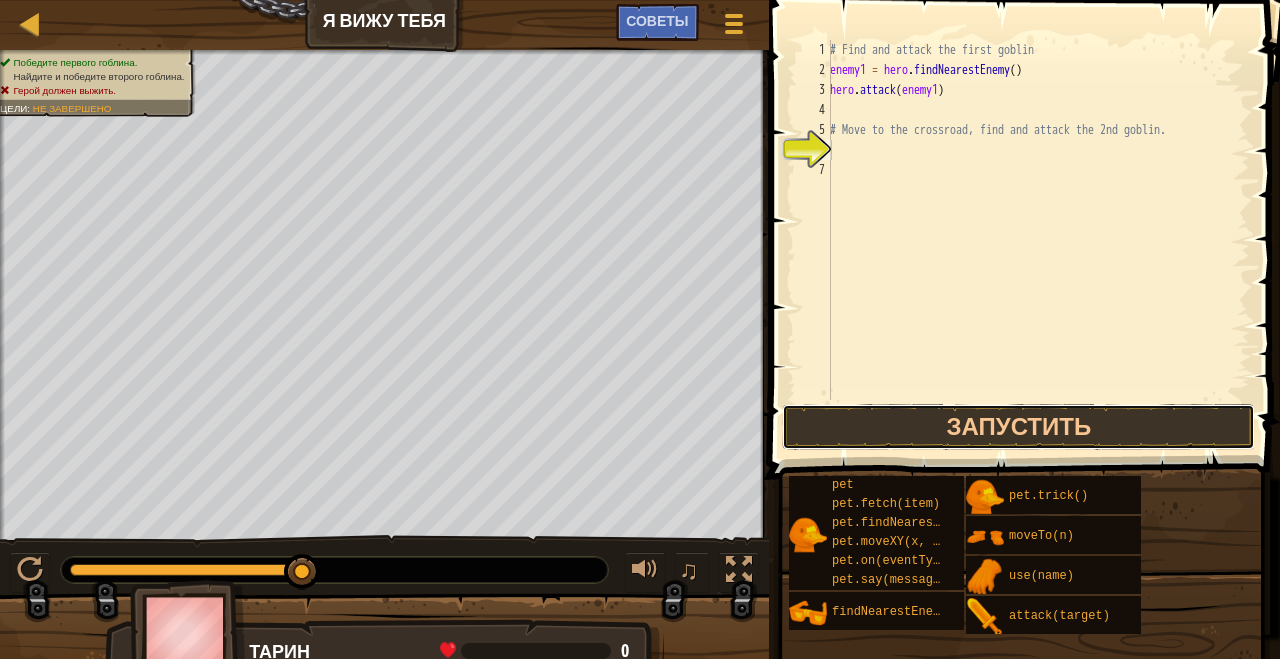 click on "1 2 3 4 5 6 7 # Find and attack the first goblin enemy1   =   hero . findNearestEnemy ( ) hero . attack ( enemy1 ) # Move to the crossroad, find and attack the 2nd goblin.     הההההההההההההההההההההההההההההההההההההההההההההההההההההההההההההההההההההההההההההההההההההההההההההההההההההההההההההההההההההההההההההההההההההההההההההההההההההההההההההההההההההההההההההההההההההההההההההההההההההההההההההההההההההההההההההההההההההההההההההההההההההההההההההההה XXXXXXXXXXXXXXXXXXXXXXXXXXXXXXXXXXXXXXXXXXXXXXXXXXXXXXXXXXXXXXXXXXXXXXXXXXXXXXXXXXXXXXXXXXXXXXXXXXXXXXXXXXXXXXXXXXXXXXXXXXXXXXXXXXXXXXXXXXXXXXXXXXXXXXXXXXXXXXXXXXXXXXXXXXXXXXXXXXXXXXXXXXXXXXXXXXXXXXXXXXXXXXXXXXXXXXXXXXXXXXXXXXXXXXXXXXXXXXXXXXXXXXXXXXXXXXXX Код сохранён Язык программирования : Python" at bounding box center [1021, 279] 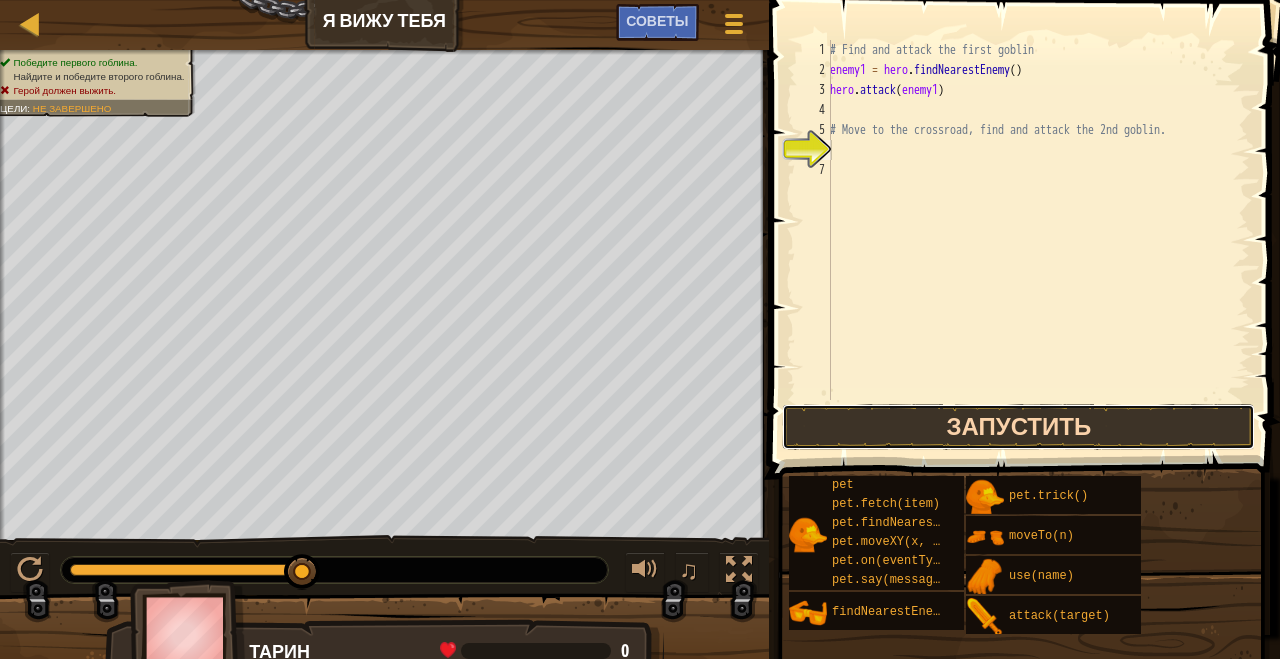 click on "Запустить" at bounding box center (1018, 427) 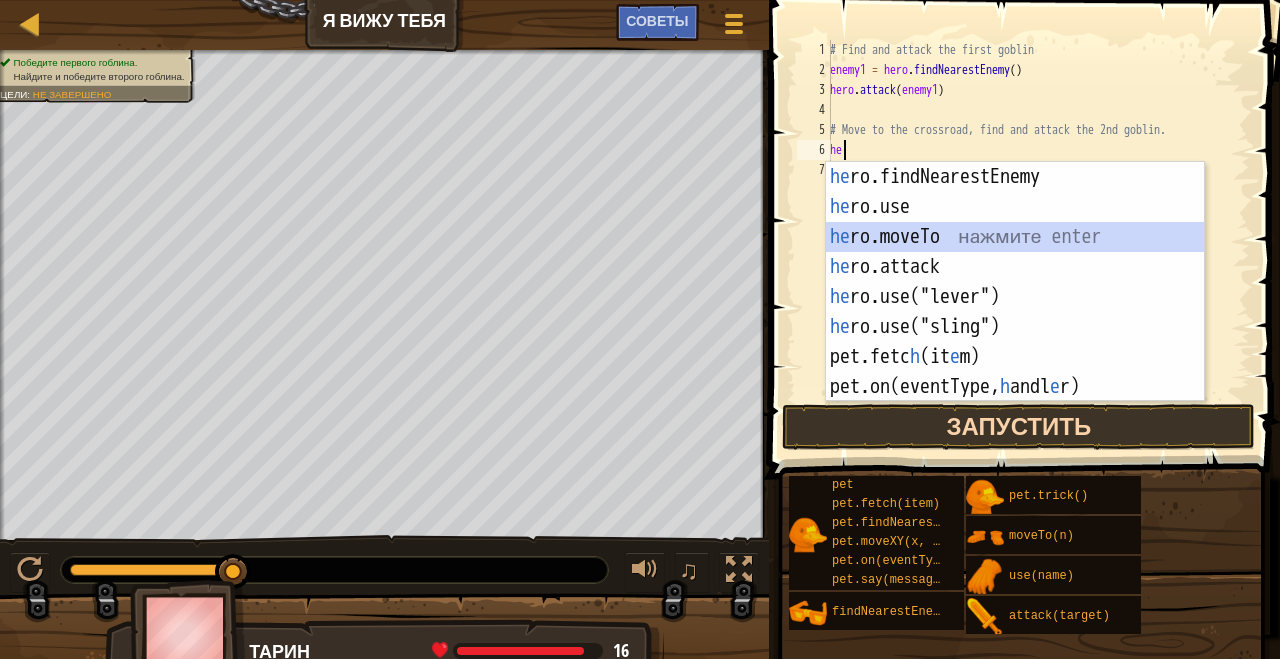 type on "hero.moveTo(2)" 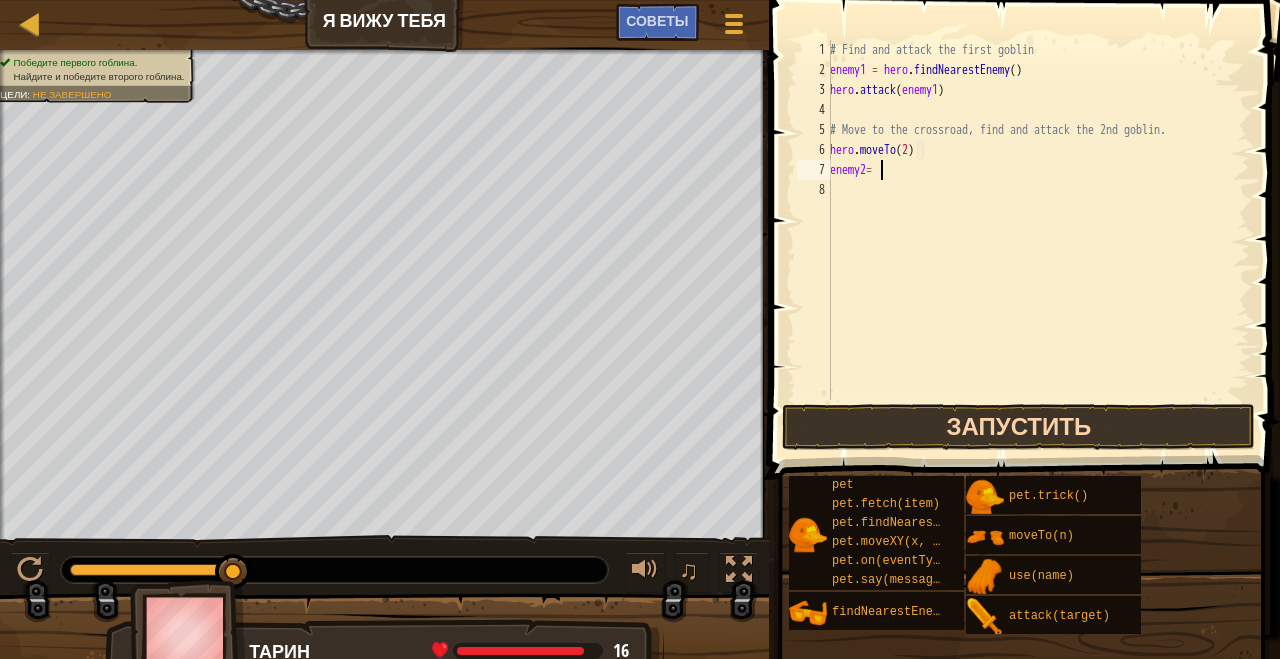 scroll, scrollTop: 9, scrollLeft: 3, axis: both 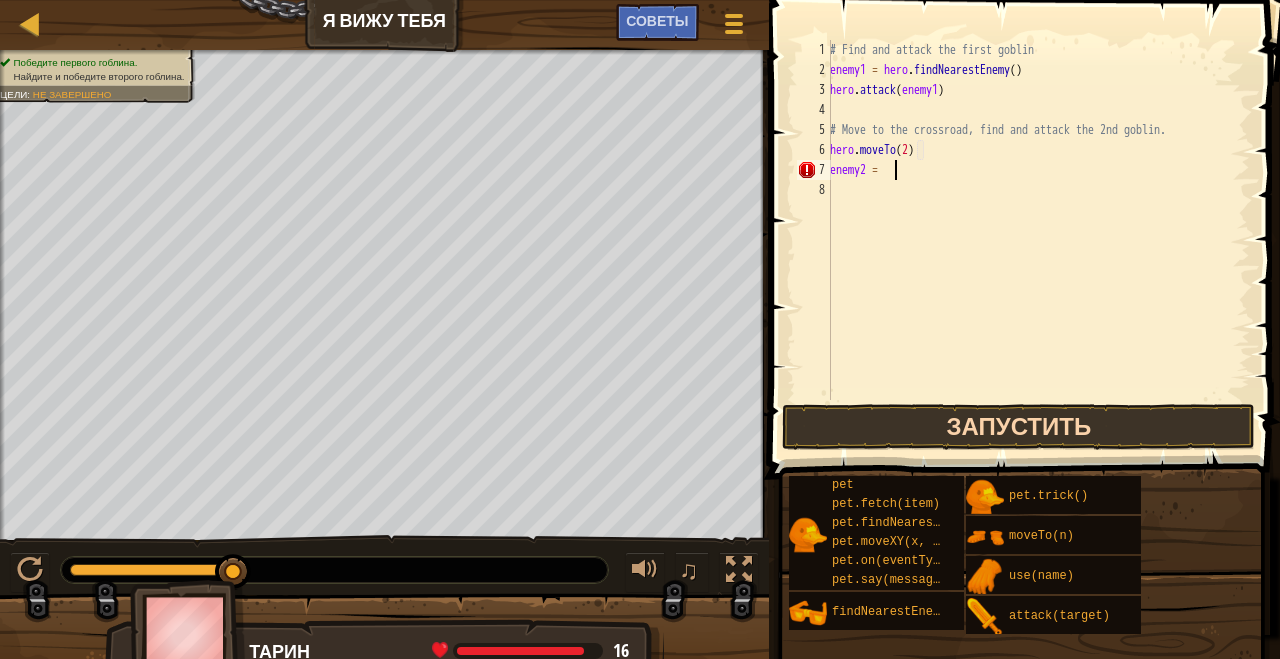 type on "enemy2 = h" 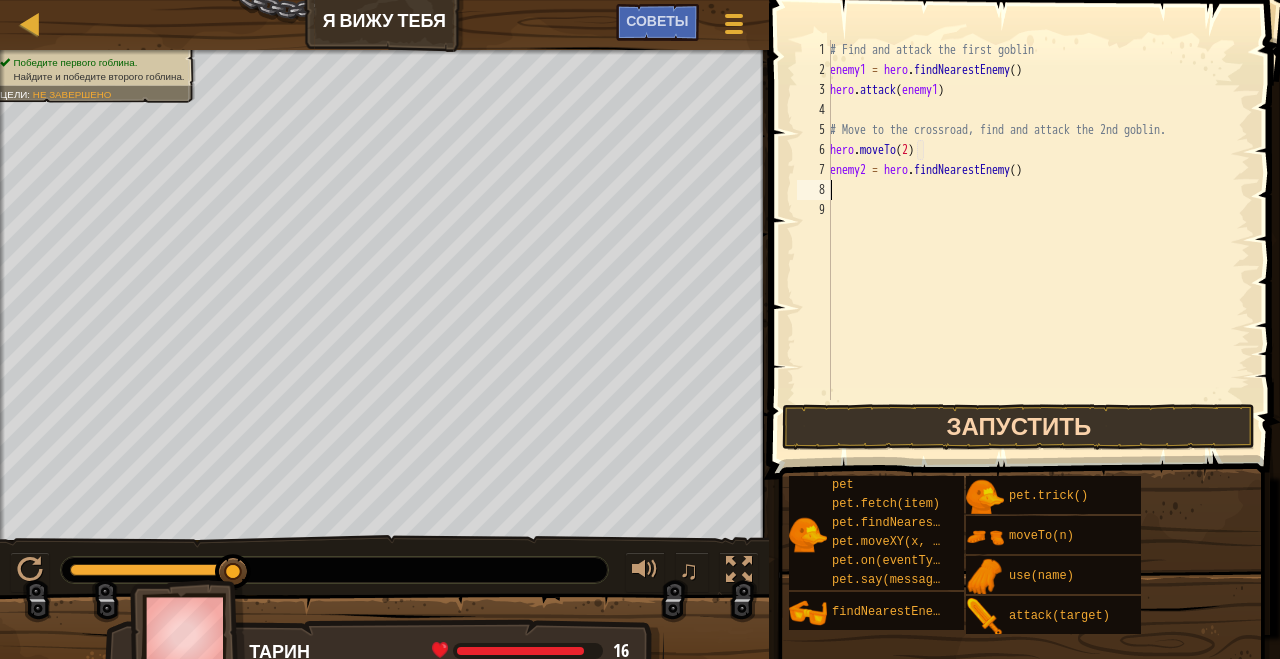 scroll, scrollTop: 9, scrollLeft: 0, axis: vertical 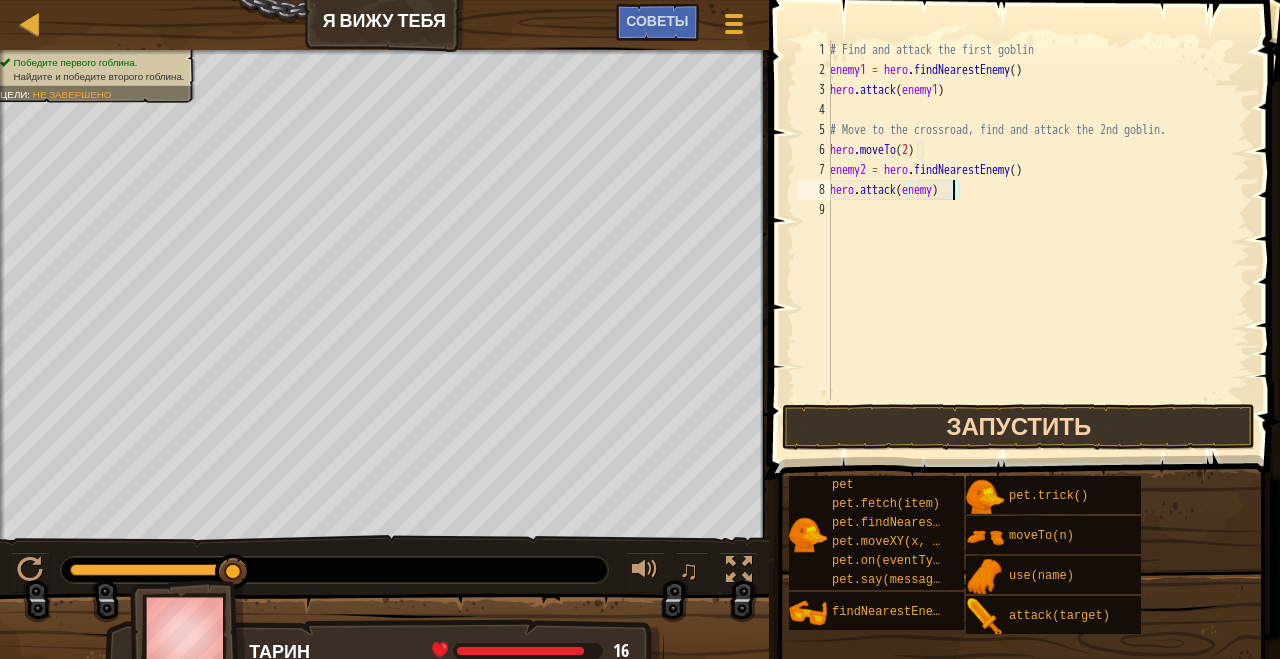type on "hero.attack(enemy2)" 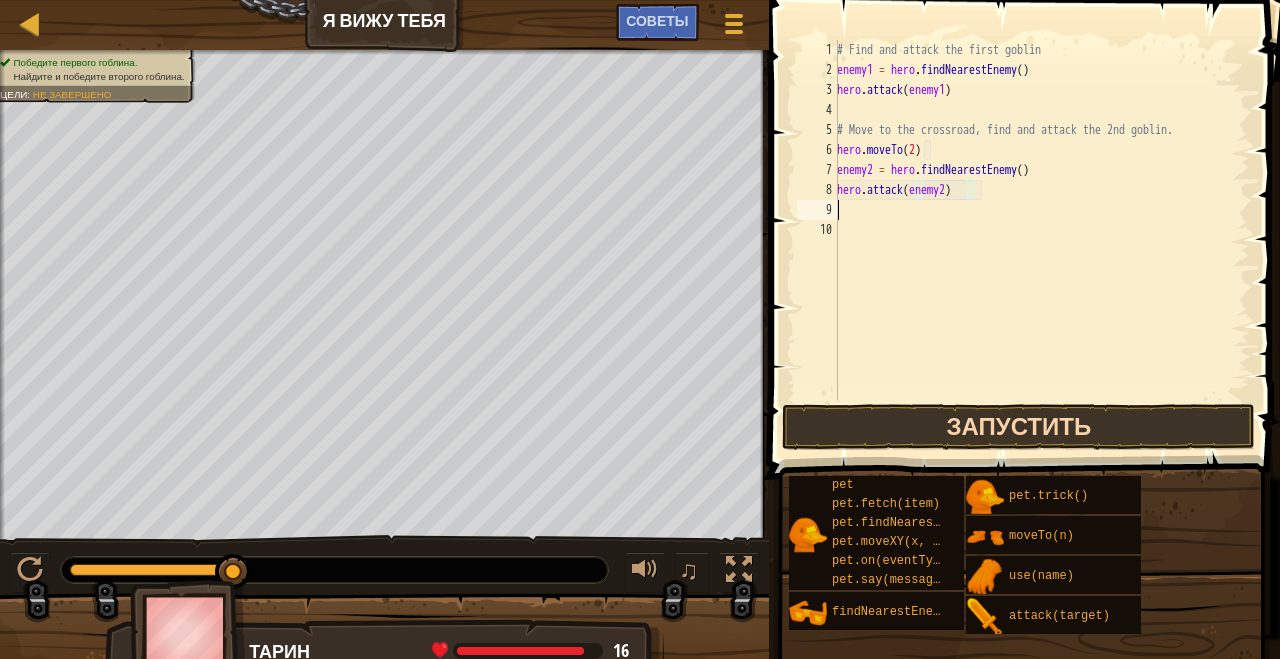 scroll, scrollTop: 9, scrollLeft: 0, axis: vertical 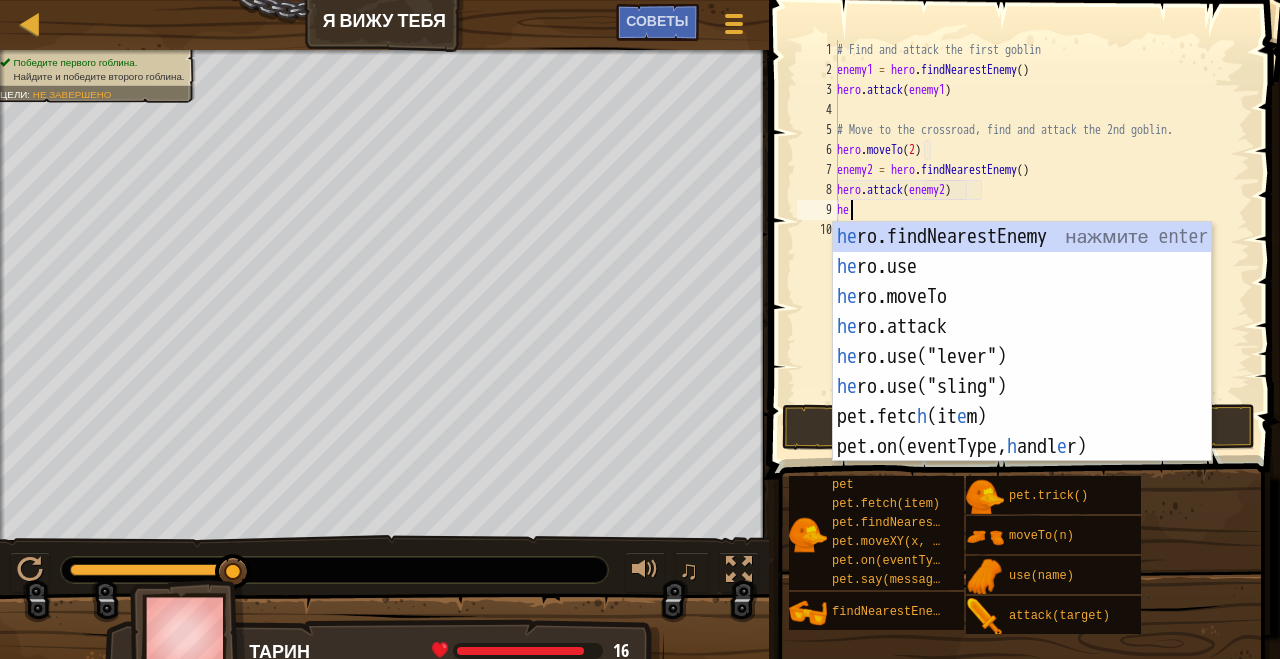 type on "h" 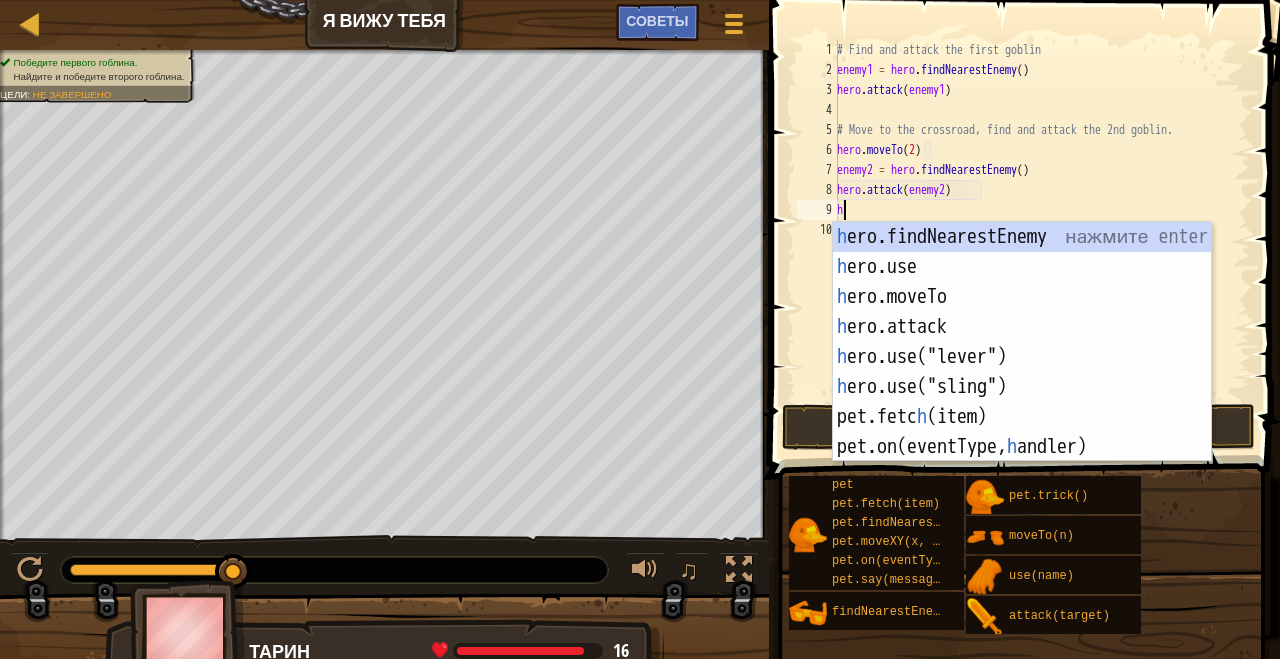 type 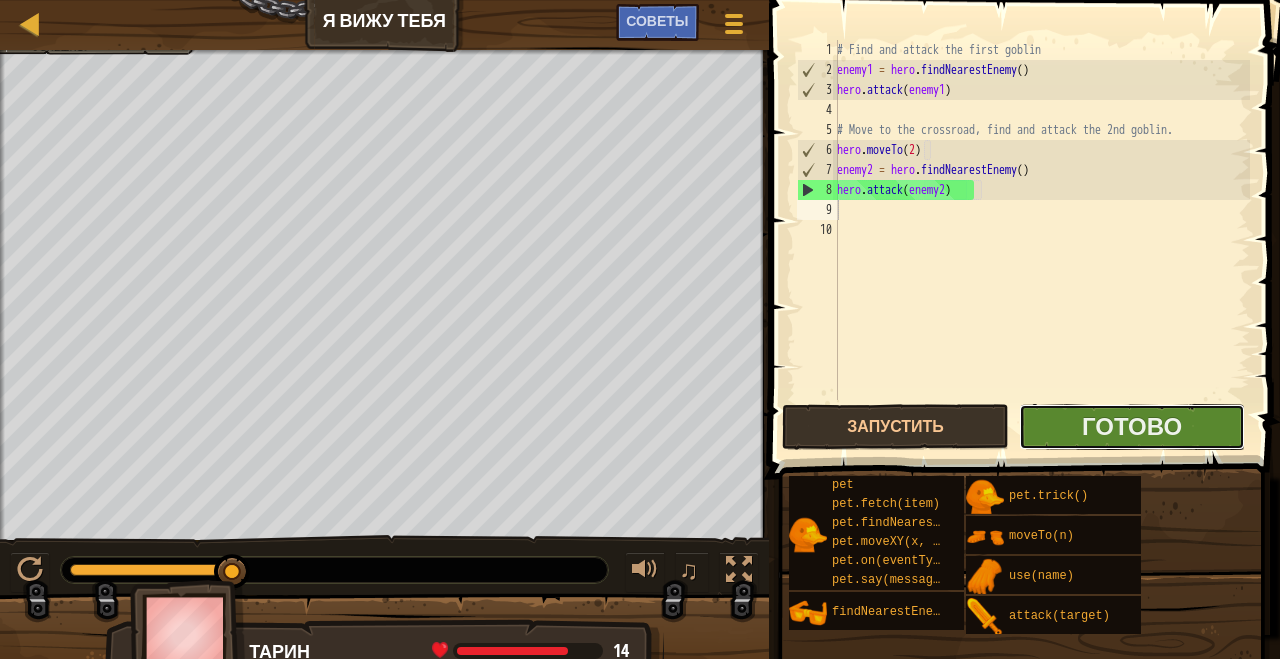 click on "Готово" at bounding box center (1132, 427) 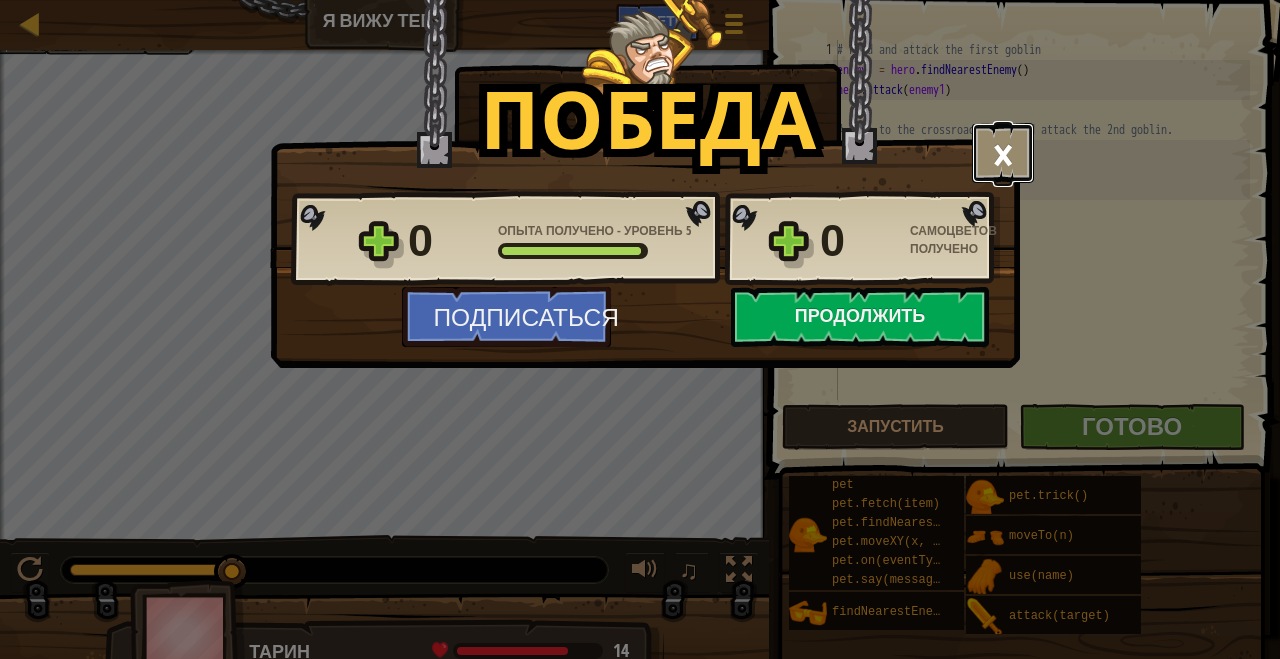 click on "×" at bounding box center (1003, 153) 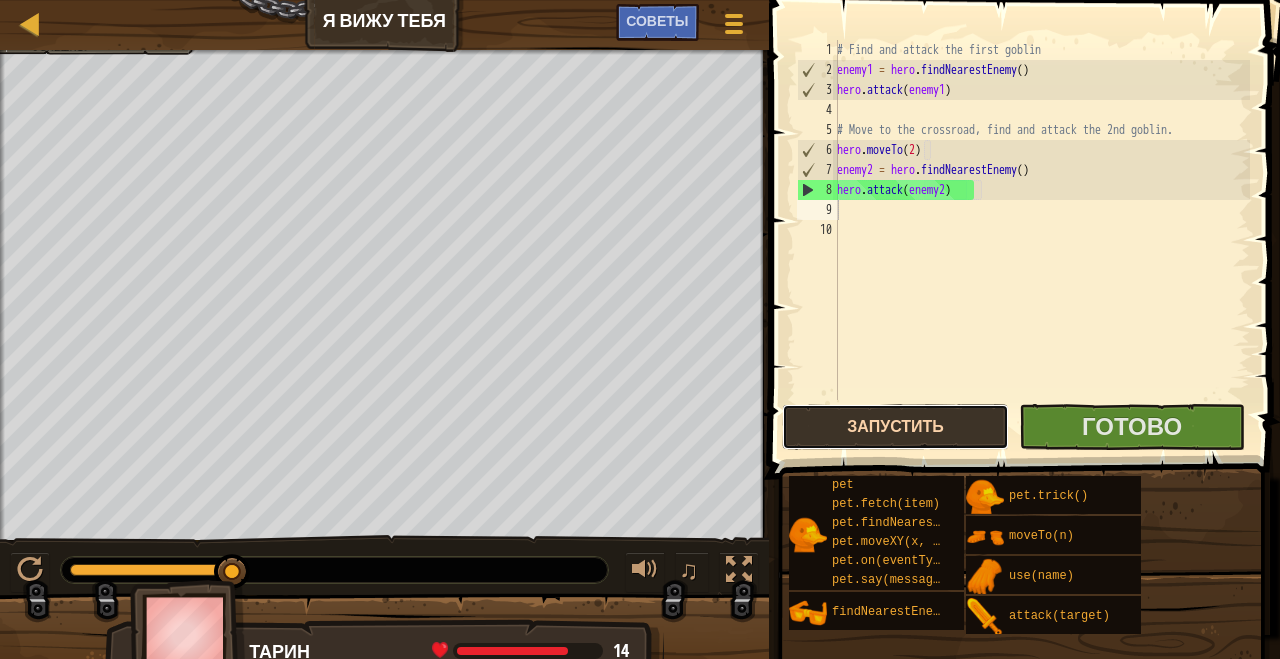 click on "Запустить" at bounding box center (895, 427) 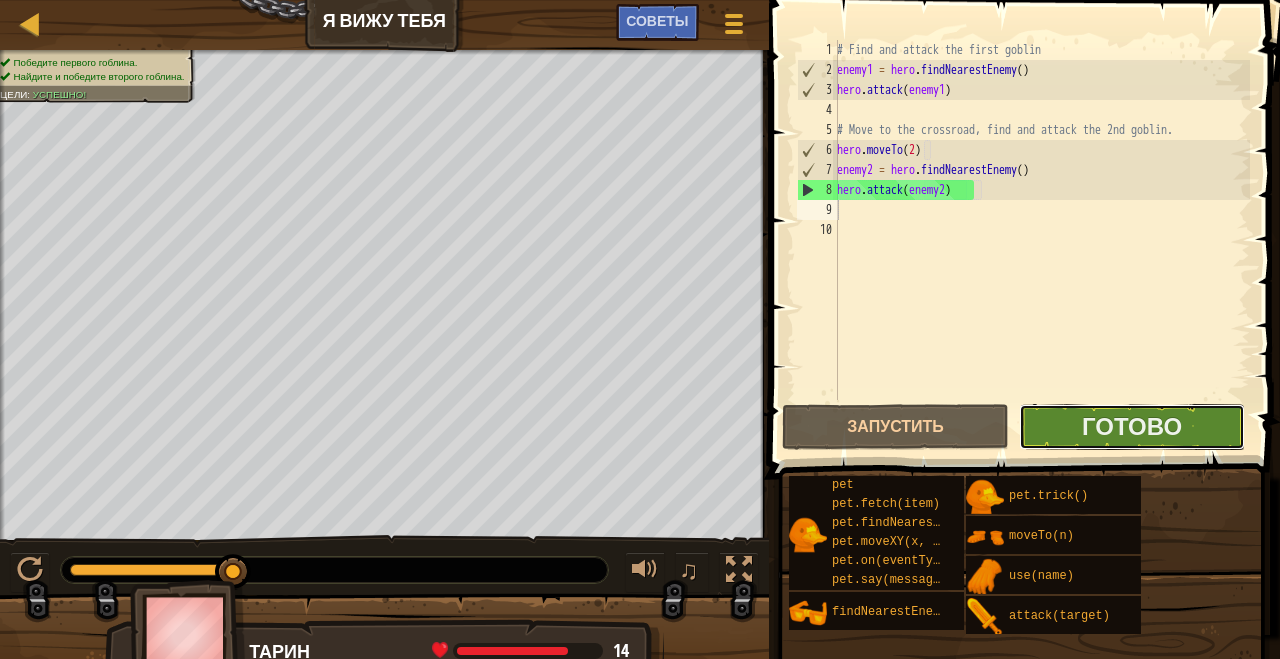 click on "Готово" at bounding box center [1132, 427] 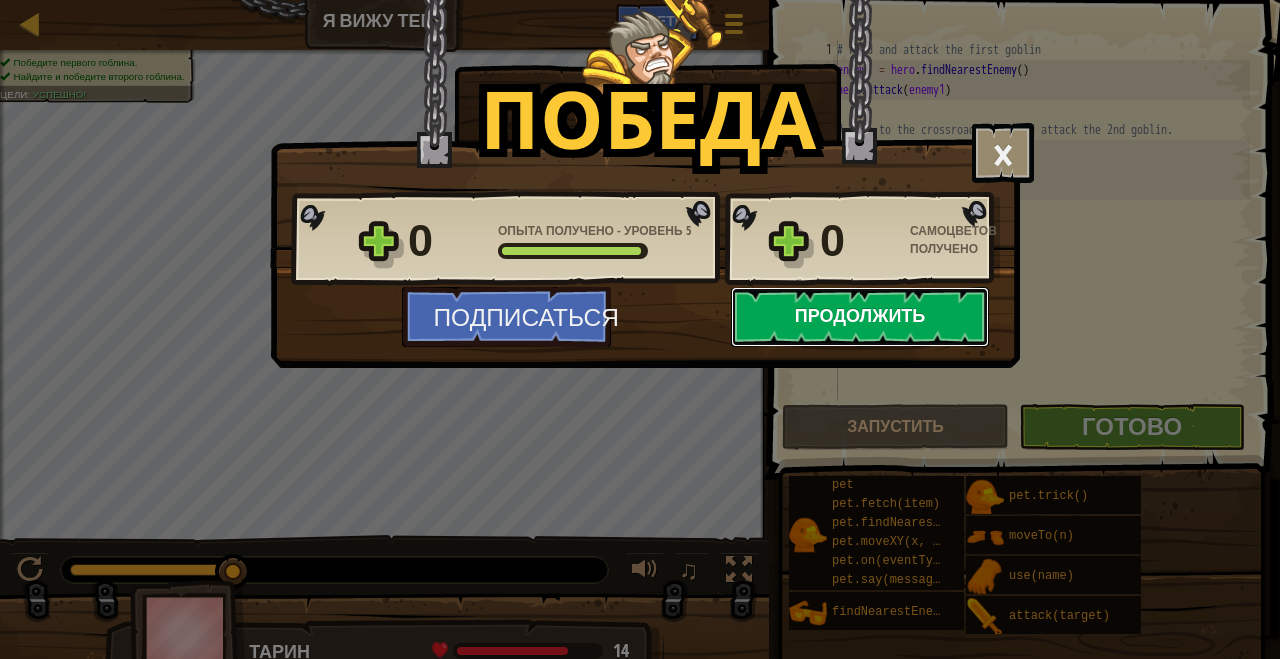 click on "Продолжить" at bounding box center (860, 317) 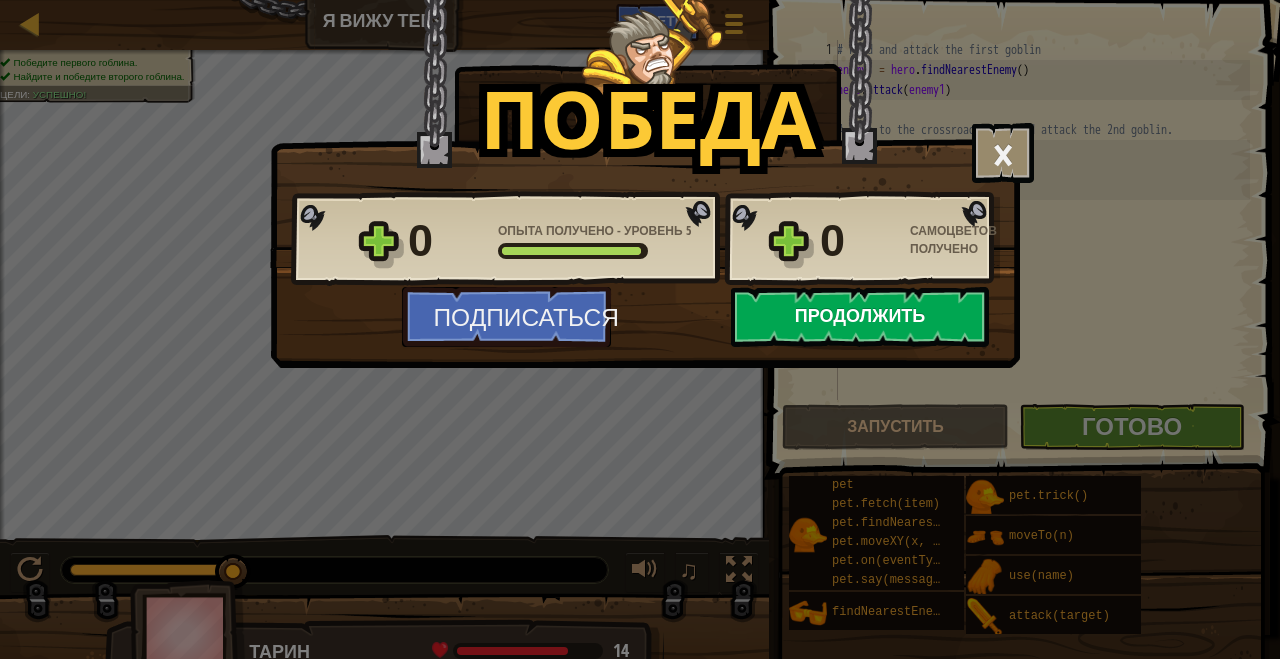 select on "ru" 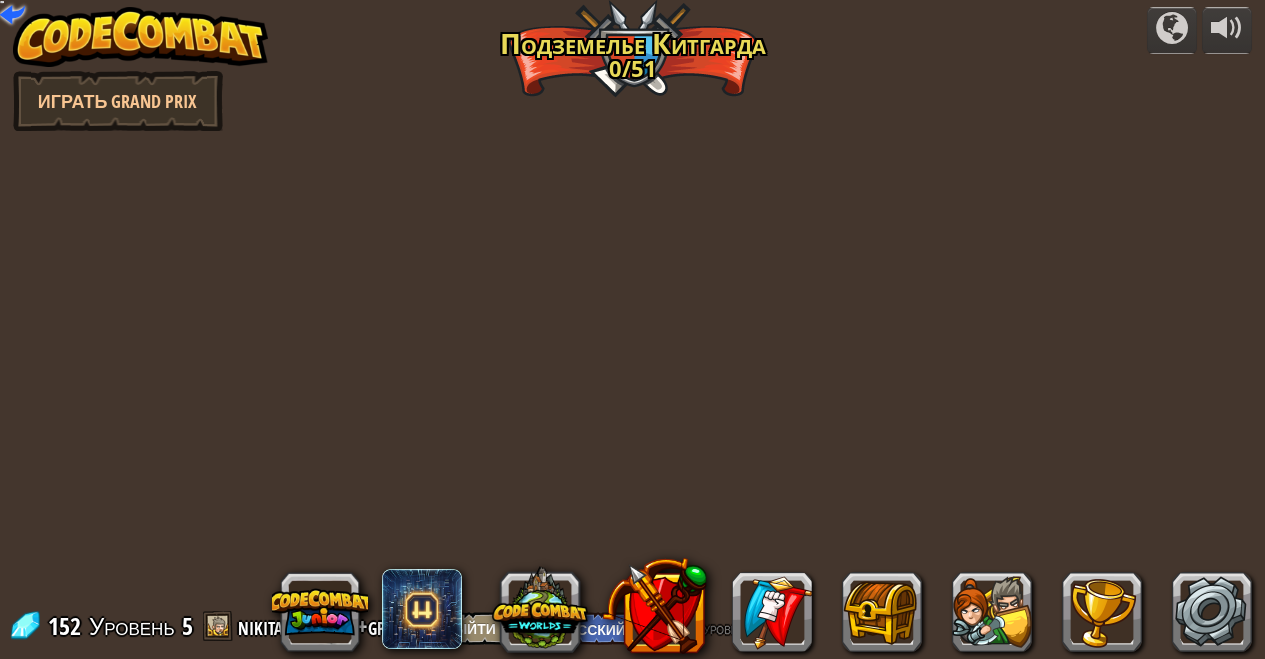 select on "ru" 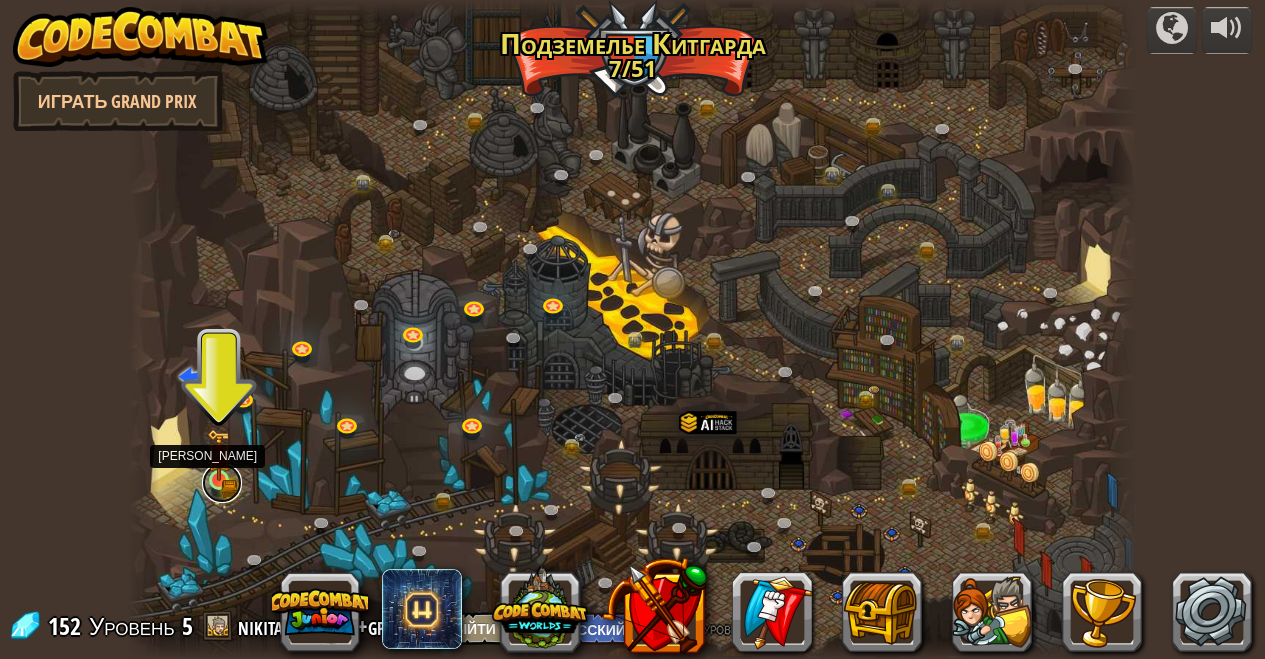 click at bounding box center [222, 483] 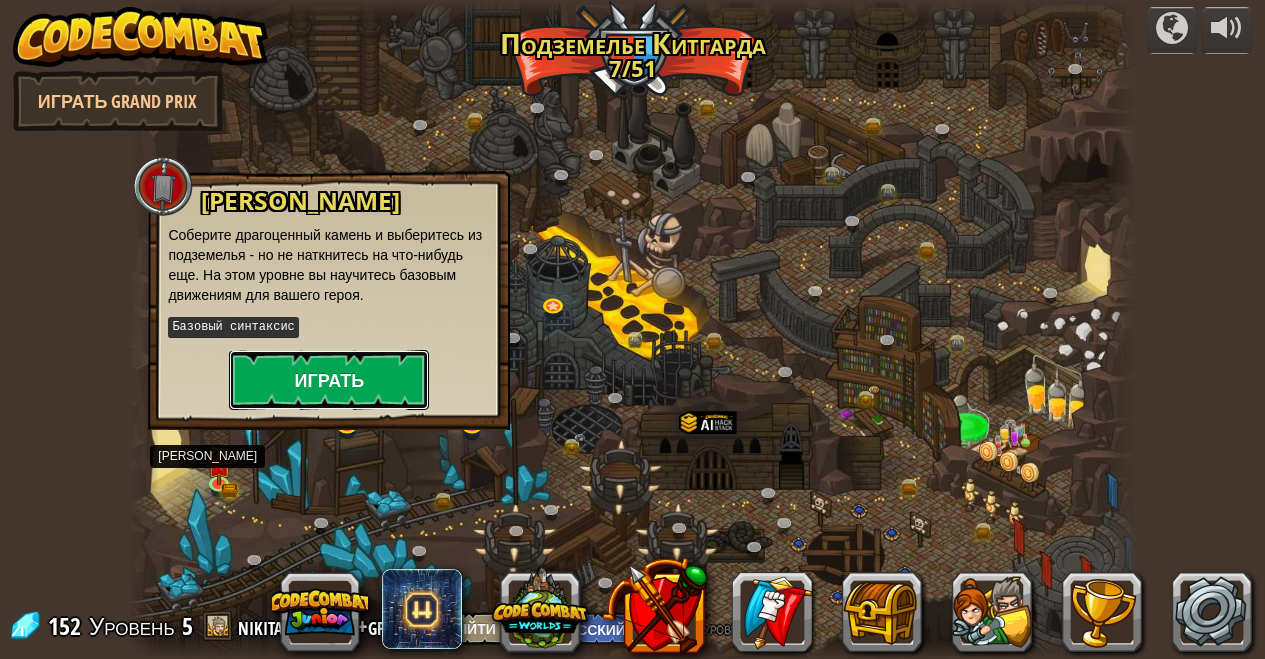 click on "Играть" at bounding box center [329, 380] 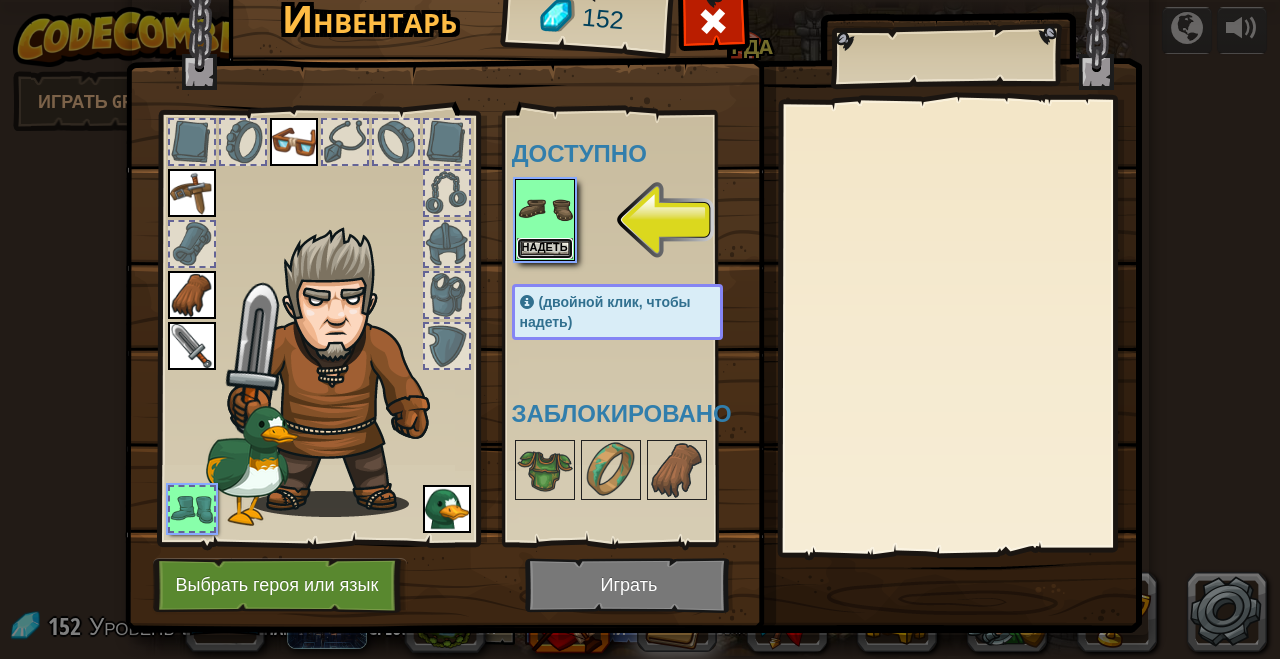 drag, startPoint x: 543, startPoint y: 238, endPoint x: 540, endPoint y: 249, distance: 11.401754 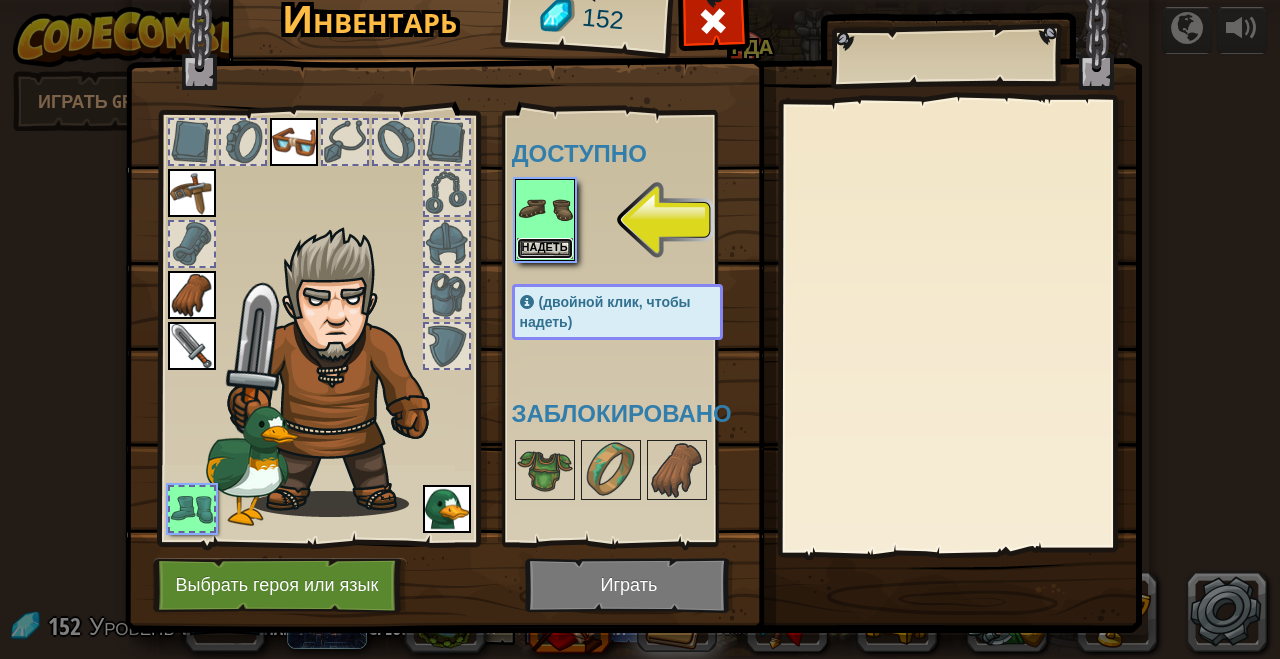 click on "Надеть" at bounding box center [545, 248] 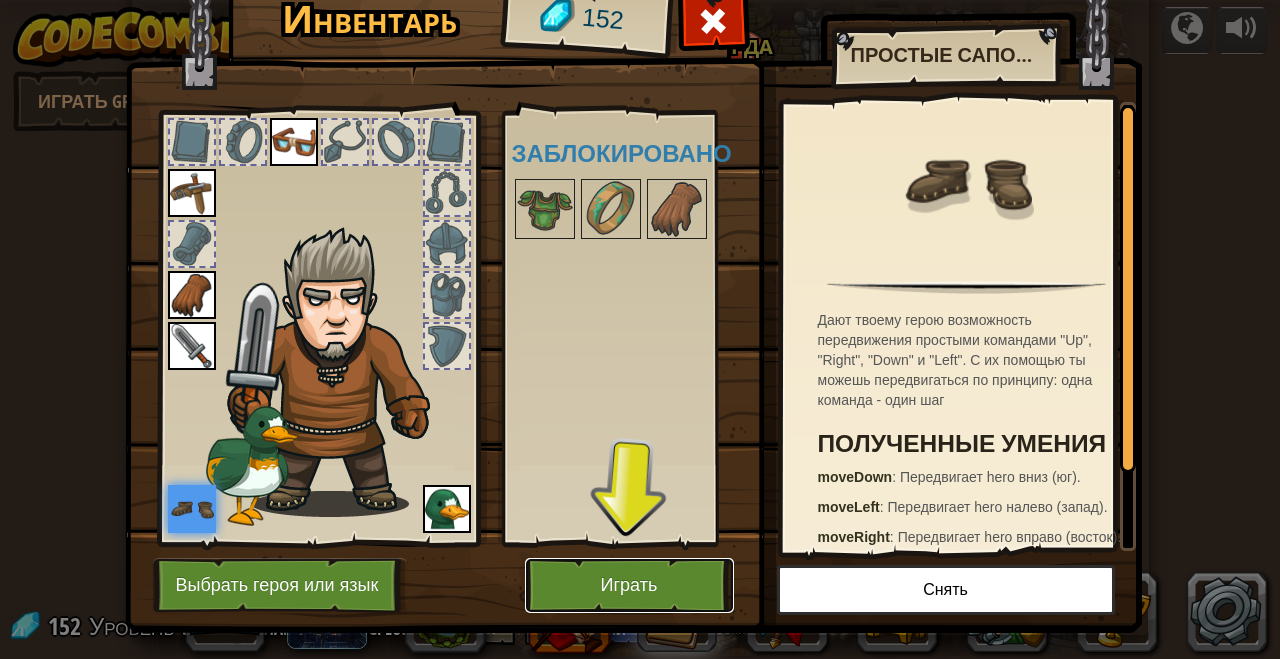 click on "Играть" at bounding box center [629, 585] 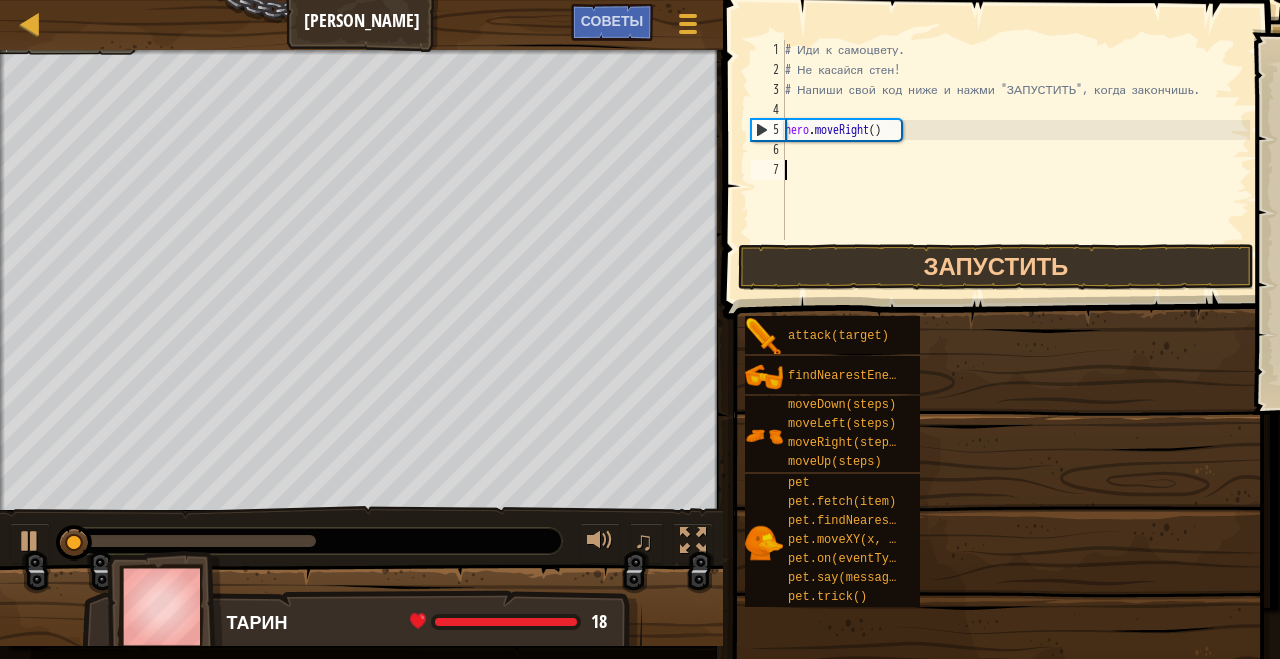 scroll, scrollTop: 9, scrollLeft: 0, axis: vertical 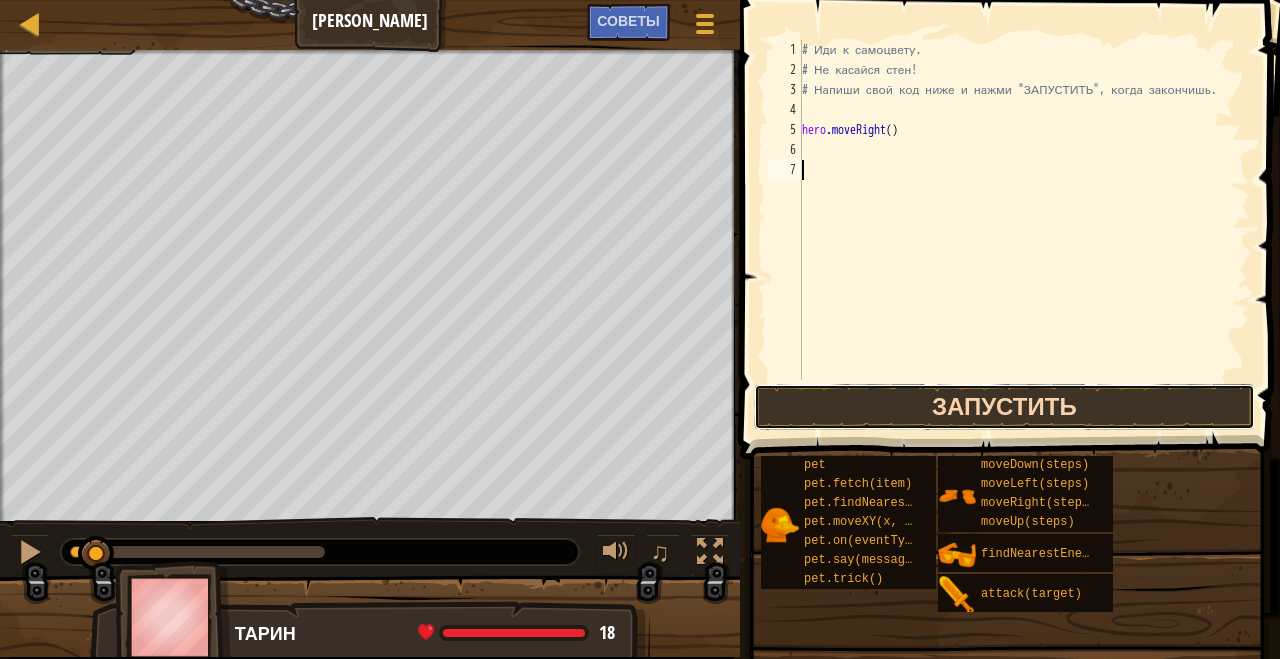 click on "Запустить" at bounding box center (1004, 407) 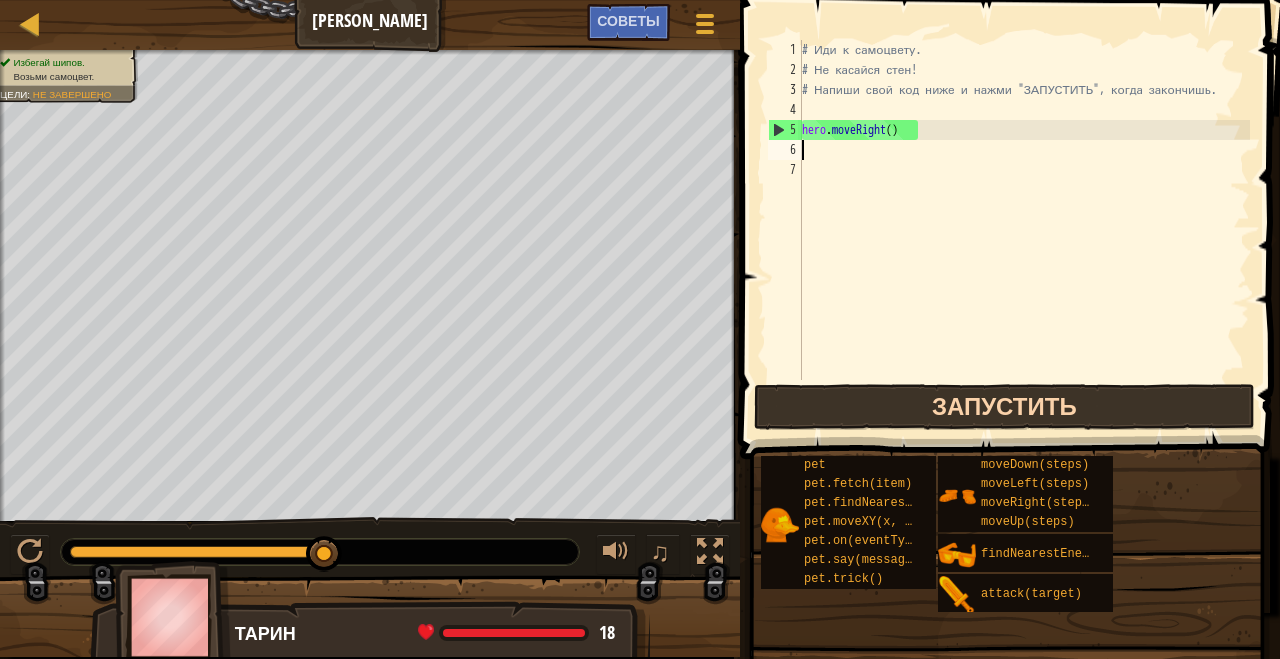 type on "he" 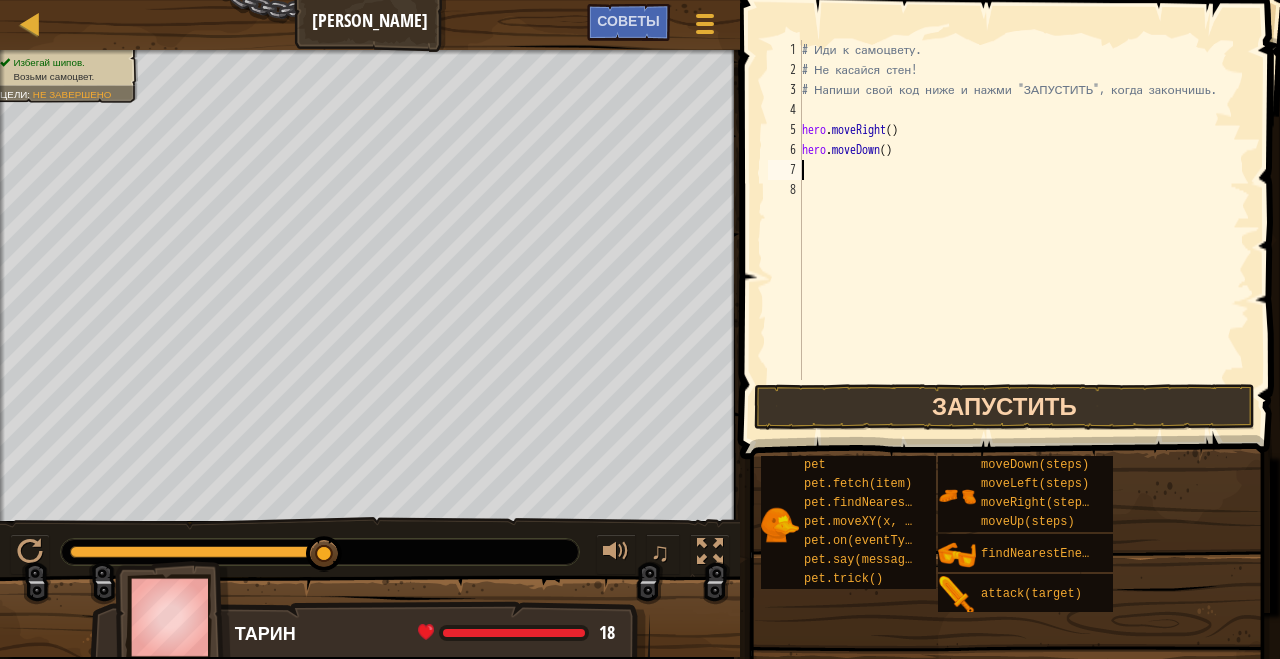 type on "he" 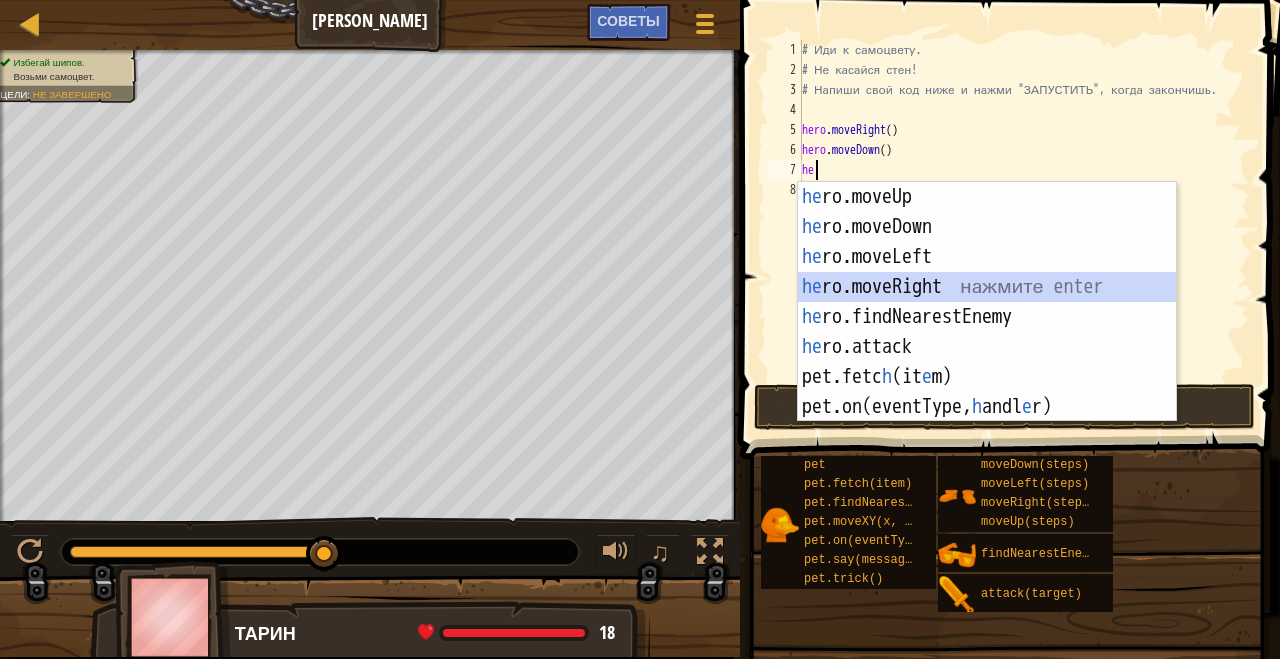 type 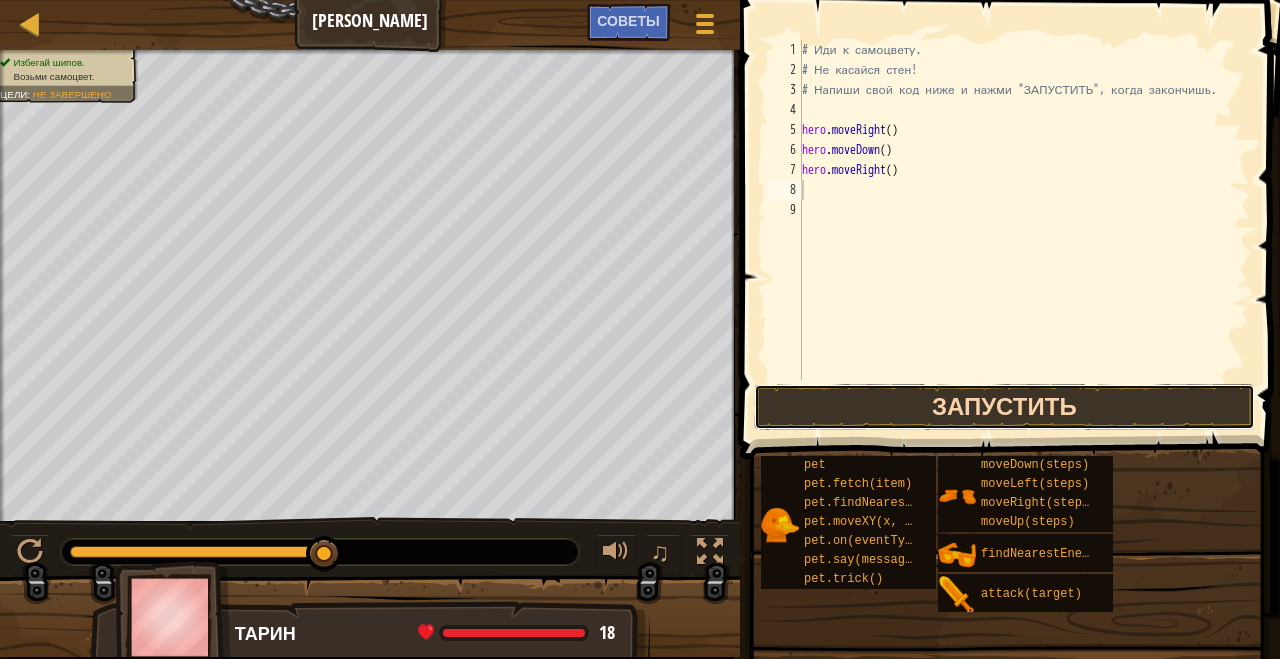 click on "Запустить" at bounding box center (1004, 407) 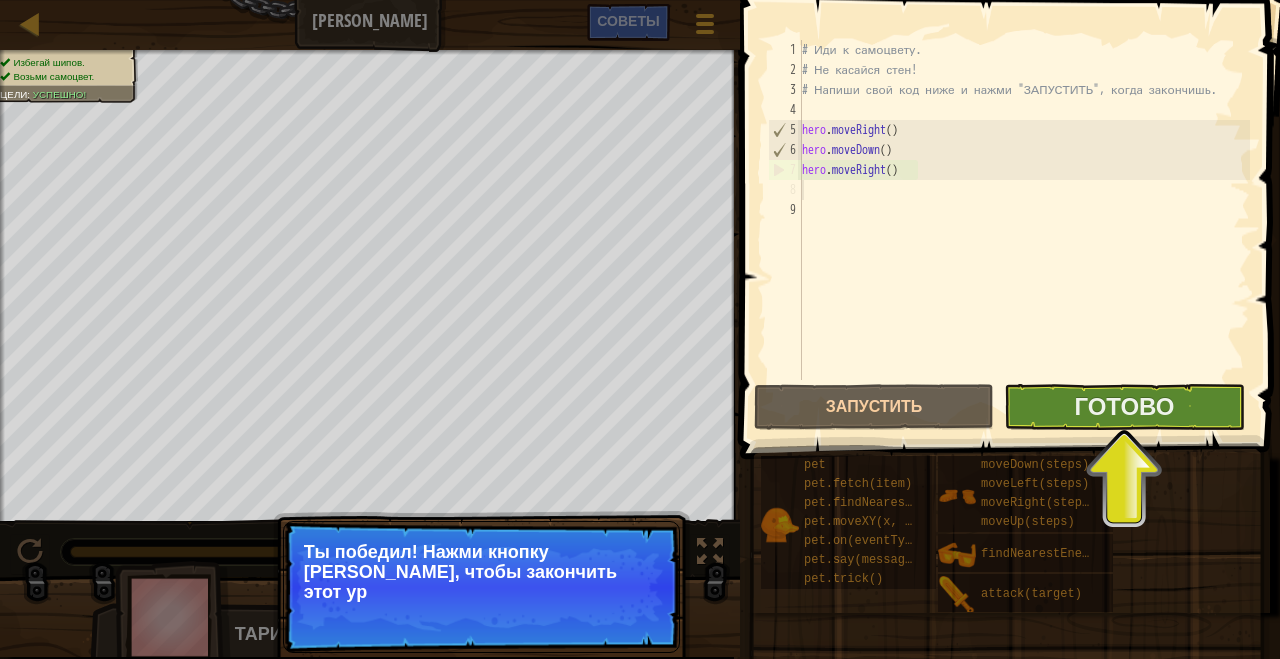 drag, startPoint x: 1044, startPoint y: 385, endPoint x: 1045, endPoint y: 428, distance: 43.011627 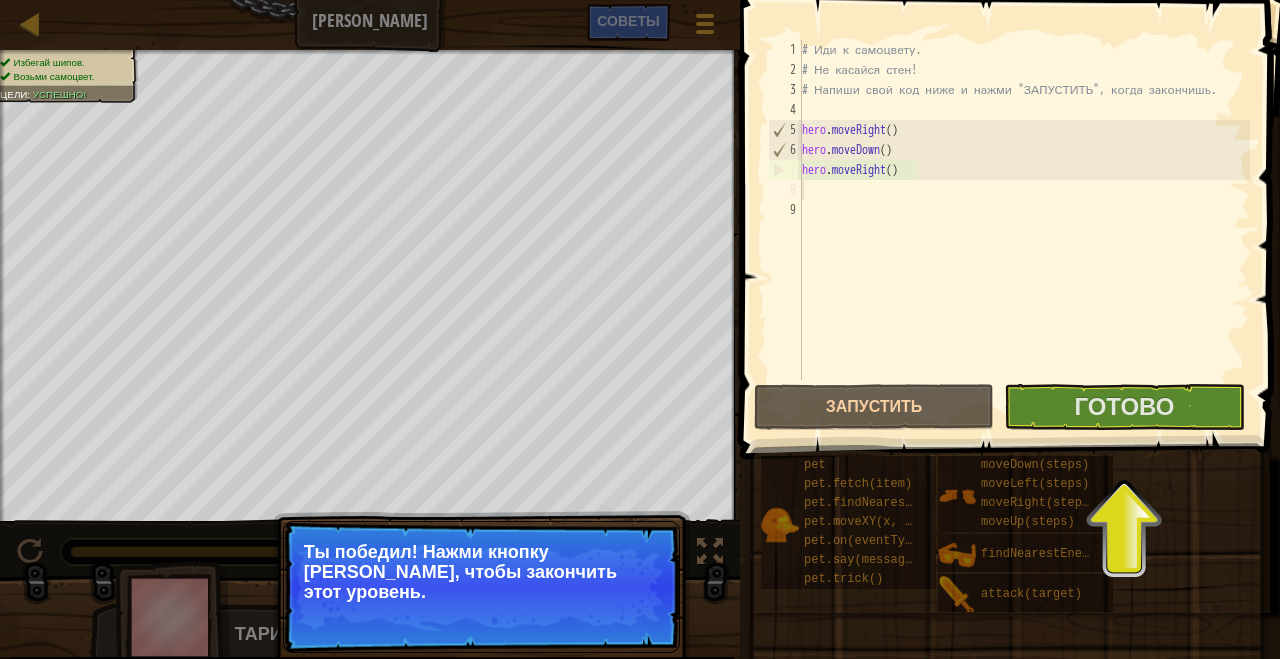 click at bounding box center (1012, 201) 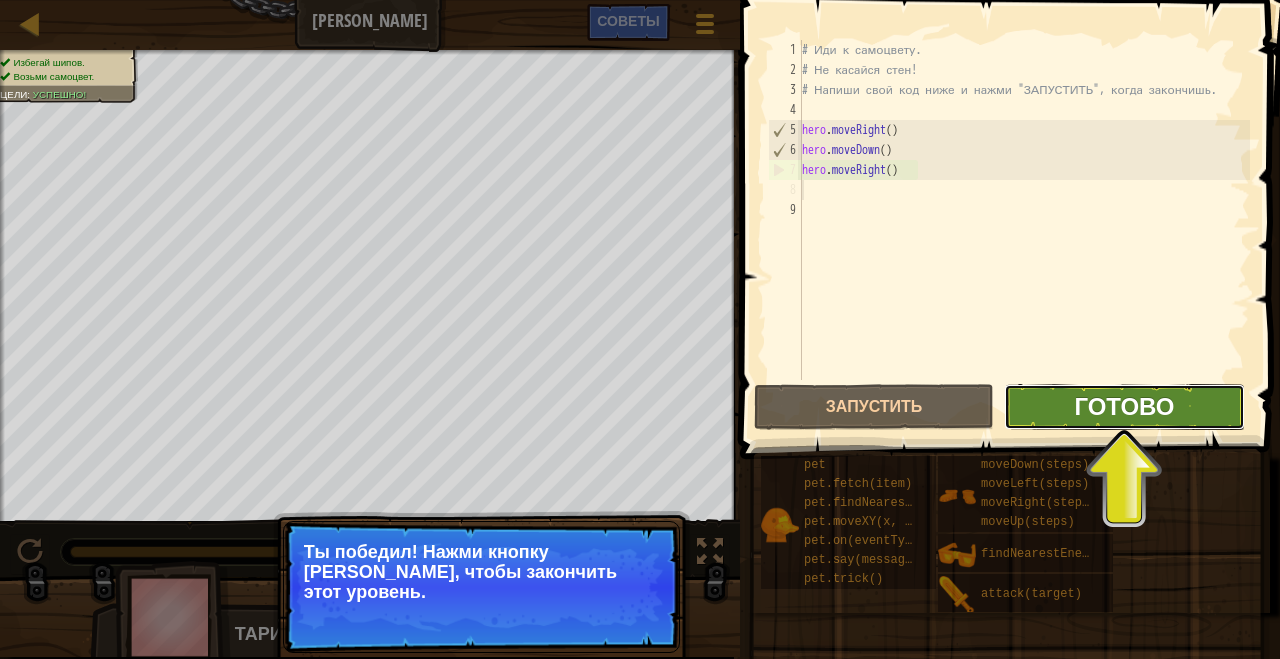click on "Готово" at bounding box center [1124, 406] 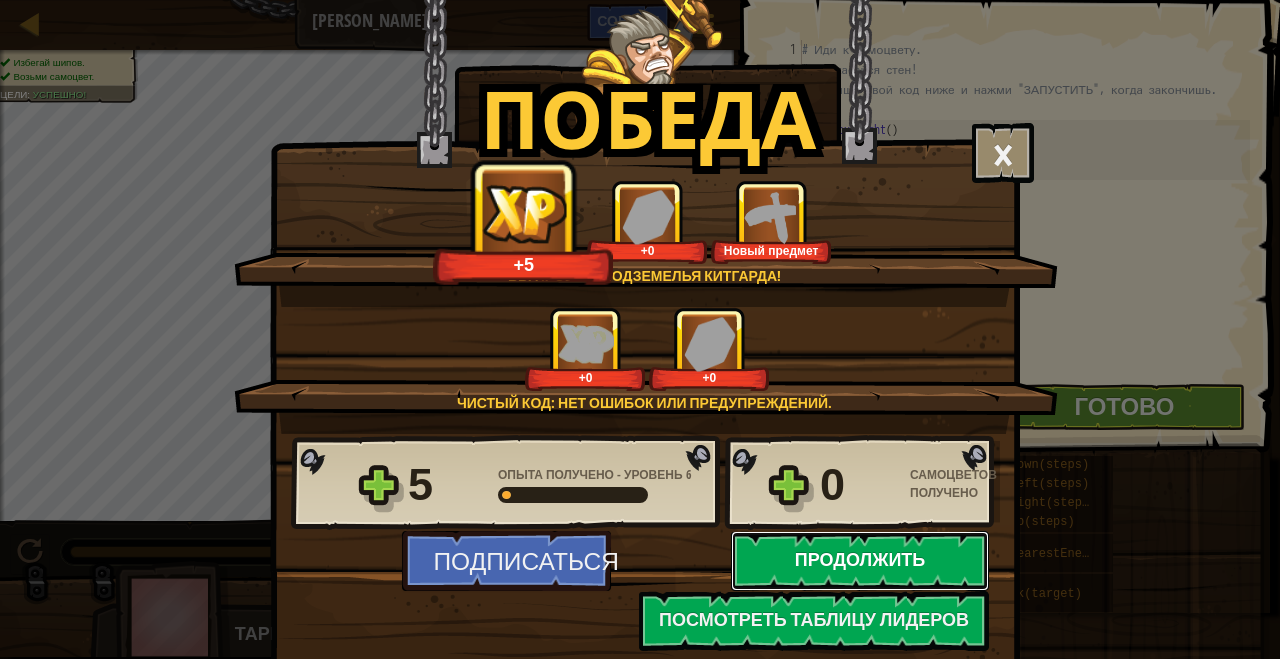 click on "Продолжить" at bounding box center [860, 561] 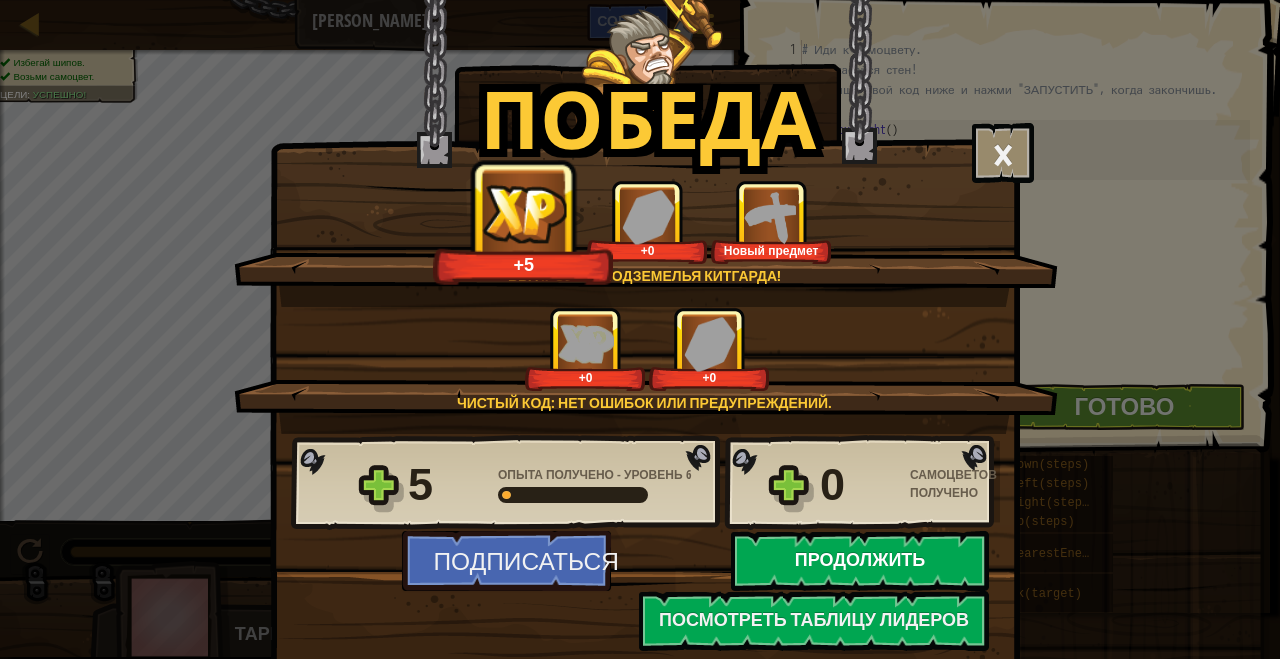 select on "ru" 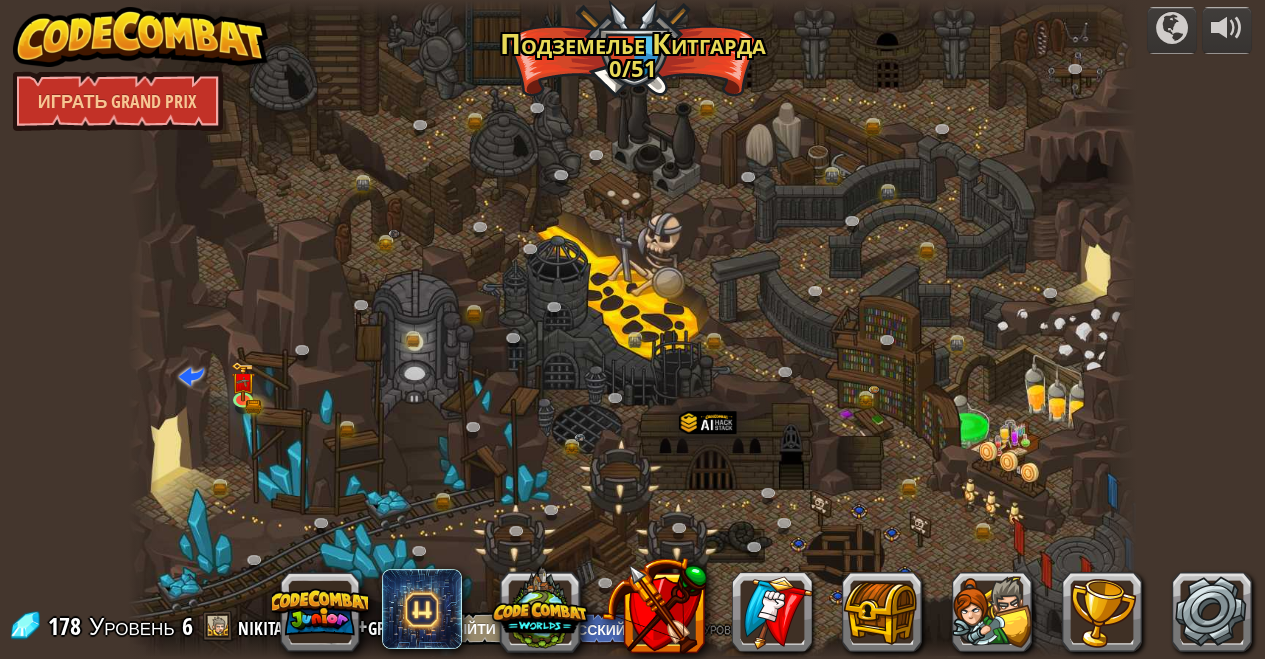select on "ru" 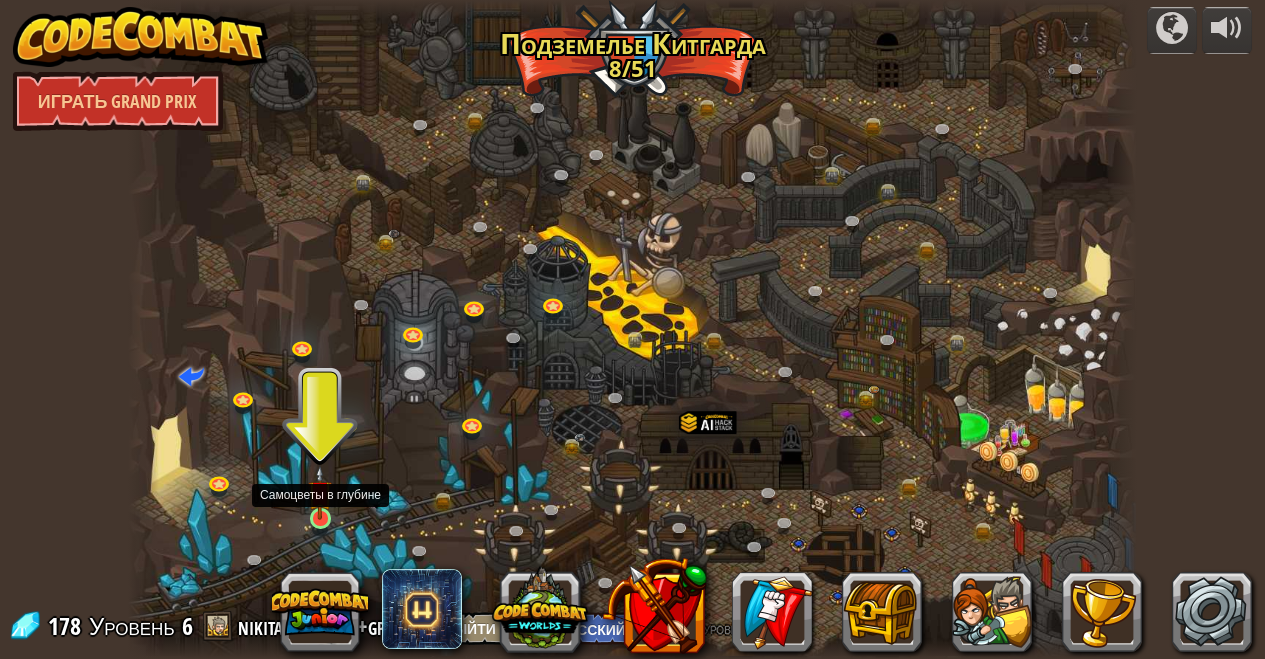 click at bounding box center [320, 492] 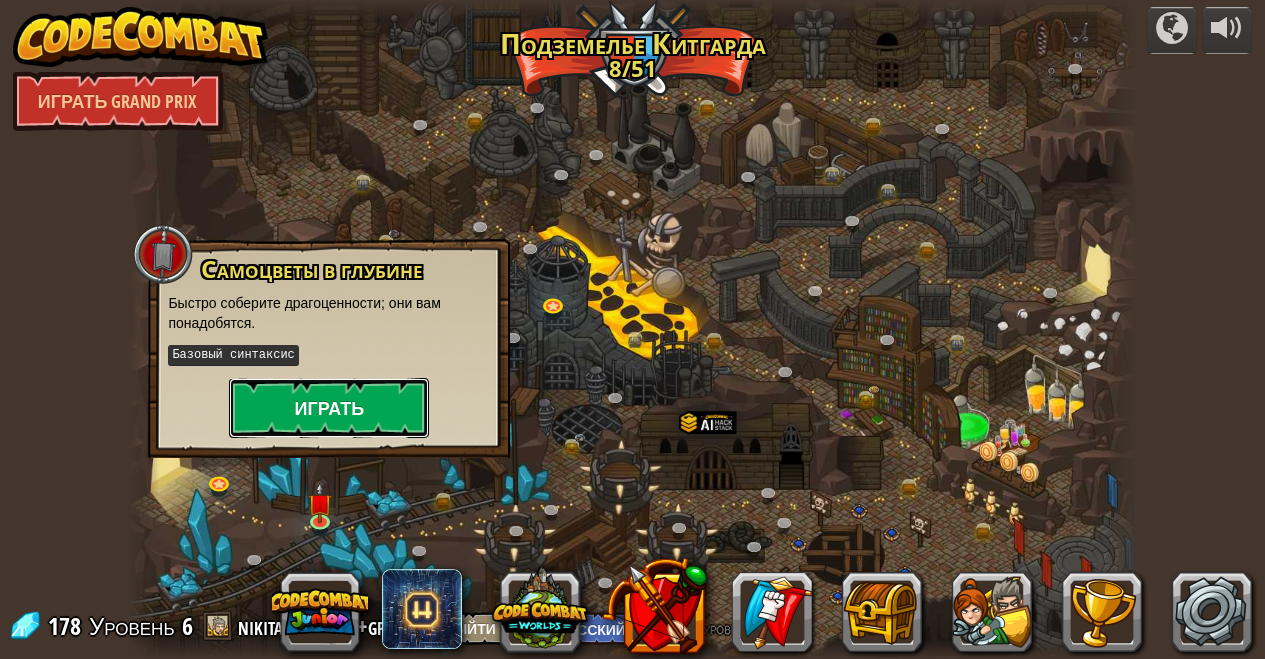 click on "Играть" at bounding box center [329, 408] 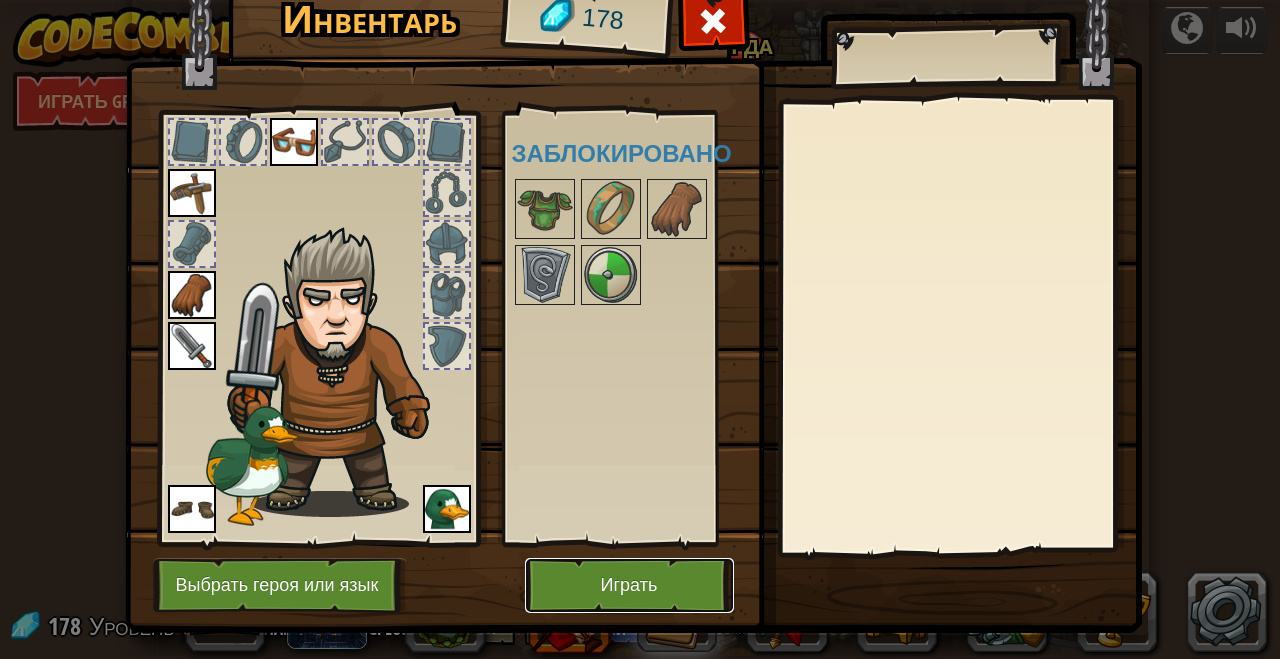 click on "Играть" at bounding box center (629, 585) 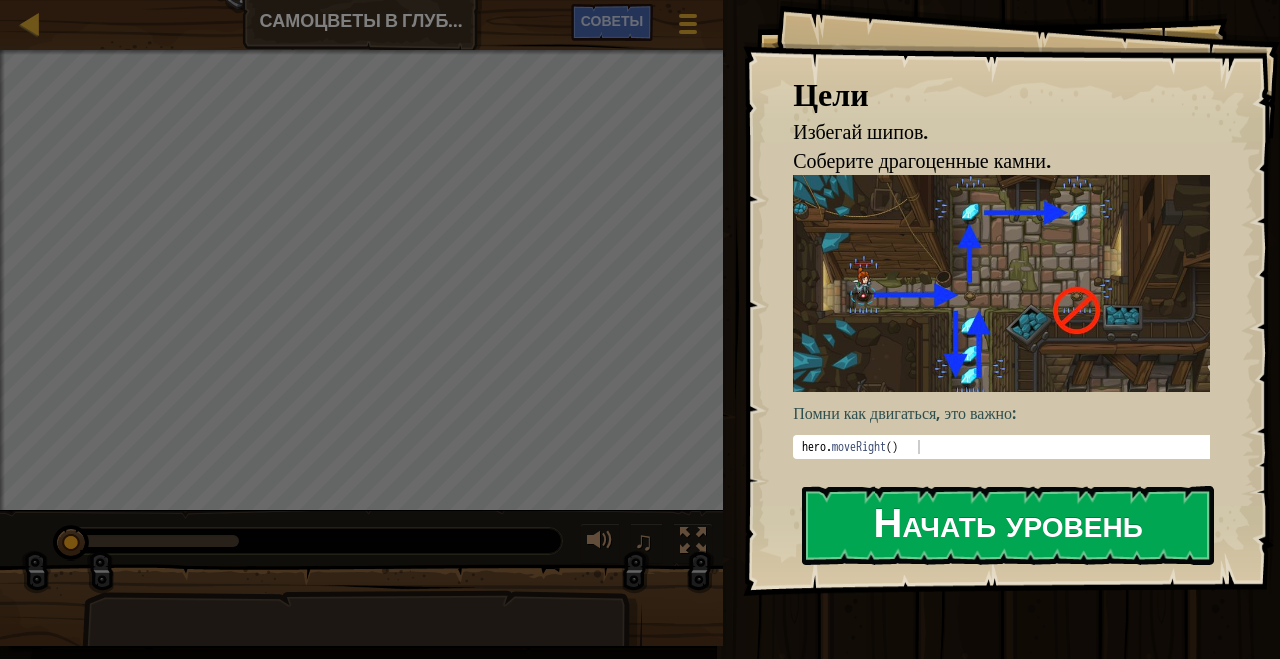 click on "Начать уровень" at bounding box center [1008, 525] 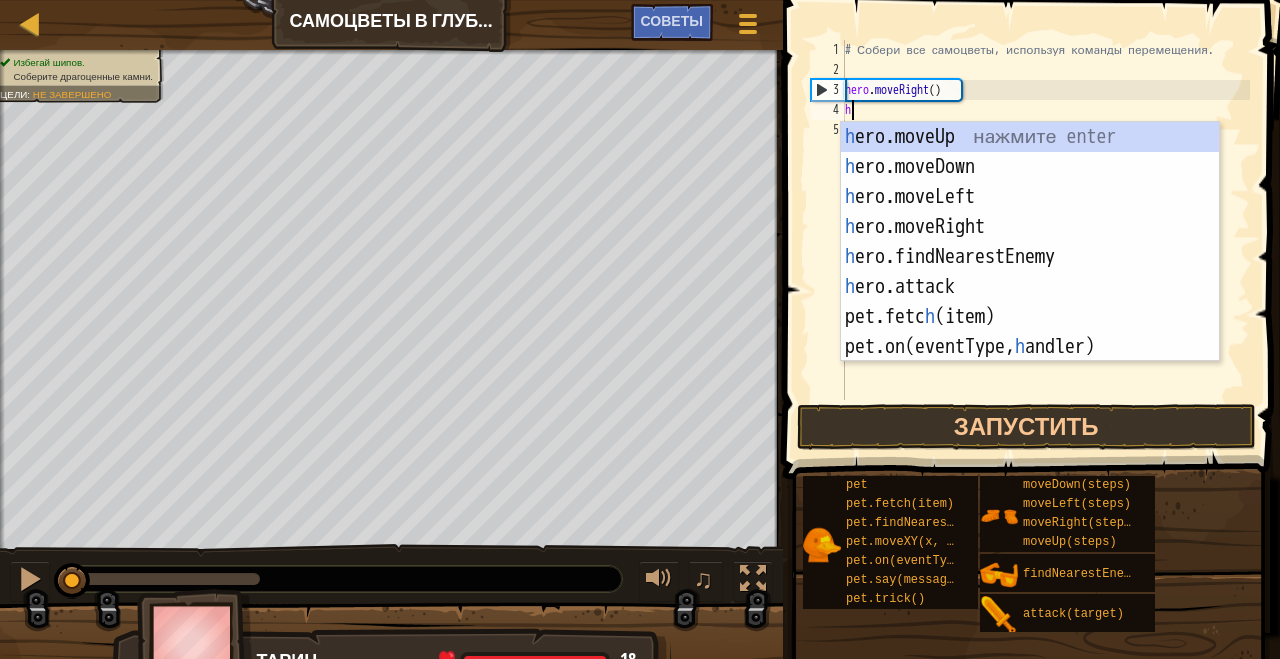 scroll, scrollTop: 9, scrollLeft: 0, axis: vertical 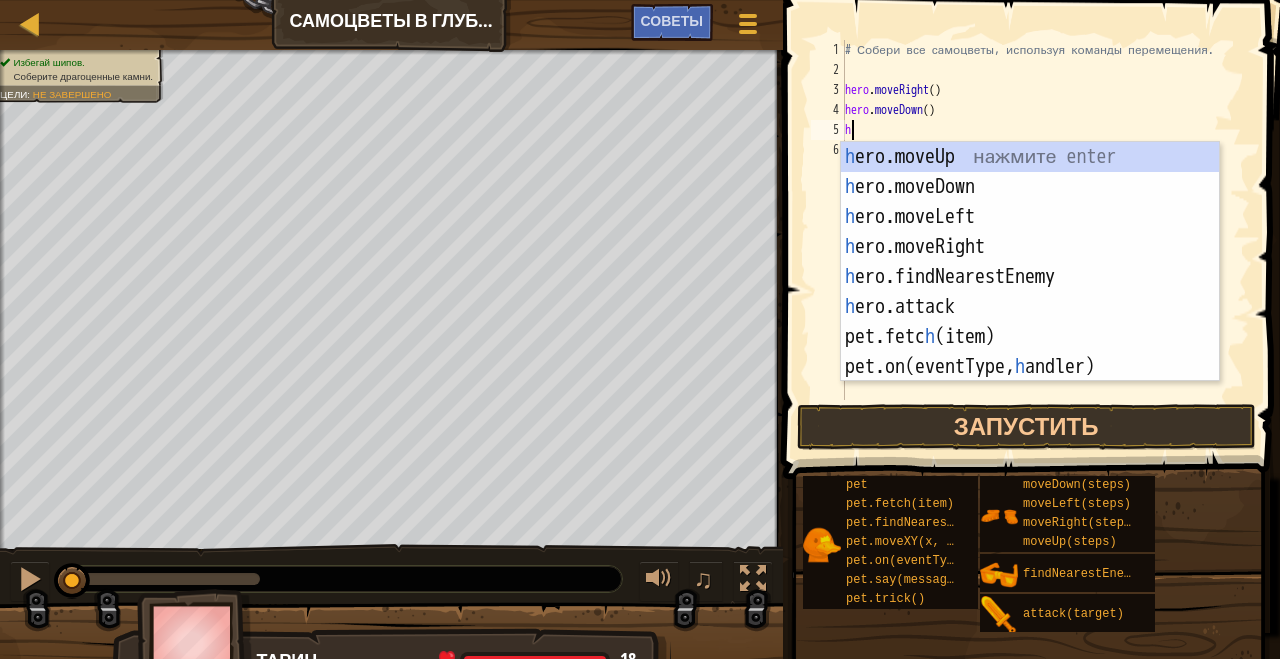type on "her" 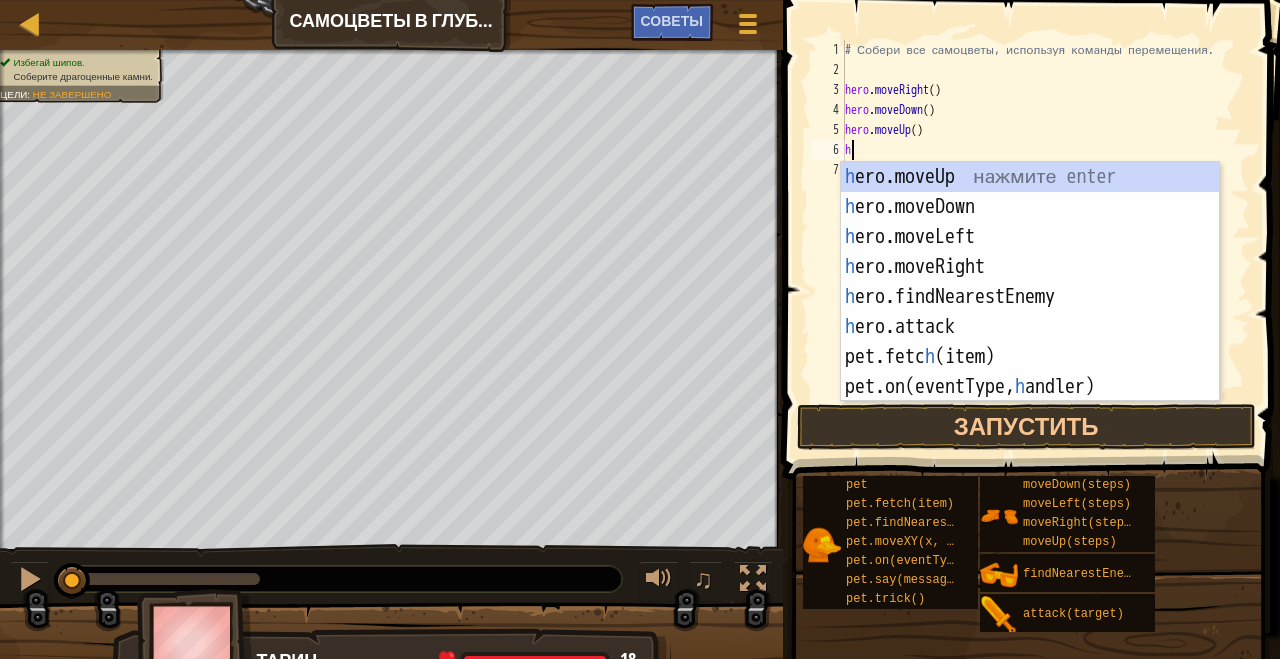 type on "he" 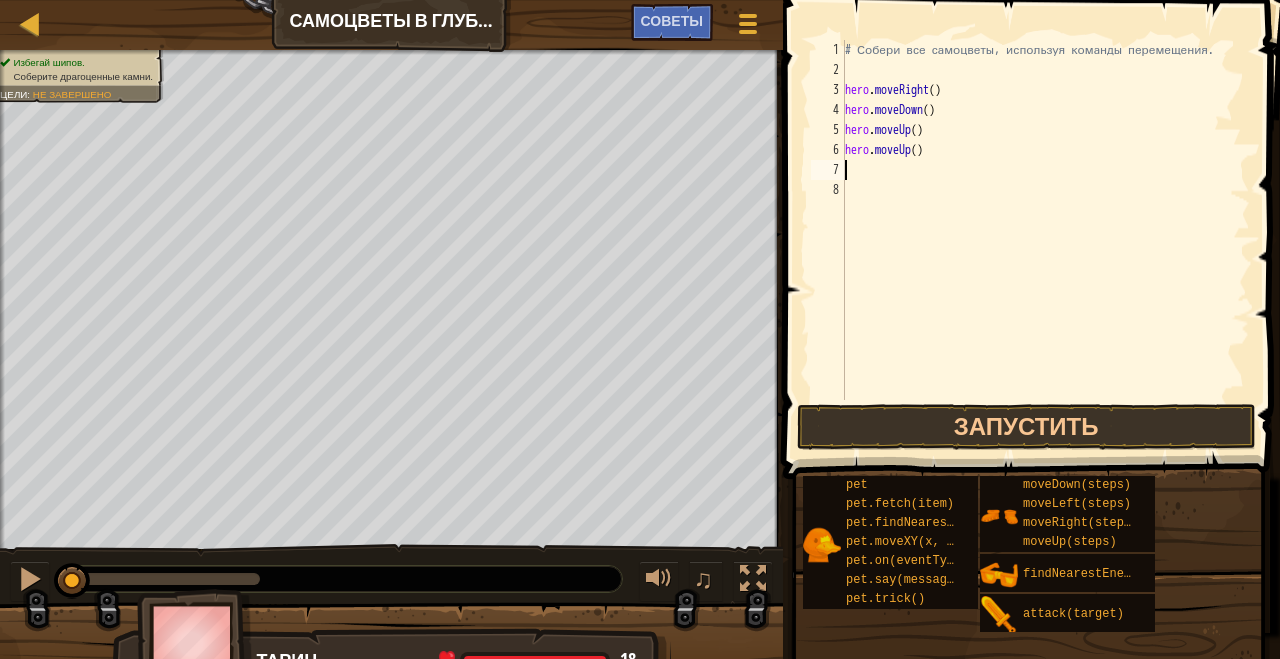 type on "he" 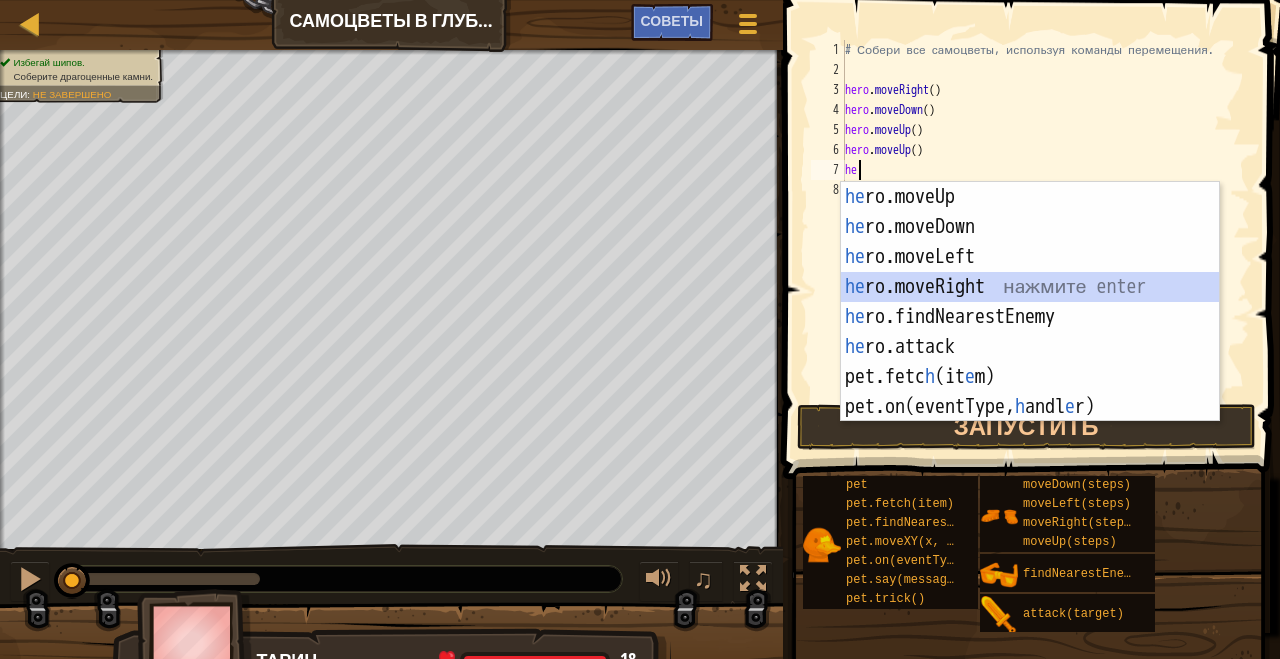 type 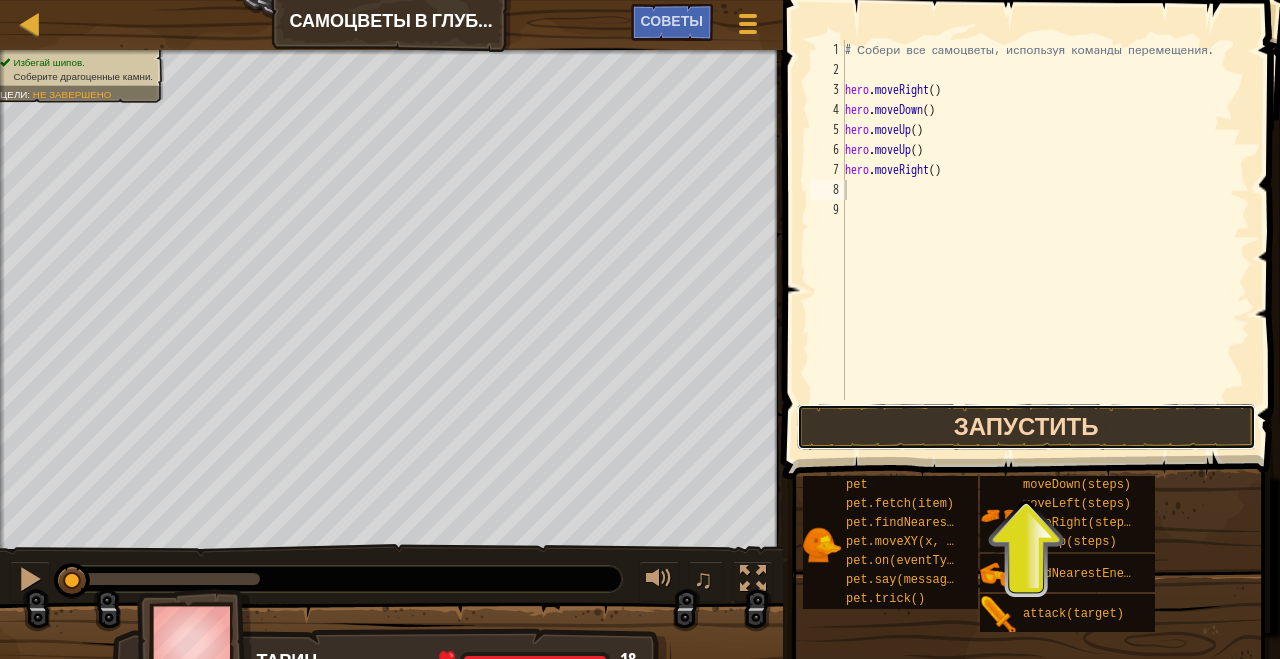 click on "Запустить" at bounding box center [1026, 427] 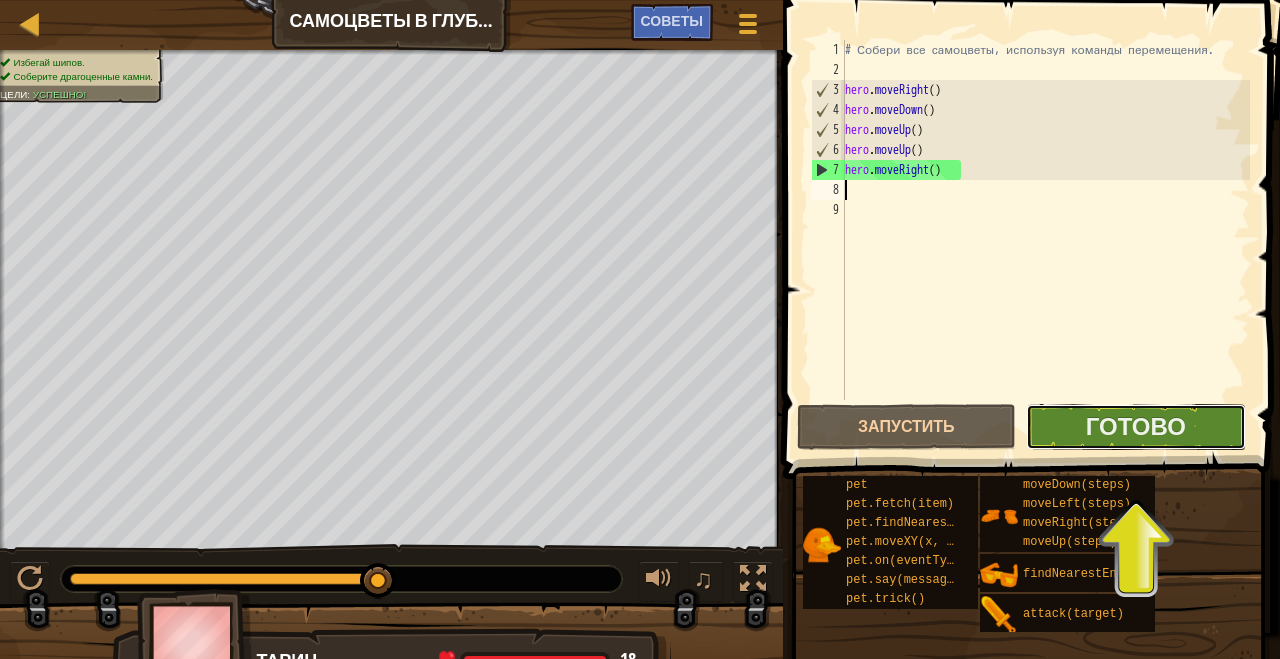 click on "Готово" at bounding box center (1135, 427) 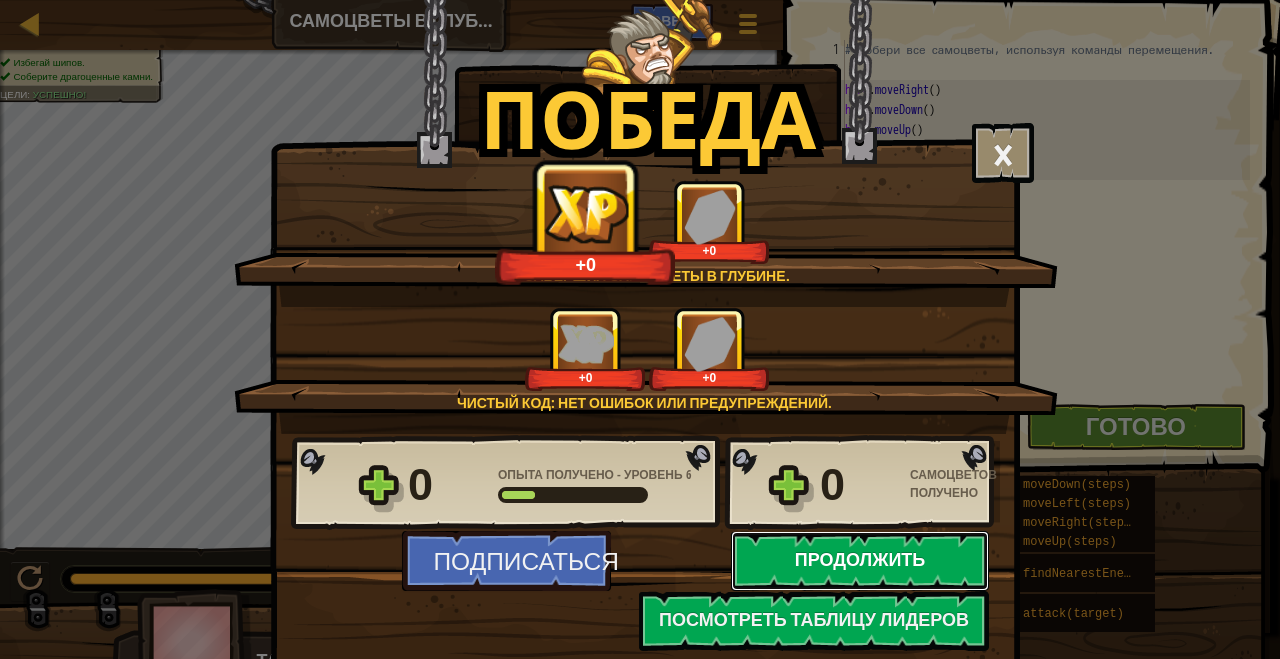 click on "Продолжить" at bounding box center (860, 561) 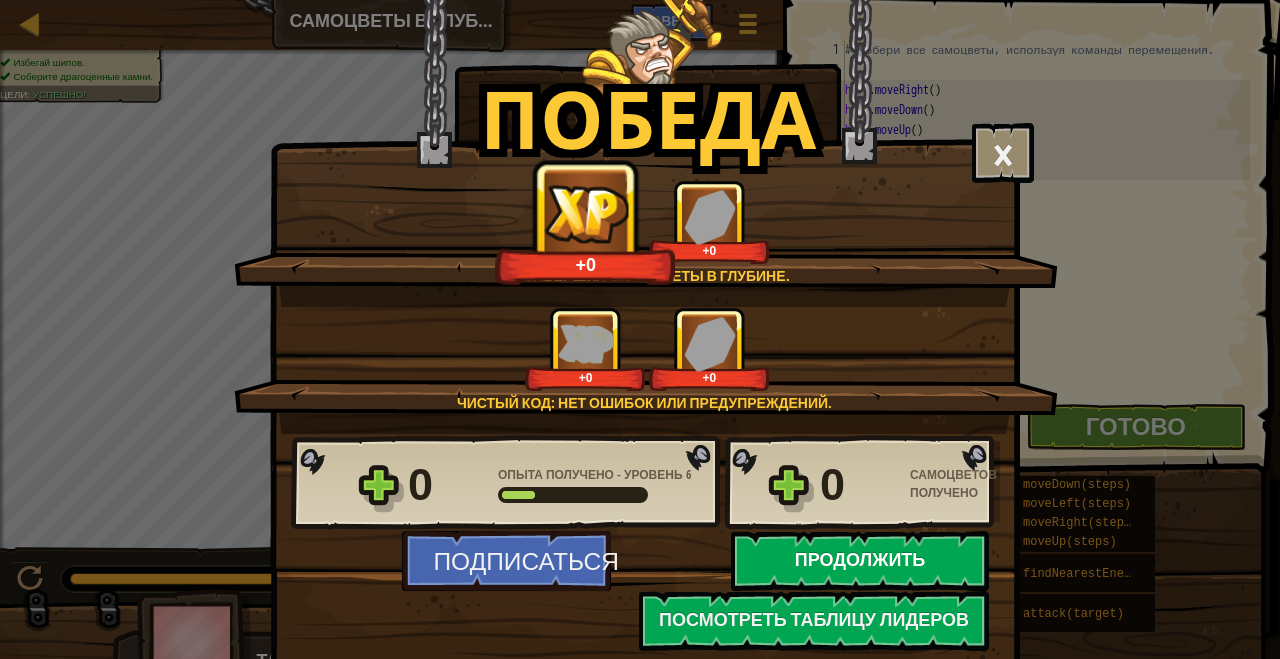 select on "ru" 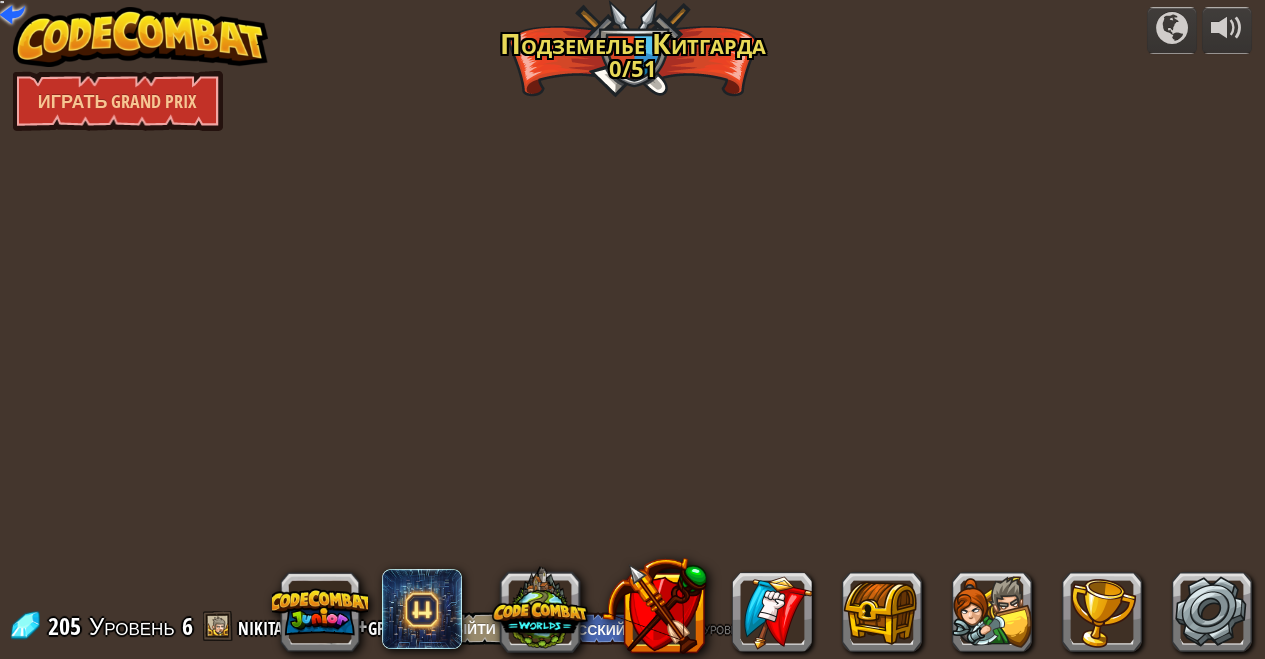 select on "ru" 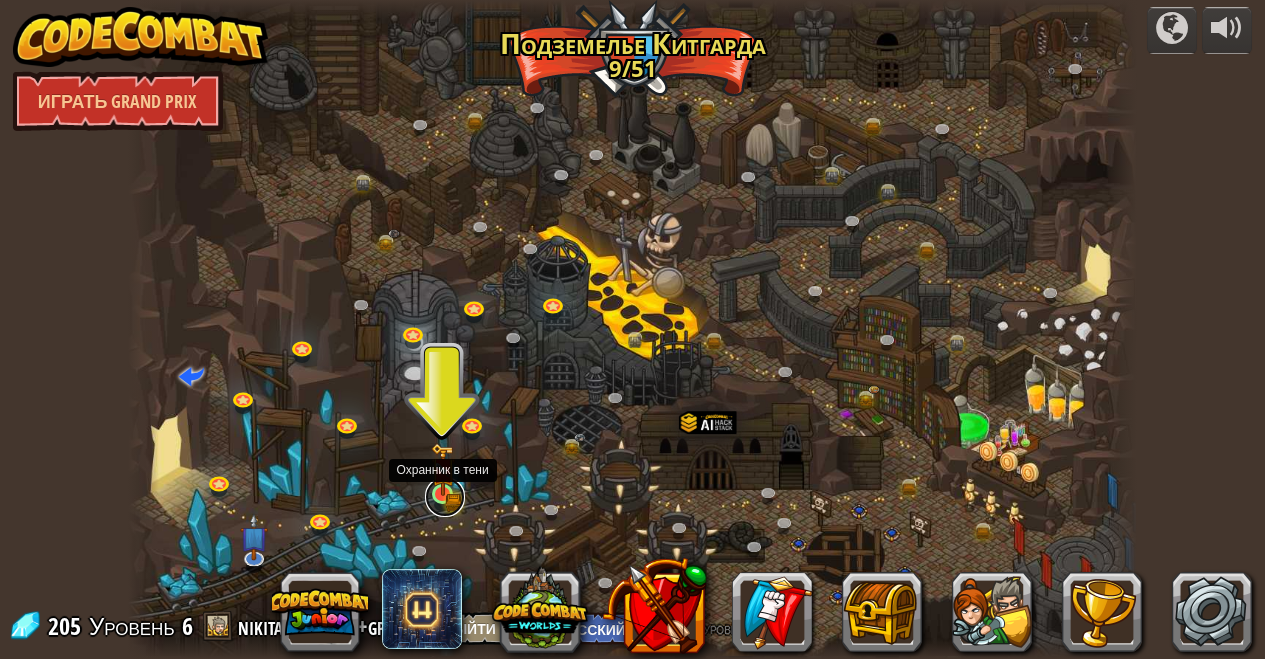 click at bounding box center [445, 497] 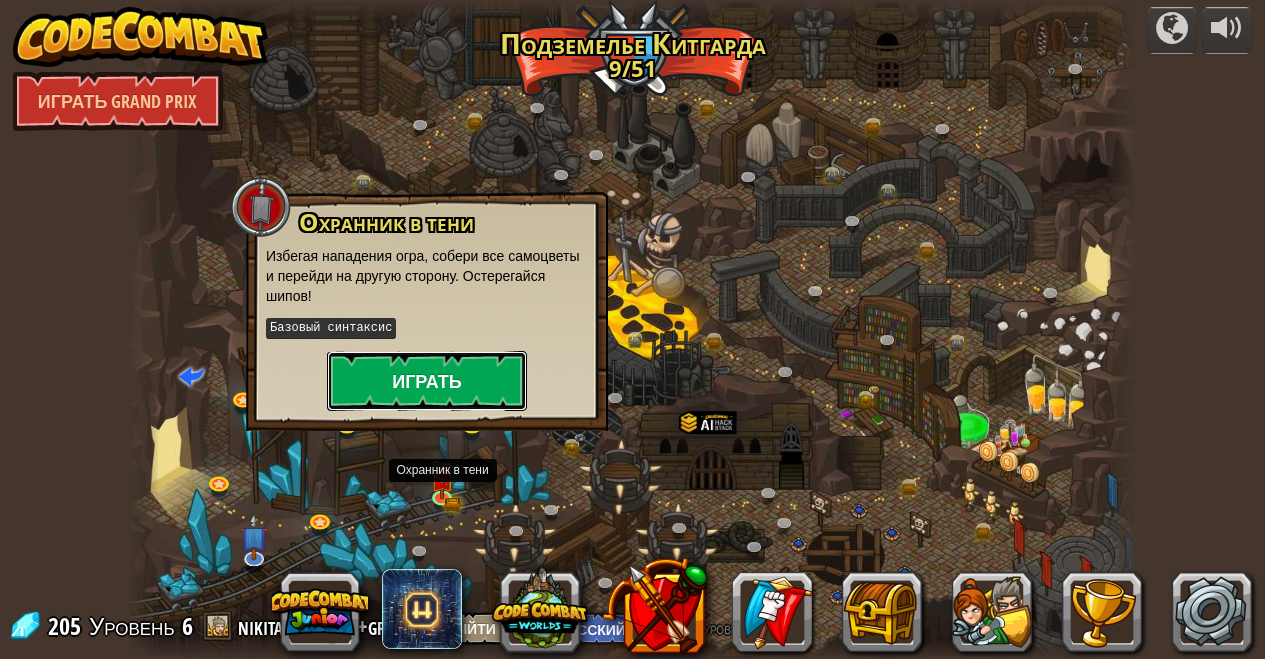 click on "Играть" at bounding box center [427, 381] 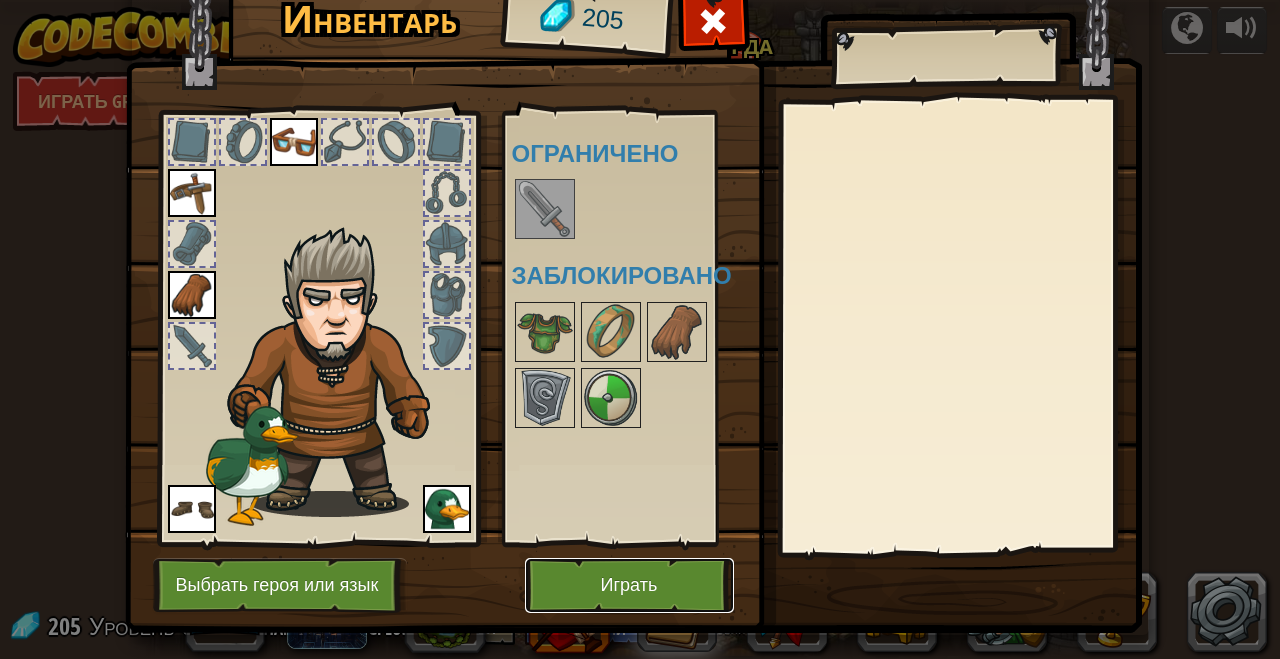 click on "Играть" at bounding box center [629, 585] 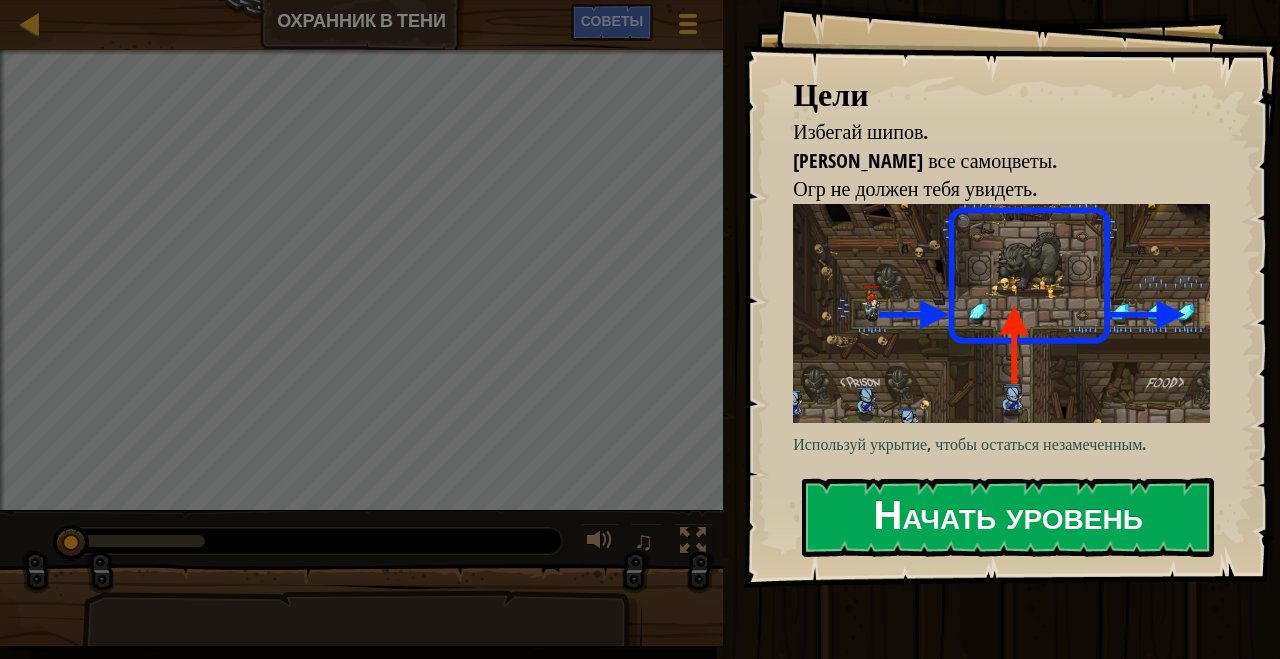 click on "Начать уровень" at bounding box center [1008, 517] 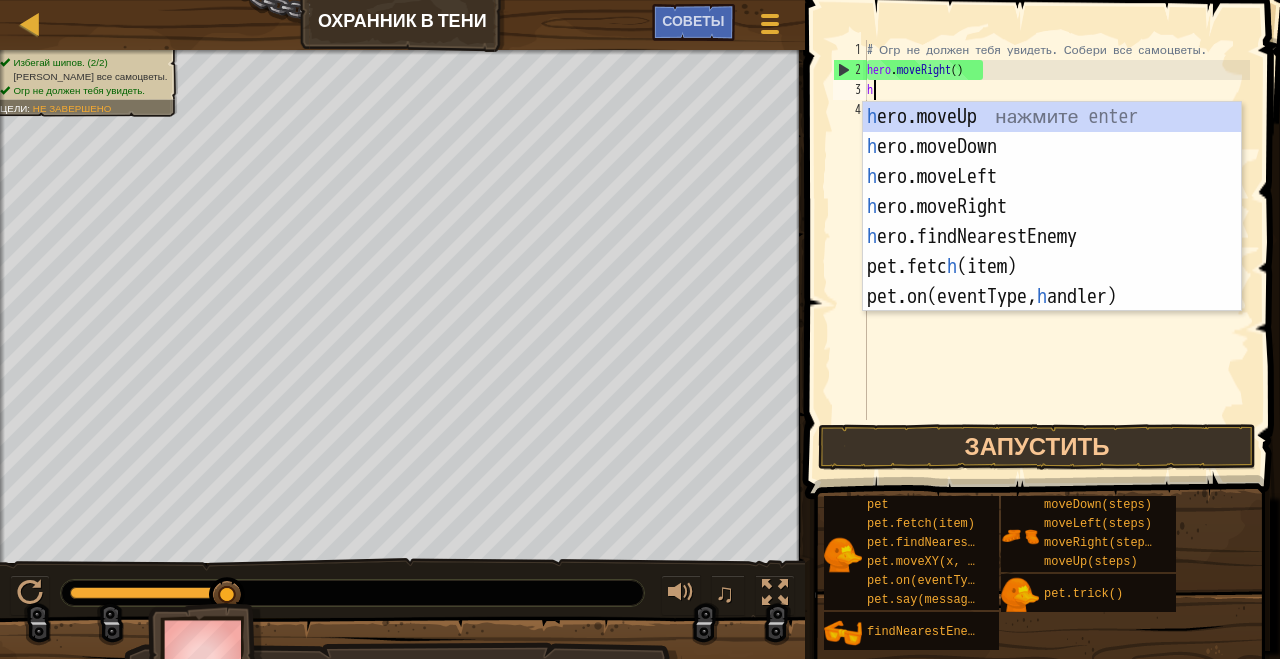 scroll, scrollTop: 9, scrollLeft: 0, axis: vertical 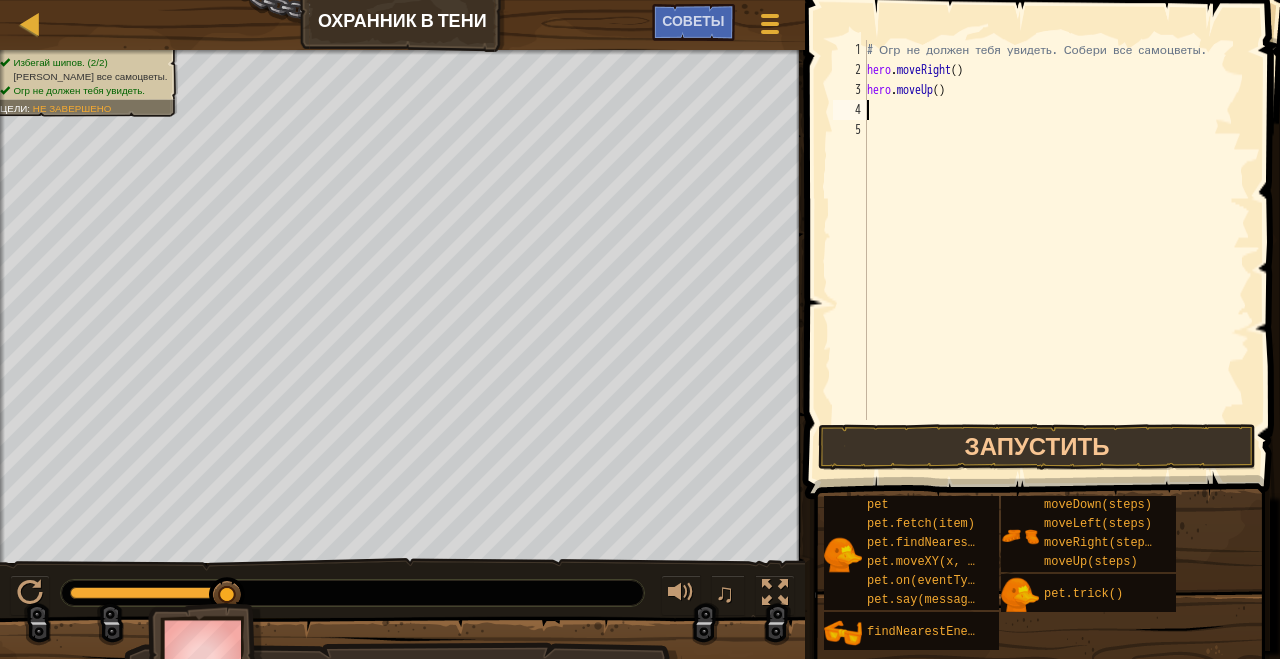type on "he" 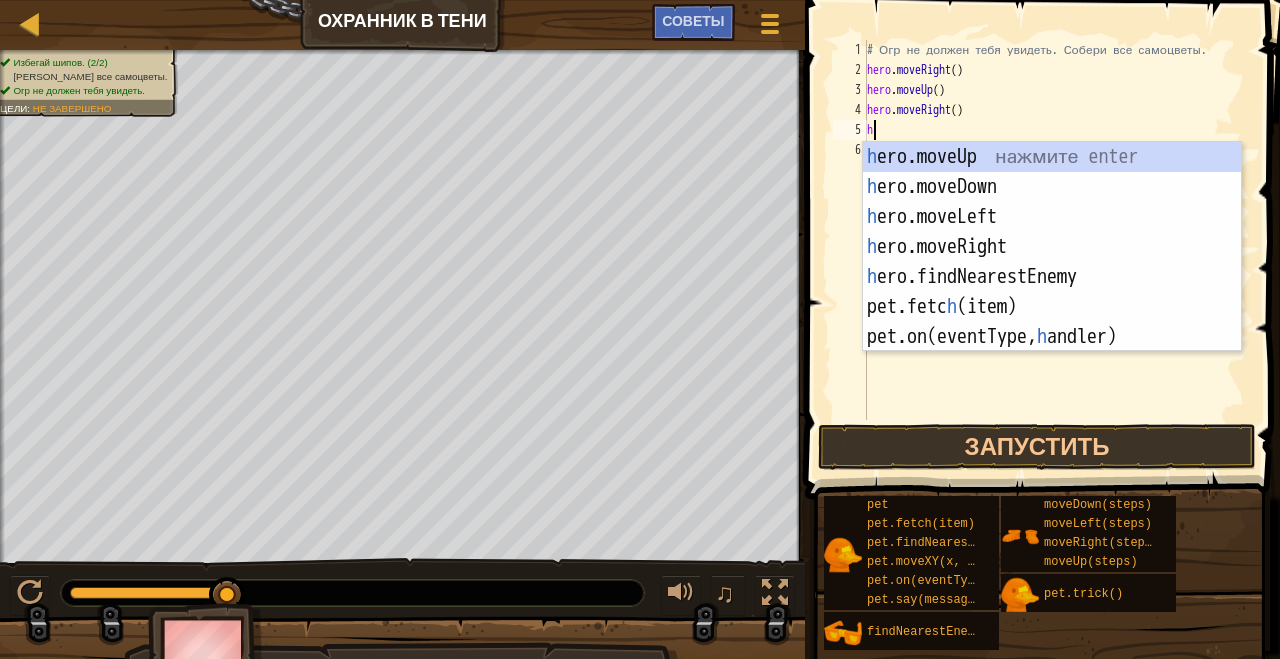 type on "he" 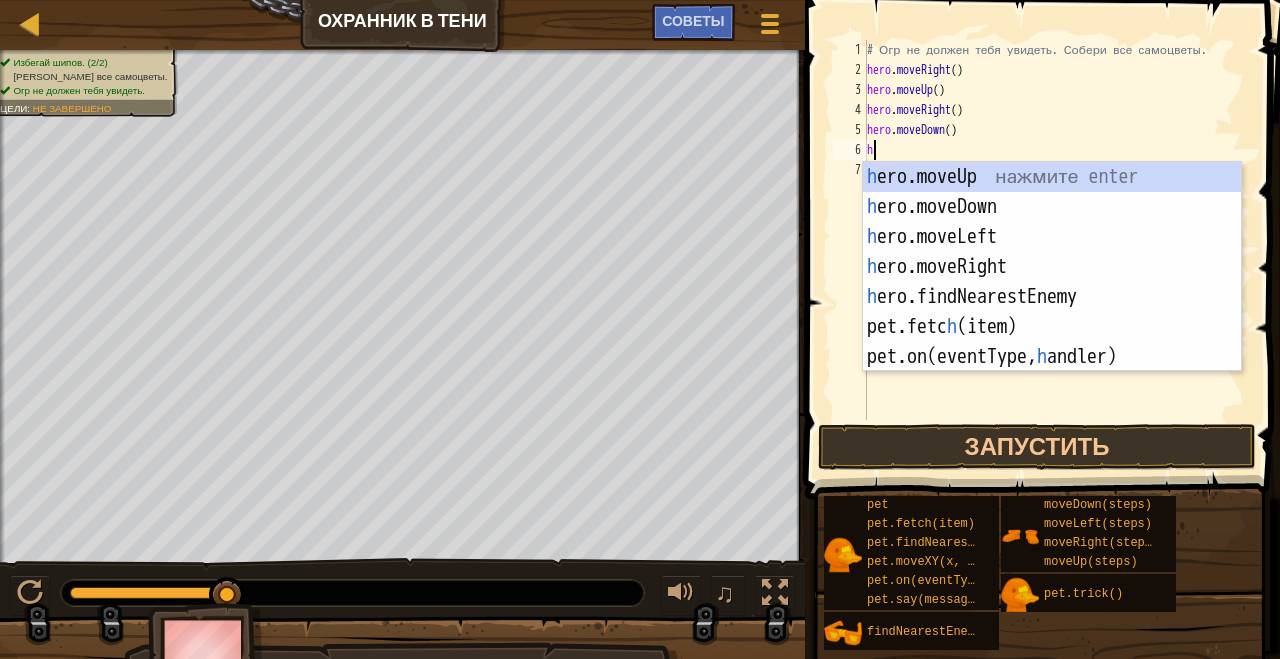 type on "he" 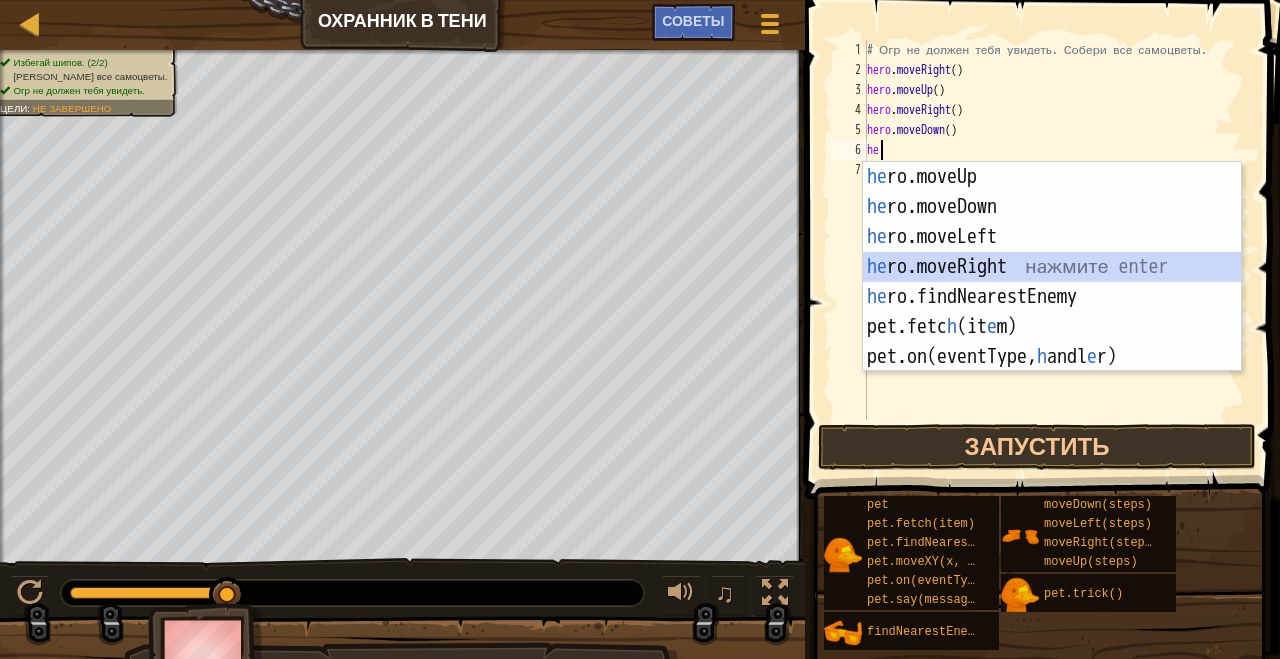 type 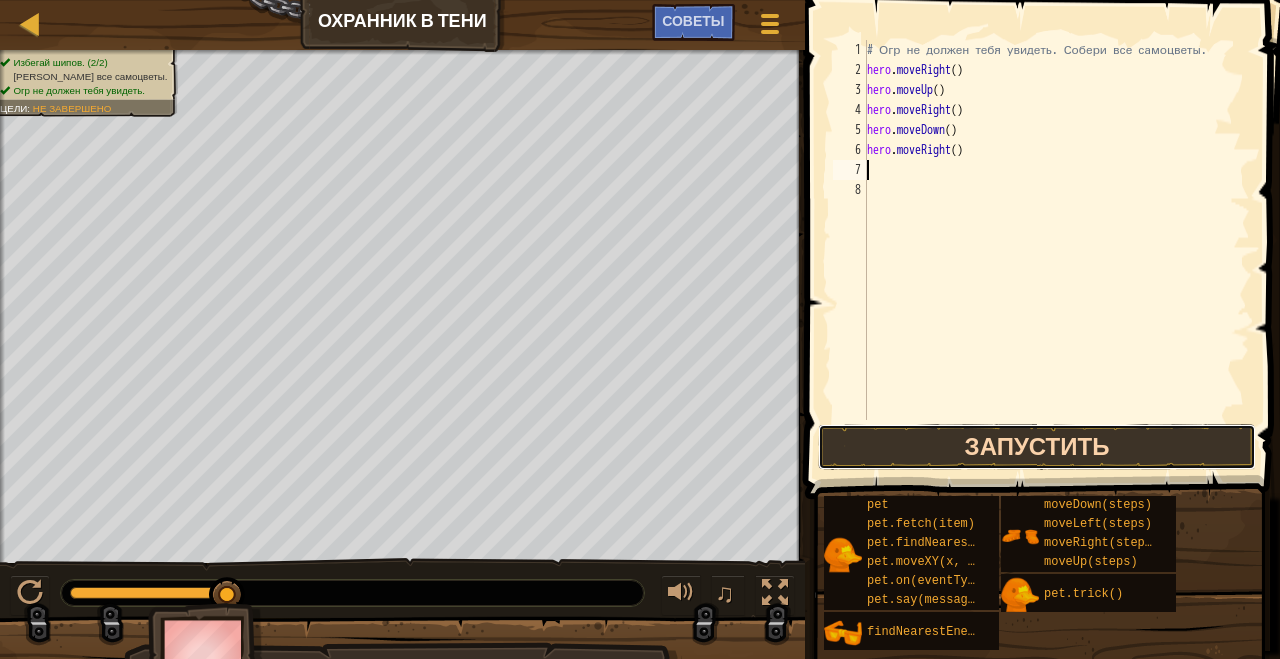 click on "Запустить" at bounding box center (1037, 447) 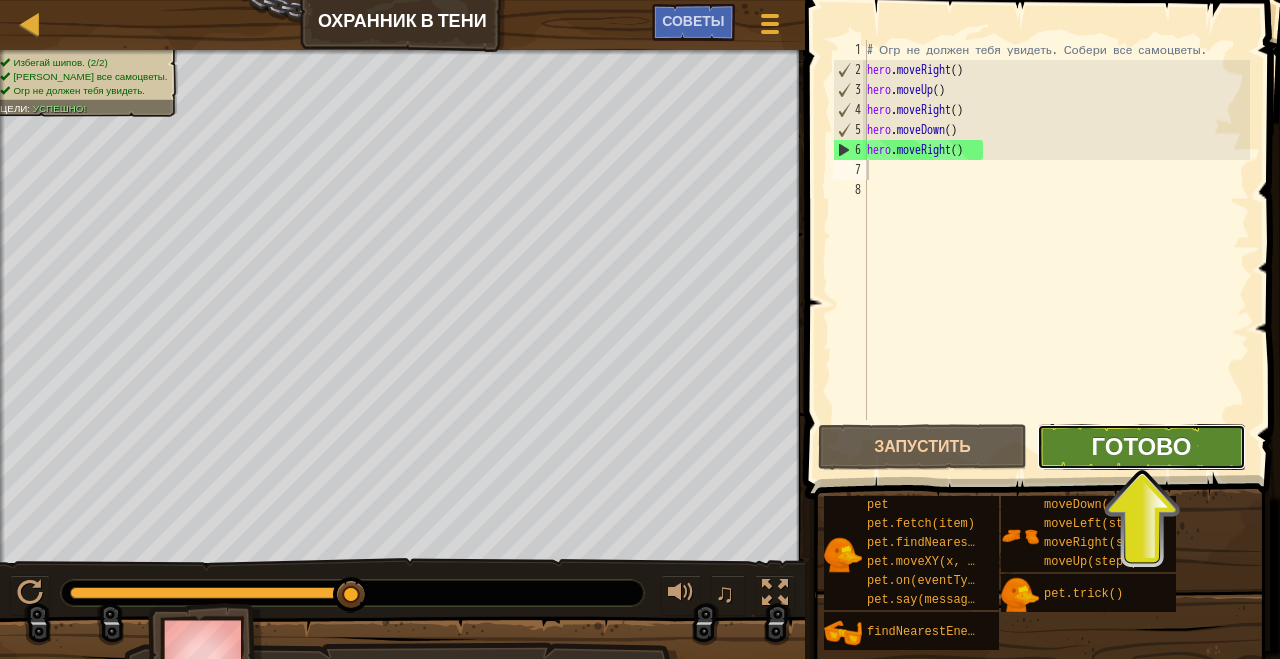 click on "Готово" at bounding box center [1141, 446] 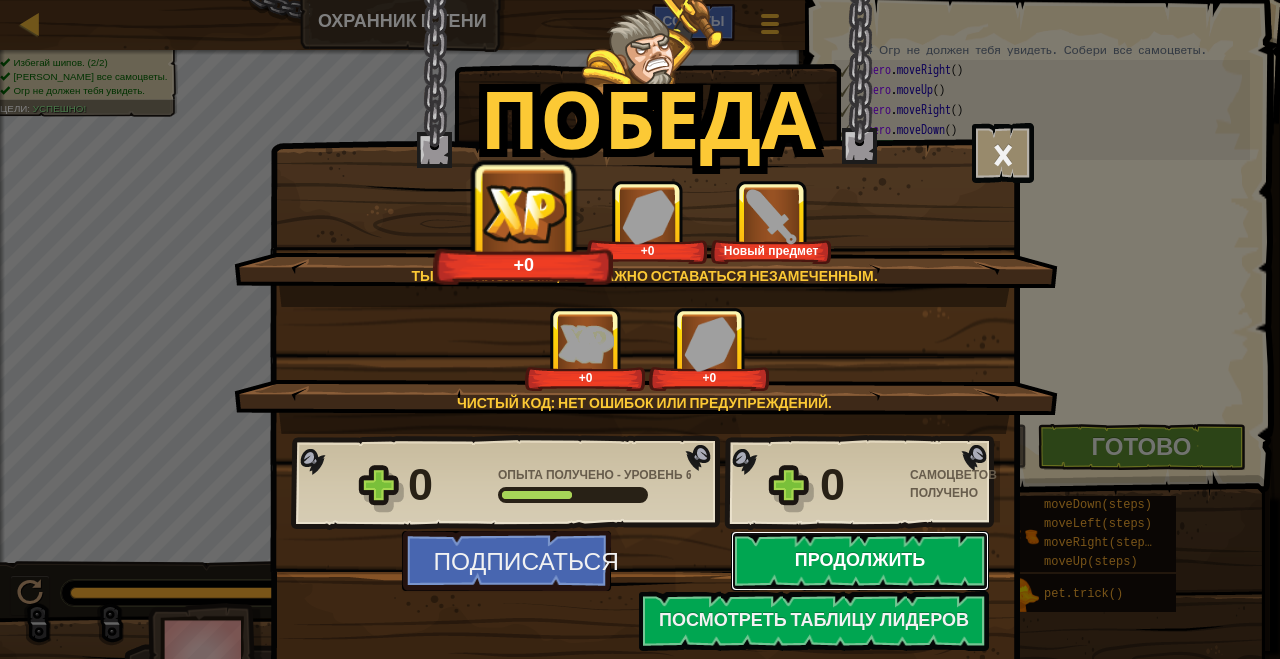 click on "Продолжить" at bounding box center [860, 561] 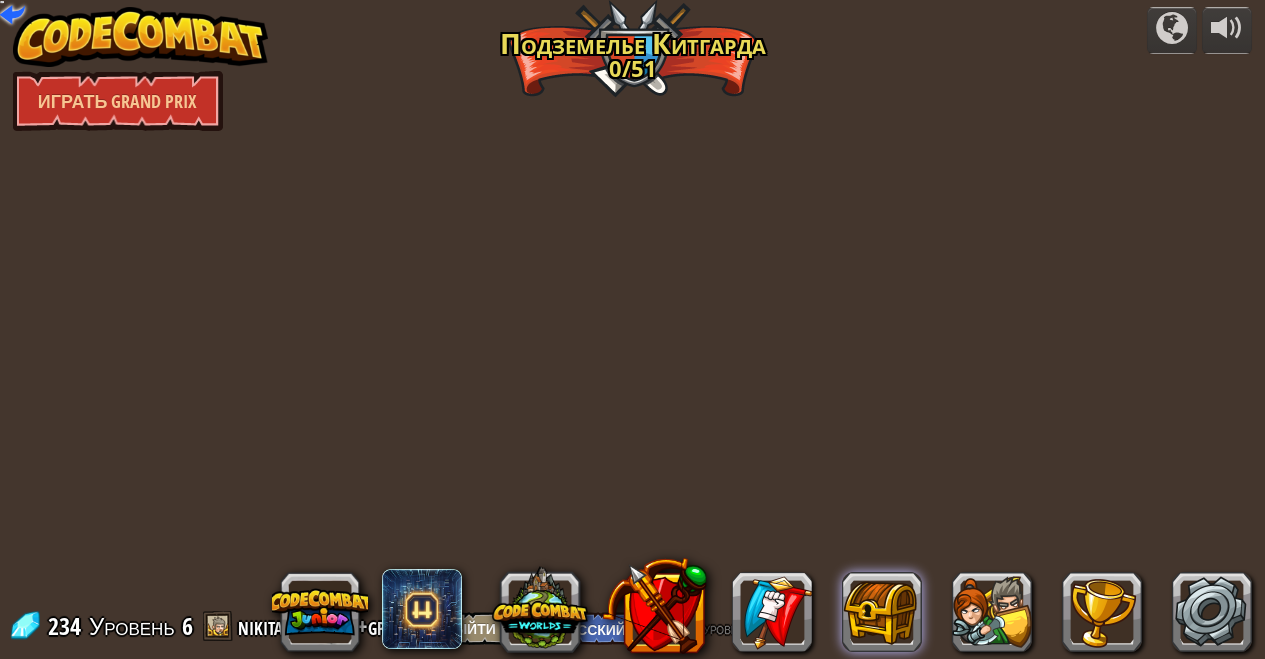 select on "ru" 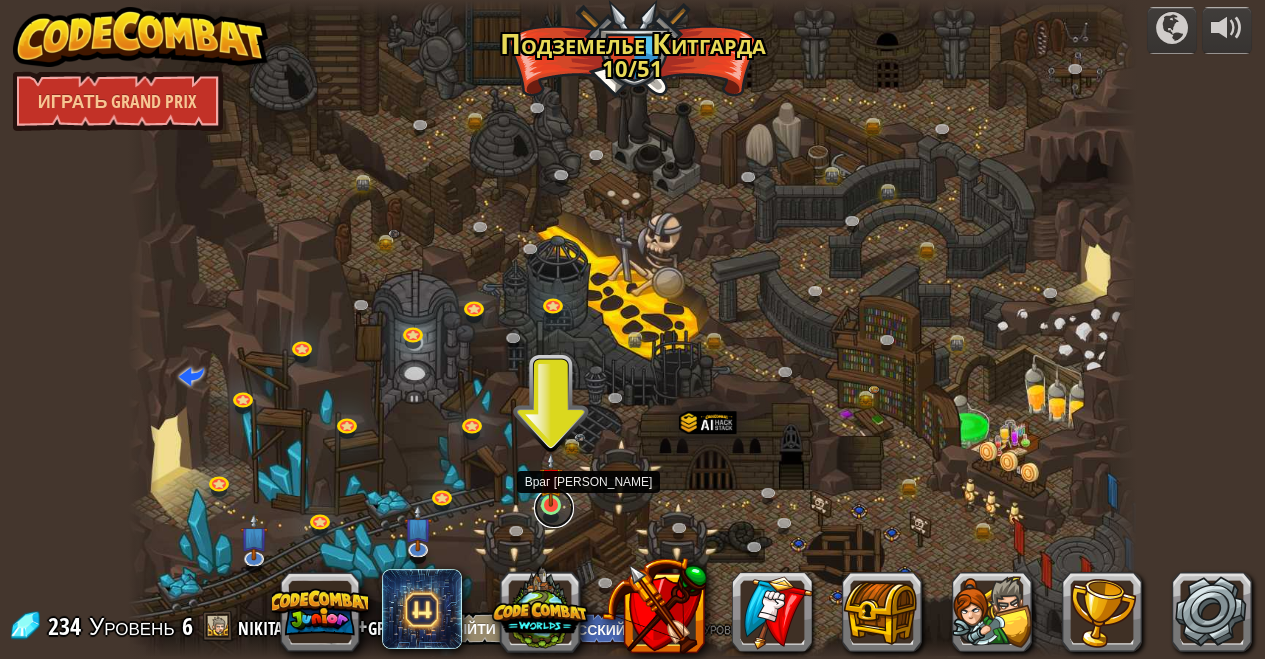 click at bounding box center (554, 508) 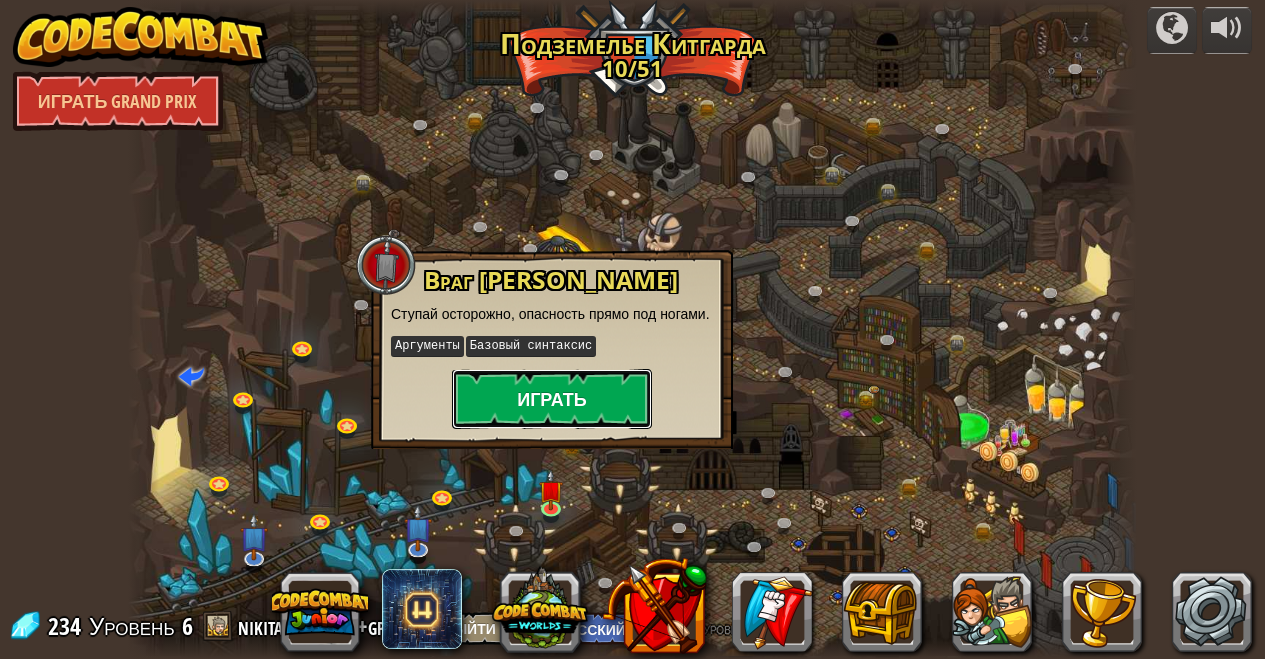 click on "Играть" at bounding box center (552, 399) 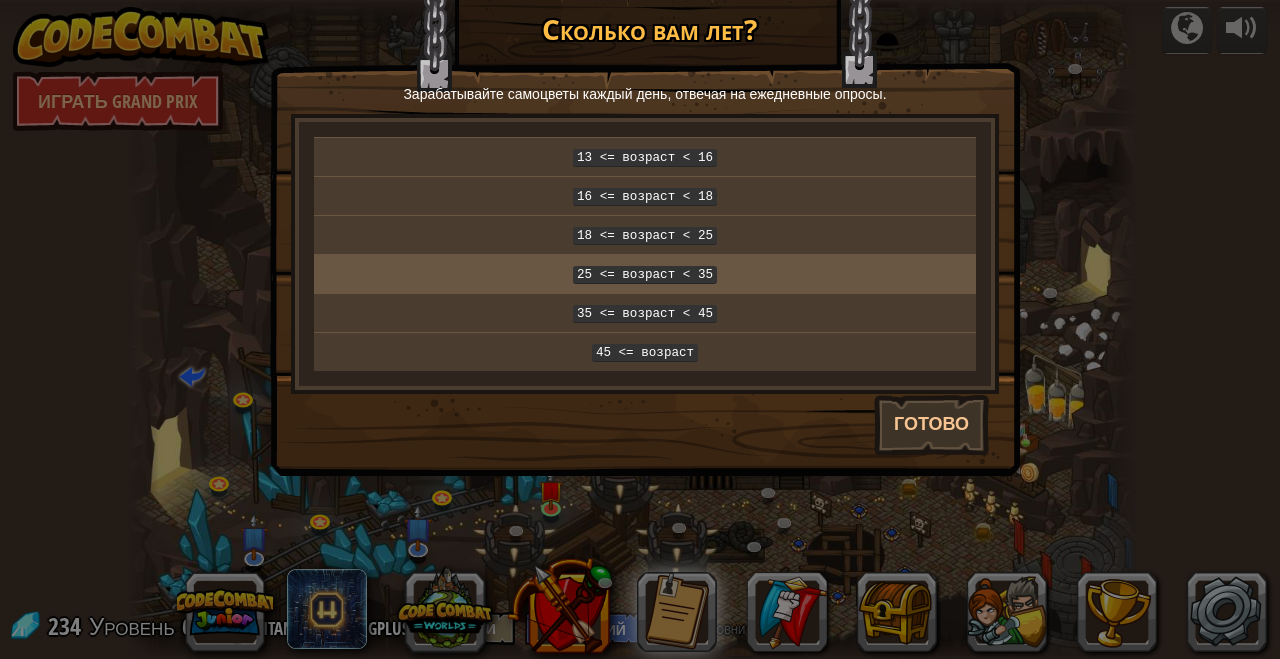 click on "25 <= возраст < 35" at bounding box center (645, 275) 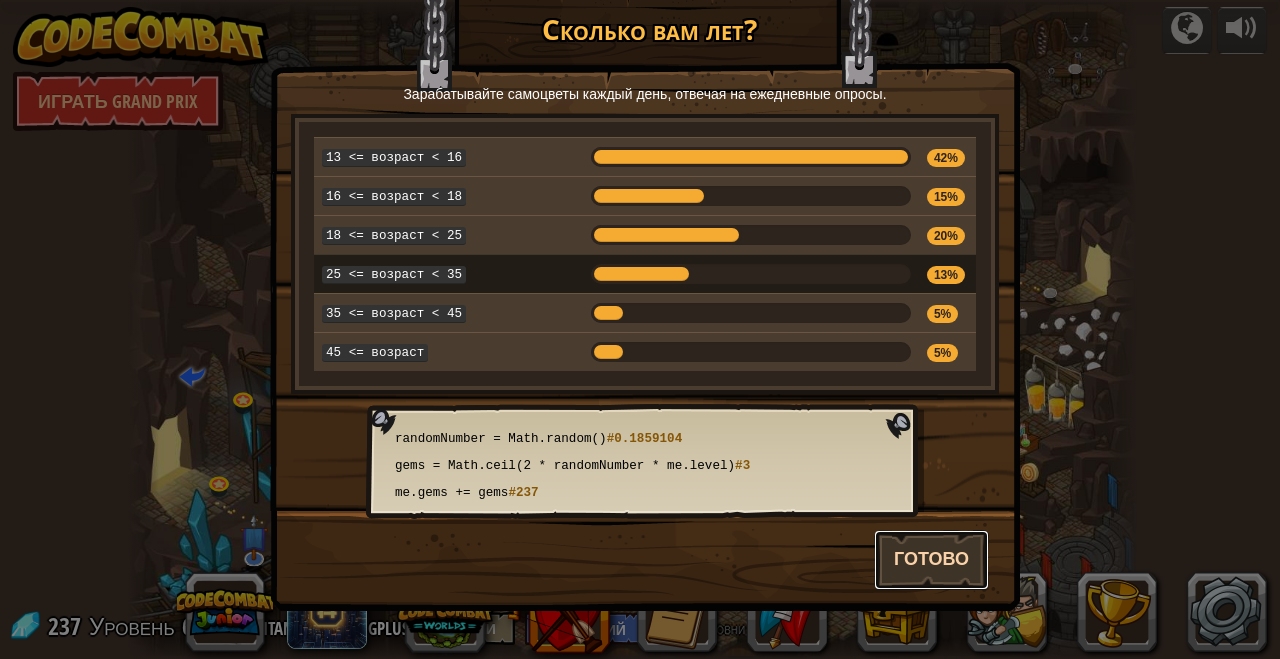 click on "Готово" at bounding box center (931, 560) 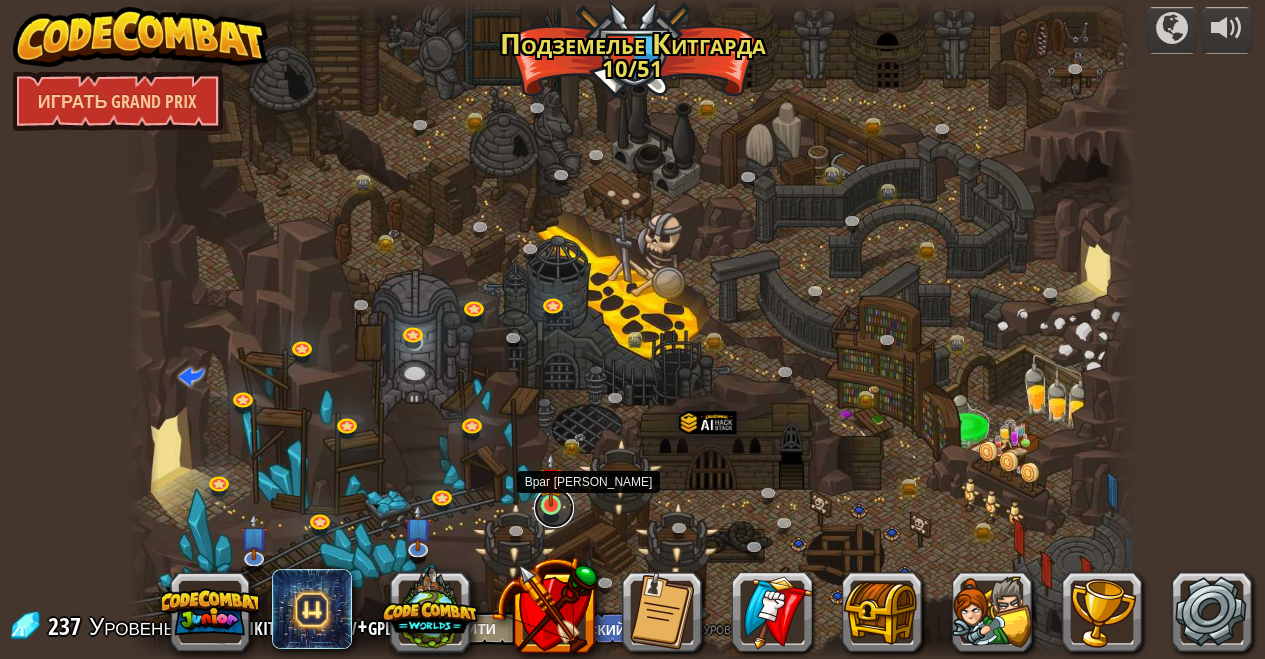 click at bounding box center (554, 508) 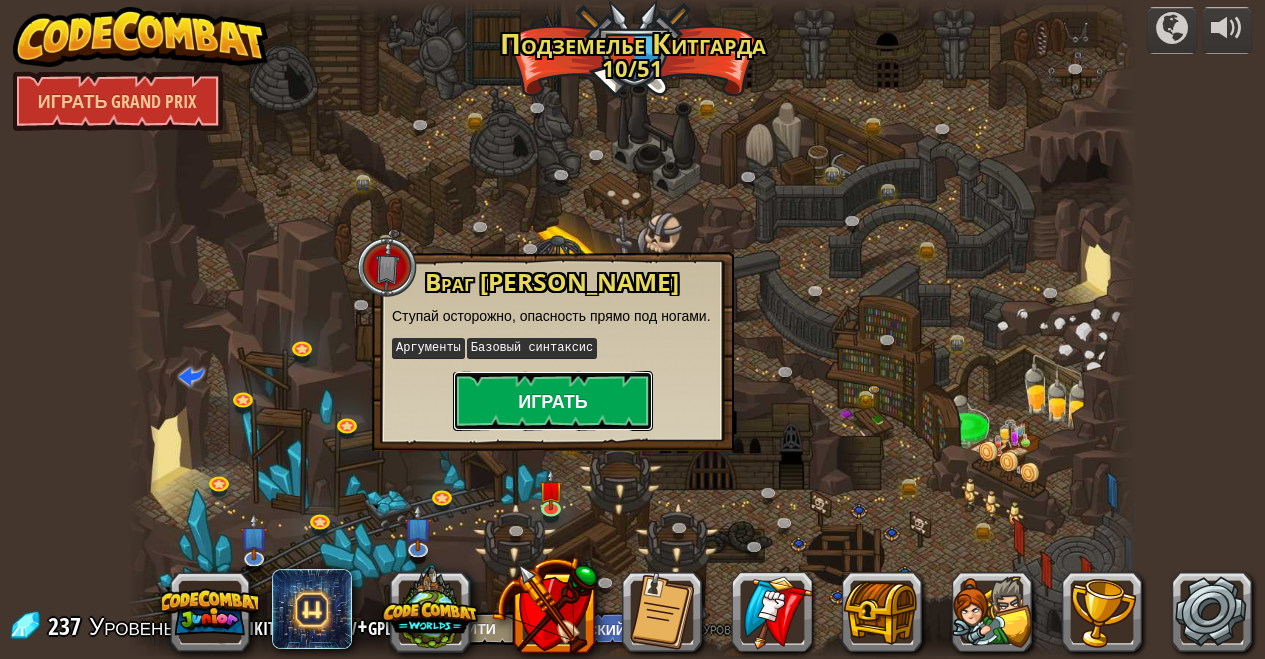 click on "Играть" at bounding box center [553, 401] 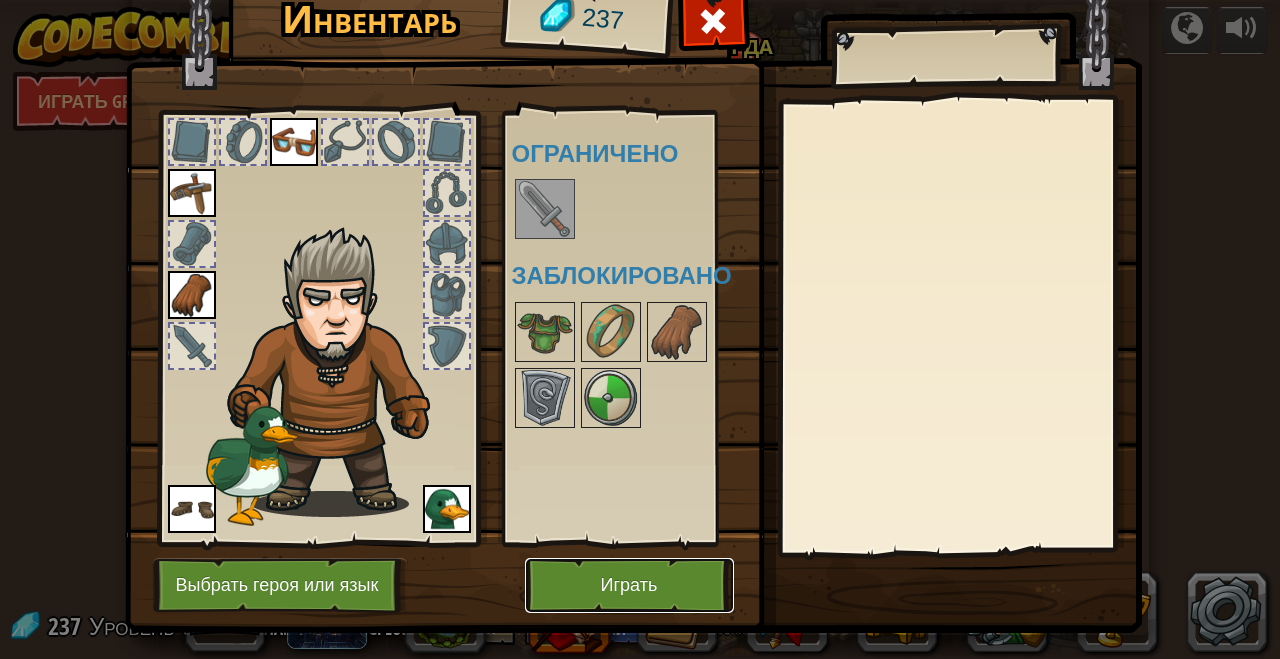click on "Играть" at bounding box center [629, 585] 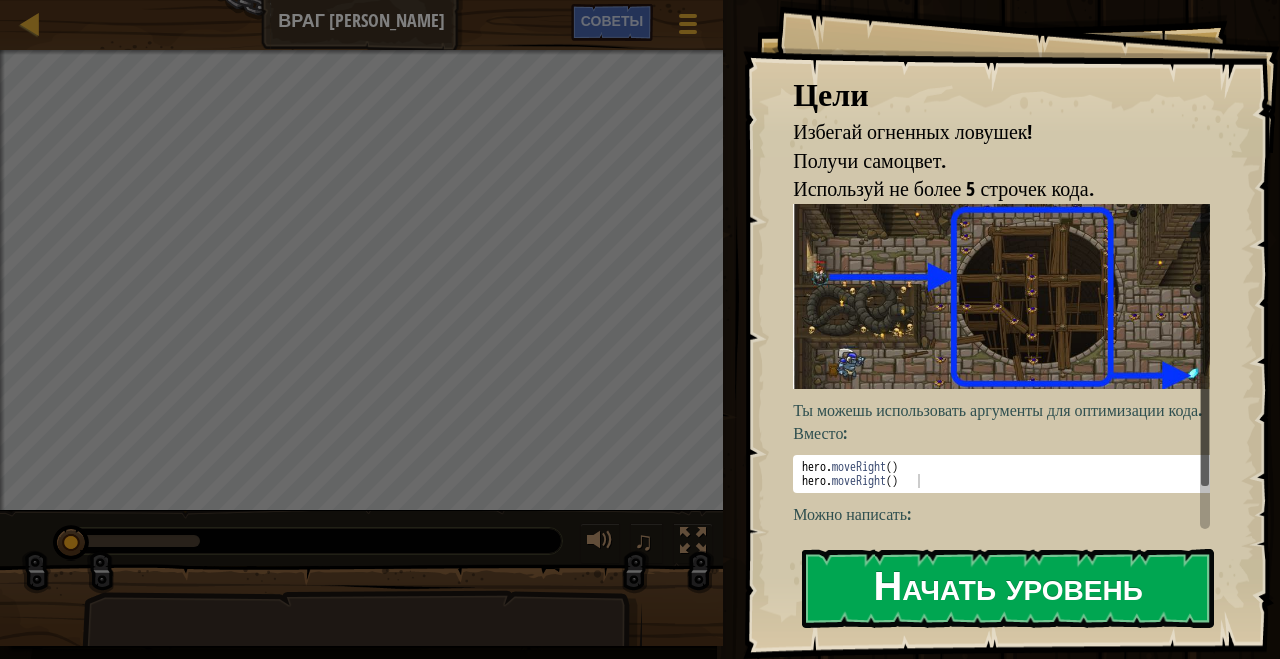 click on "Начать уровень" at bounding box center [1008, 588] 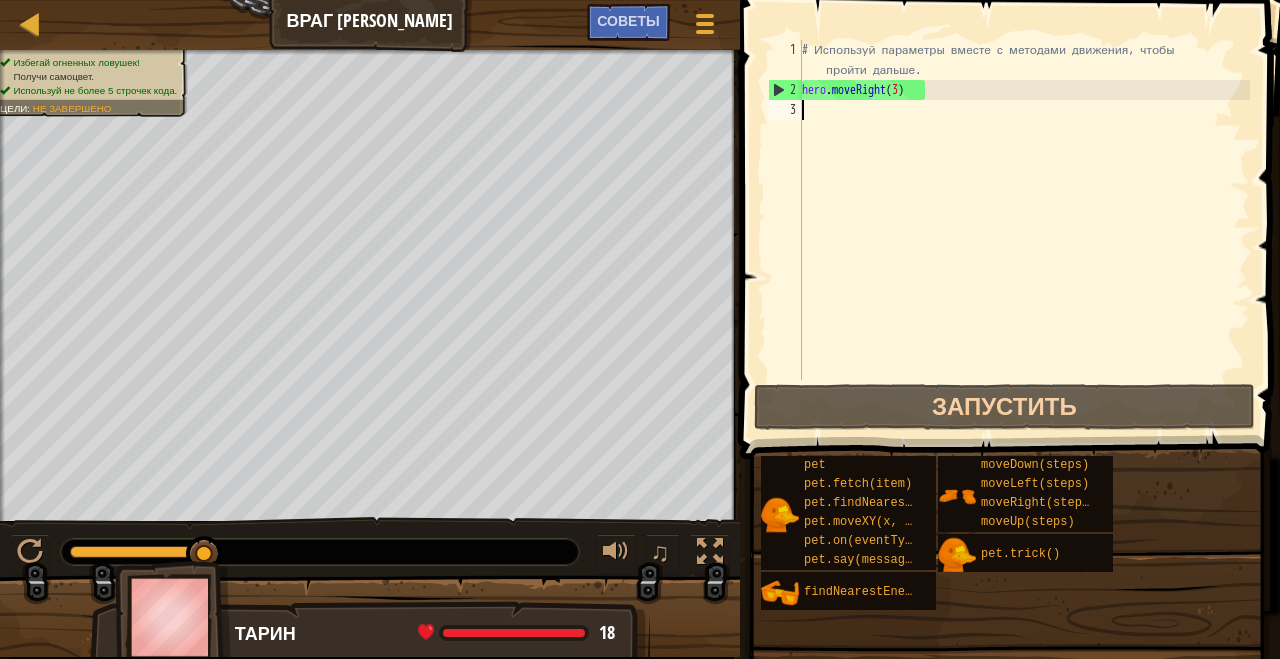 type on "he" 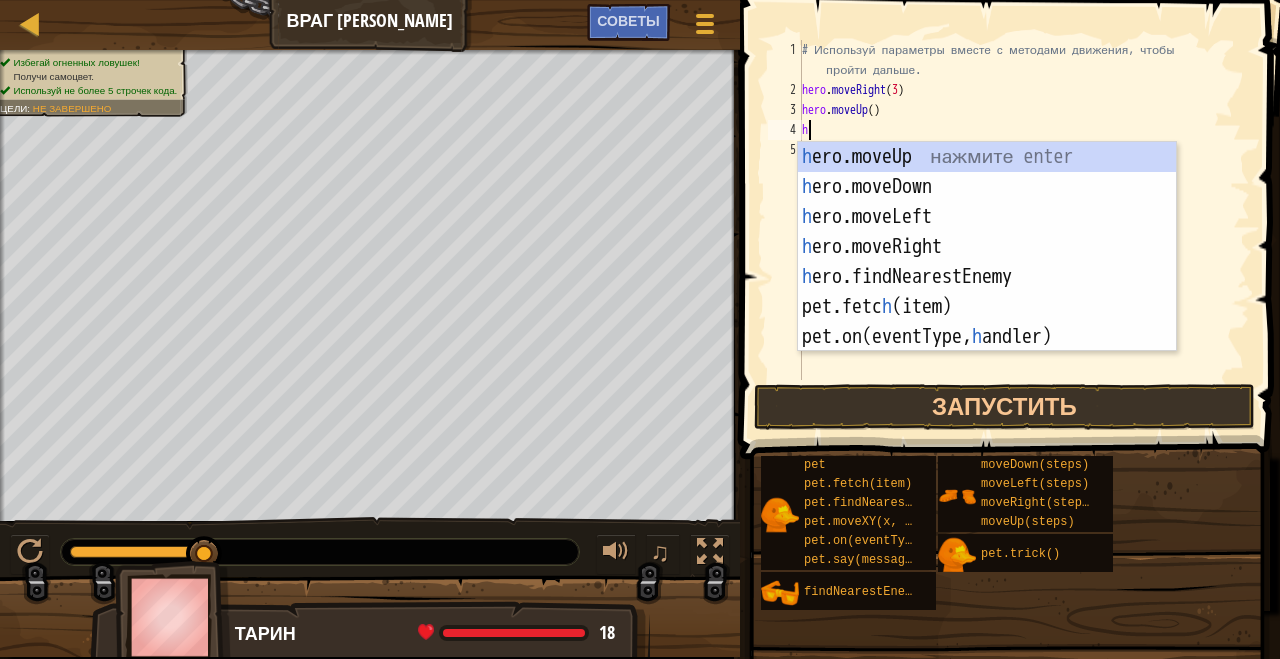 type on "he" 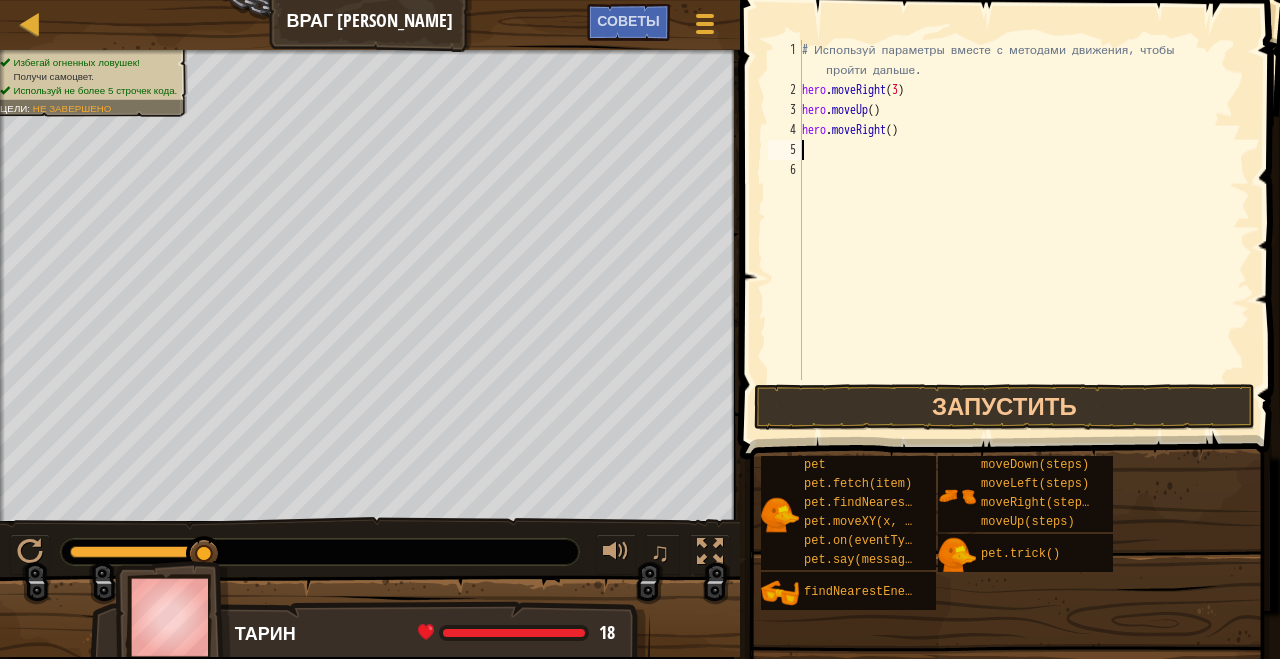 type on "he" 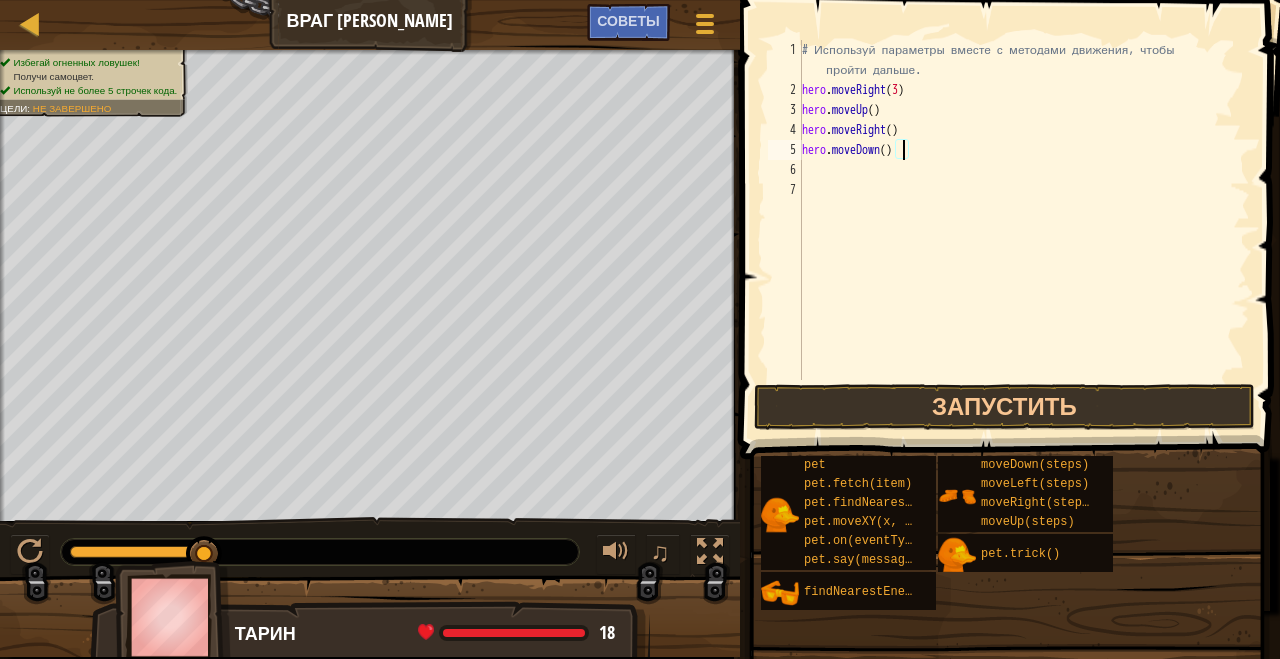 type on "hero.moveDown(3)" 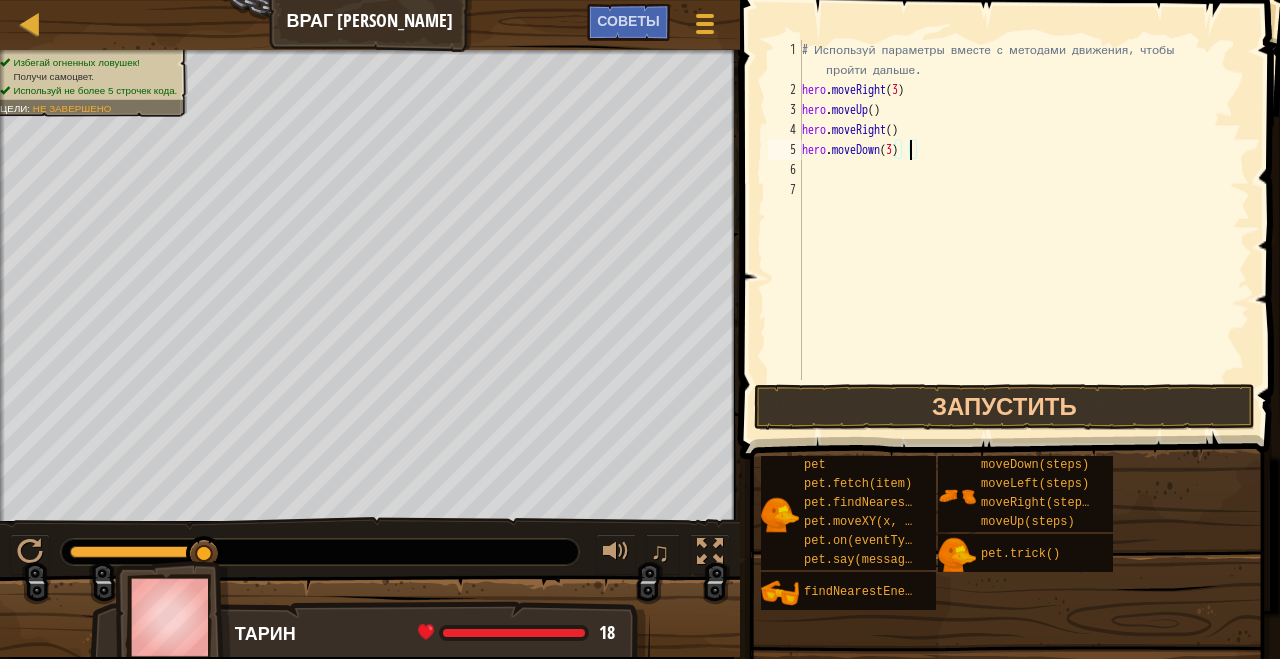 scroll, scrollTop: 9, scrollLeft: 0, axis: vertical 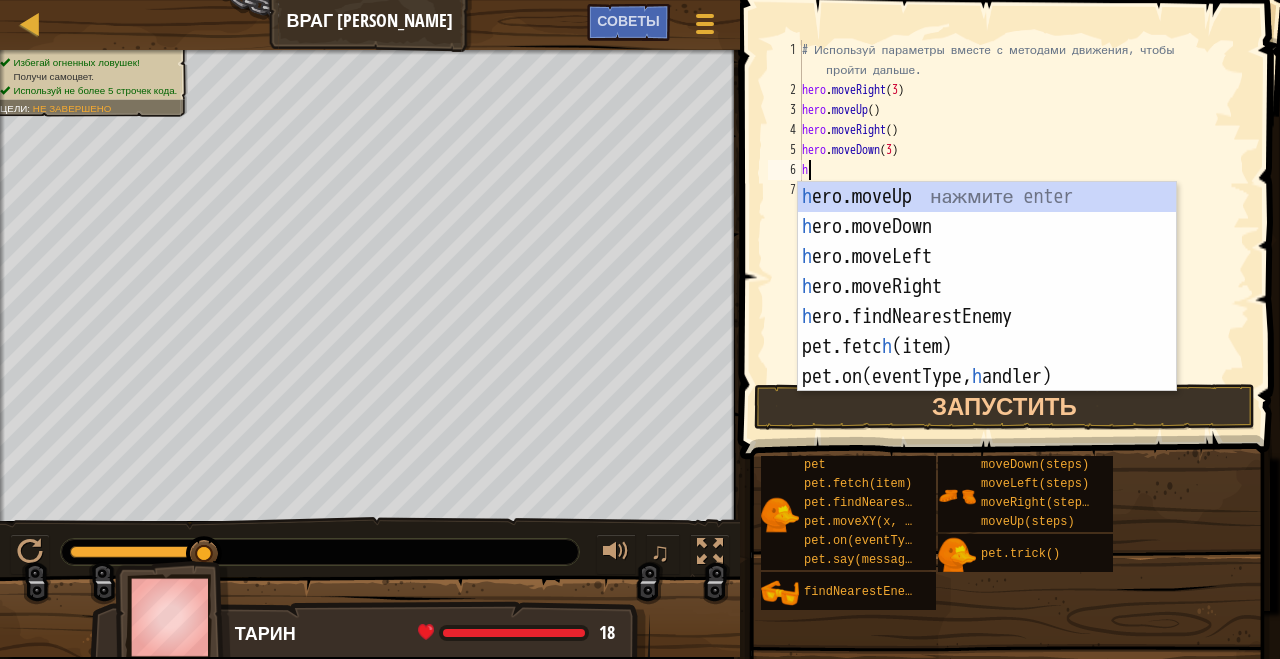 type on "he" 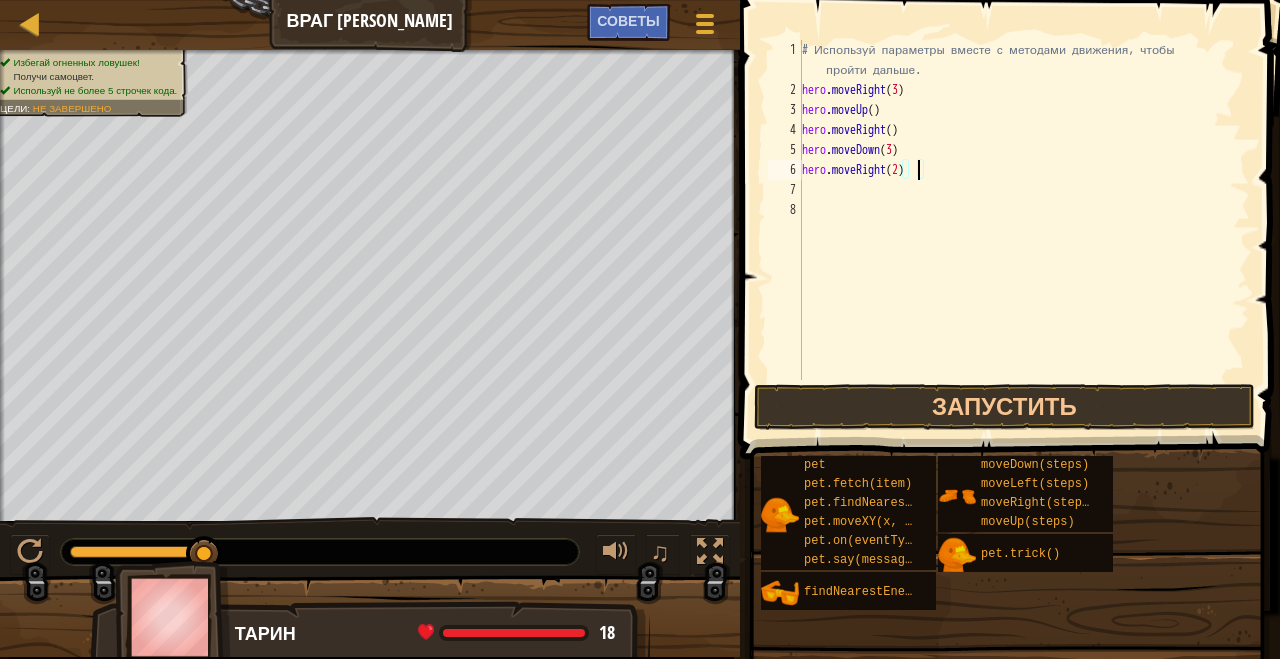 scroll, scrollTop: 9, scrollLeft: 9, axis: both 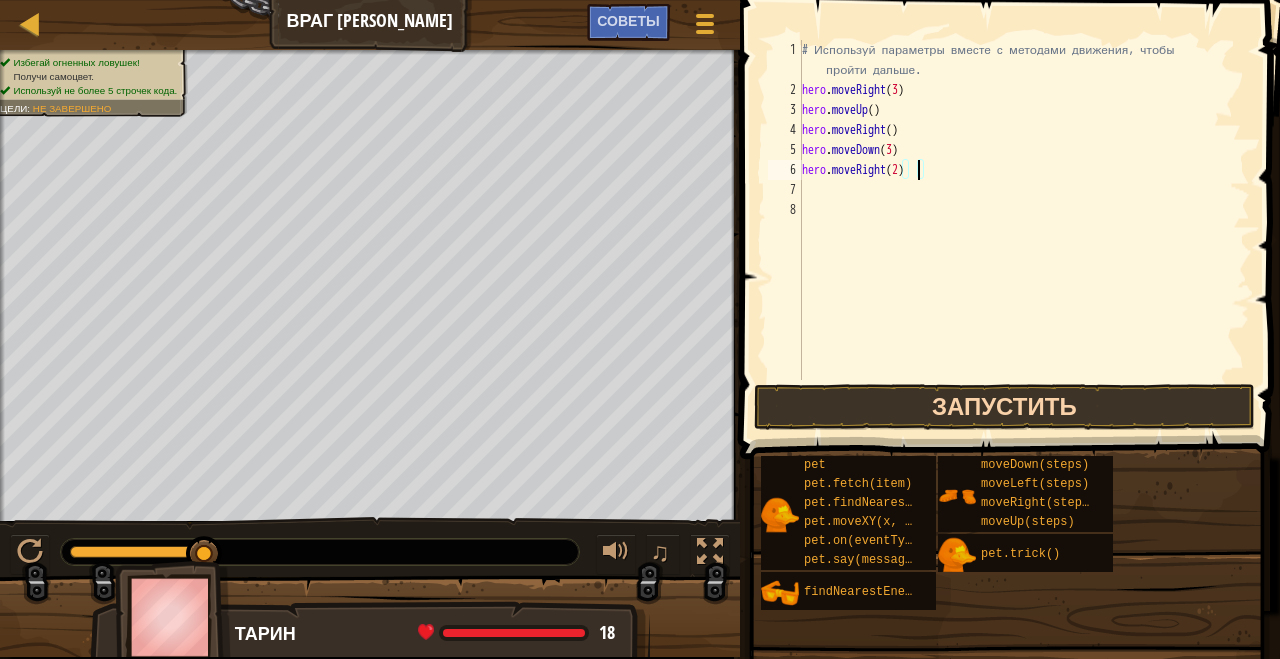 type on "hero.moveRight(2)" 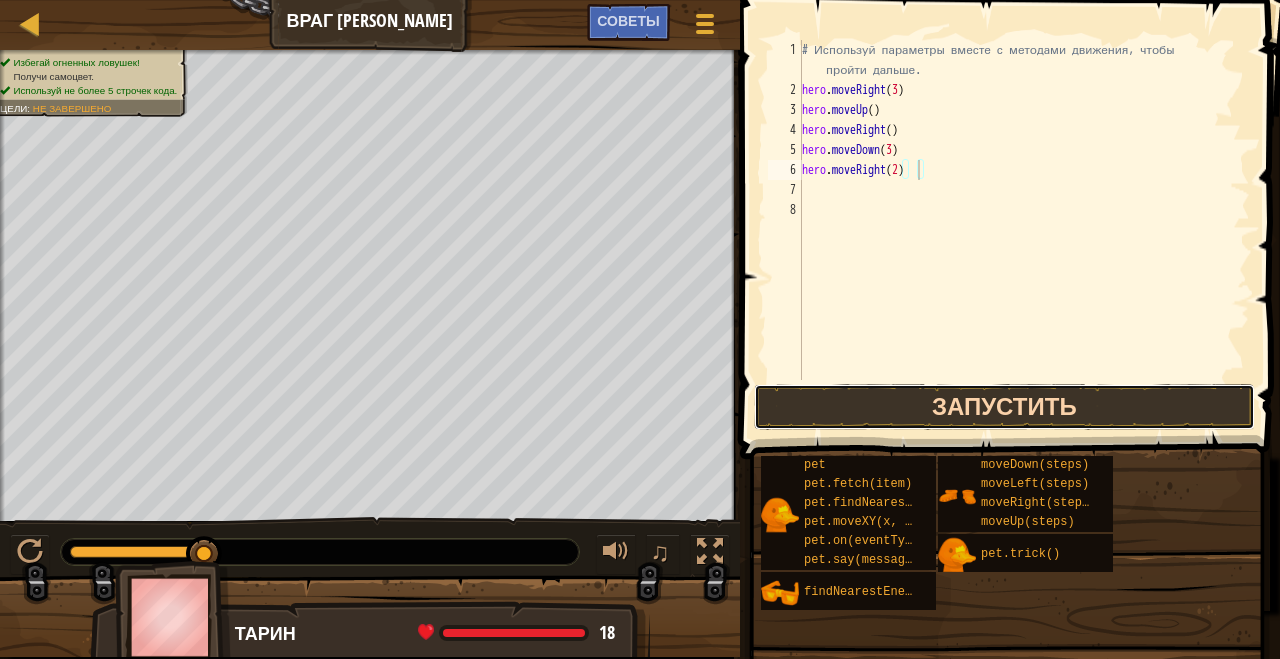 click on "Запустить" at bounding box center [1004, 407] 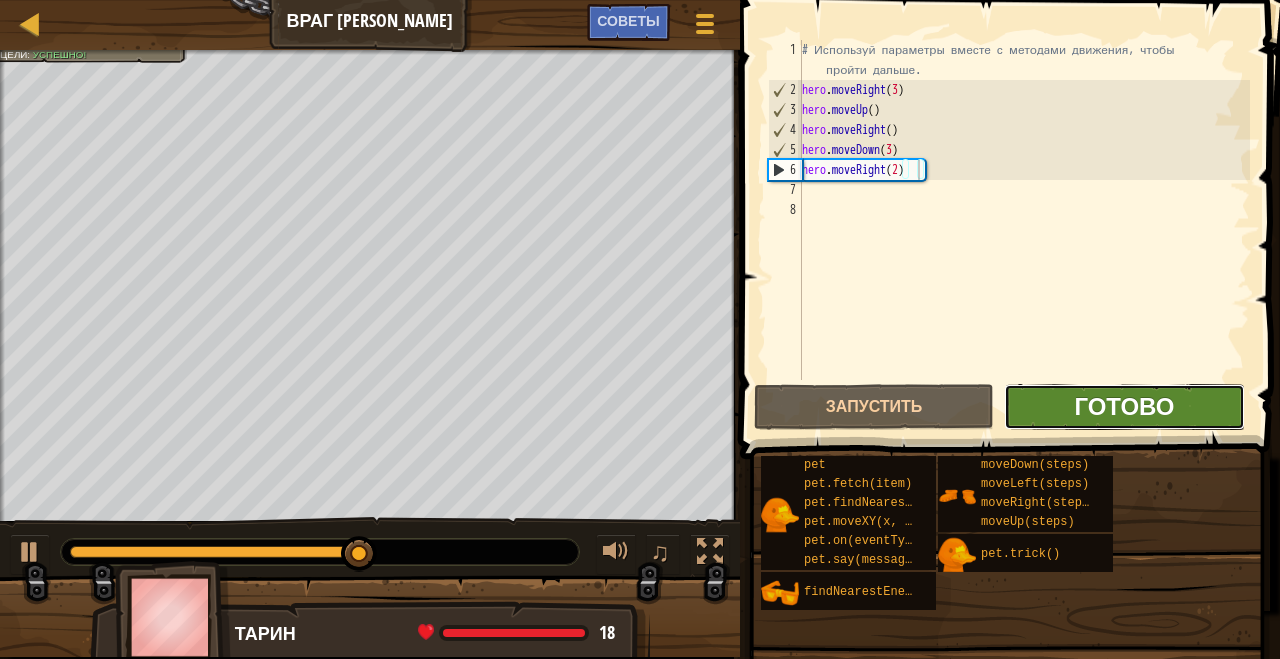 click on "Готово" at bounding box center [1124, 406] 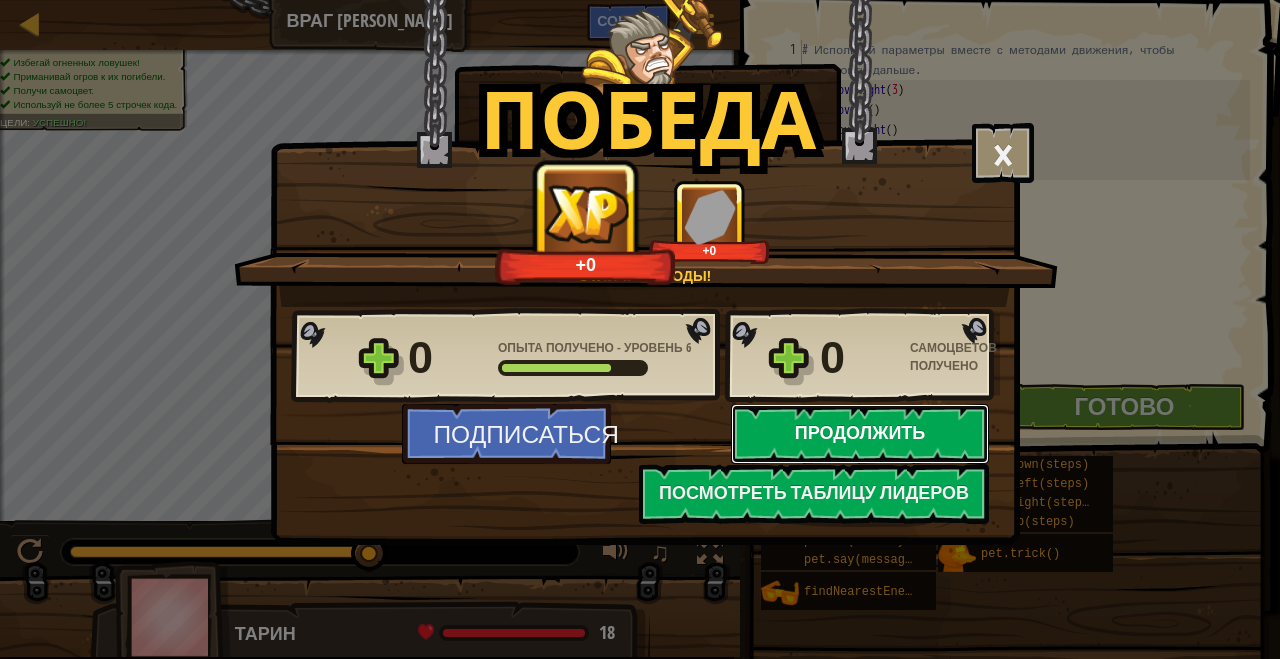 click on "Продолжить" at bounding box center [860, 434] 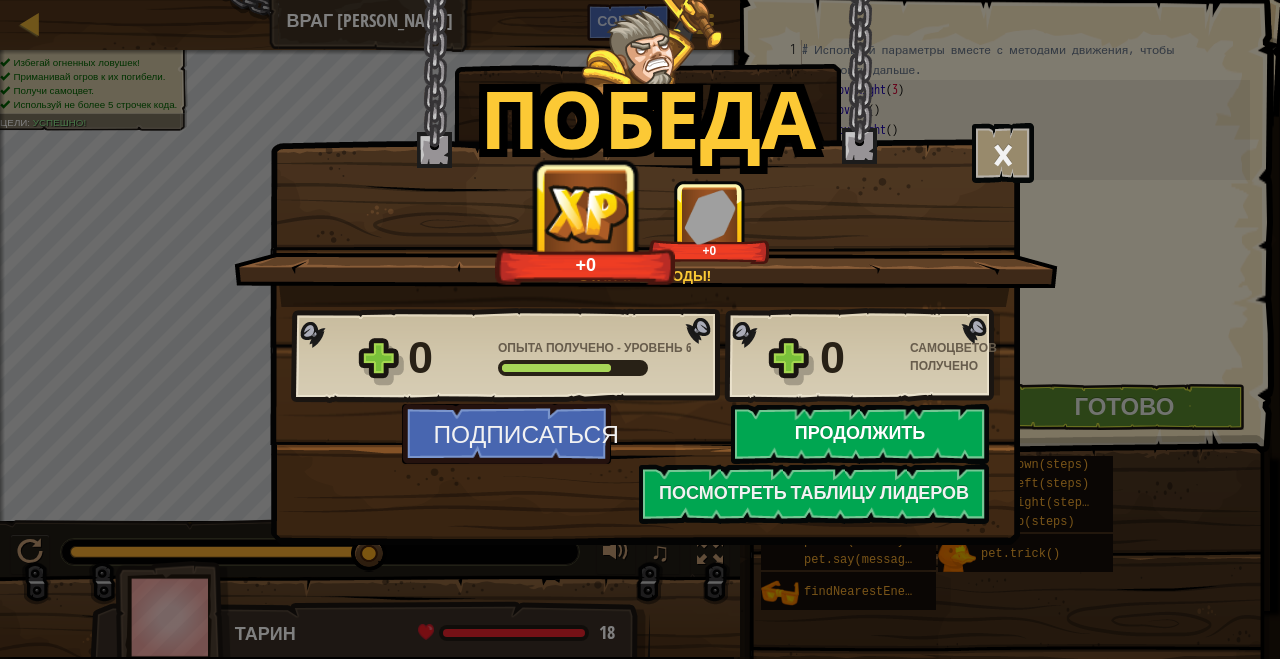 select on "ru" 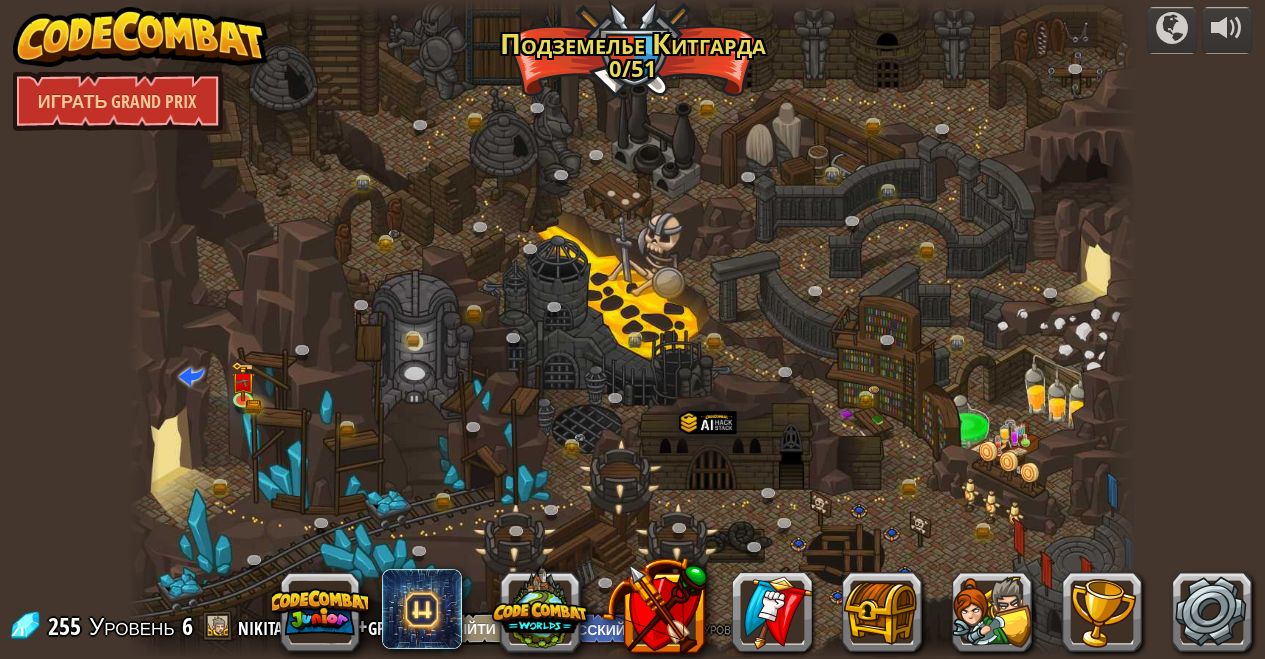select on "ru" 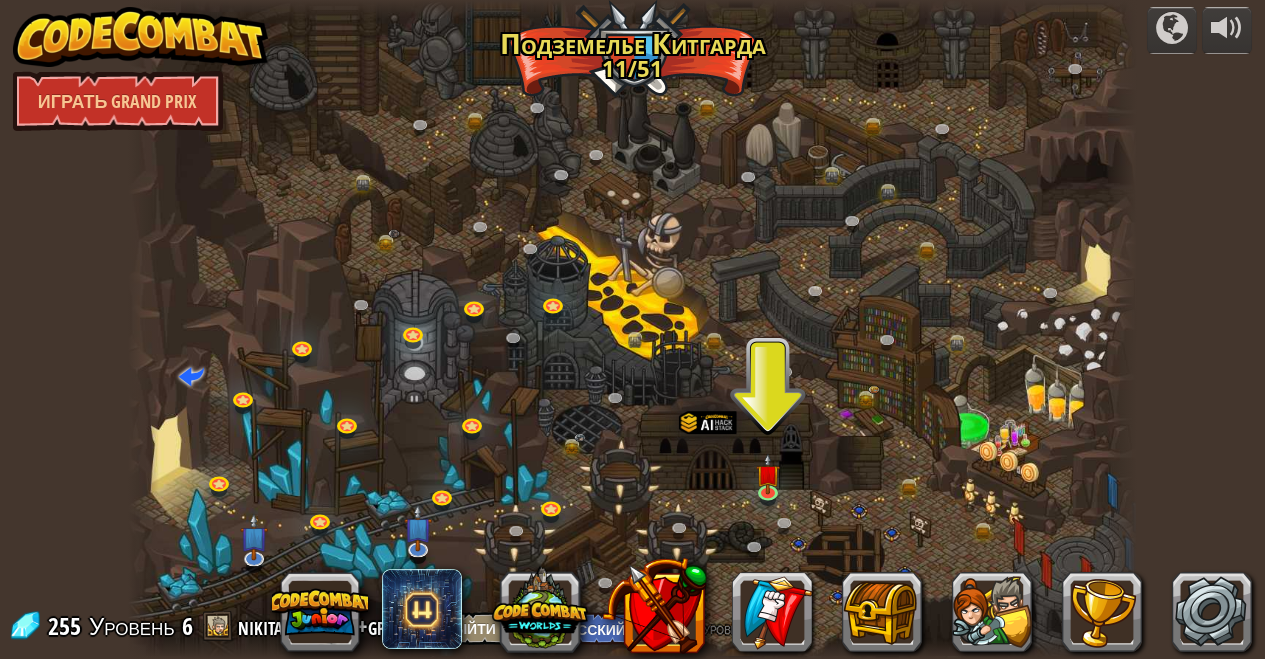 click at bounding box center [632, 329] 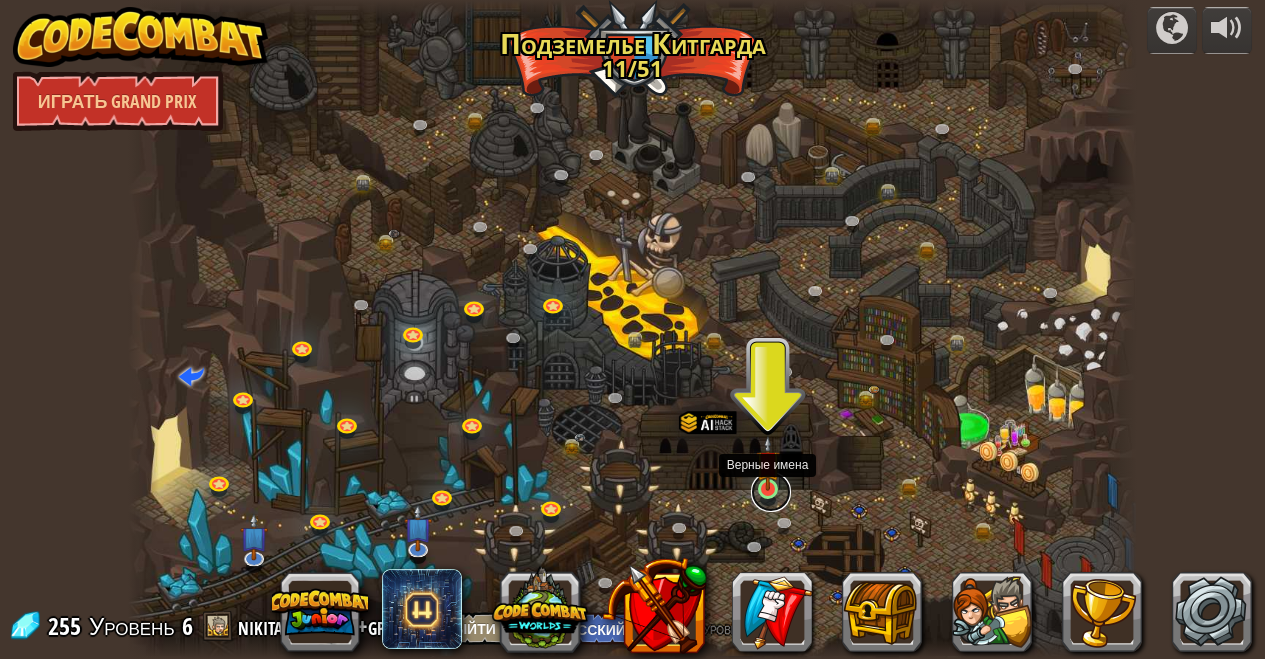 click at bounding box center (771, 492) 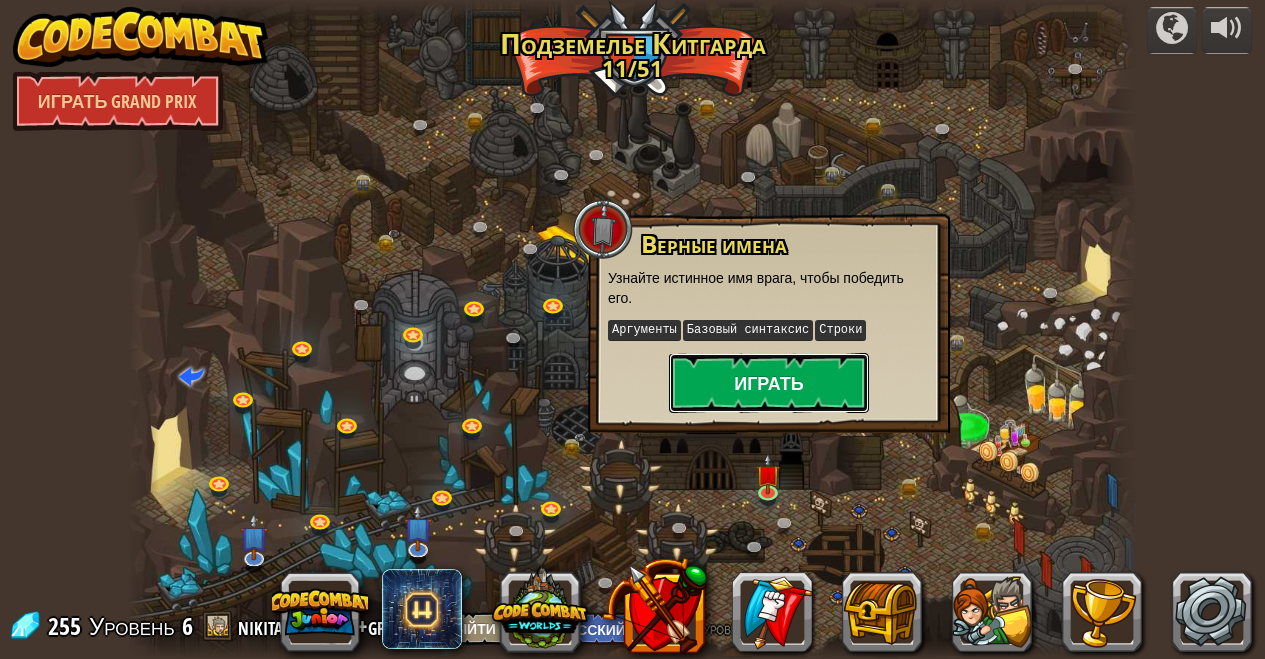 click on "Играть" at bounding box center (769, 383) 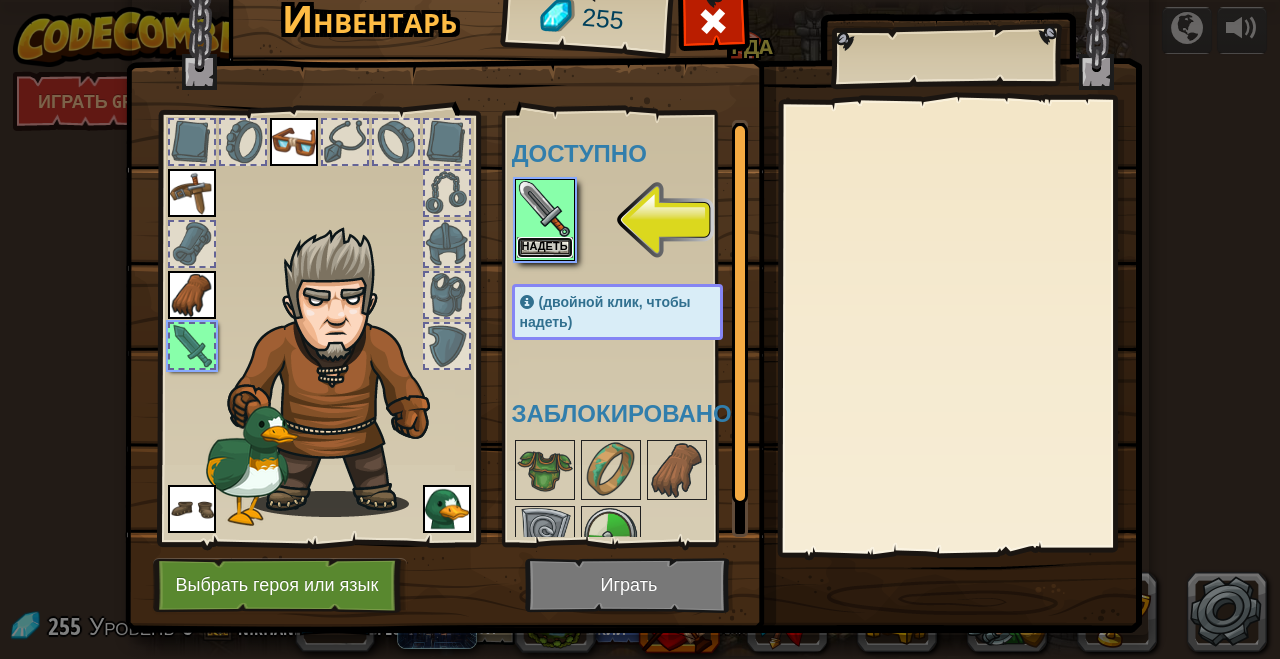 click on "Надеть" at bounding box center (545, 247) 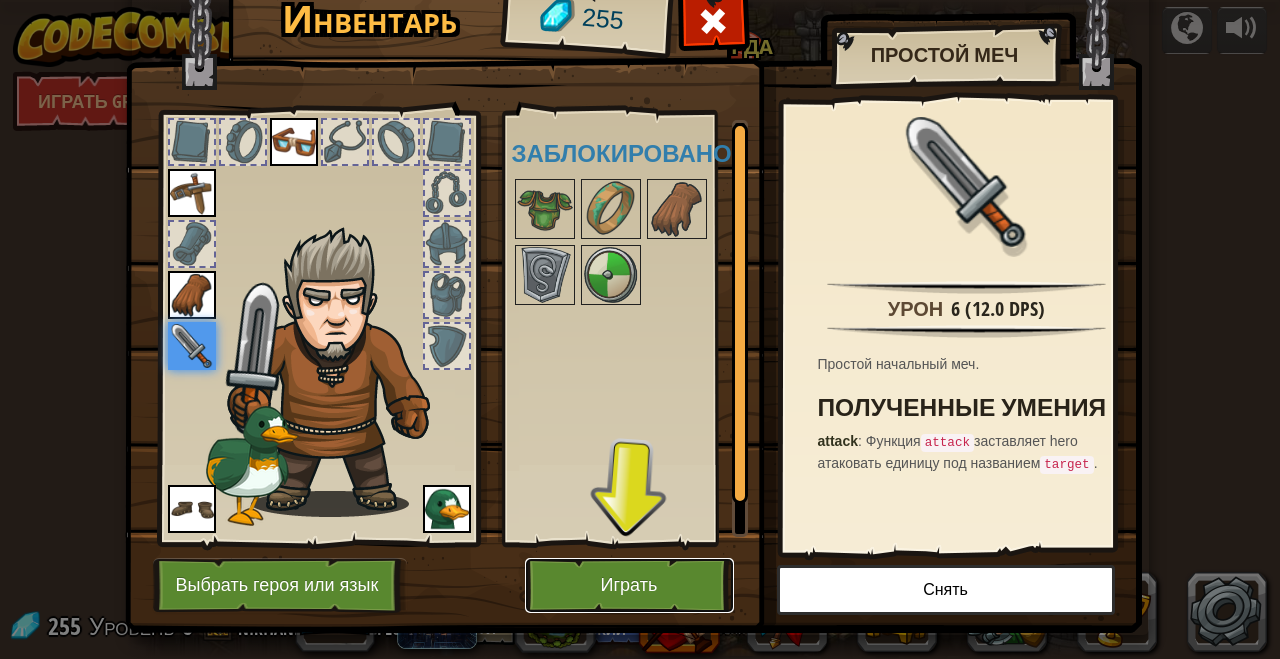 click on "Играть" at bounding box center [629, 585] 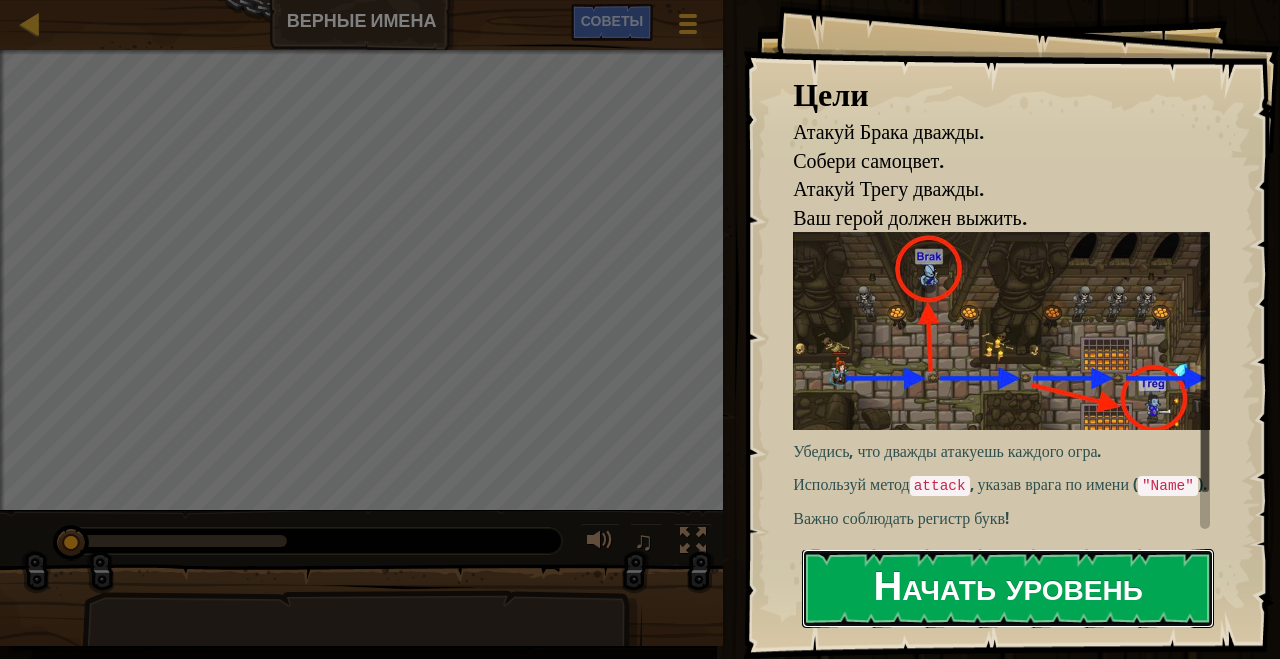 click on "Начать уровень" at bounding box center [1008, 588] 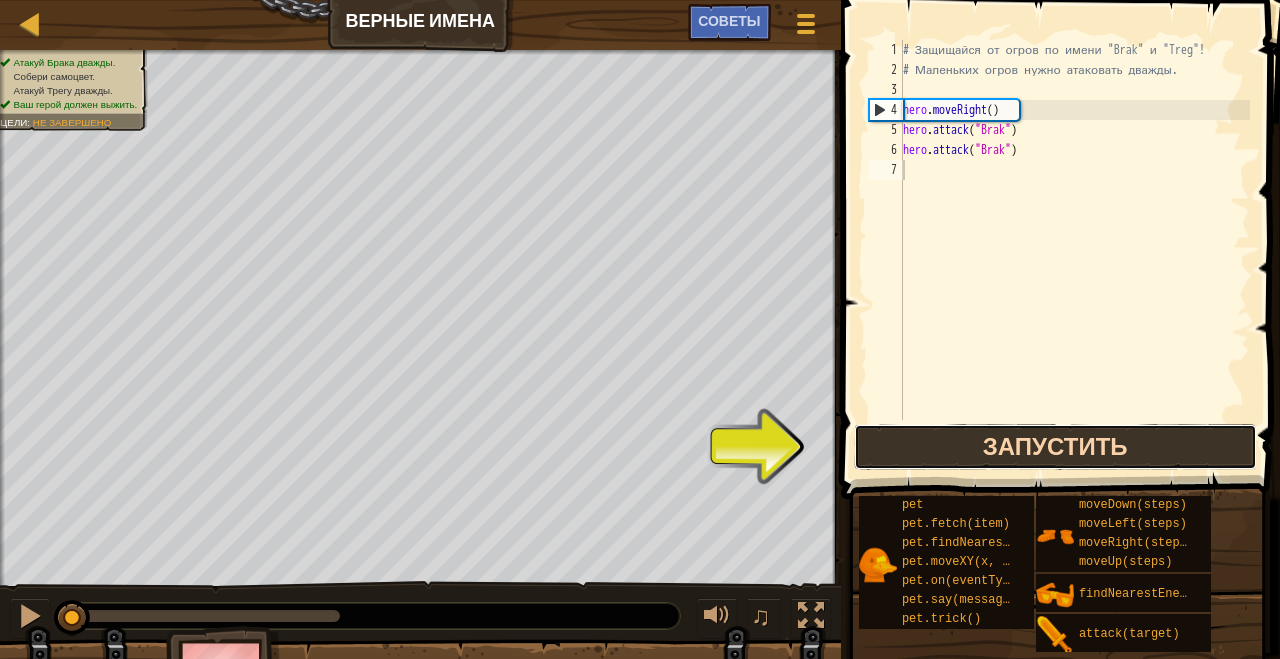 click on "Запустить" at bounding box center [1055, 447] 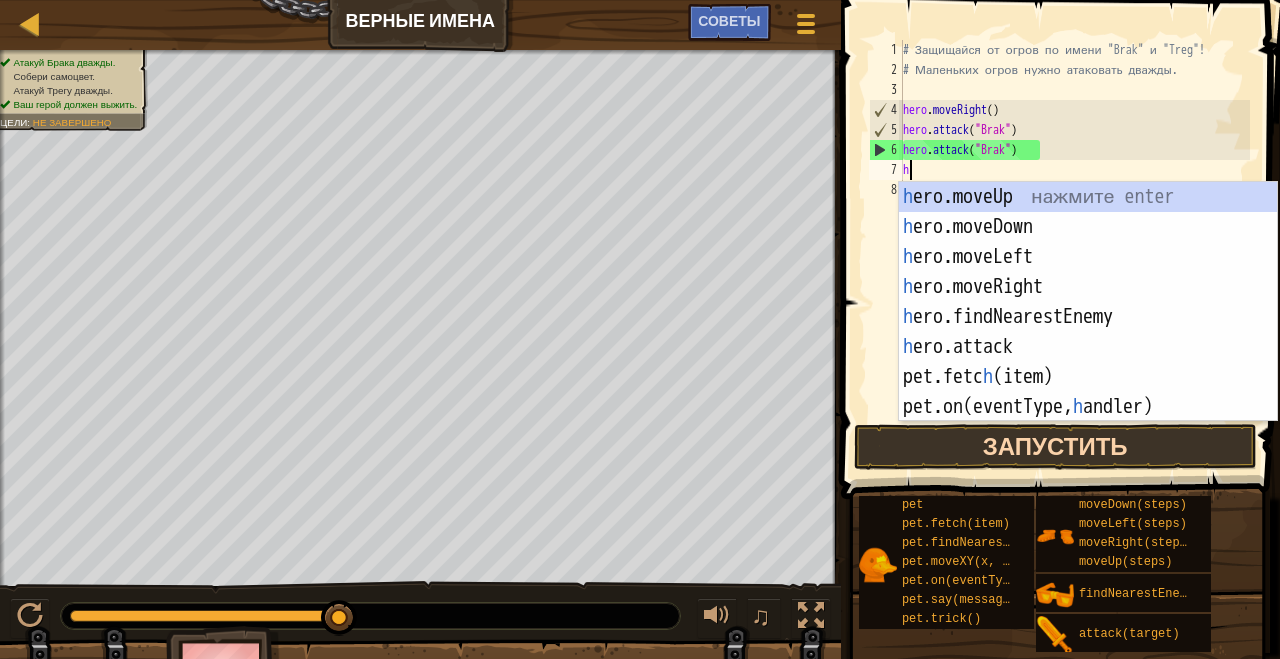 scroll, scrollTop: 9, scrollLeft: 0, axis: vertical 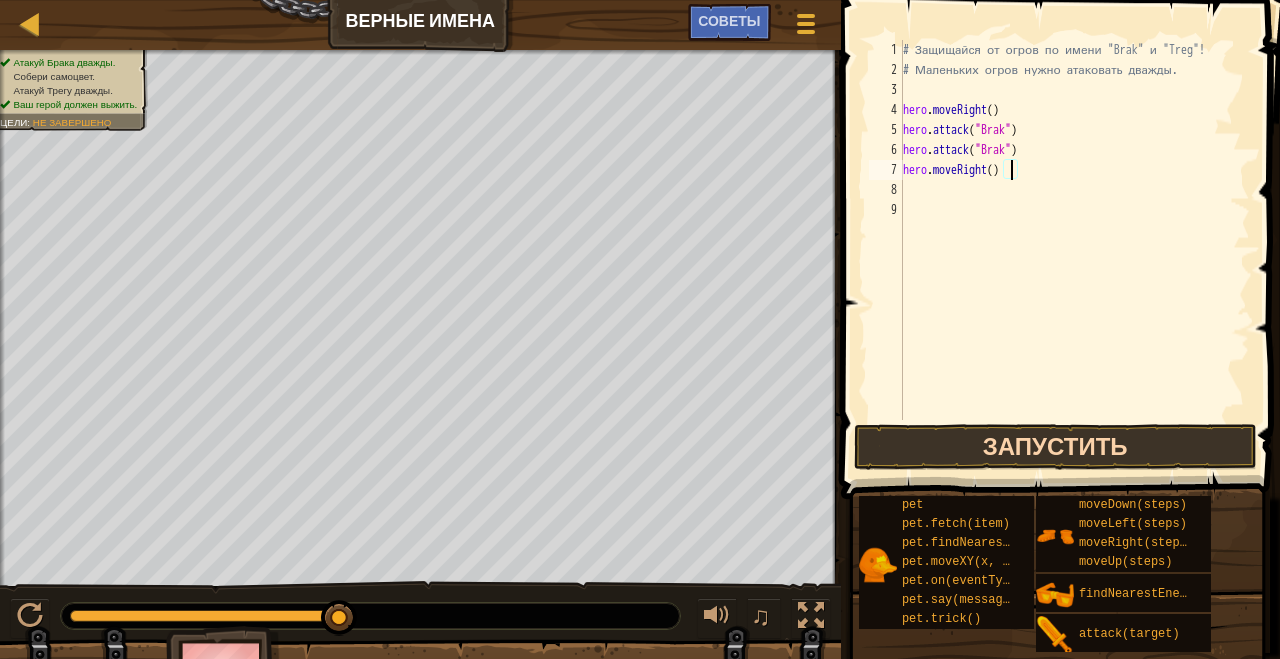 type on "hero.moveRight(2)" 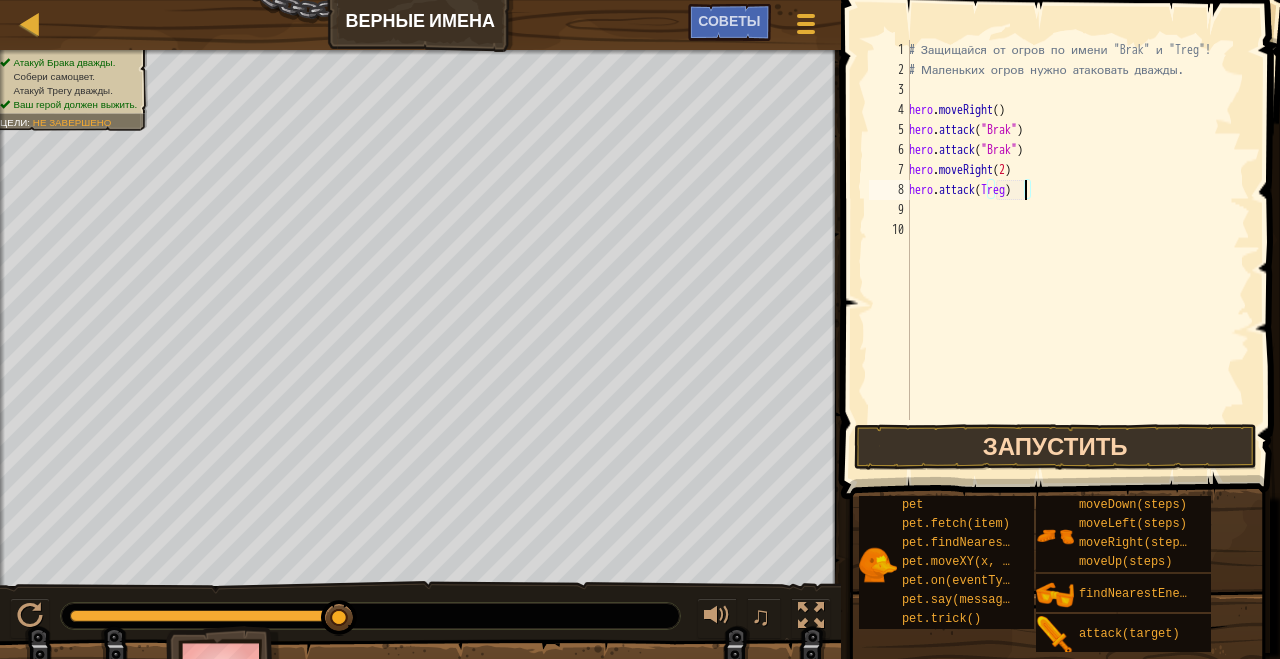 scroll, scrollTop: 9, scrollLeft: 9, axis: both 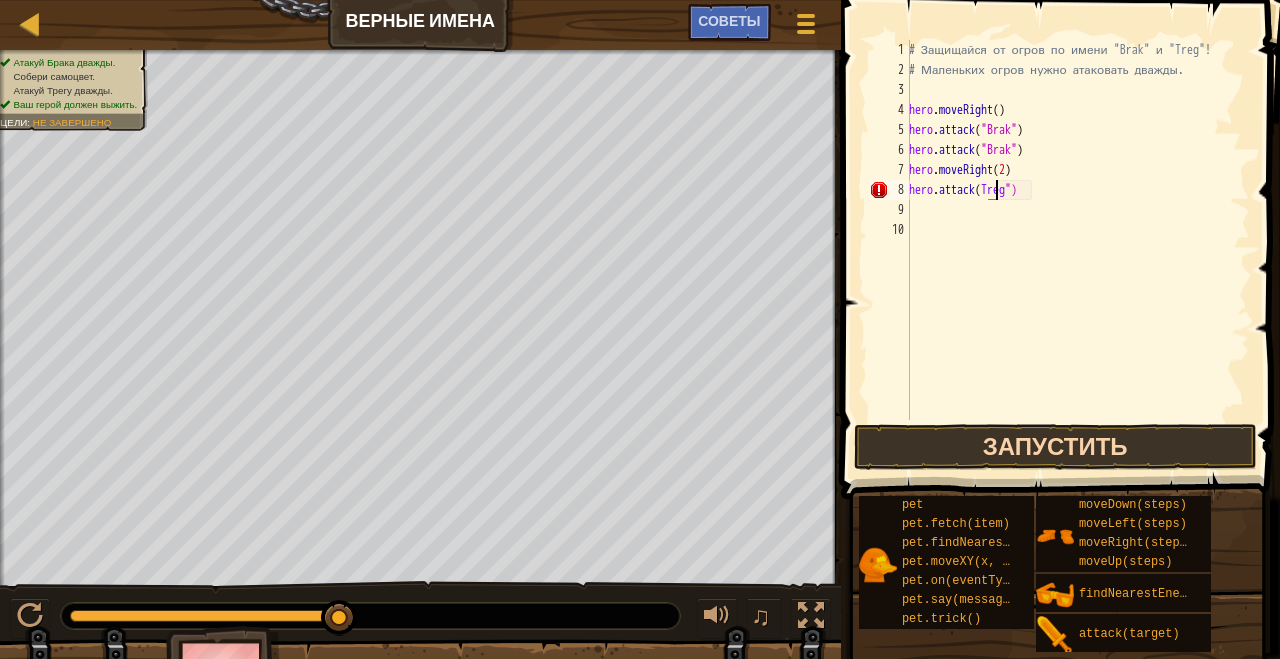 type on "hero.attack("Treg")" 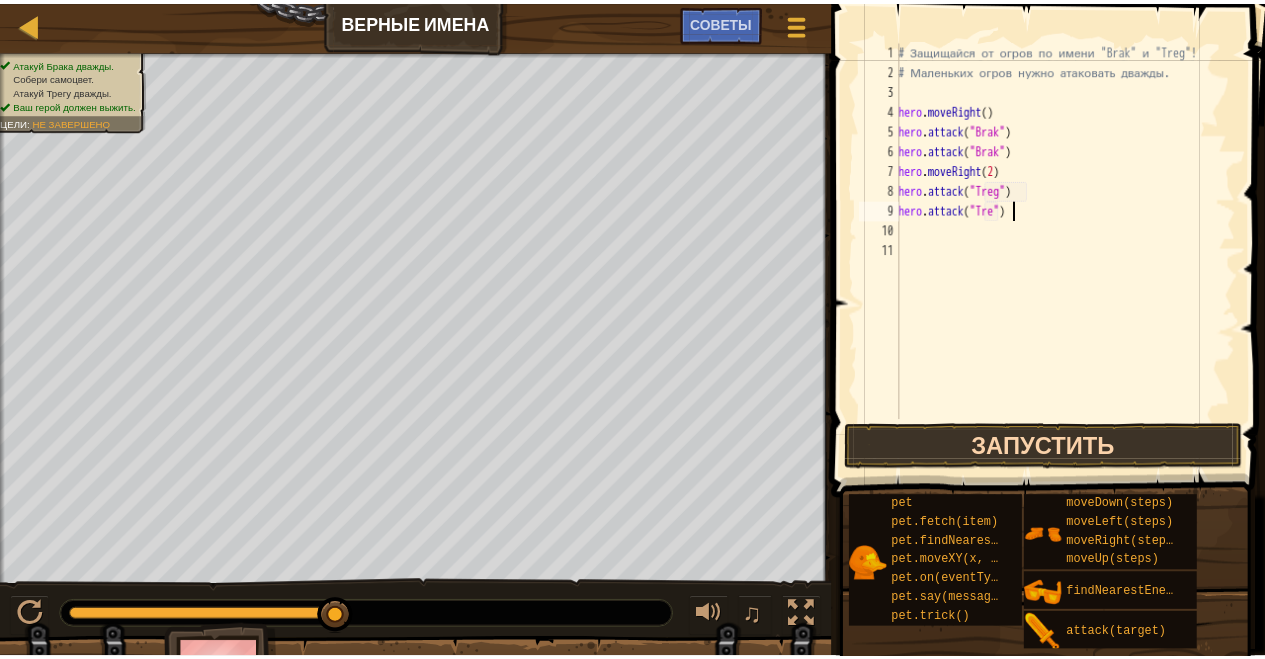 scroll, scrollTop: 9, scrollLeft: 10, axis: both 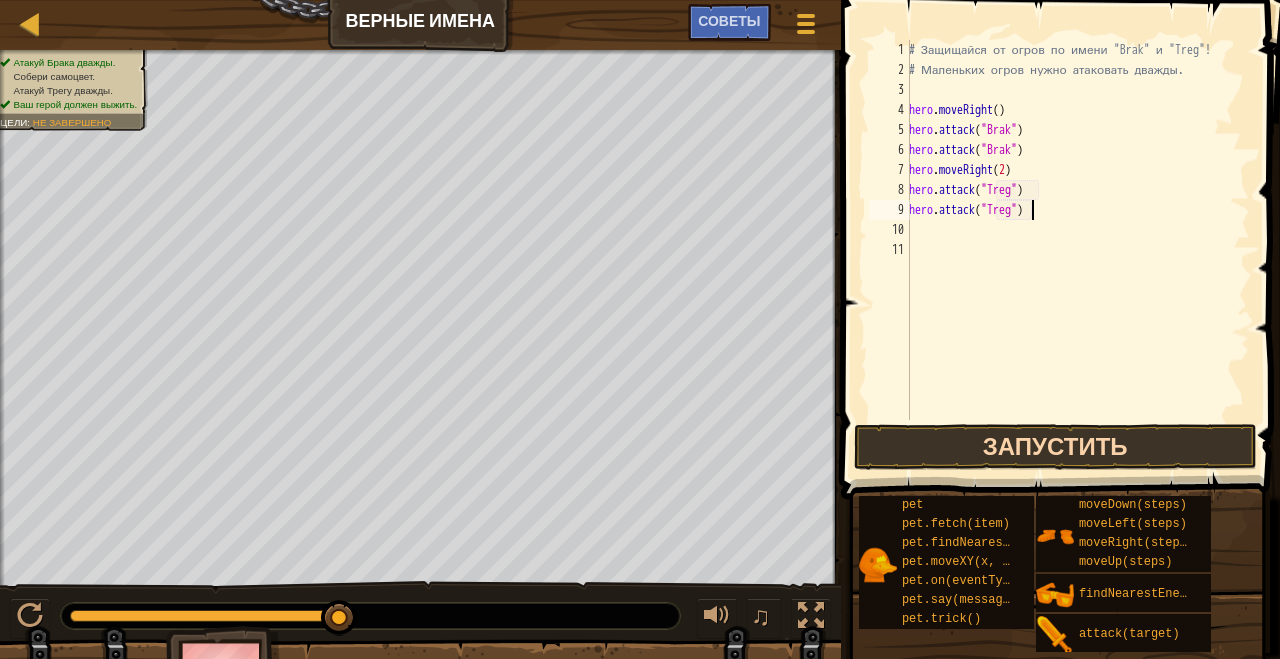 type on "hero.attack("Treg")" 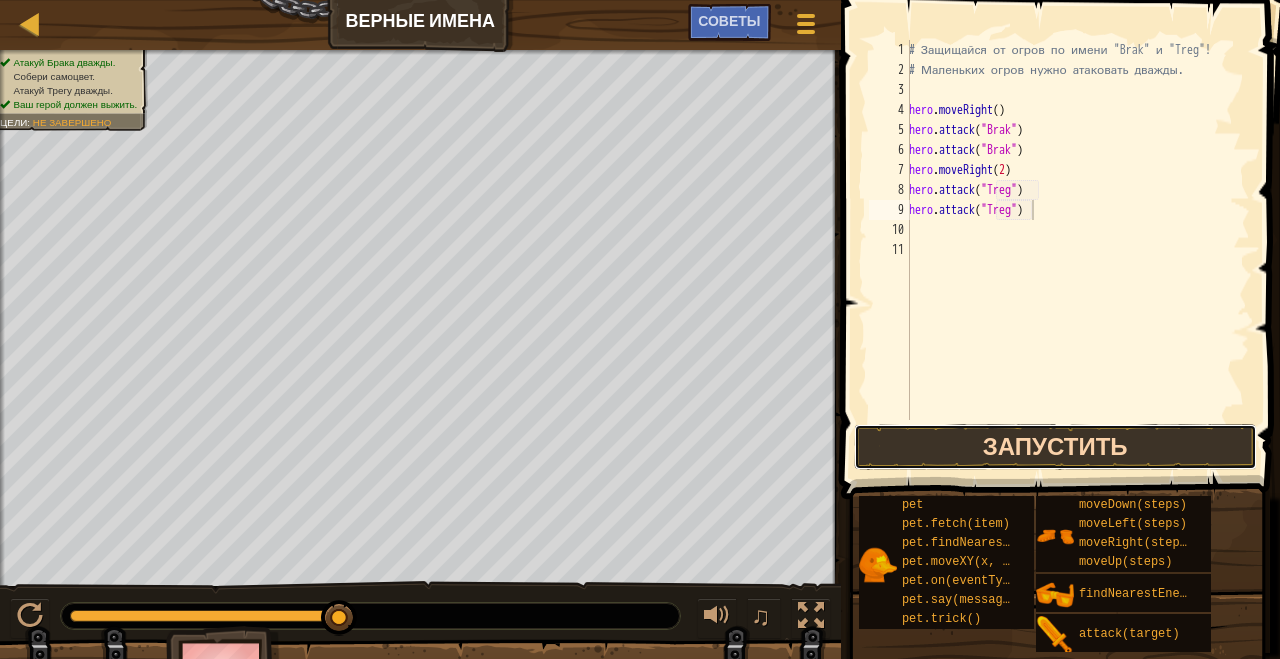 drag, startPoint x: 1143, startPoint y: 445, endPoint x: 1155, endPoint y: 463, distance: 21.633308 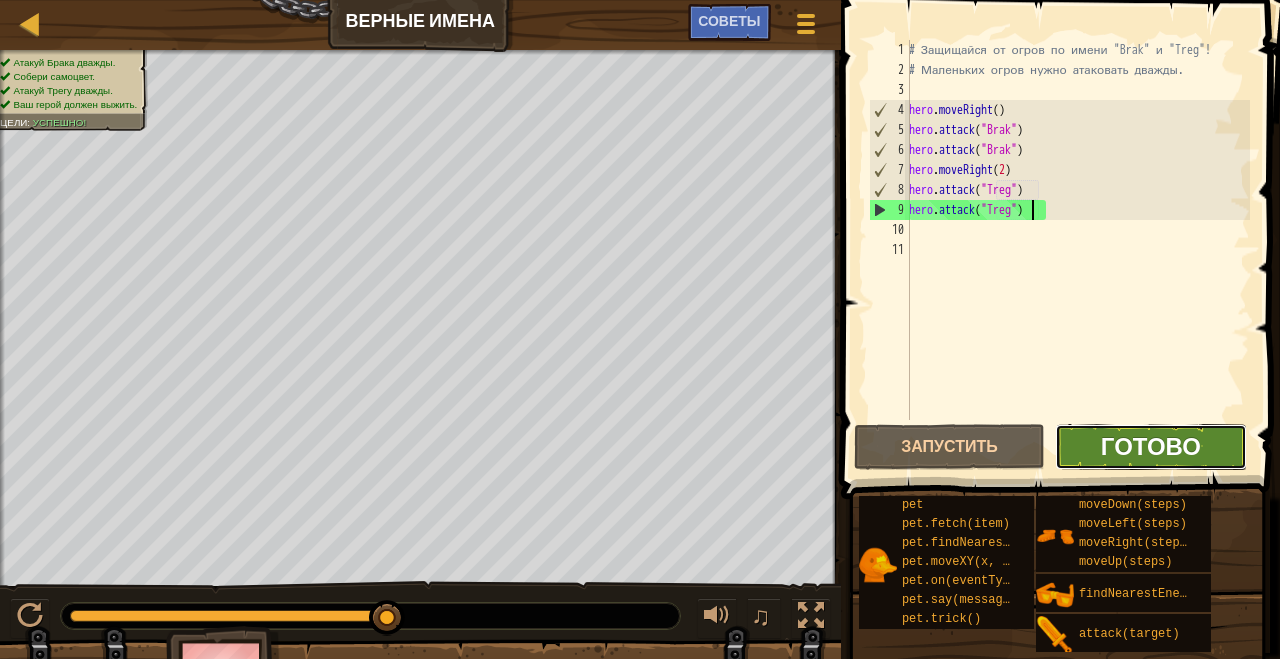 click on "Готово" at bounding box center (1151, 446) 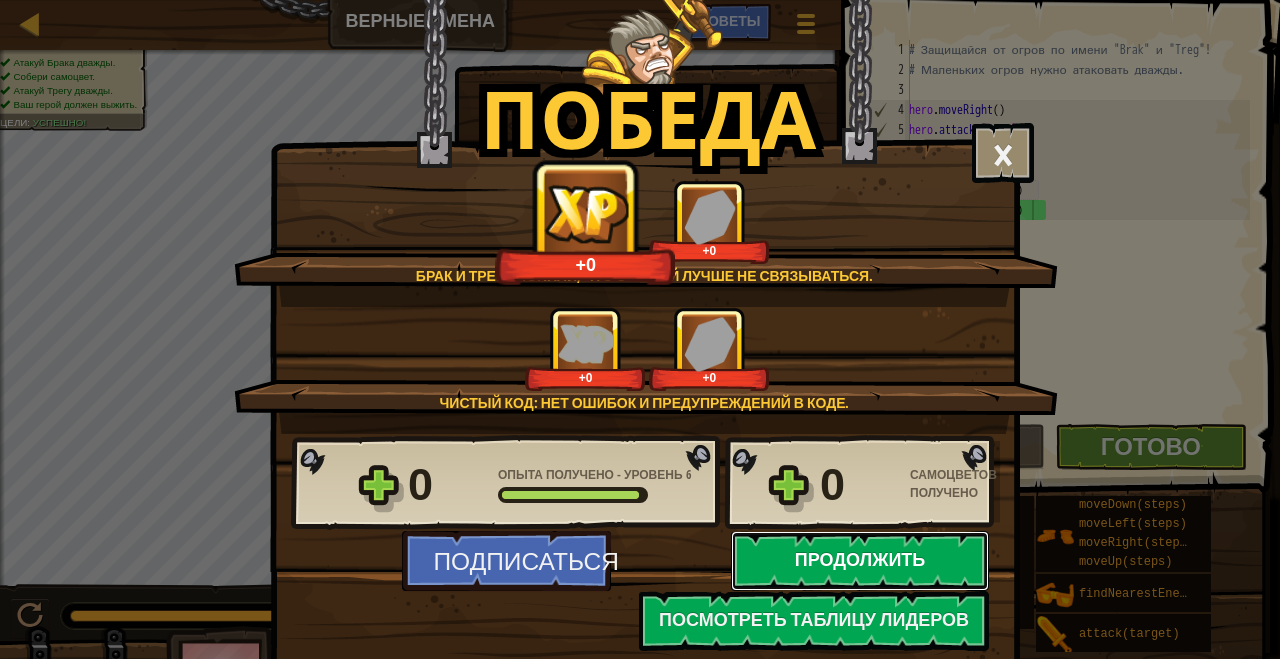 click on "Продолжить" at bounding box center (860, 561) 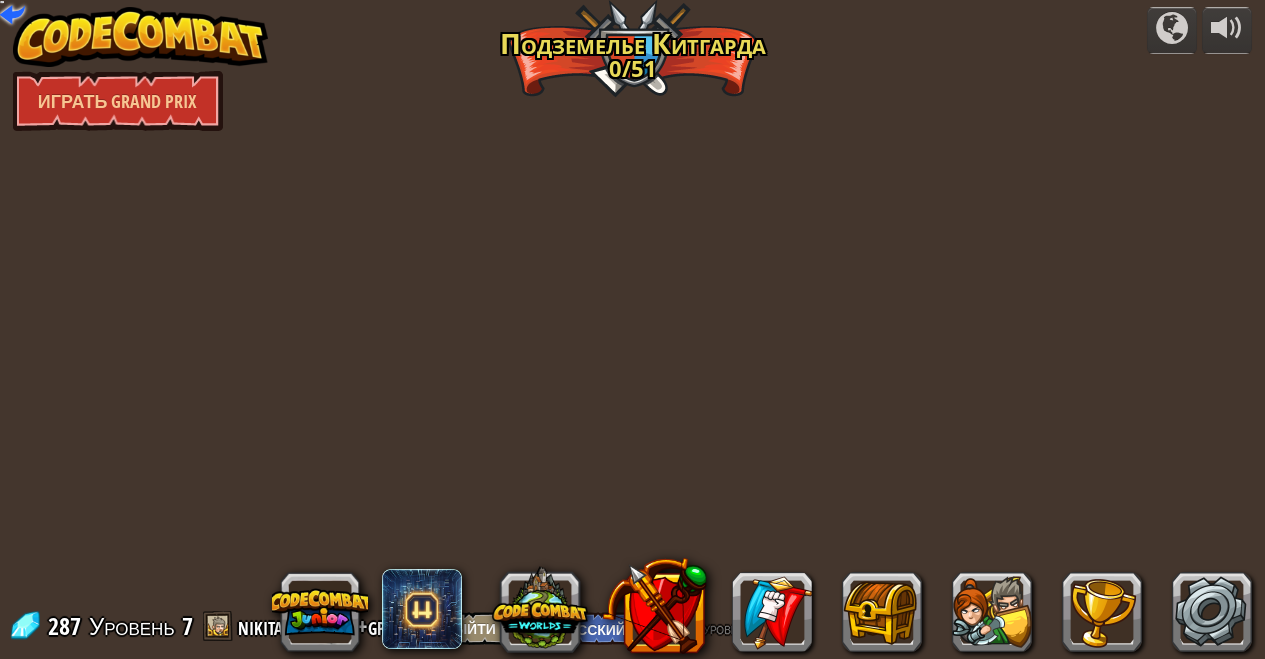 select on "ru" 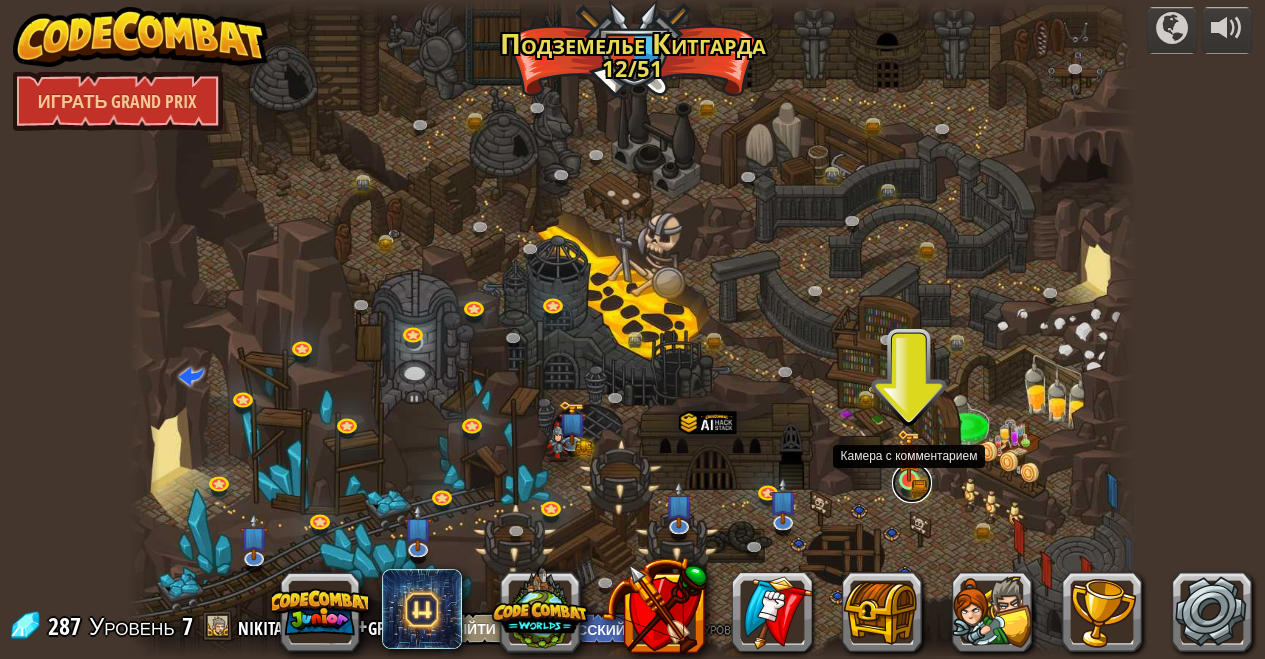 click at bounding box center [912, 483] 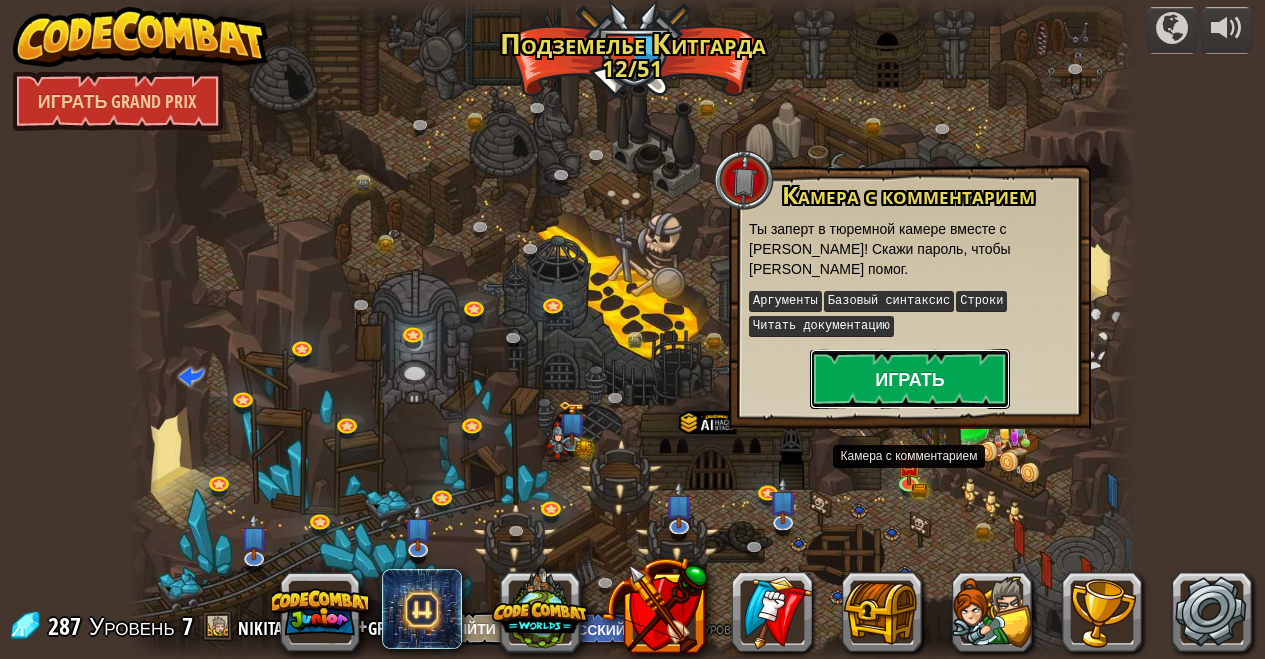 click on "Играть" at bounding box center [910, 379] 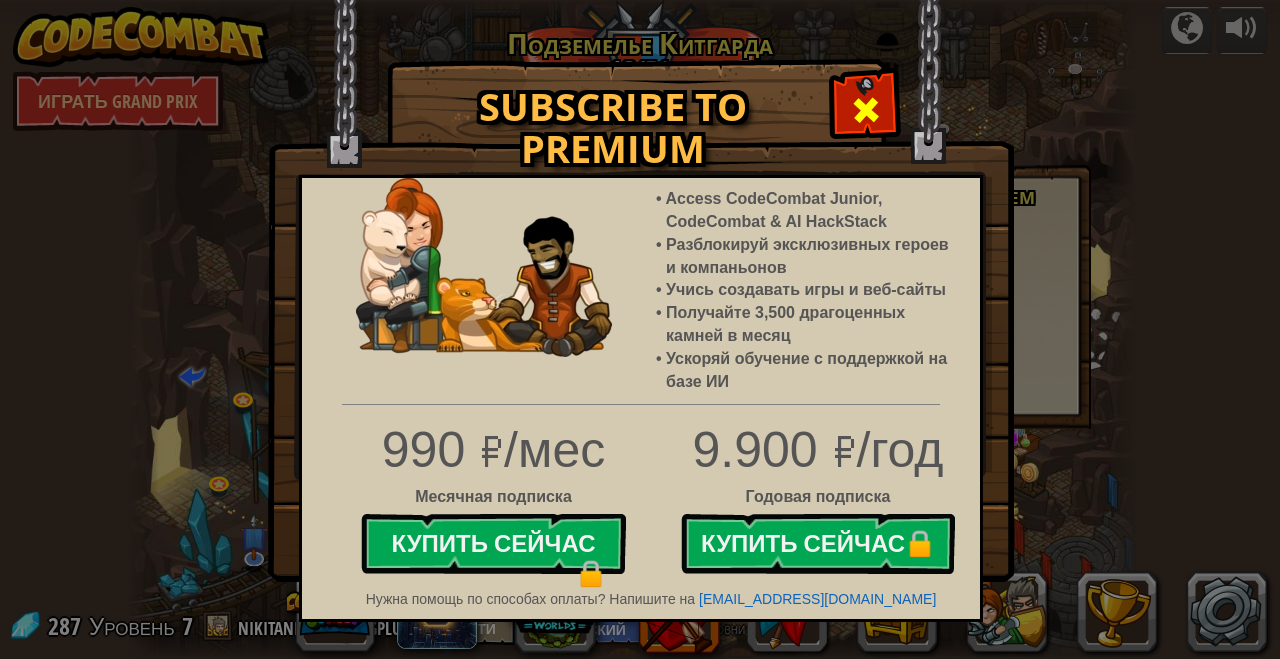 click at bounding box center (866, 110) 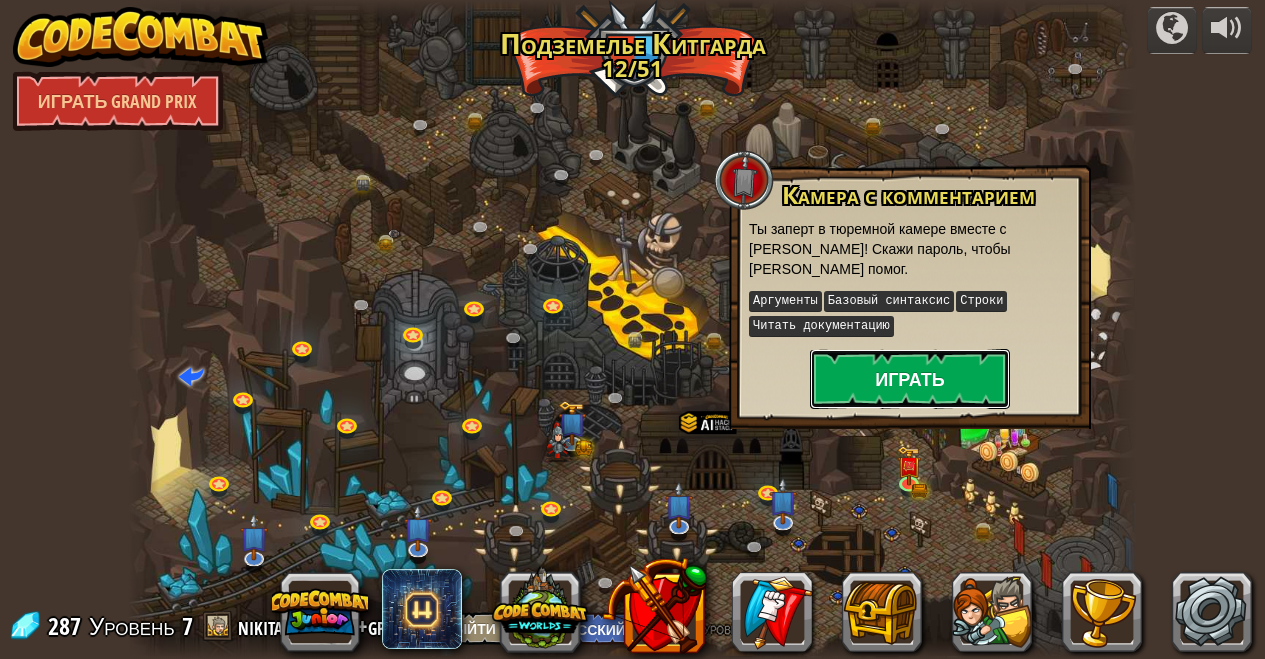 click on "Играть" at bounding box center [910, 379] 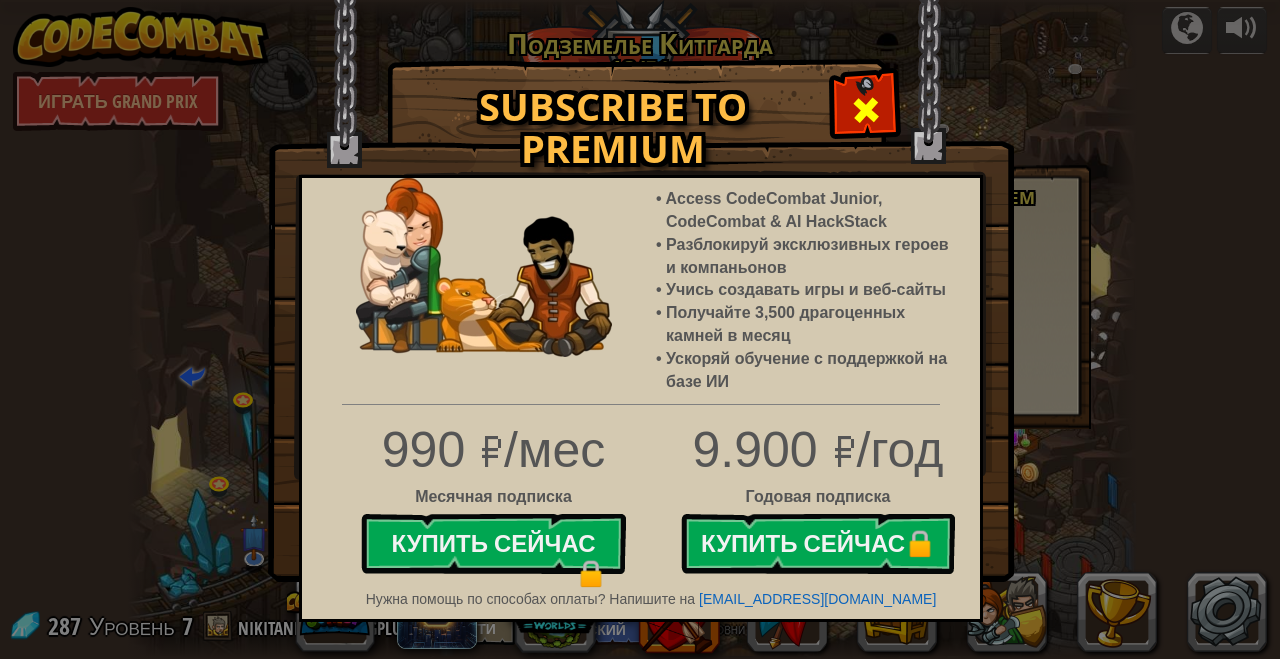 click at bounding box center [866, 110] 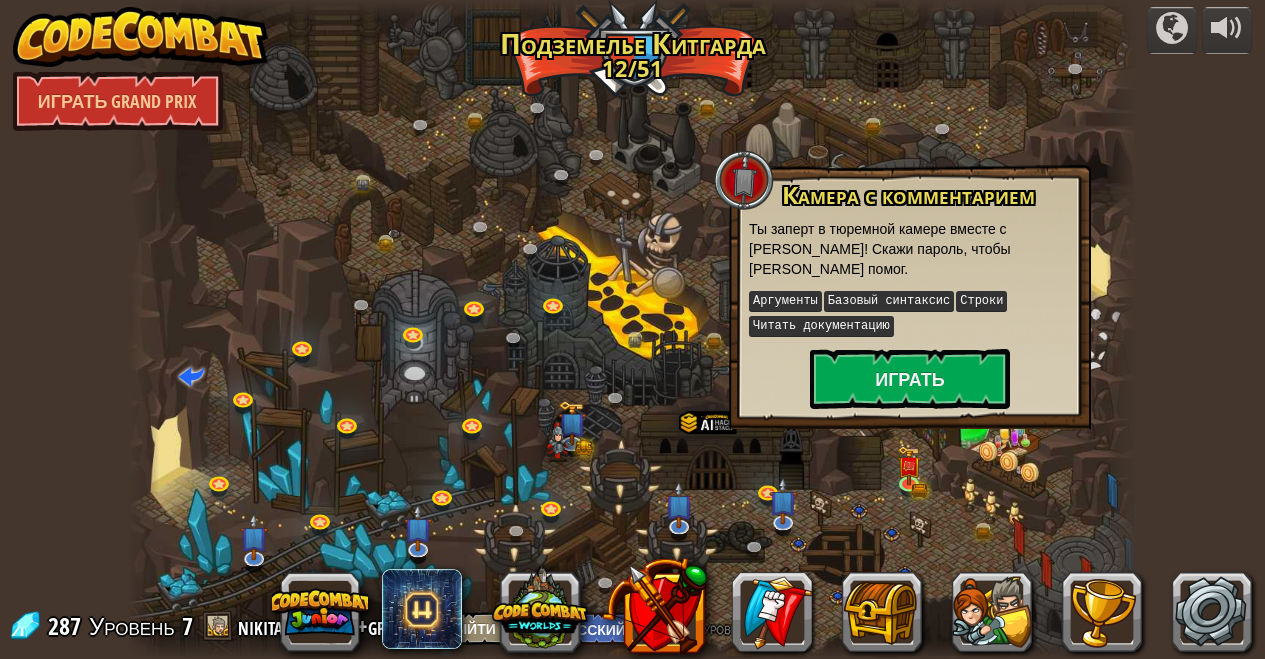 click on "Аргументы Базовый синтаксис Строки Читать документацию" at bounding box center (910, 314) 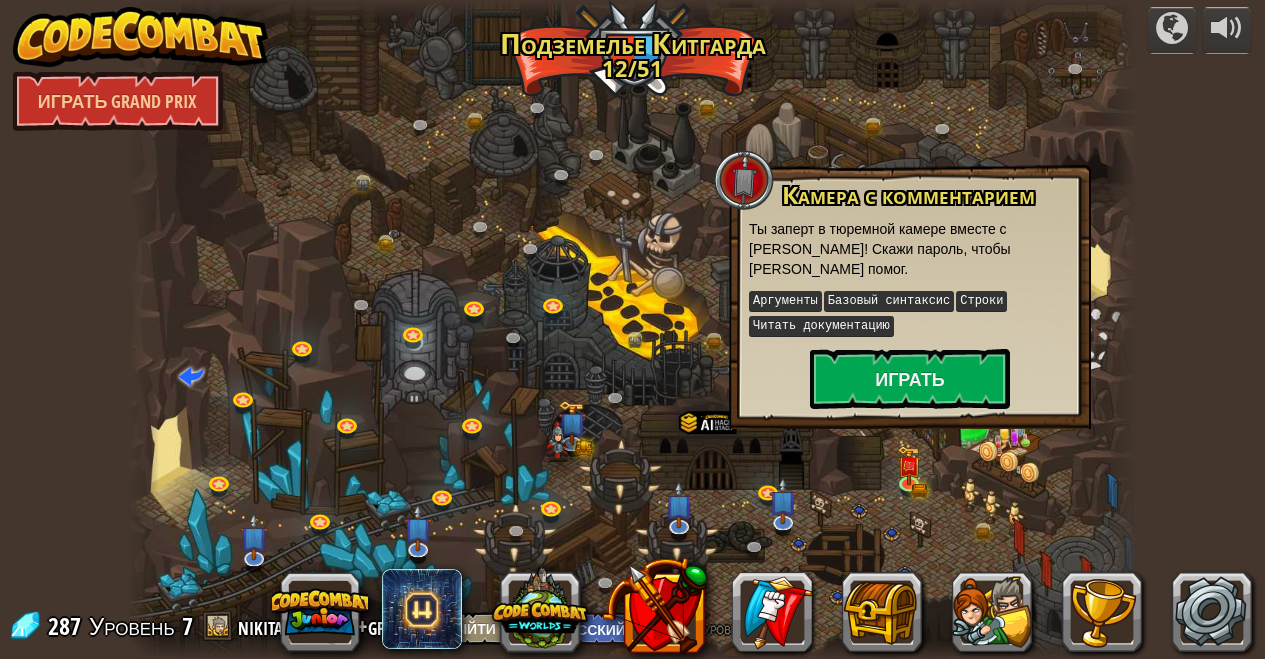 drag, startPoint x: 1174, startPoint y: 302, endPoint x: 1161, endPoint y: 299, distance: 13.341664 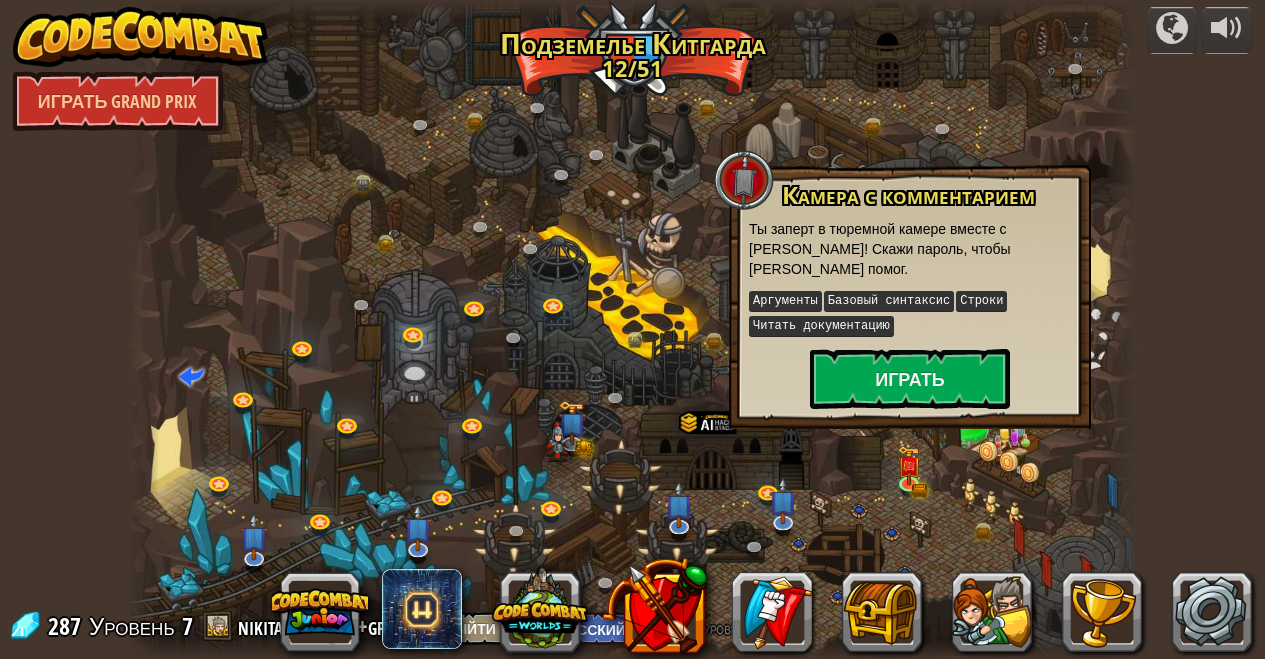 click on "powered by Играть Grand Prix Крутой каньон (Заблокировано) Задание: собрать больше золота, используя все навыки программирования, которые ты приобрёл до сих пор!
Базовый синтаксис Циклы "while" Строки Переменные Читать документацию Известный враг (Заблокировано) Использование вашей первой переменной для достижения победы.
Аргументы Базовый синтаксис Строки Переменные Удар и рывок (Заблокировано) Убеги от духа подземелья с помощью зелья скорости.
Аргументы Базовый синтаксис Строки Циклы "while" Страшная дверь (Заблокировано)
Аргументы Базовый синтаксис [PERSON_NAME]" at bounding box center [632, 329] 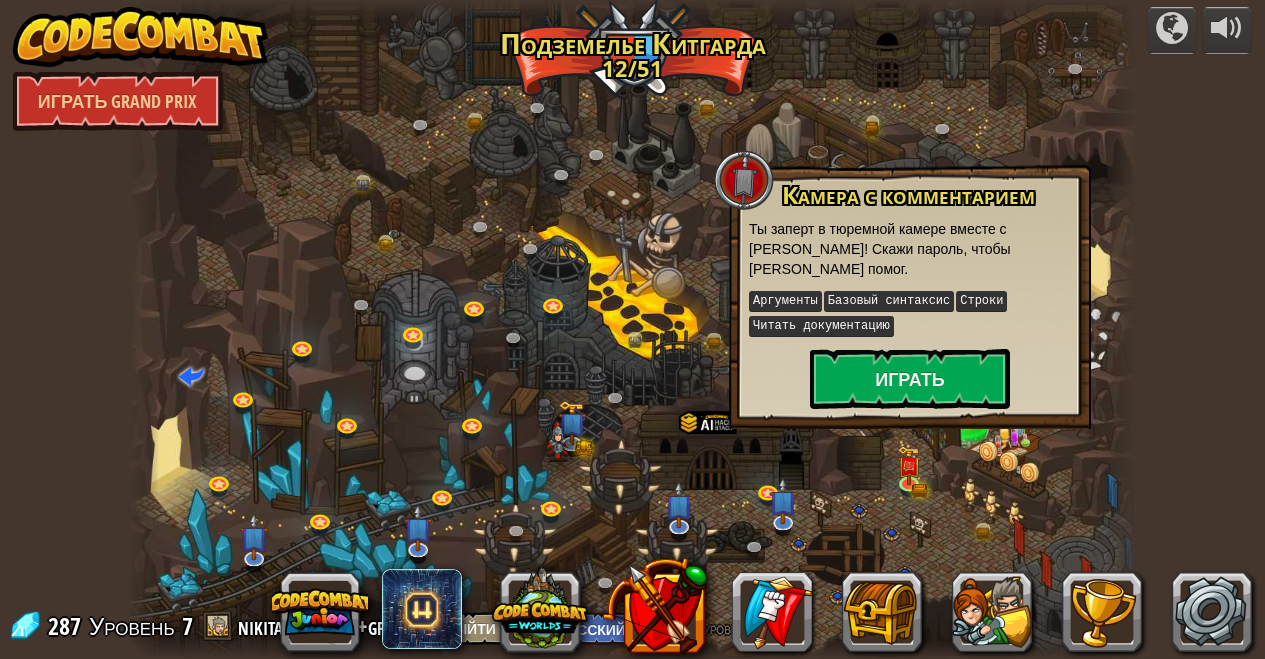 click at bounding box center [632, 329] 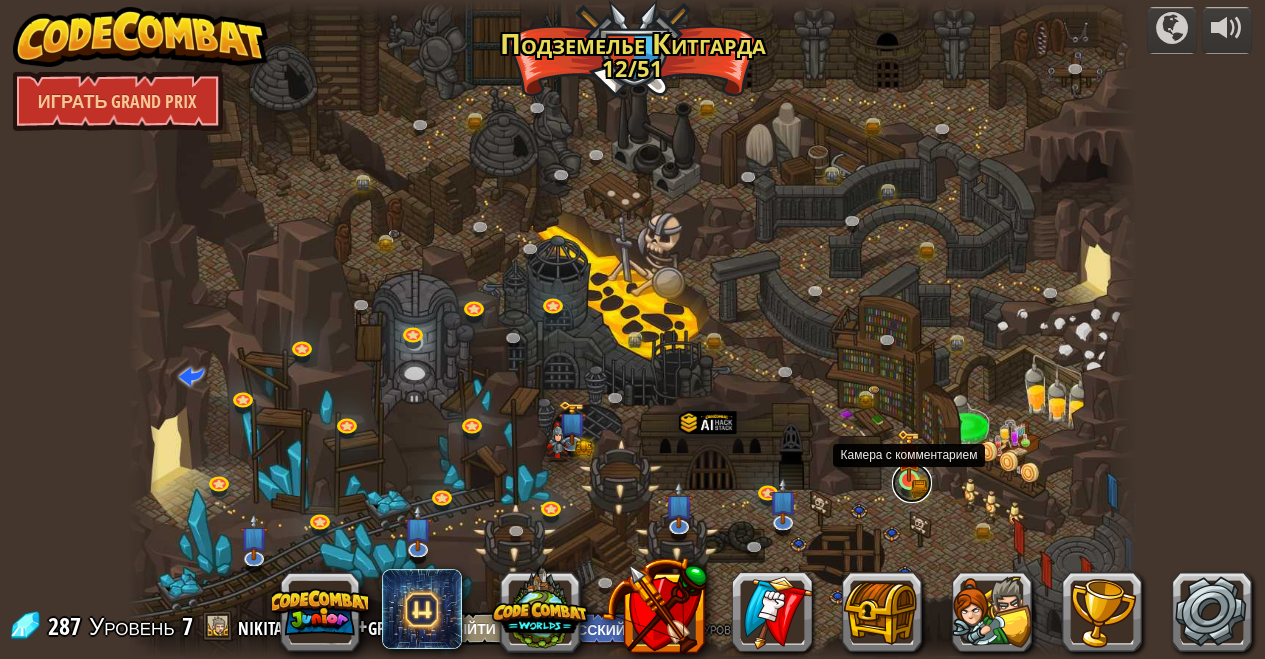 click at bounding box center [912, 483] 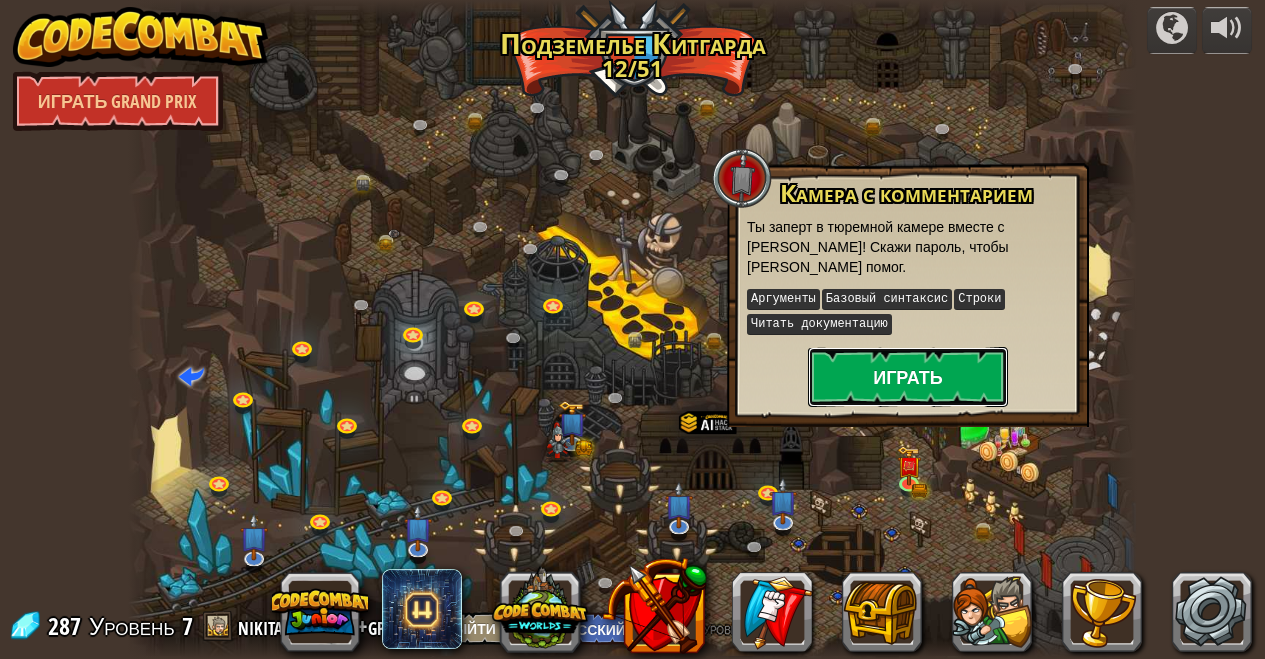 click on "Играть" at bounding box center (908, 377) 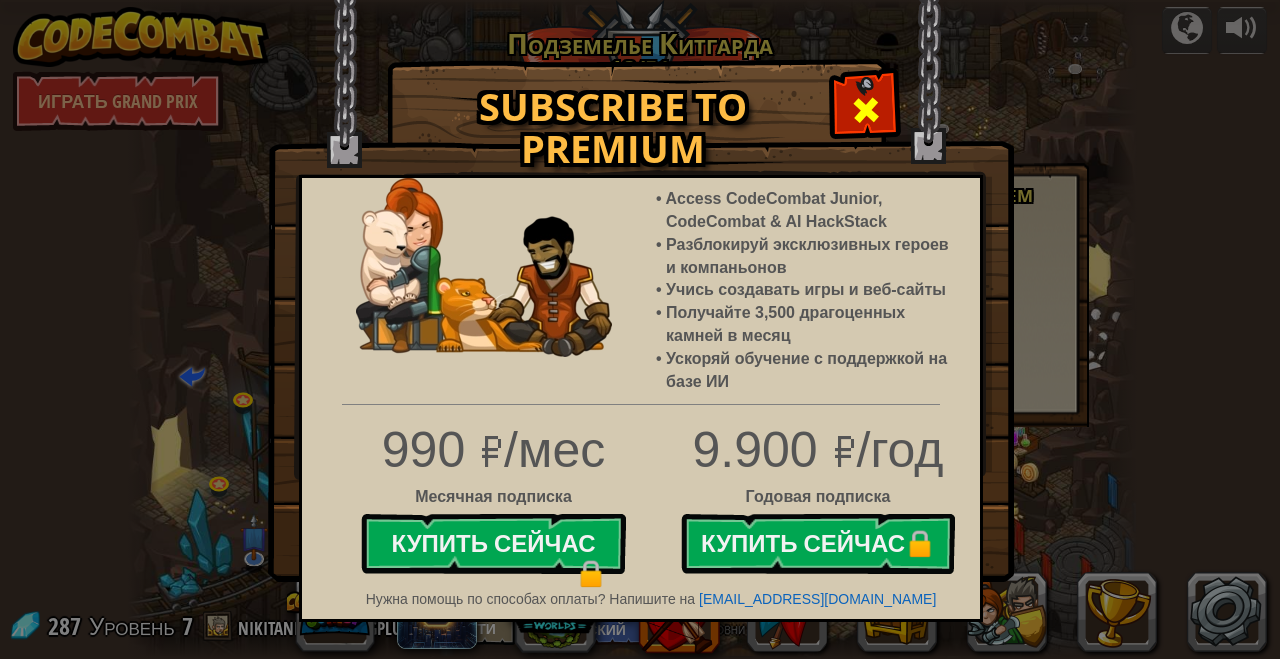 click at bounding box center (866, 110) 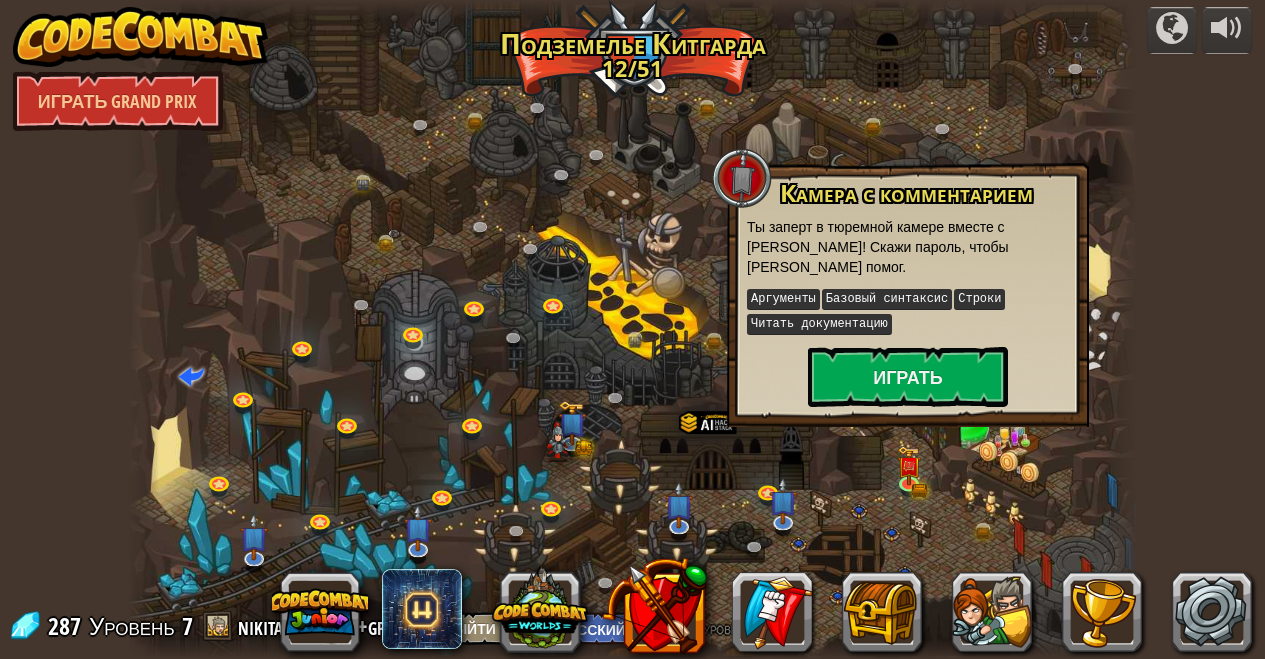 click at bounding box center [632, 329] 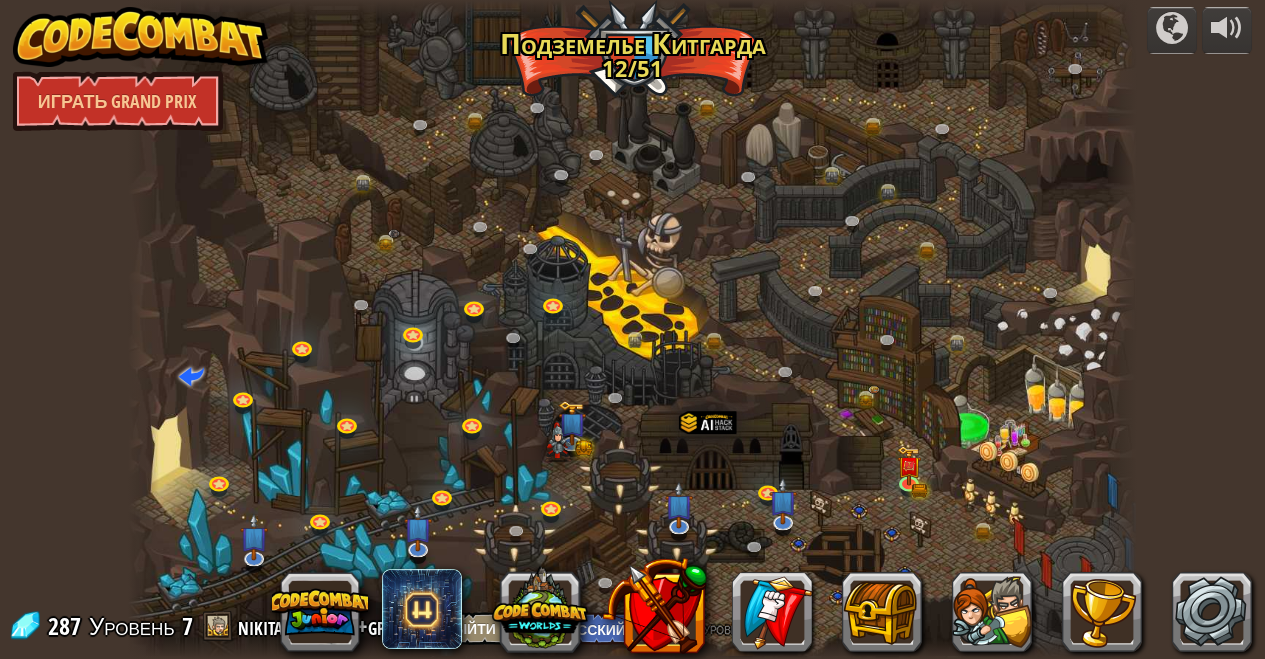 click at bounding box center (632, 329) 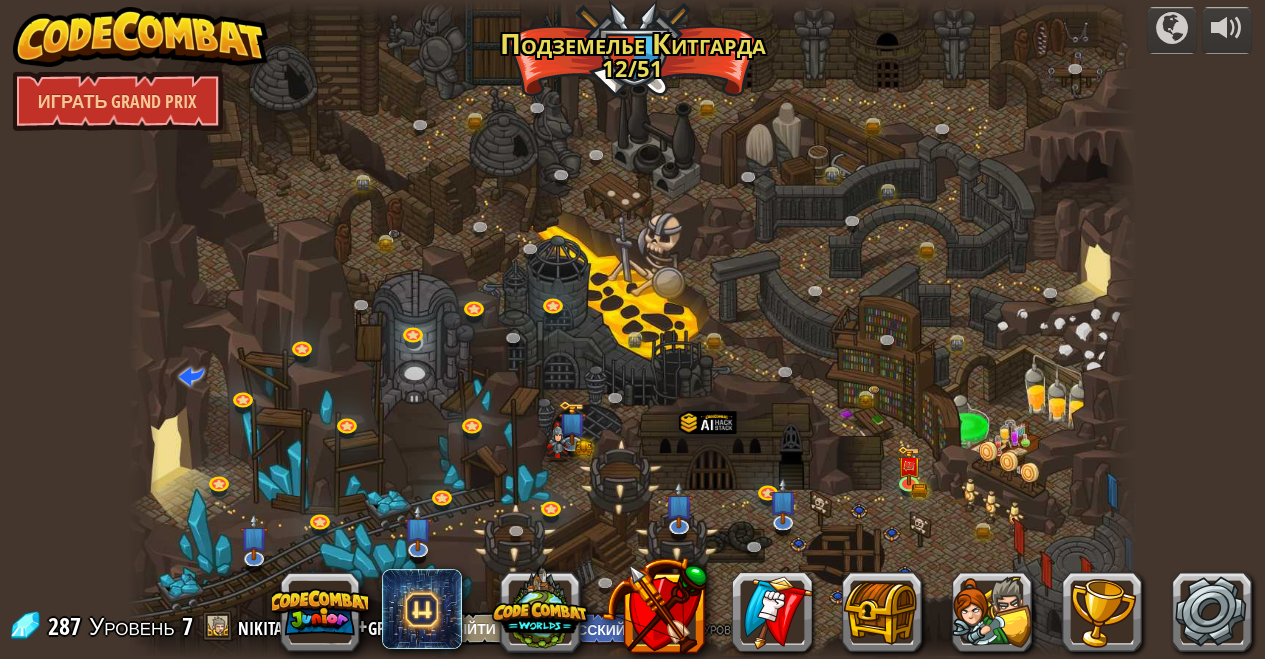 drag, startPoint x: 991, startPoint y: 157, endPoint x: 338, endPoint y: 52, distance: 661.38794 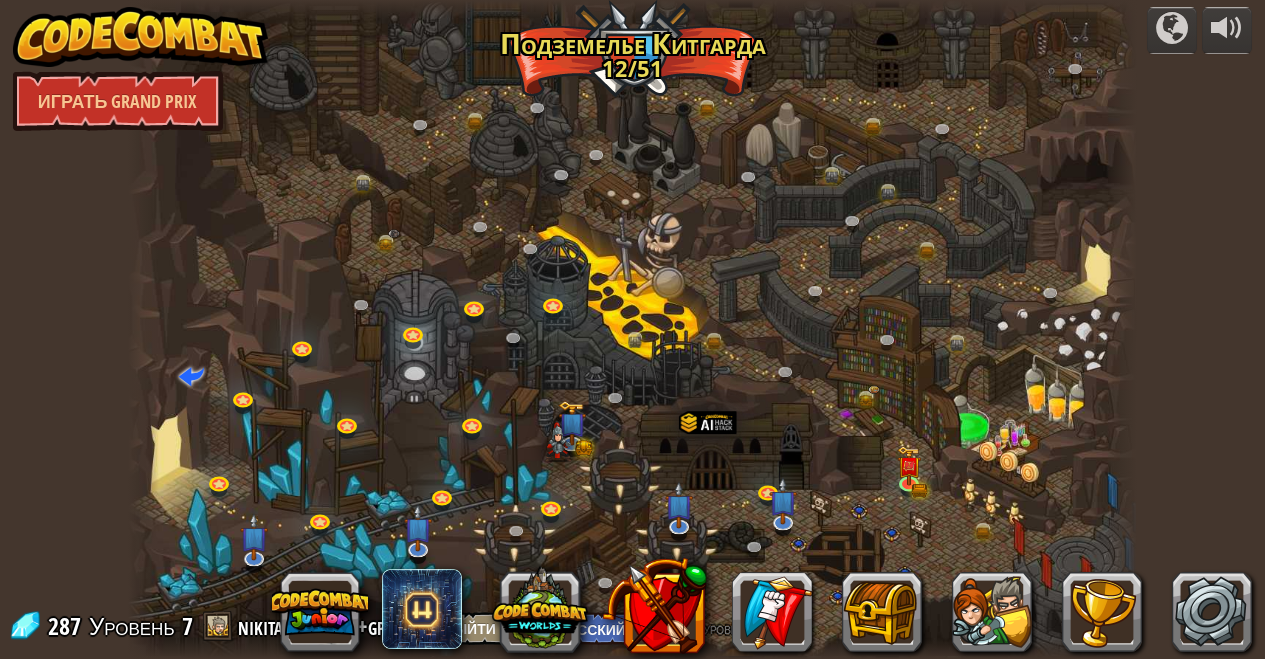 click at bounding box center [632, 329] 